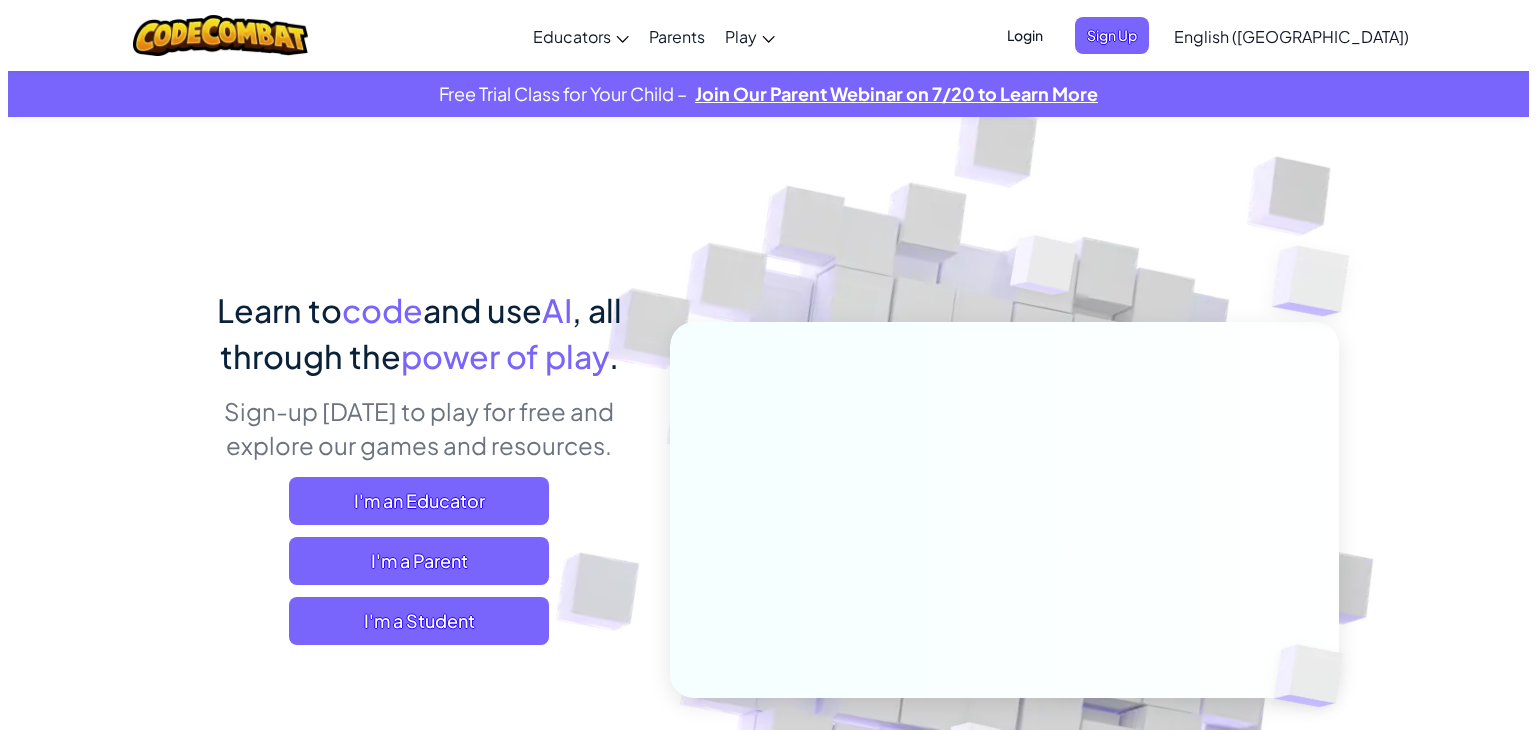 scroll, scrollTop: 0, scrollLeft: 0, axis: both 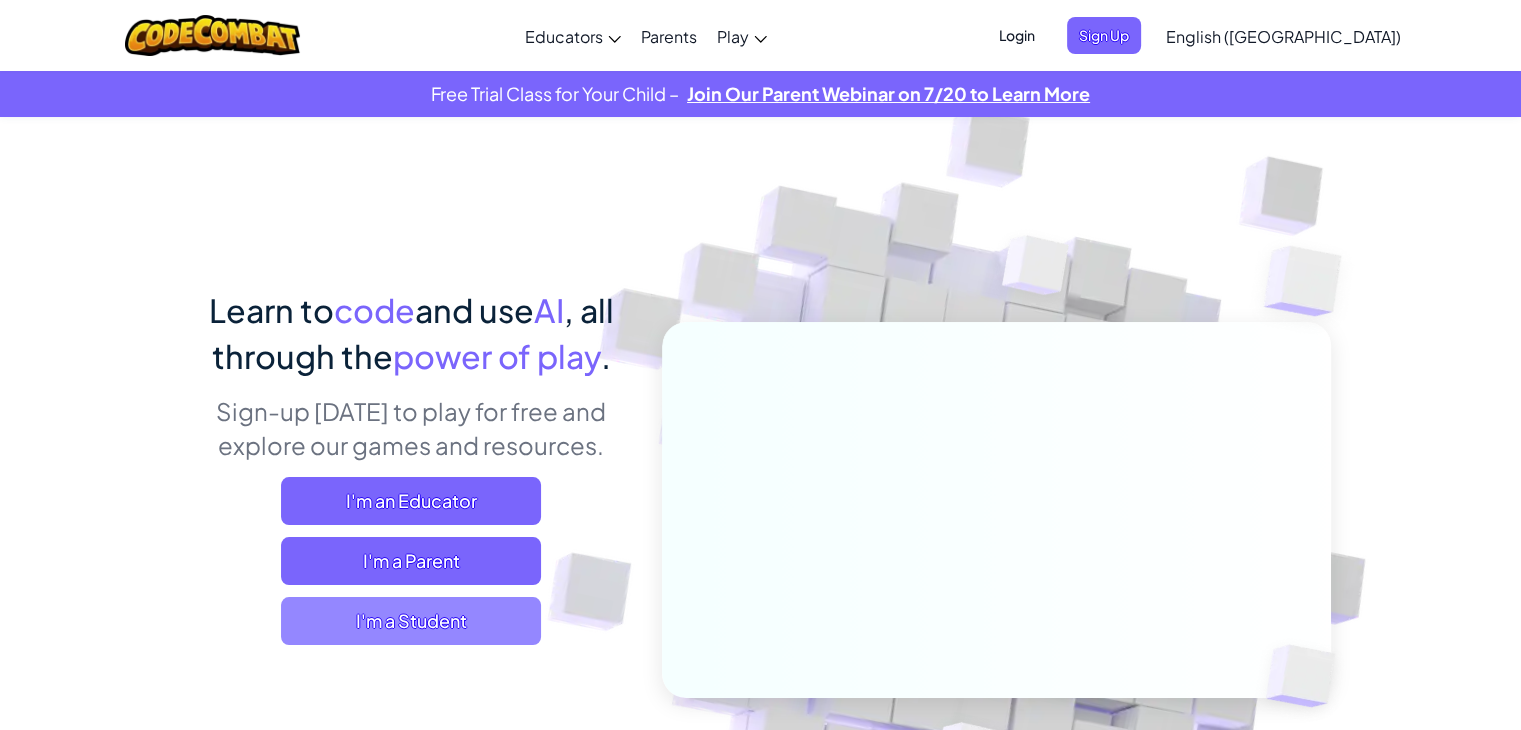 click on "I'm a Student" at bounding box center (411, 621) 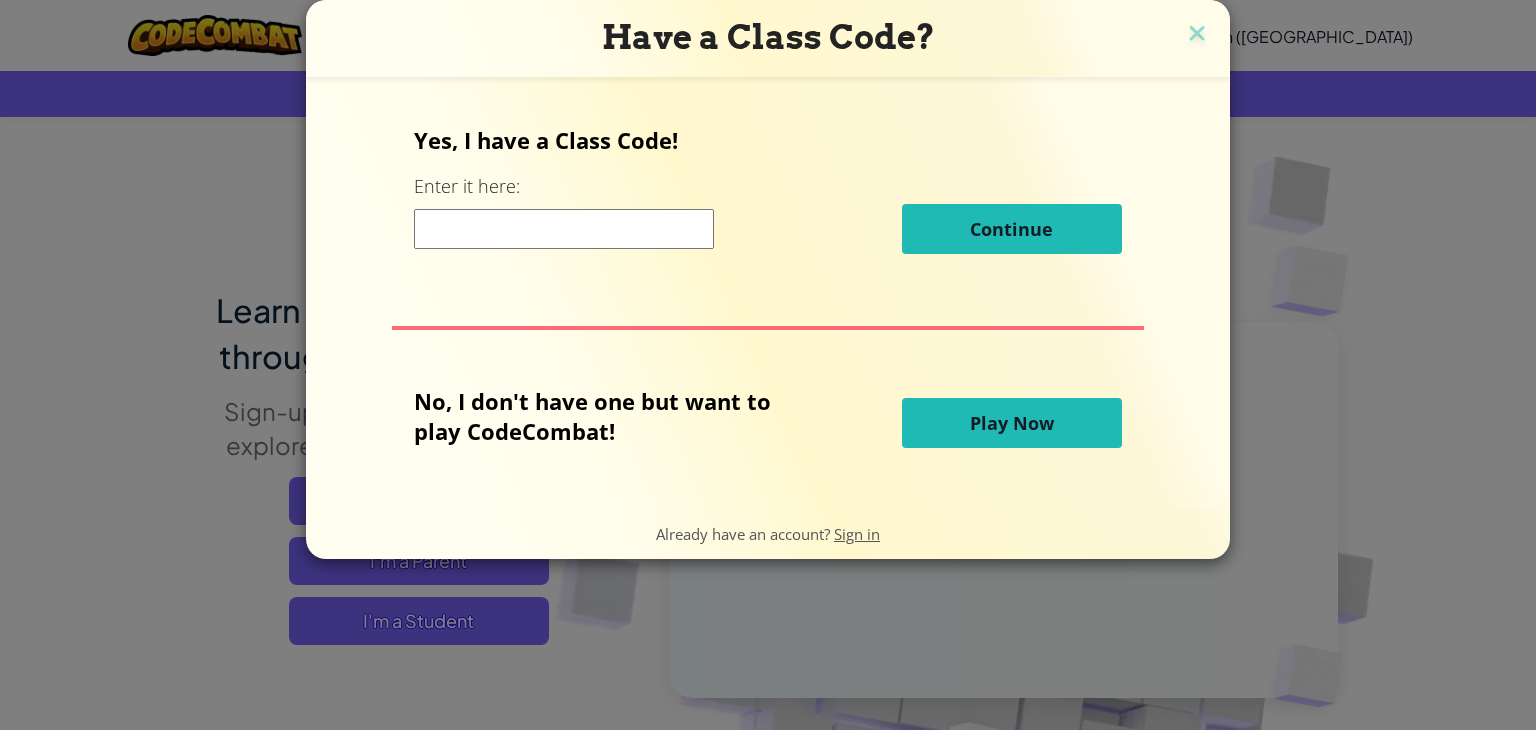click on "Play Now" at bounding box center [1012, 423] 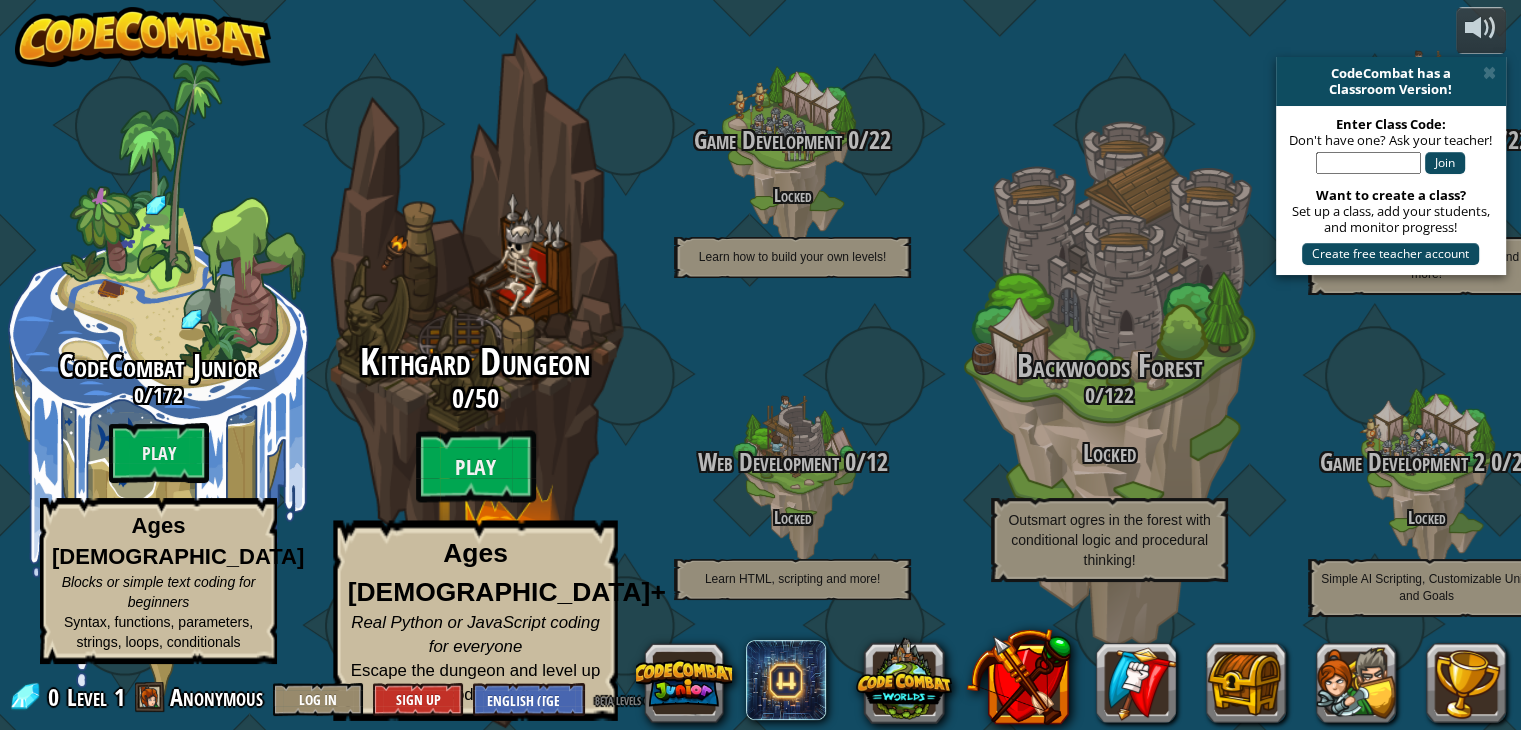 drag, startPoint x: 1036, startPoint y: 410, endPoint x: 562, endPoint y: 429, distance: 474.38065 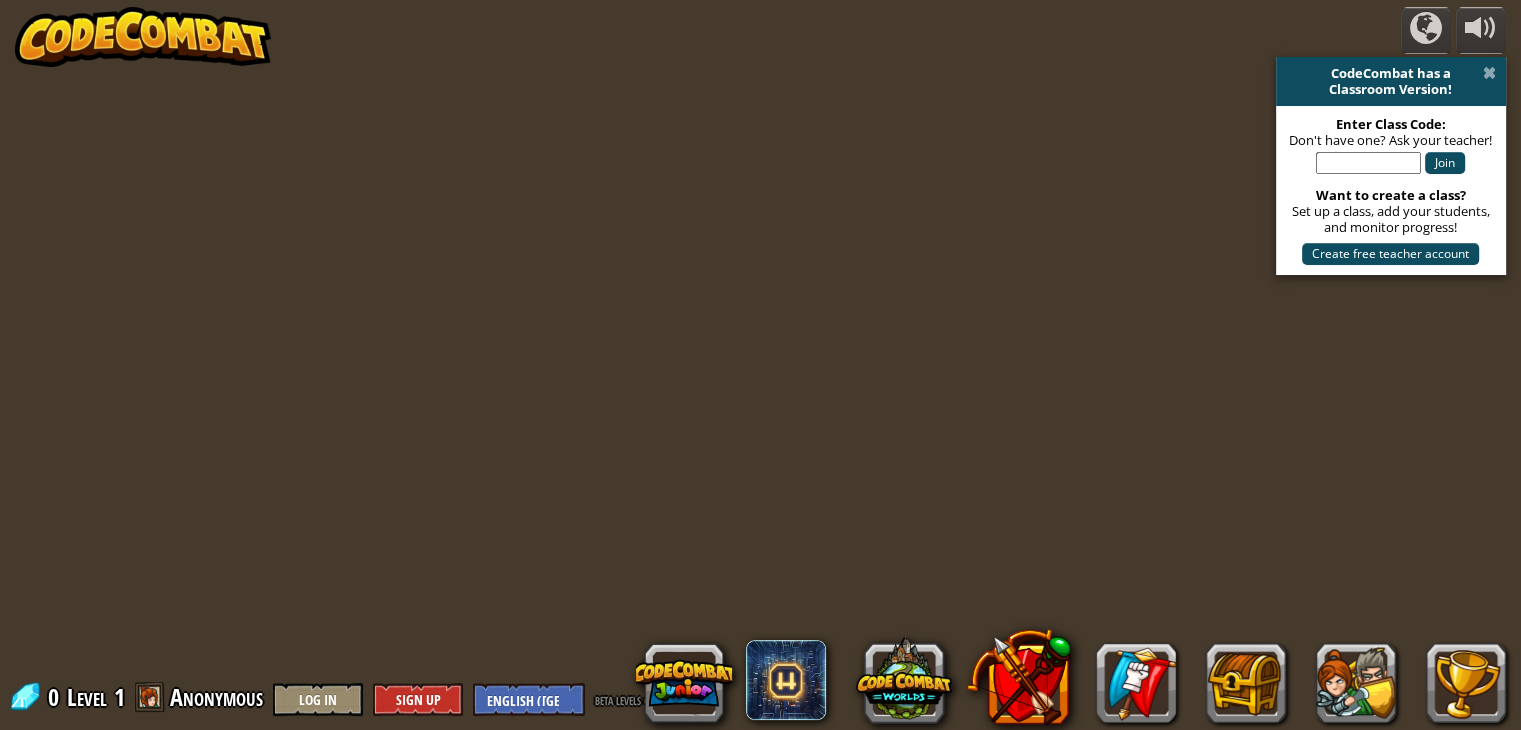 click at bounding box center [1489, 73] 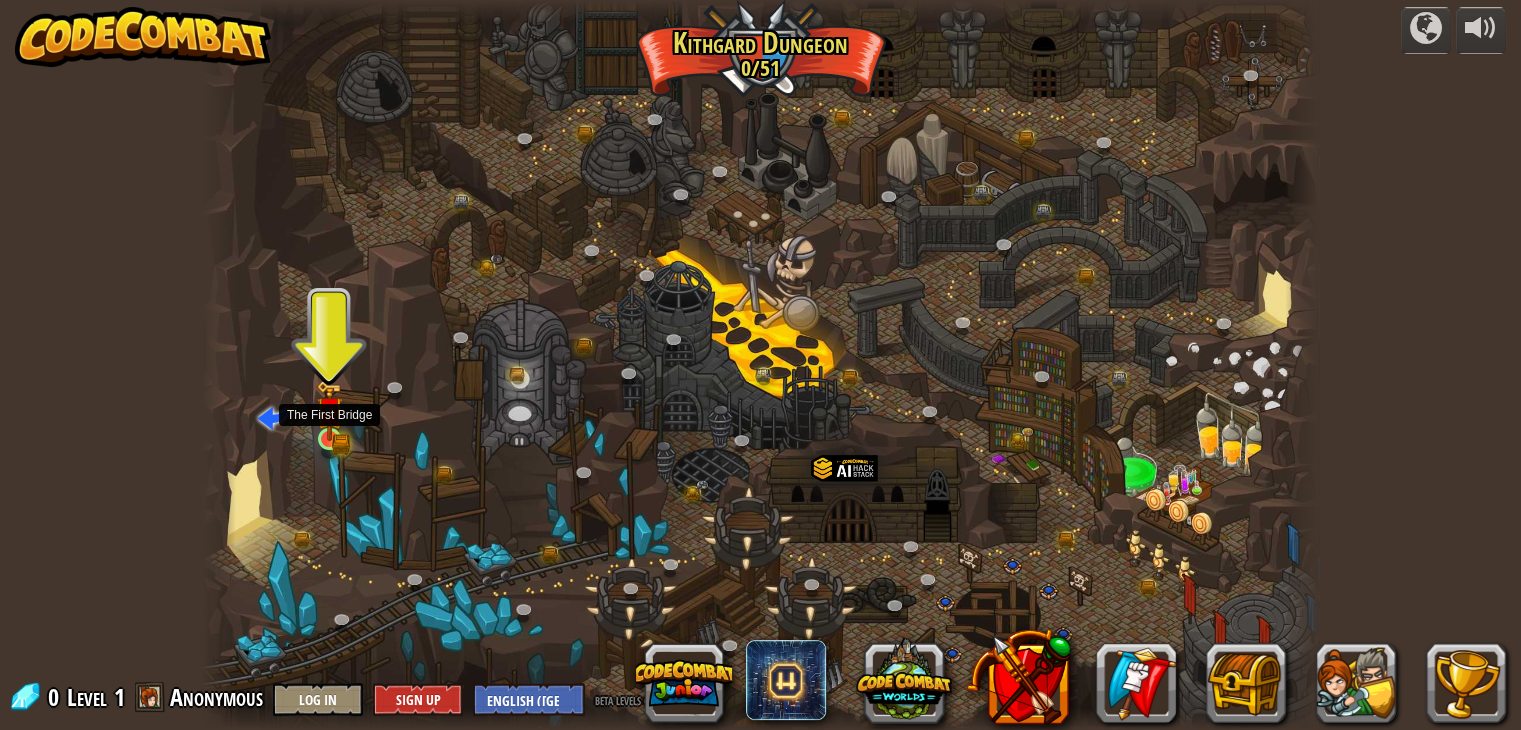 click at bounding box center (330, 410) 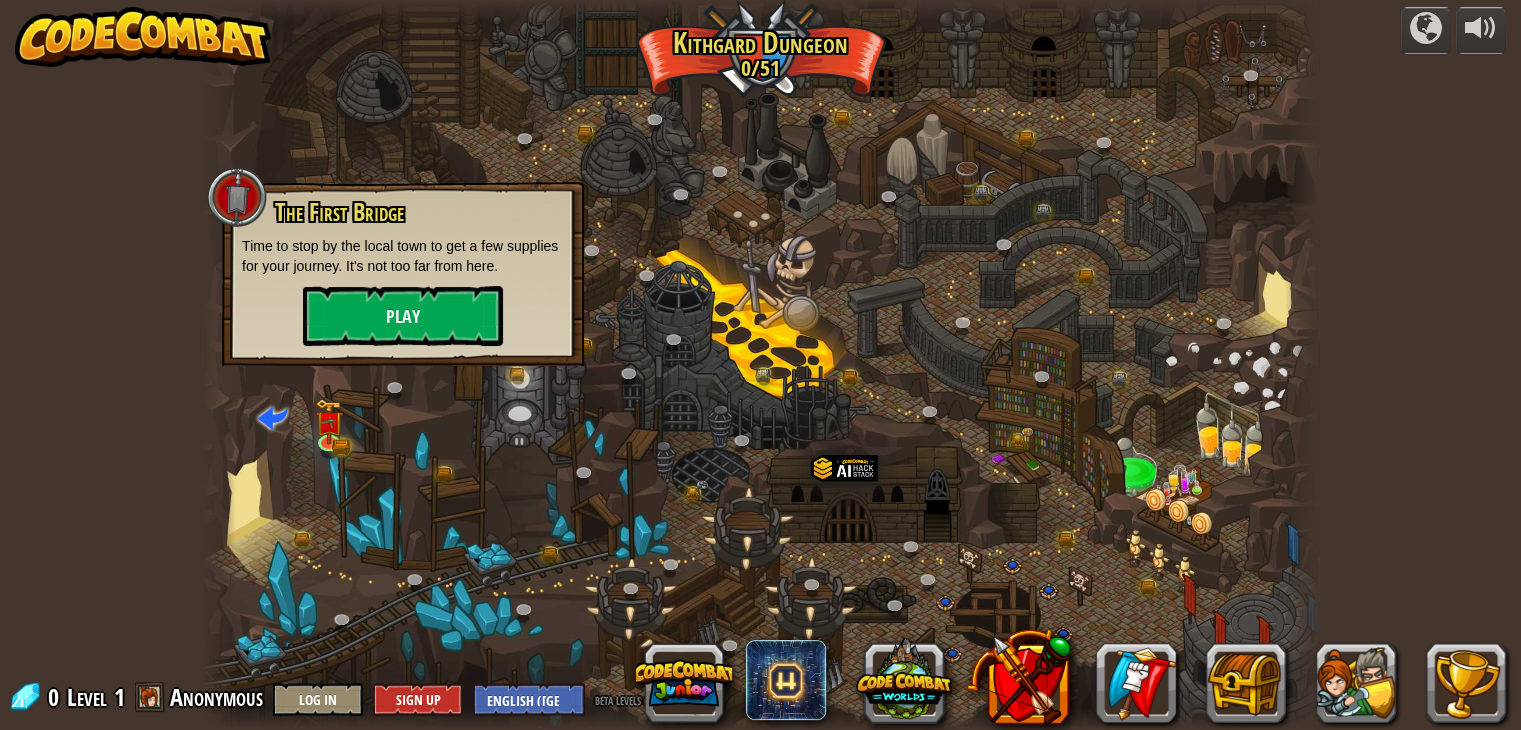 click on "The First Bridge Time to stop by the local town to get a few supplies for your journey. It's not too far from here.
Play" at bounding box center (403, 274) 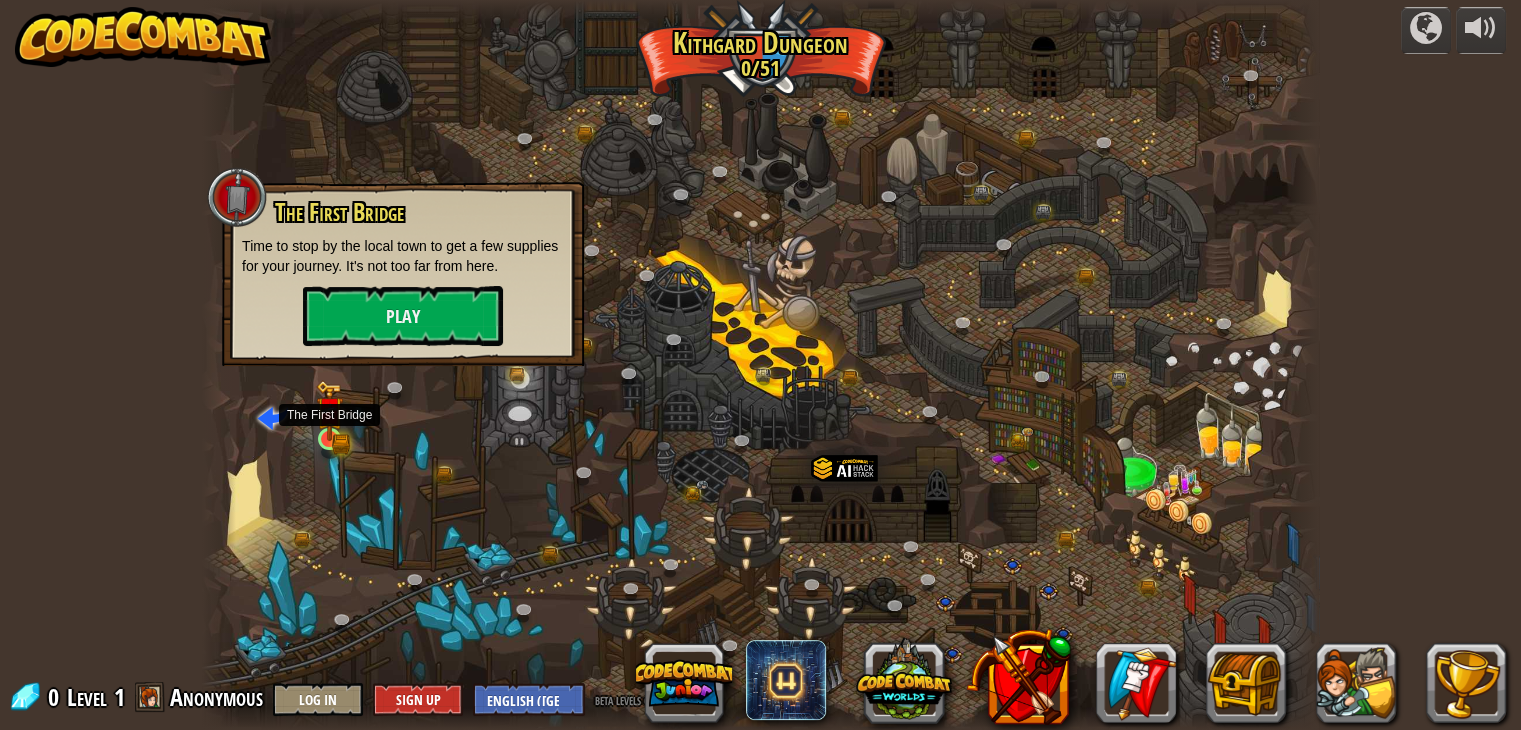 click at bounding box center (330, 410) 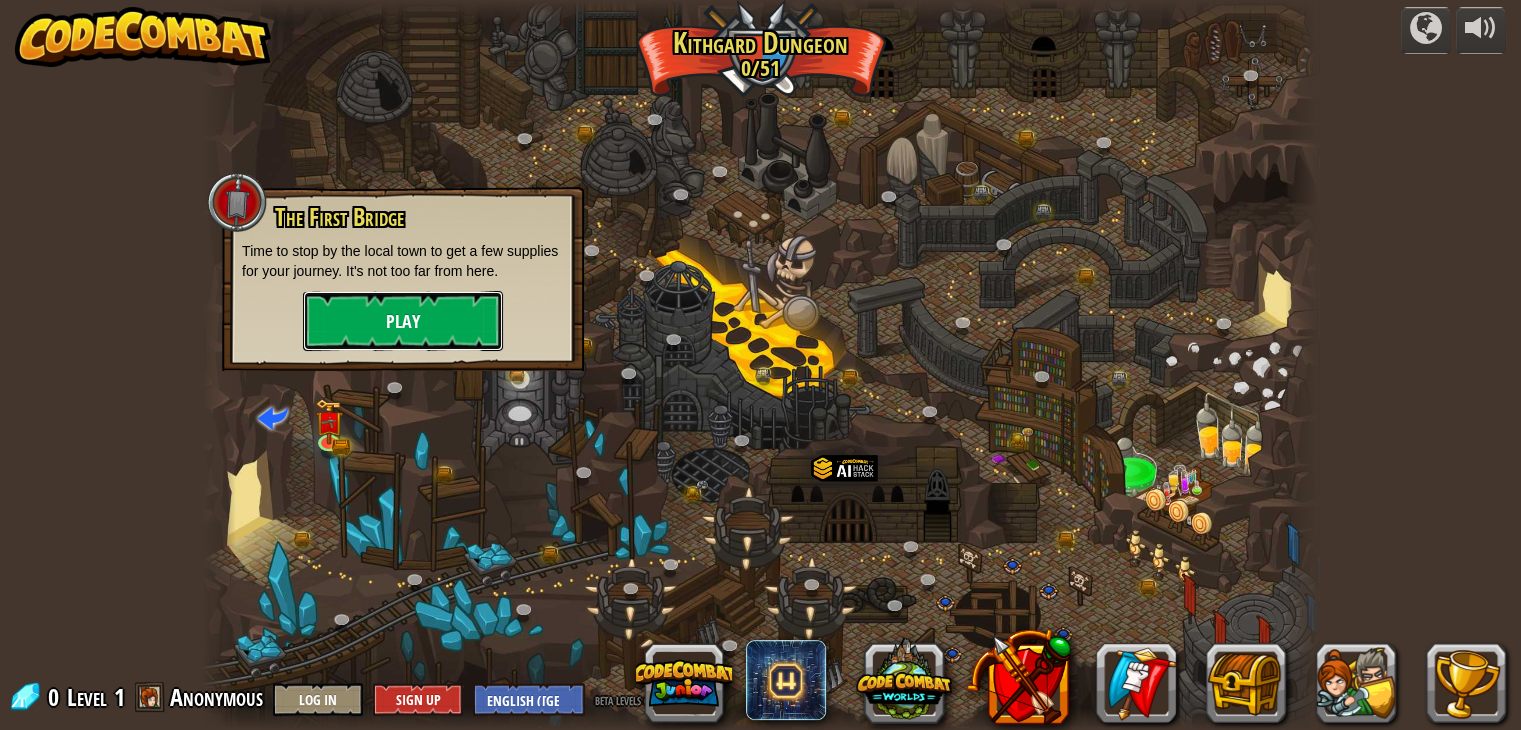 click on "Play" at bounding box center [403, 321] 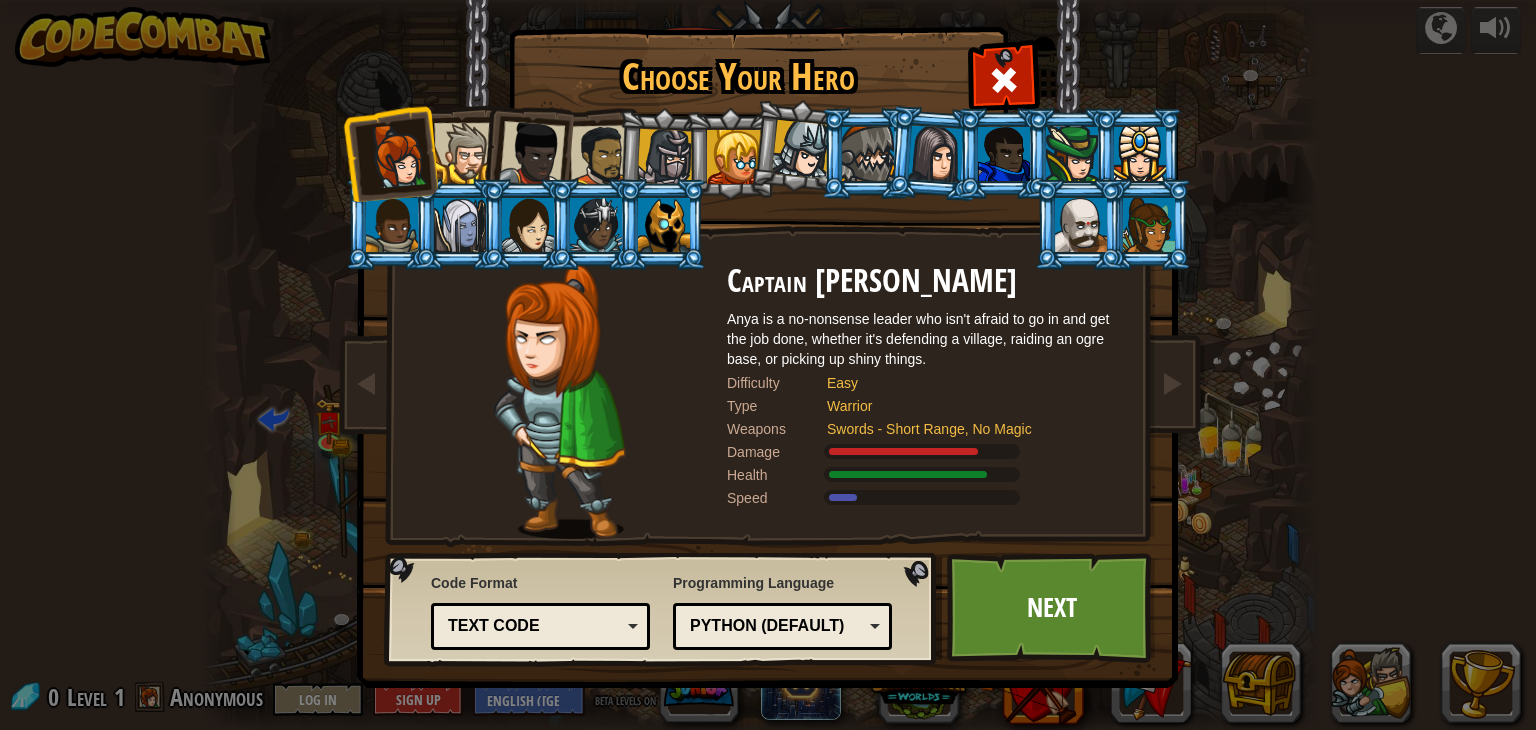click at bounding box center [532, 154] 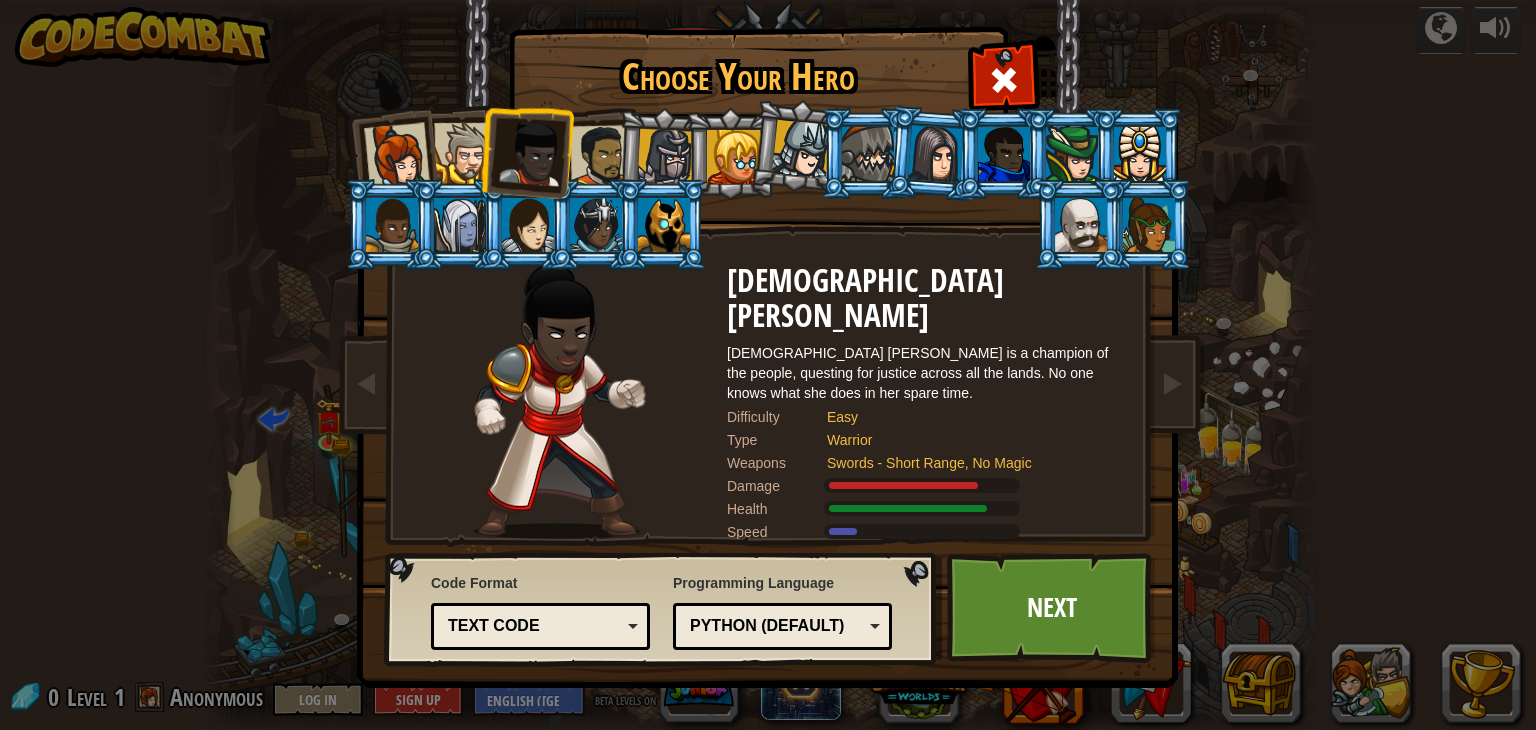 click at bounding box center [936, 153] 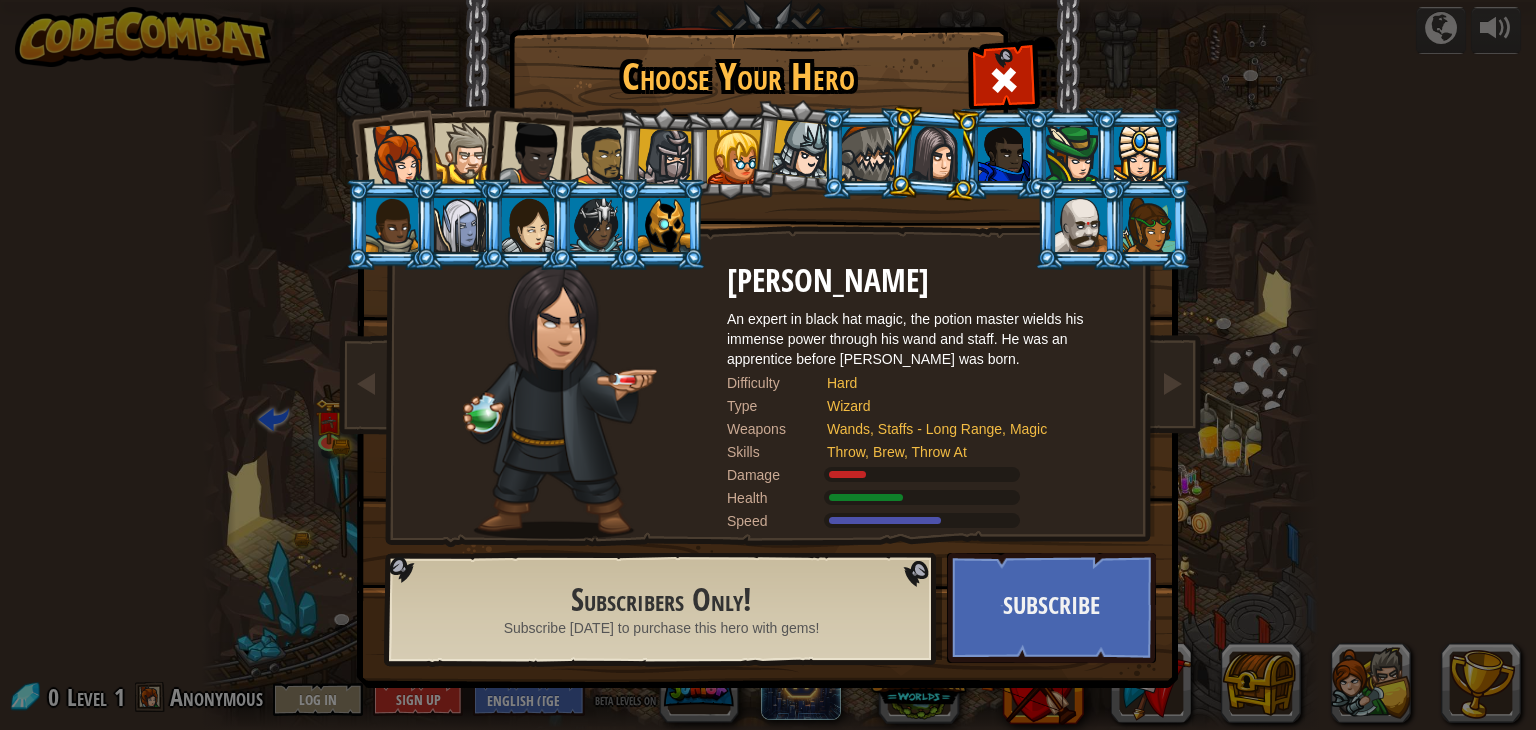 click at bounding box center (936, 153) 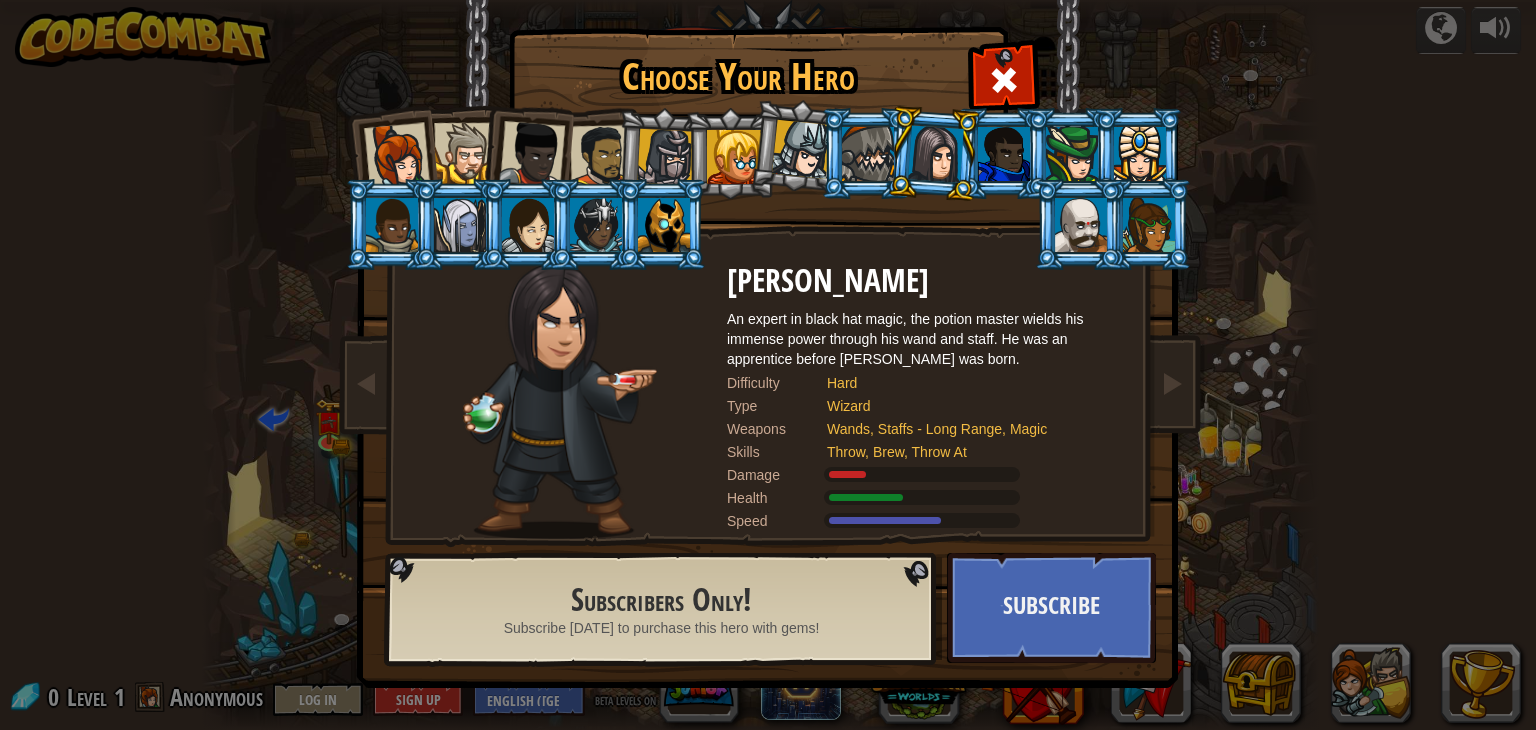 click at bounding box center [665, 157] 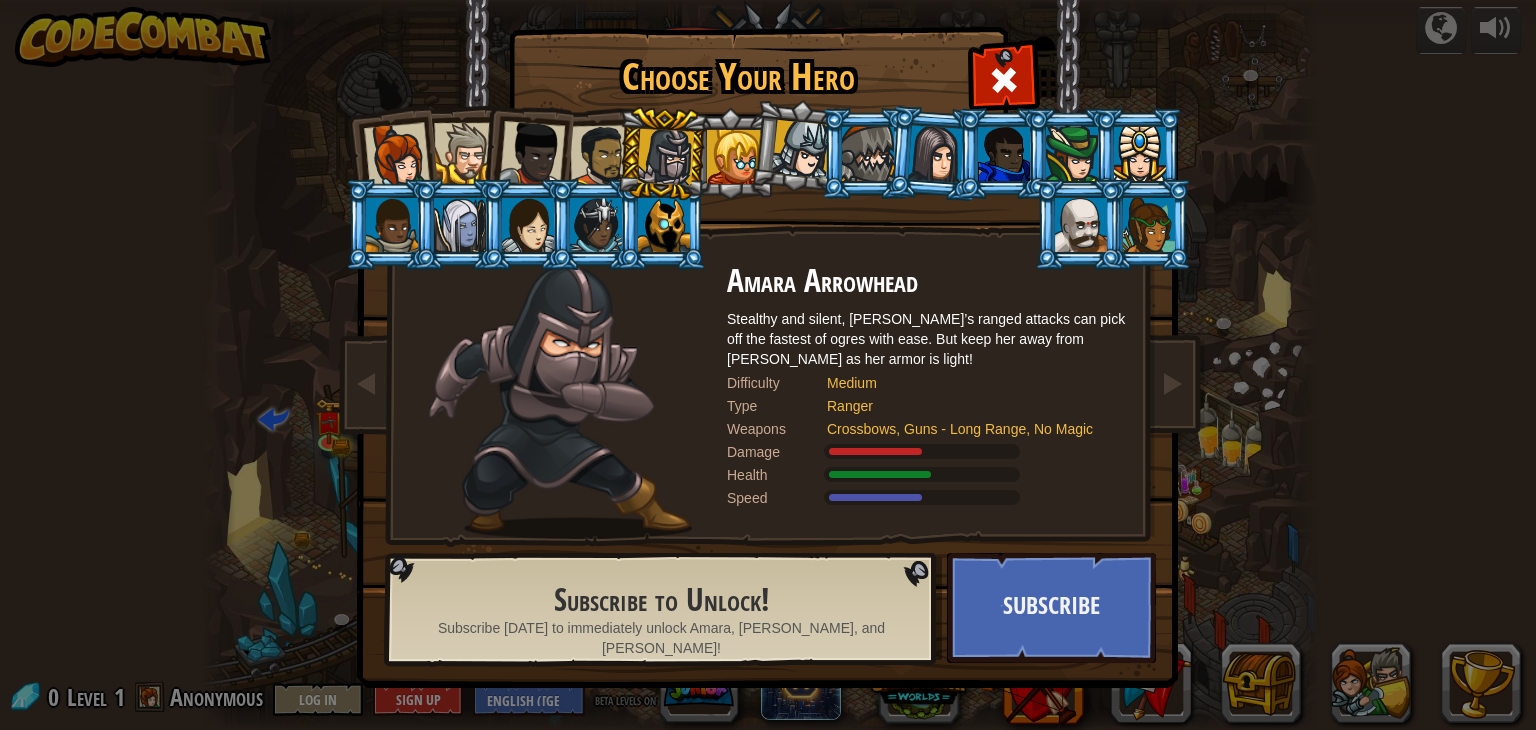 click at bounding box center (601, 156) 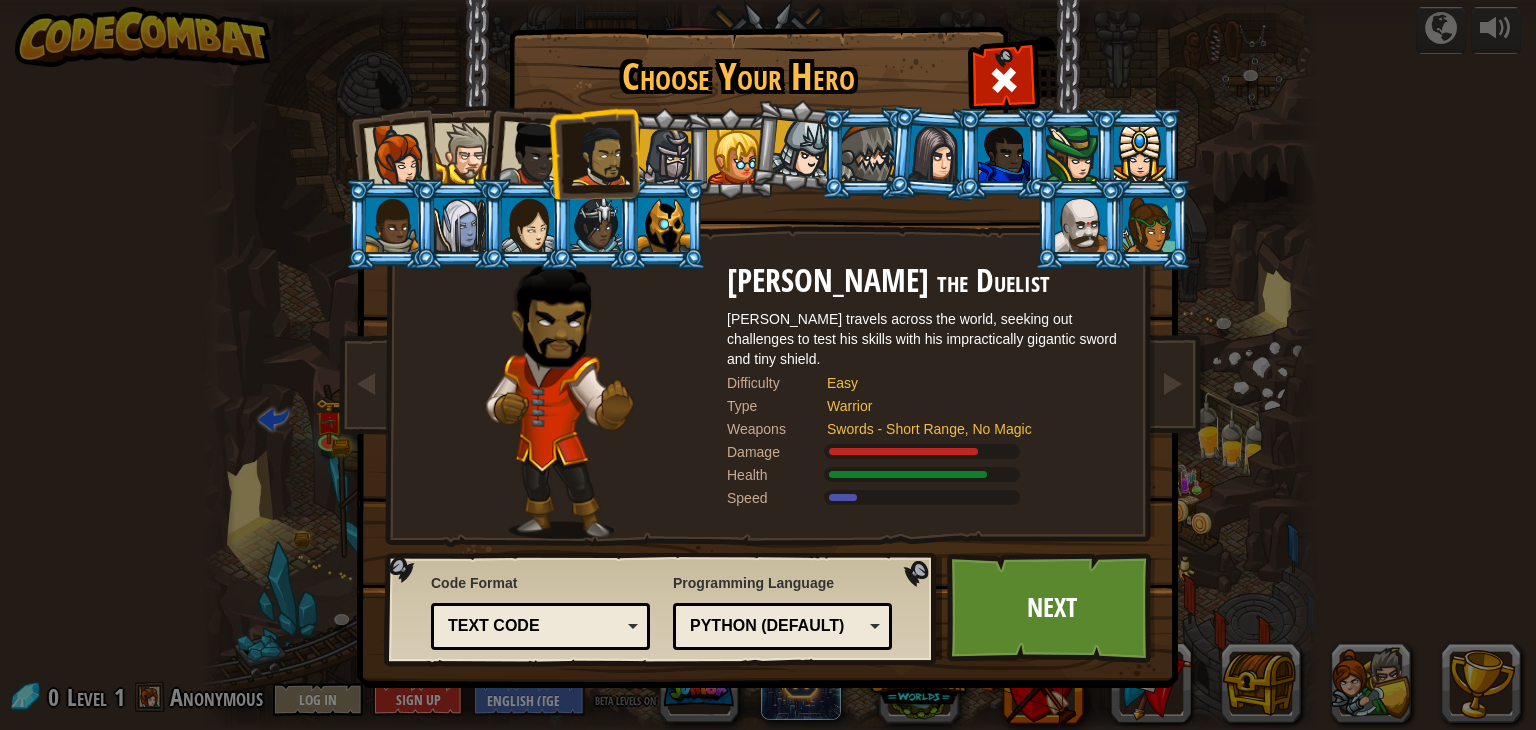 click at bounding box center [528, 225] 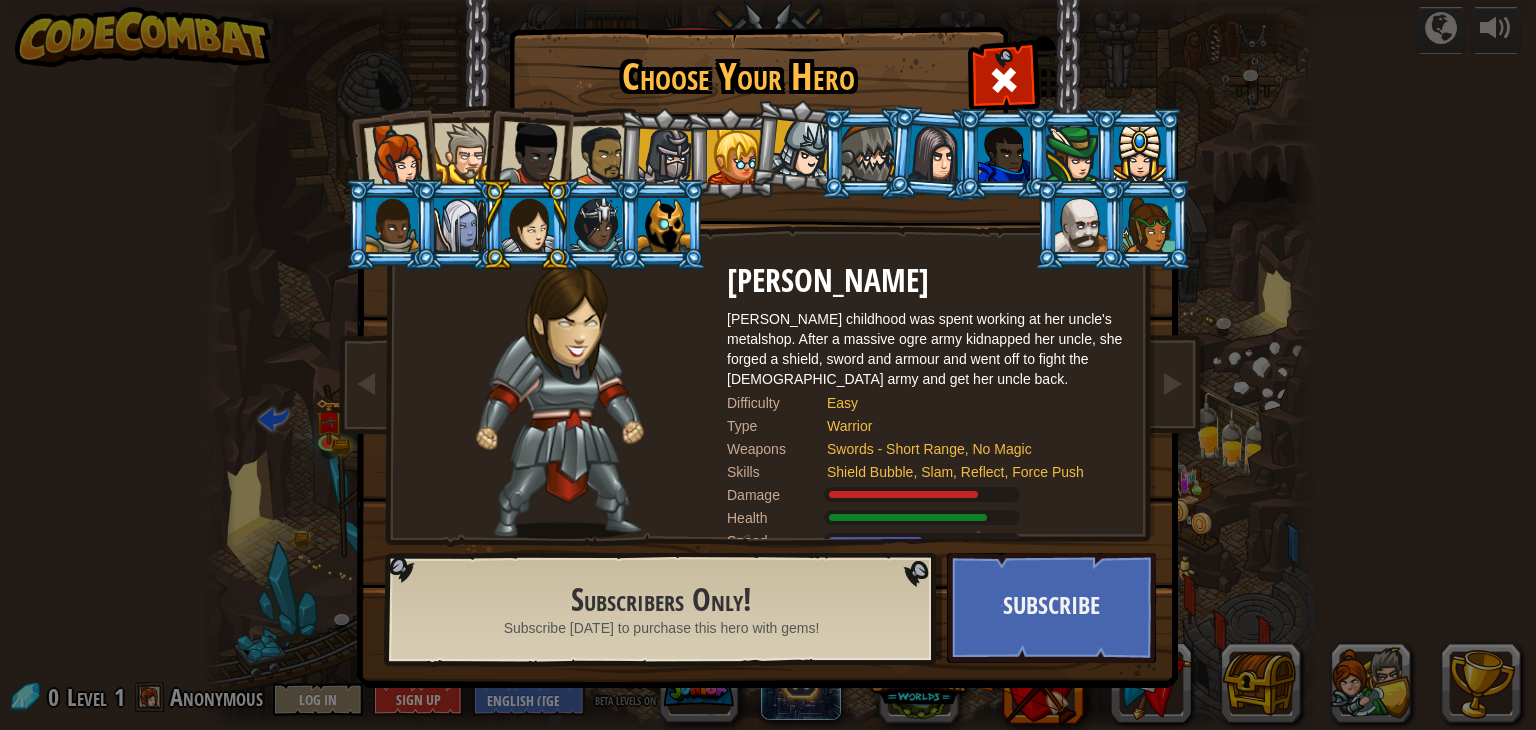 click at bounding box center [528, 225] 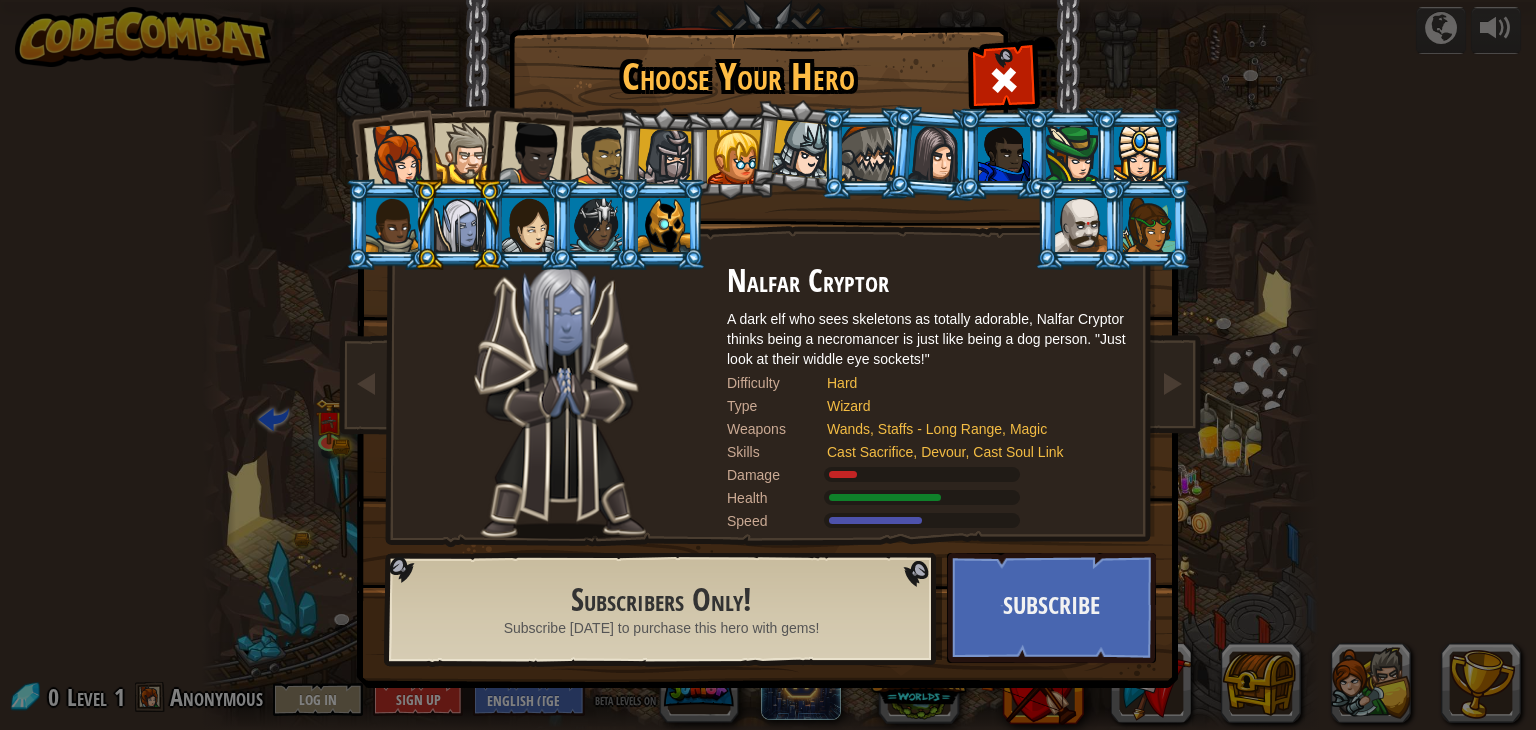 click at bounding box center (397, 156) 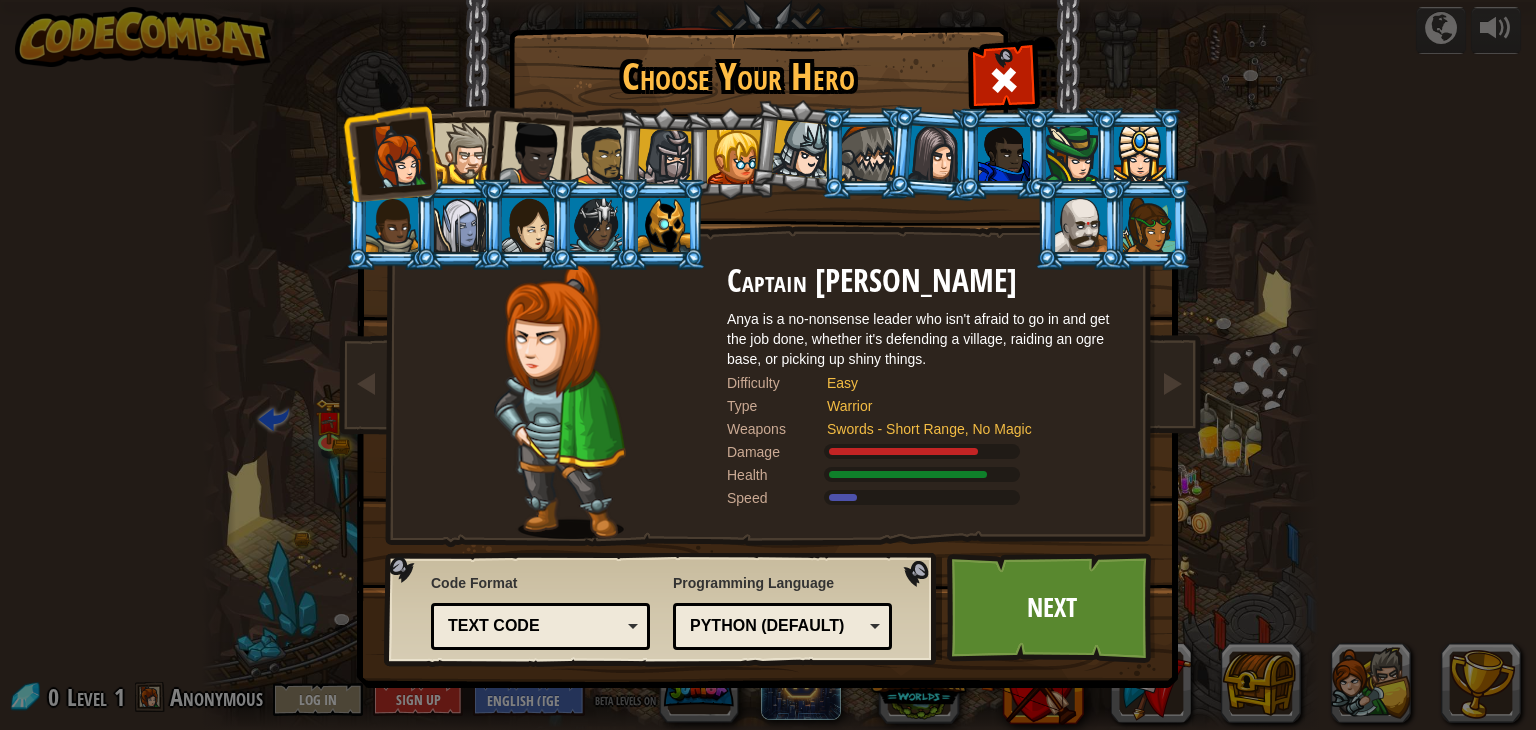 click on "Choose Your Hero 0 Captain [PERSON_NAME] is a no-nonsense leader who isn't afraid to go in and get the job done, whether it's defending a village, raiding an ogre base, or picking up shiny things. Difficulty Easy Type Warrior Weapons Swords - Short Range, No Magic Damage Health Speed [PERSON_NAME] Thunderfist A mighty warrior. [PERSON_NAME] loves just three things: exploring, building stuff, and combat. He's tough but slow. Difficulty Easy Type Warrior Weapons Swords - Short Range, No Magic Damage Health Speed [DEMOGRAPHIC_DATA] [PERSON_NAME] Justheart [DEMOGRAPHIC_DATA] [PERSON_NAME] is a champion of the people, questing for justice across all the lands. No one knows what she does in her spare time. Difficulty Easy Type Warrior Weapons Swords - Short Range, No Magic Damage Health Speed [PERSON_NAME] the Duelist [PERSON_NAME] travels across the world, seeking out challenges to test his skills with his impractically gigantic sword and tiny shield. Difficulty Easy Type Warrior Weapons Swords - Short Range, No Magic Damage Health Speed Amara Arrowhead Difficulty" at bounding box center [768, 365] 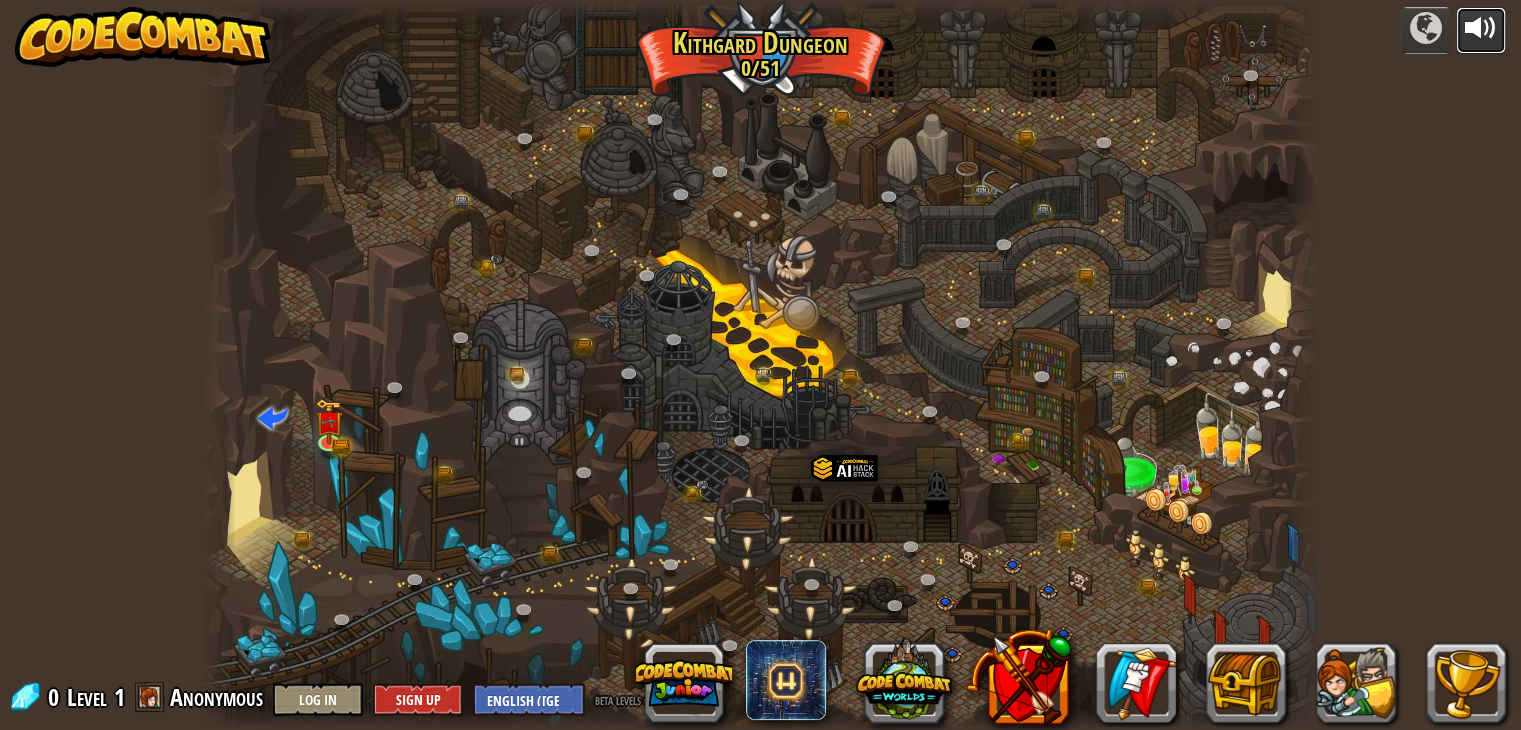 drag, startPoint x: 1475, startPoint y: 32, endPoint x: 1475, endPoint y: 45, distance: 13 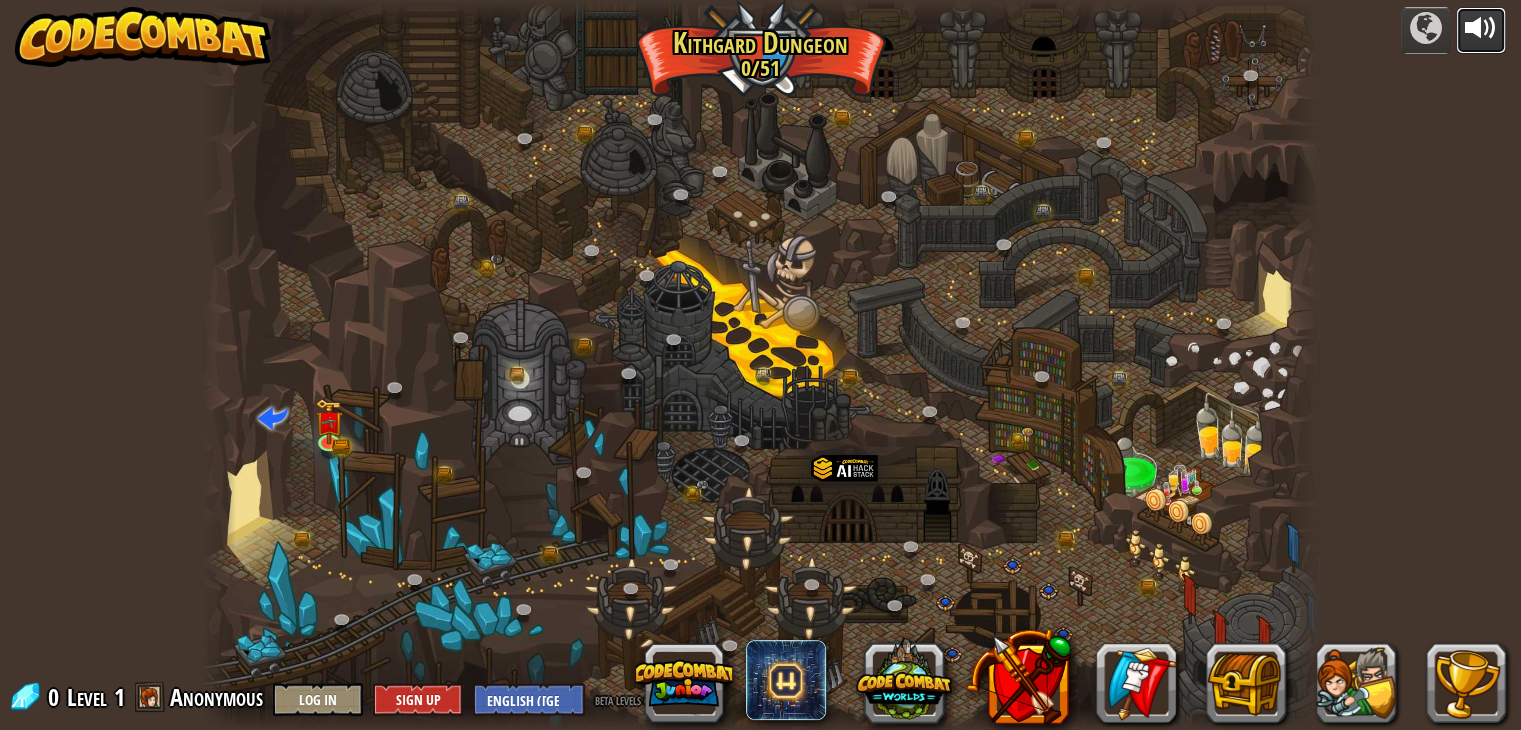 click at bounding box center [1481, 28] 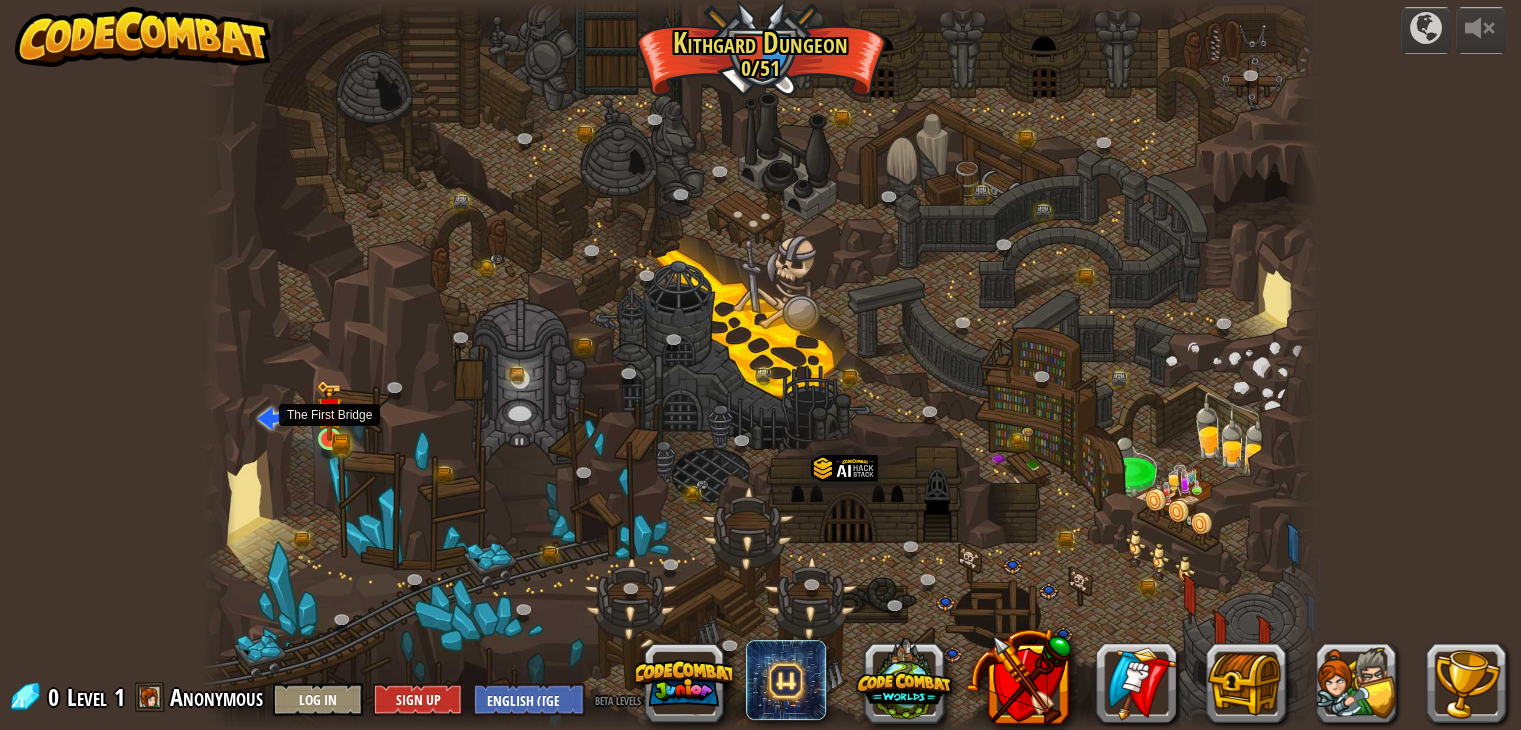 click at bounding box center [330, 410] 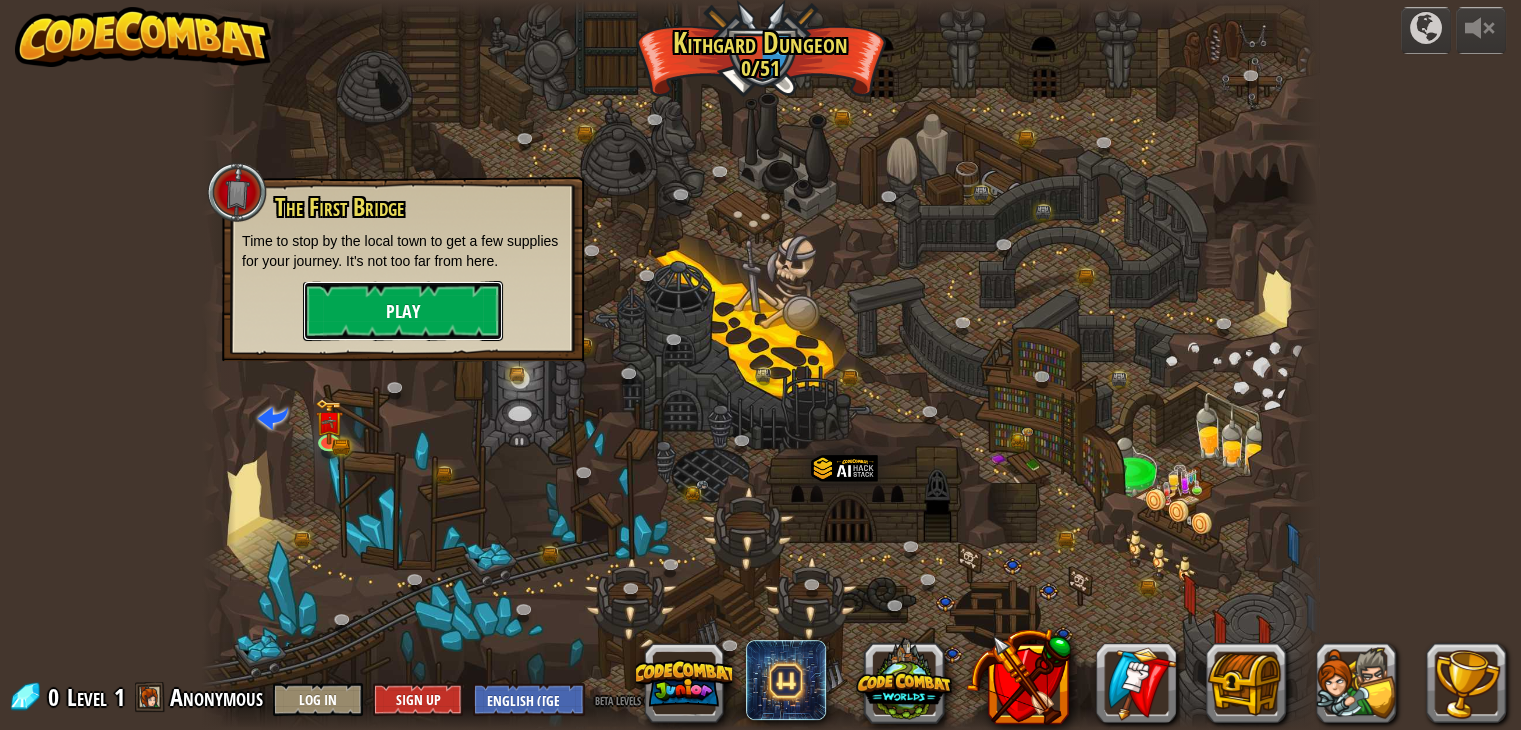 click on "Play" at bounding box center [403, 311] 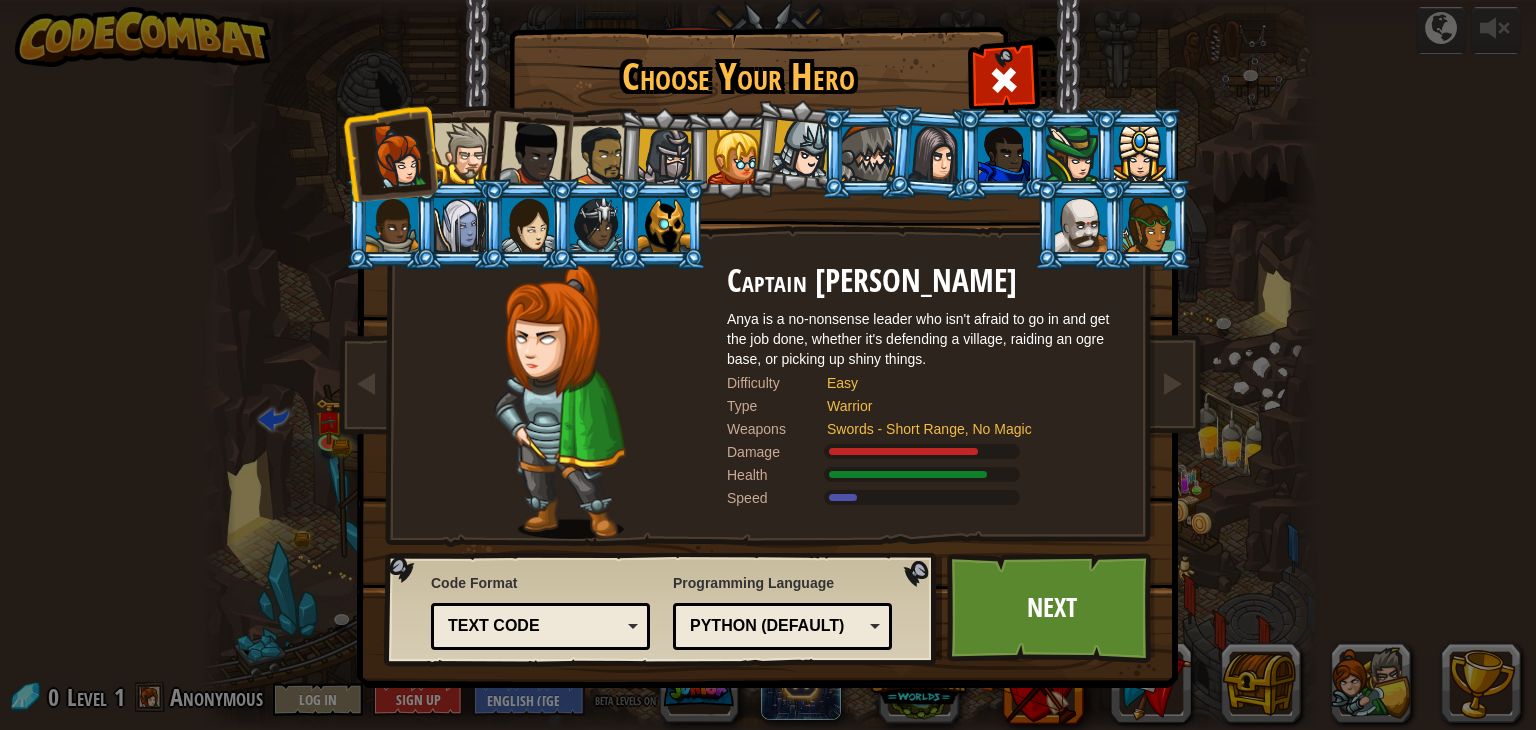 click at bounding box center (464, 153) 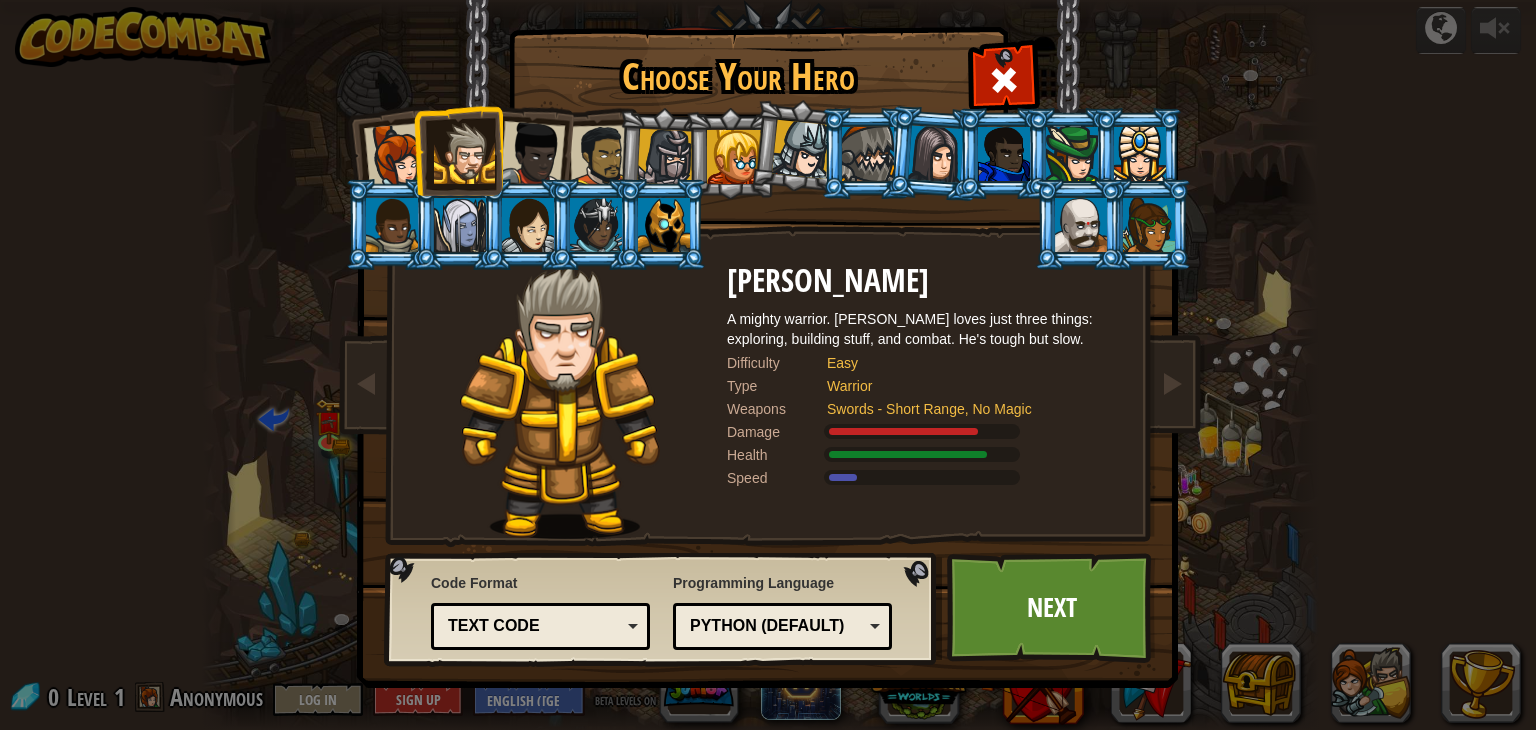 click at bounding box center [392, 225] 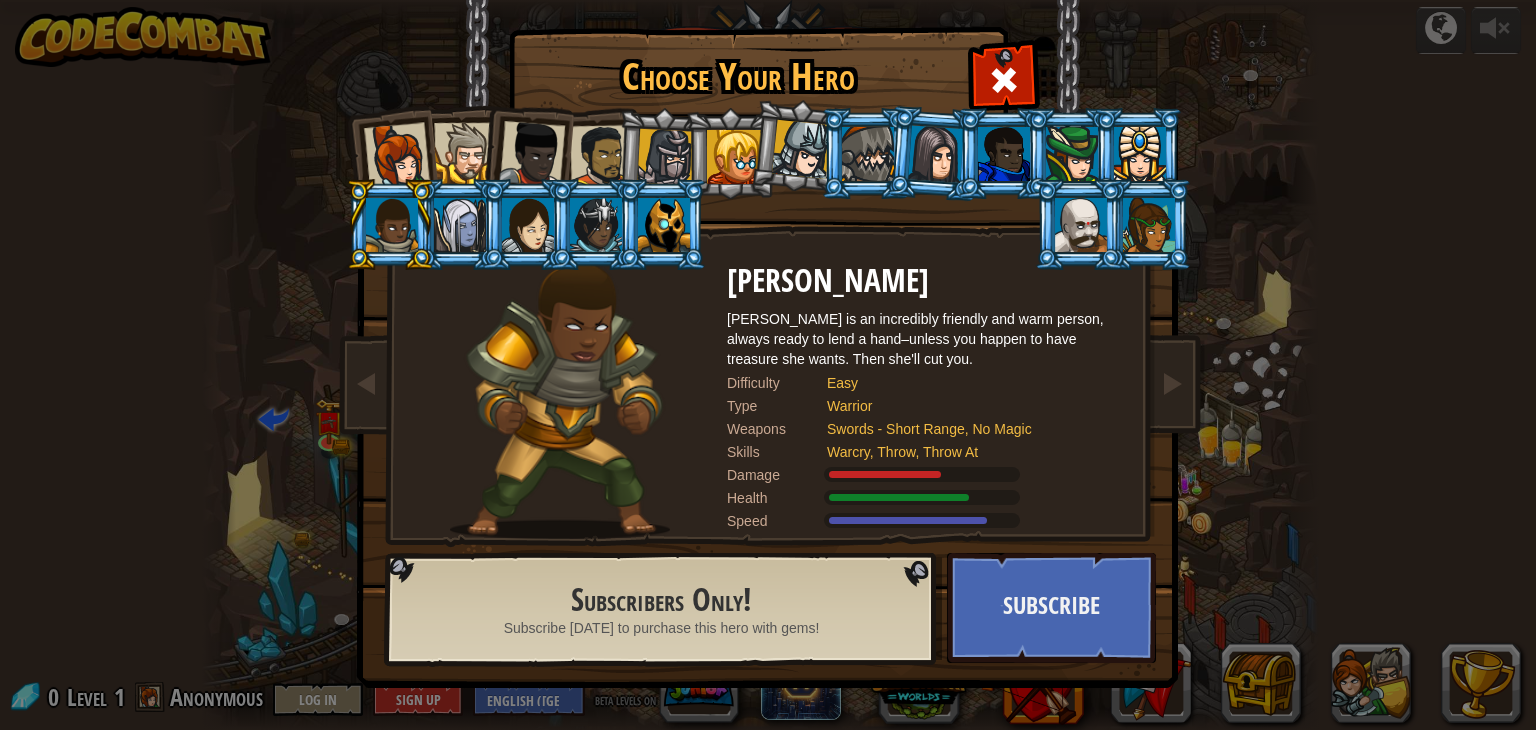 click at bounding box center (397, 156) 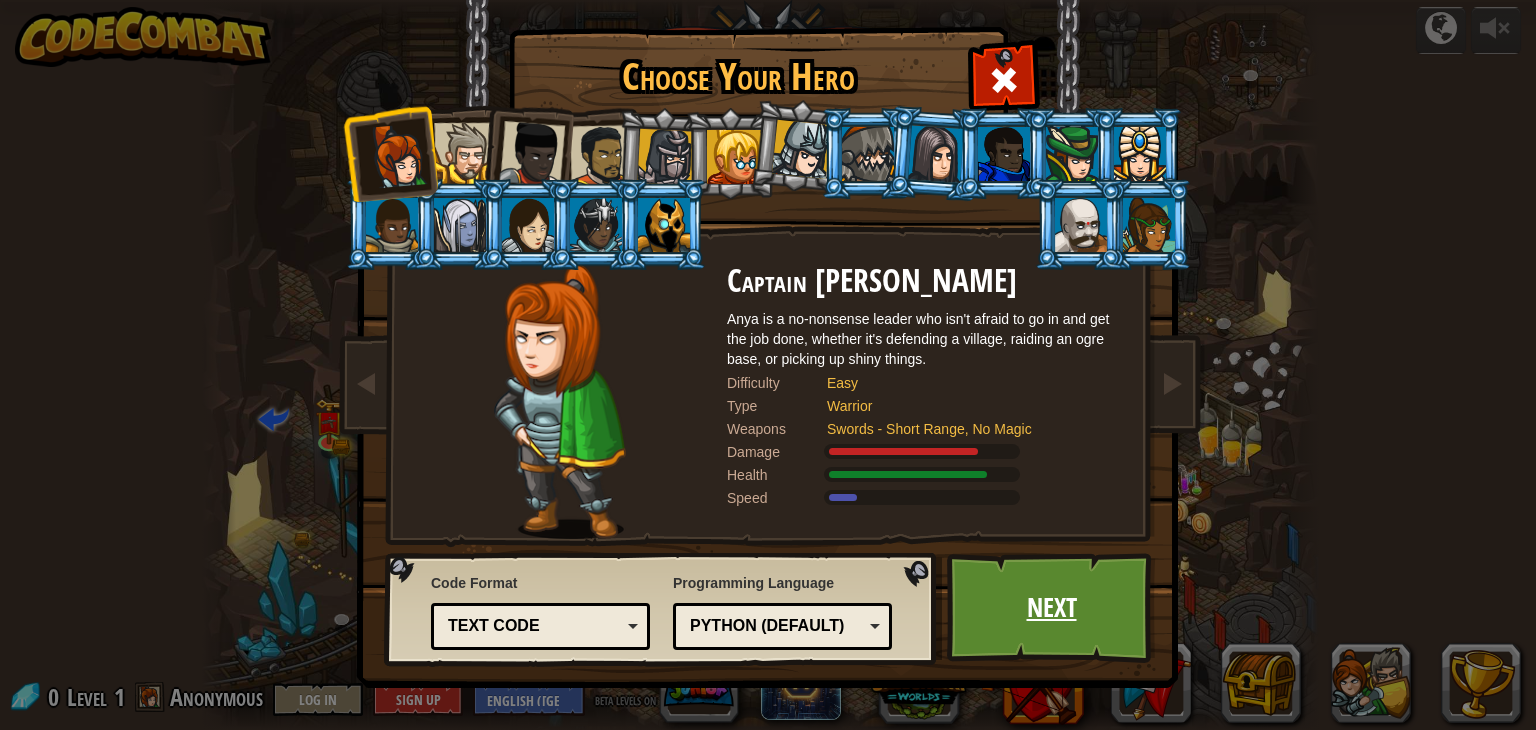 click on "Next" at bounding box center (1051, 608) 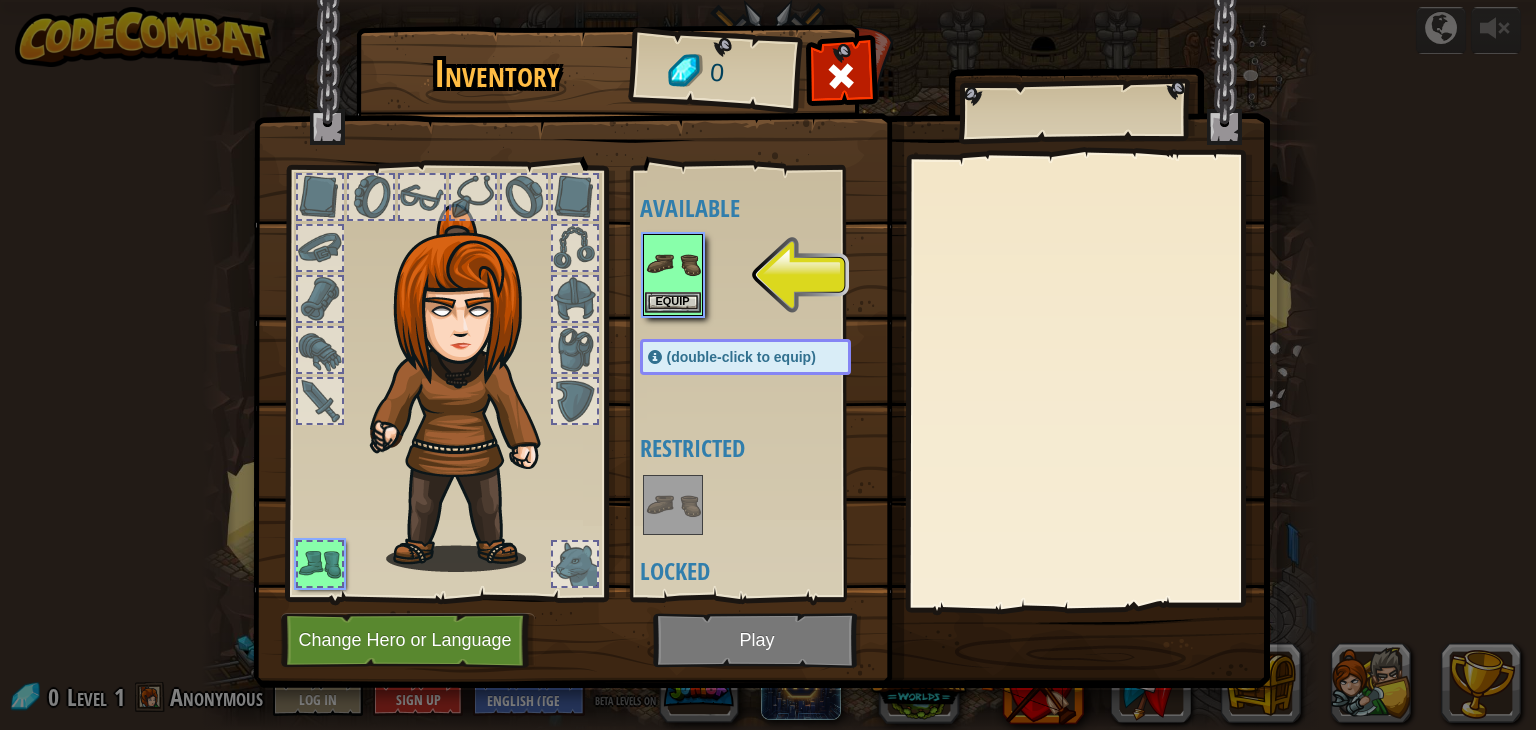 click at bounding box center (673, 264) 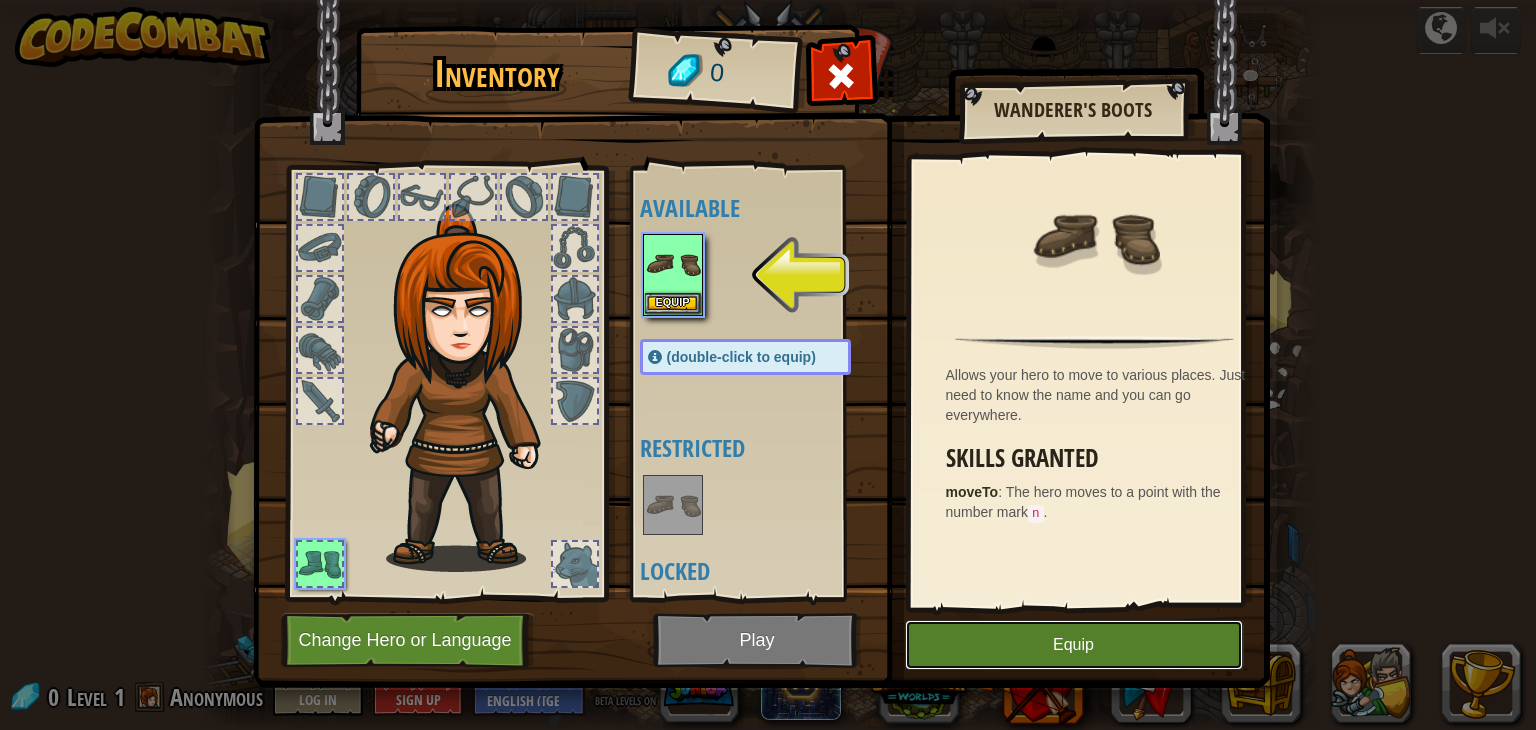 click on "Equip" at bounding box center (1074, 645) 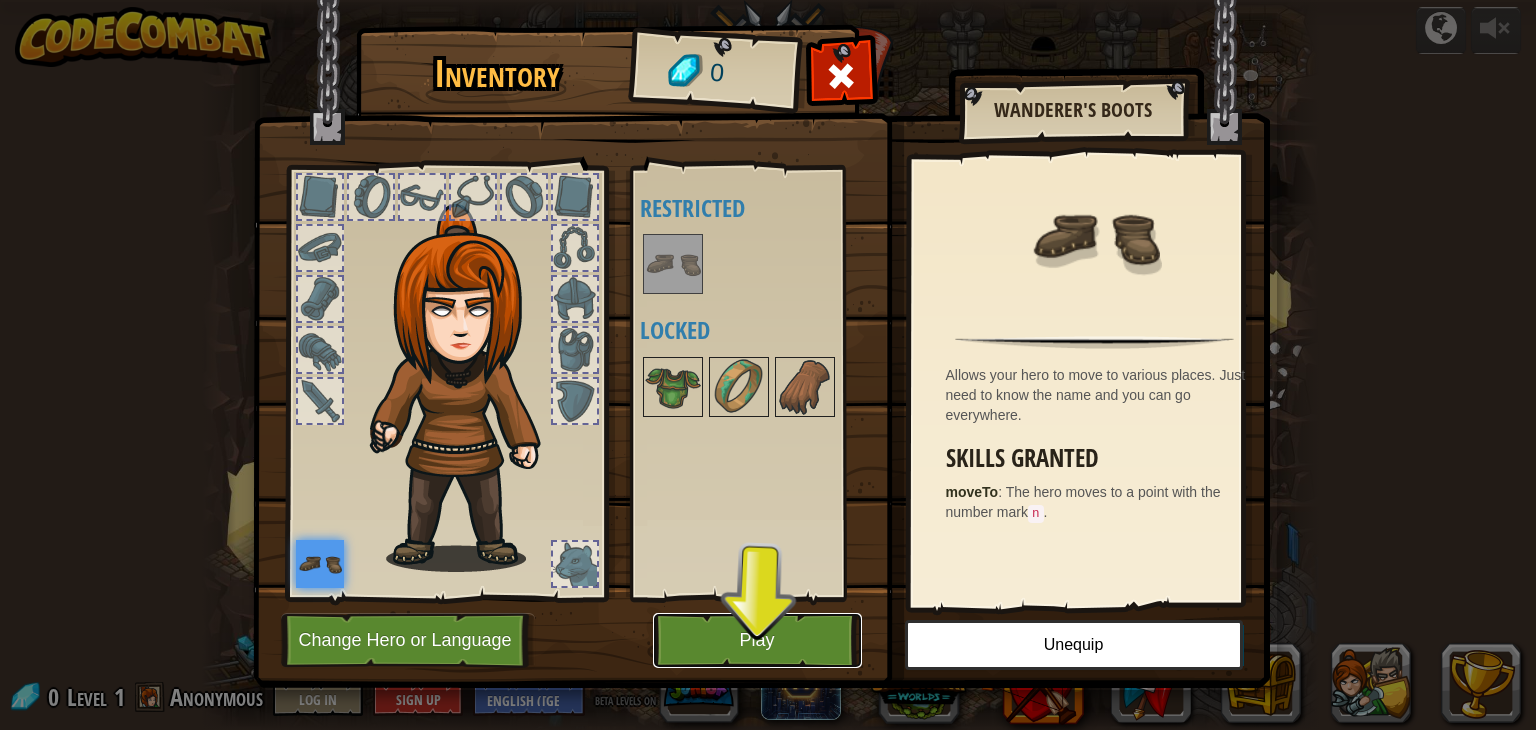 click on "Play" at bounding box center [757, 640] 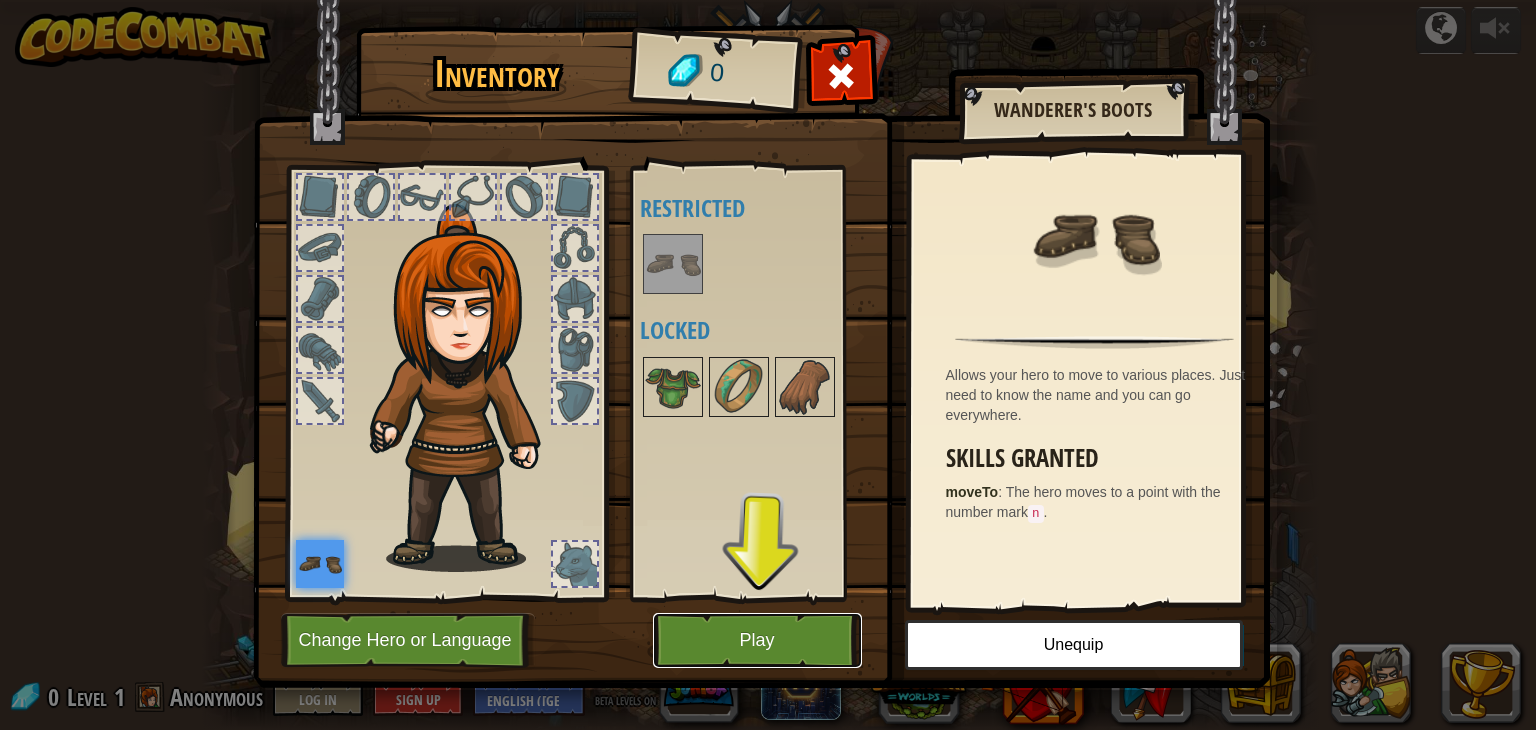 click on "Play" at bounding box center [757, 640] 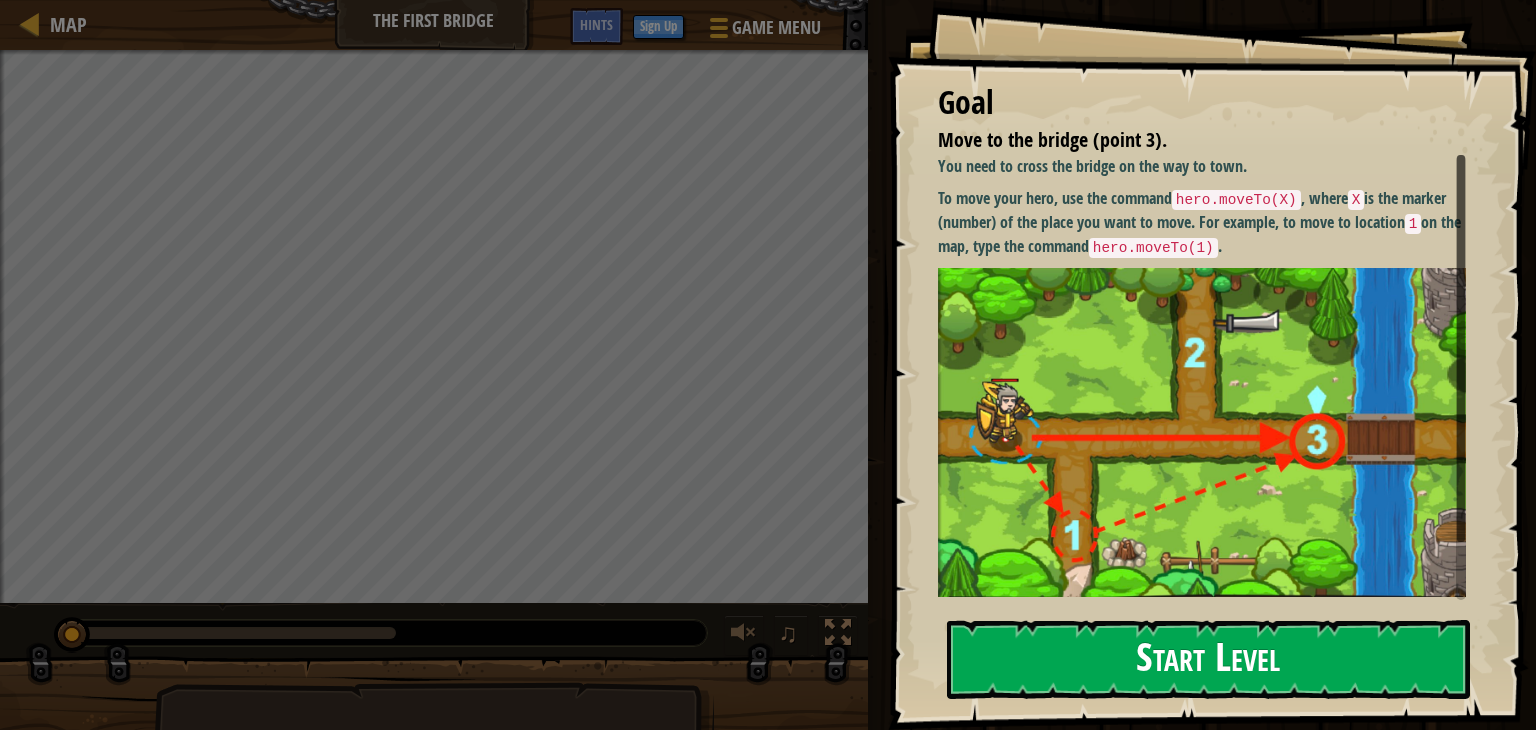 click on "Start Level" at bounding box center (1208, 659) 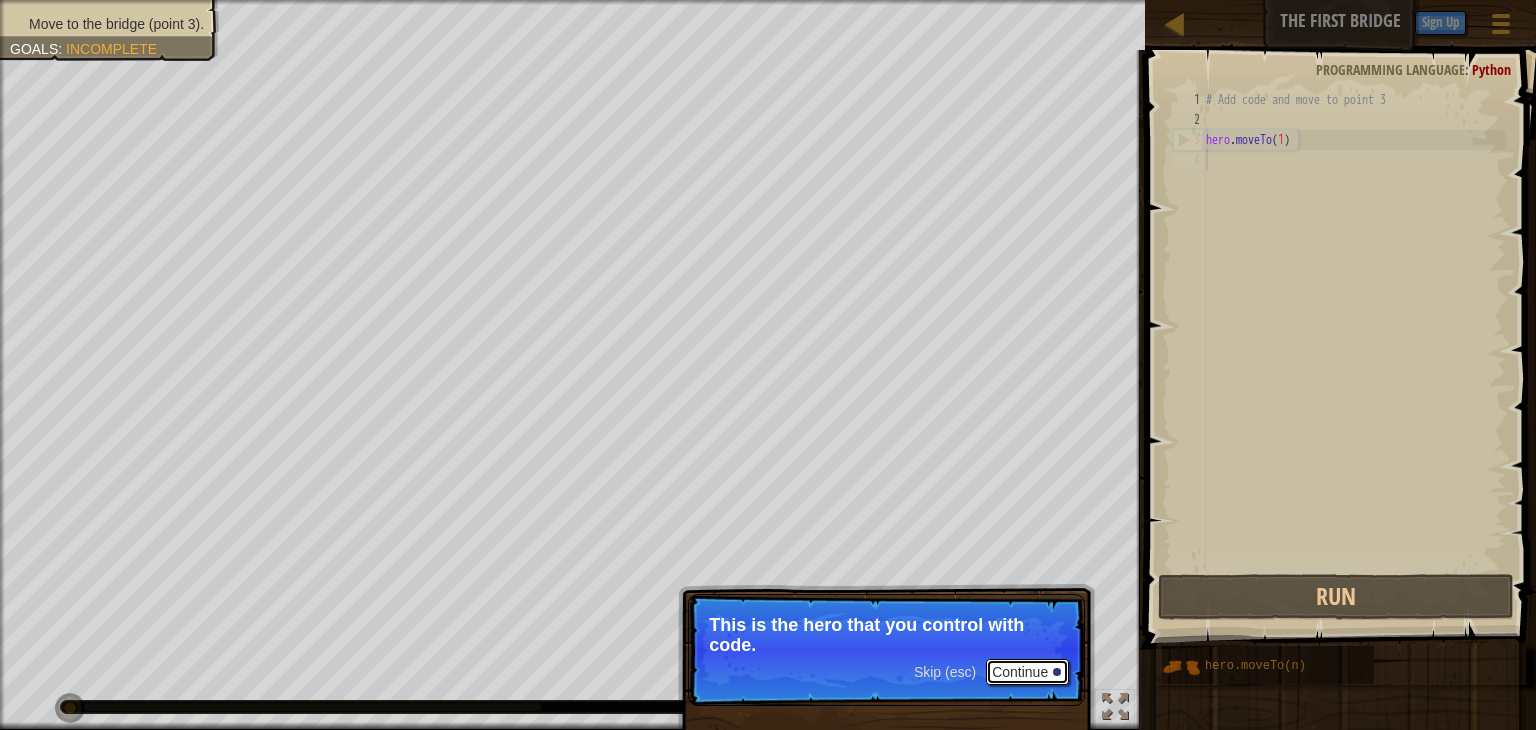 click on "Continue" at bounding box center [1027, 672] 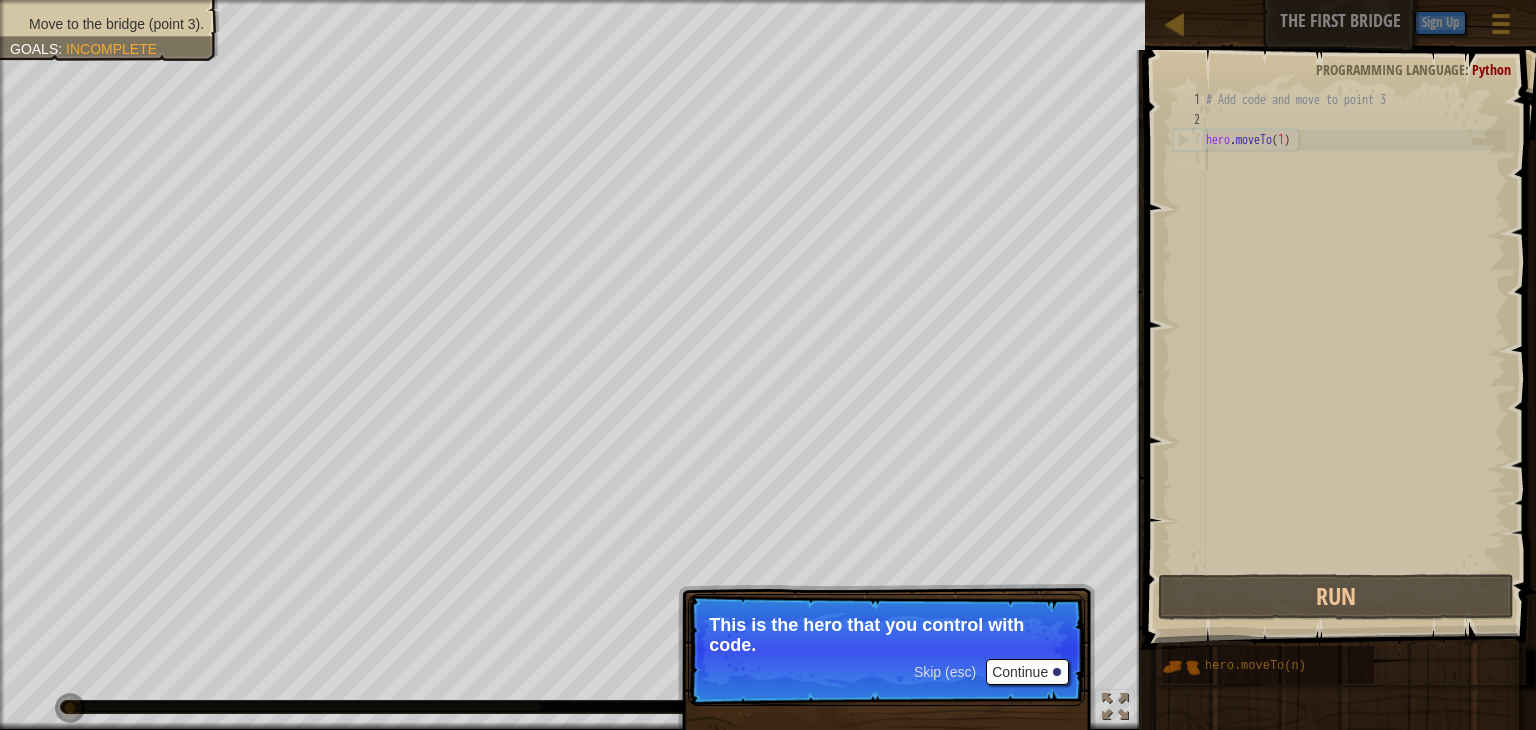 scroll, scrollTop: 9, scrollLeft: 0, axis: vertical 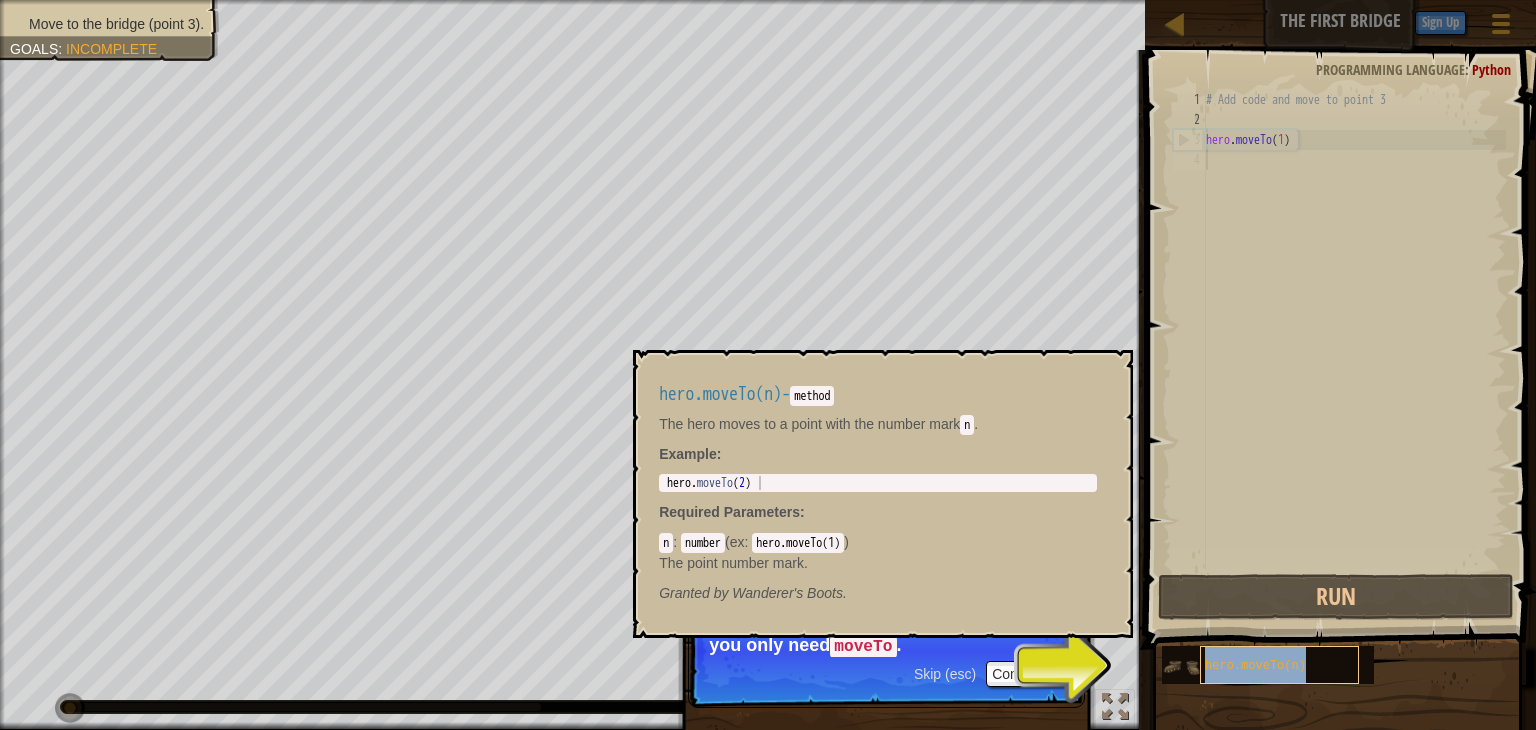 click on "hero.moveTo(n)" at bounding box center [1255, 666] 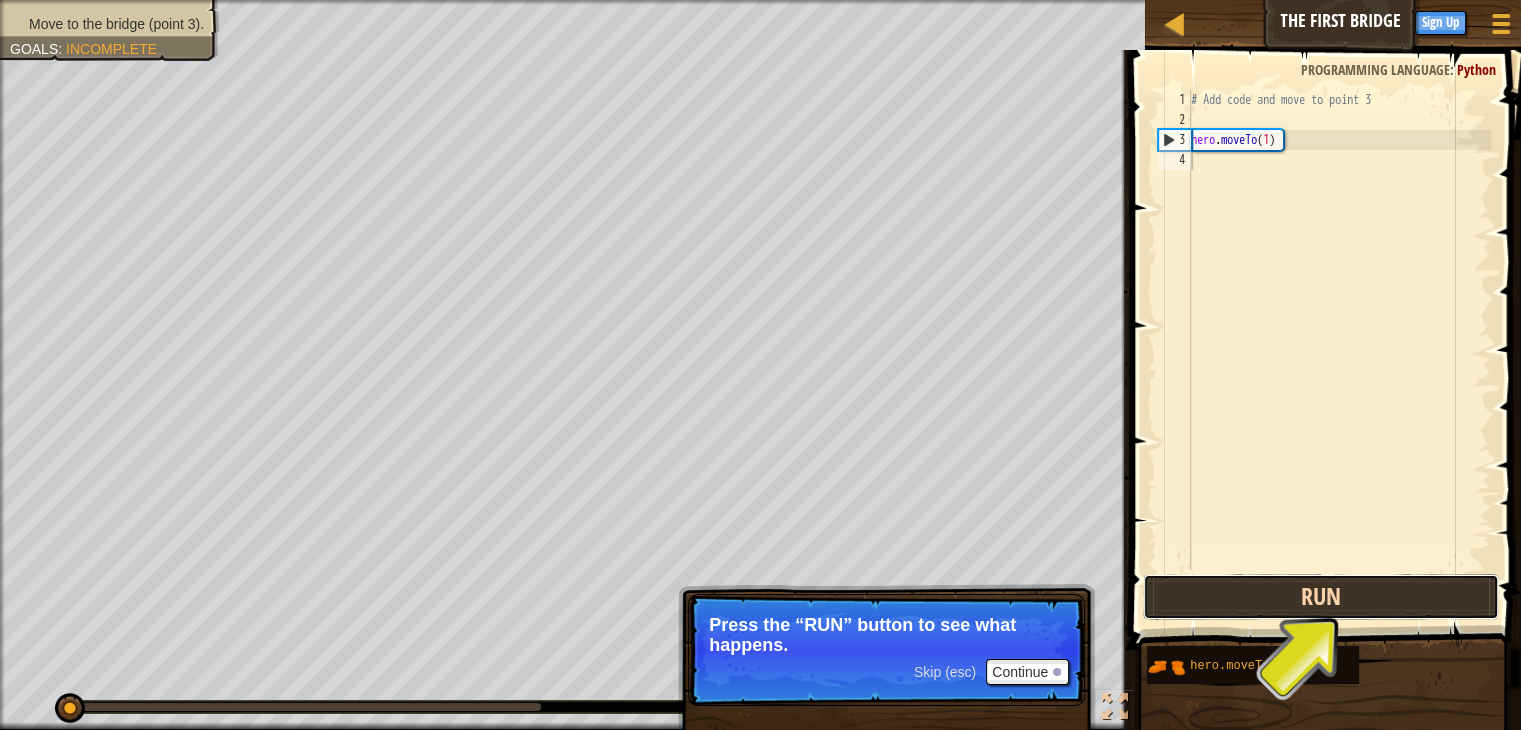 click on "Run" at bounding box center (1321, 597) 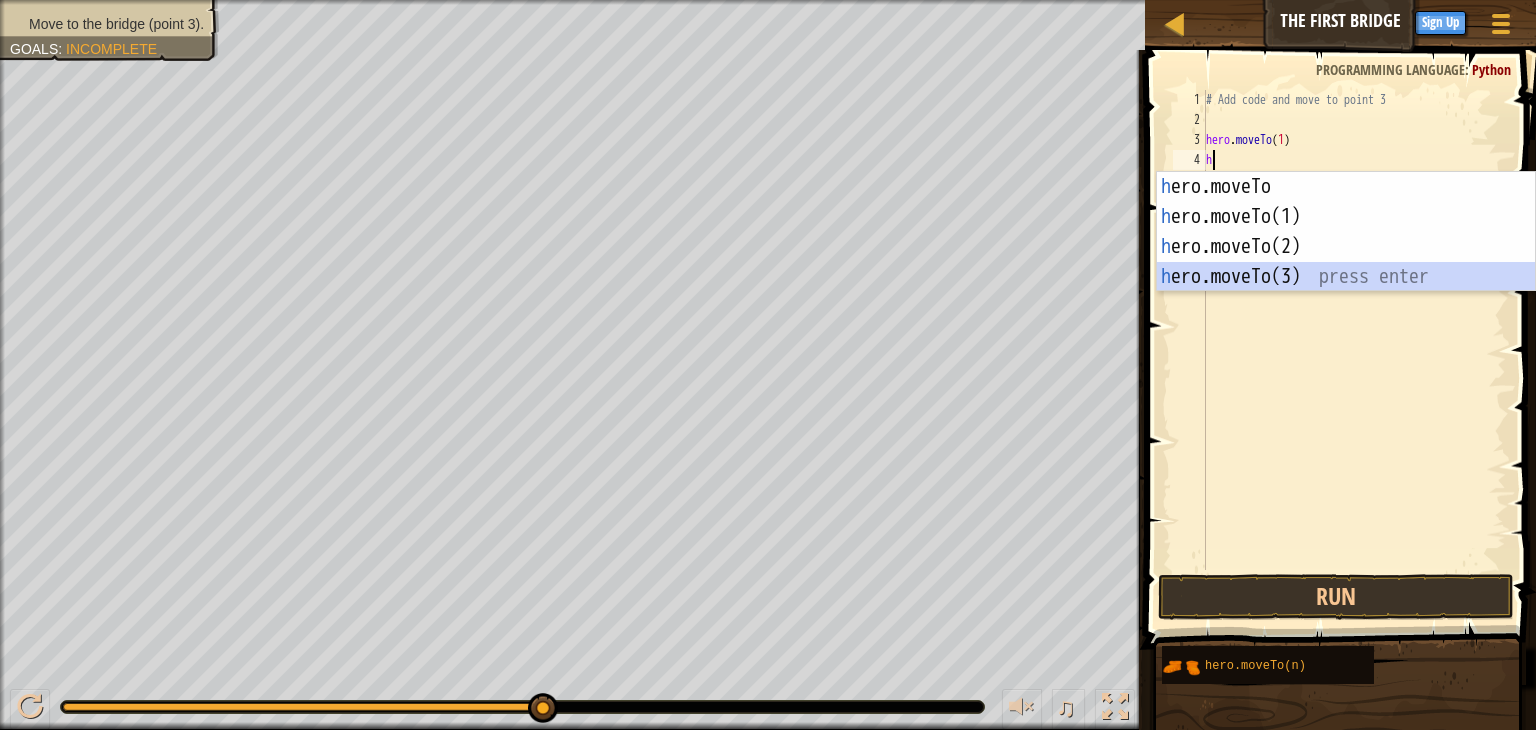 click on "h ero.moveTo press enter h ero.moveTo(1) press enter h ero.moveTo(2) press enter h ero.moveTo(3) press enter" at bounding box center [1346, 262] 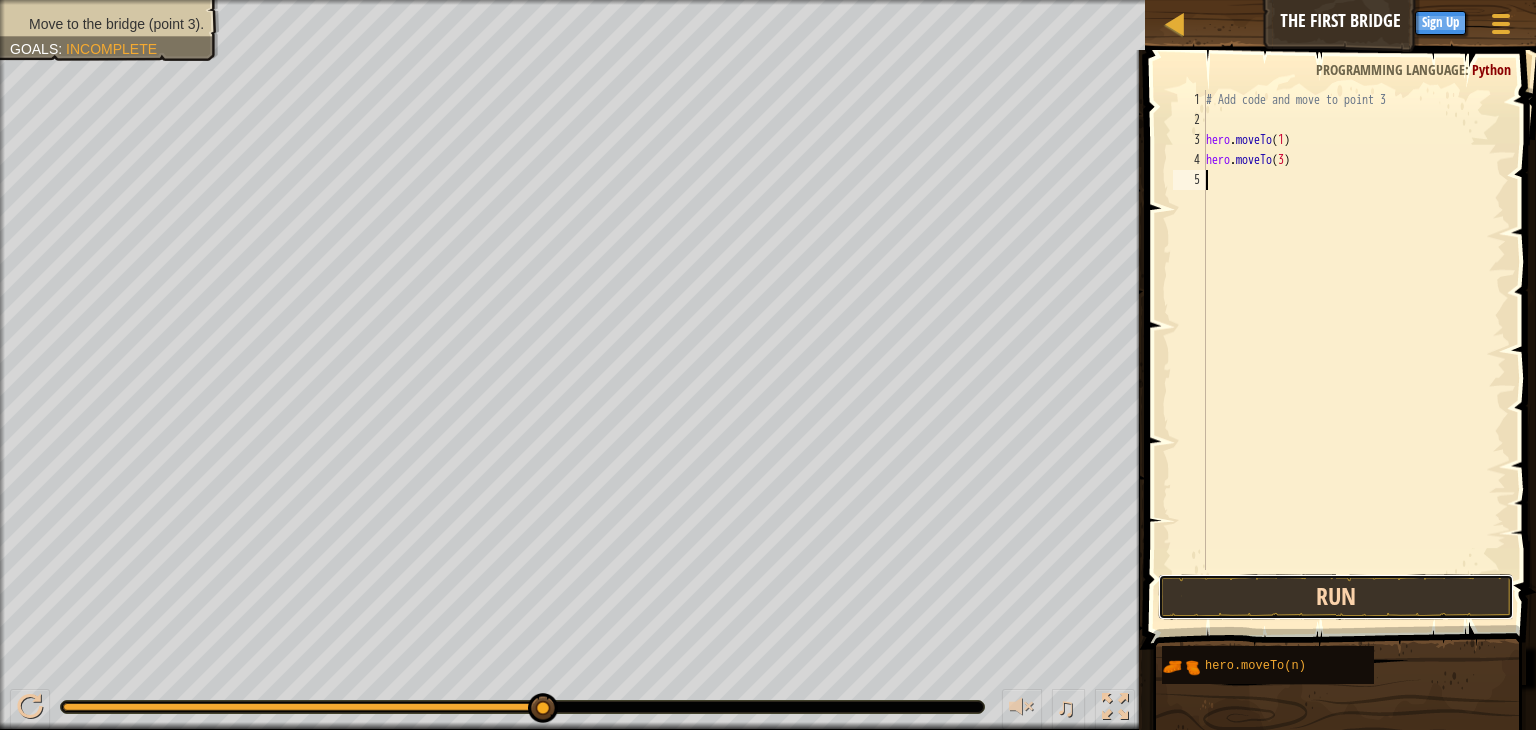 click on "Run" at bounding box center (1336, 597) 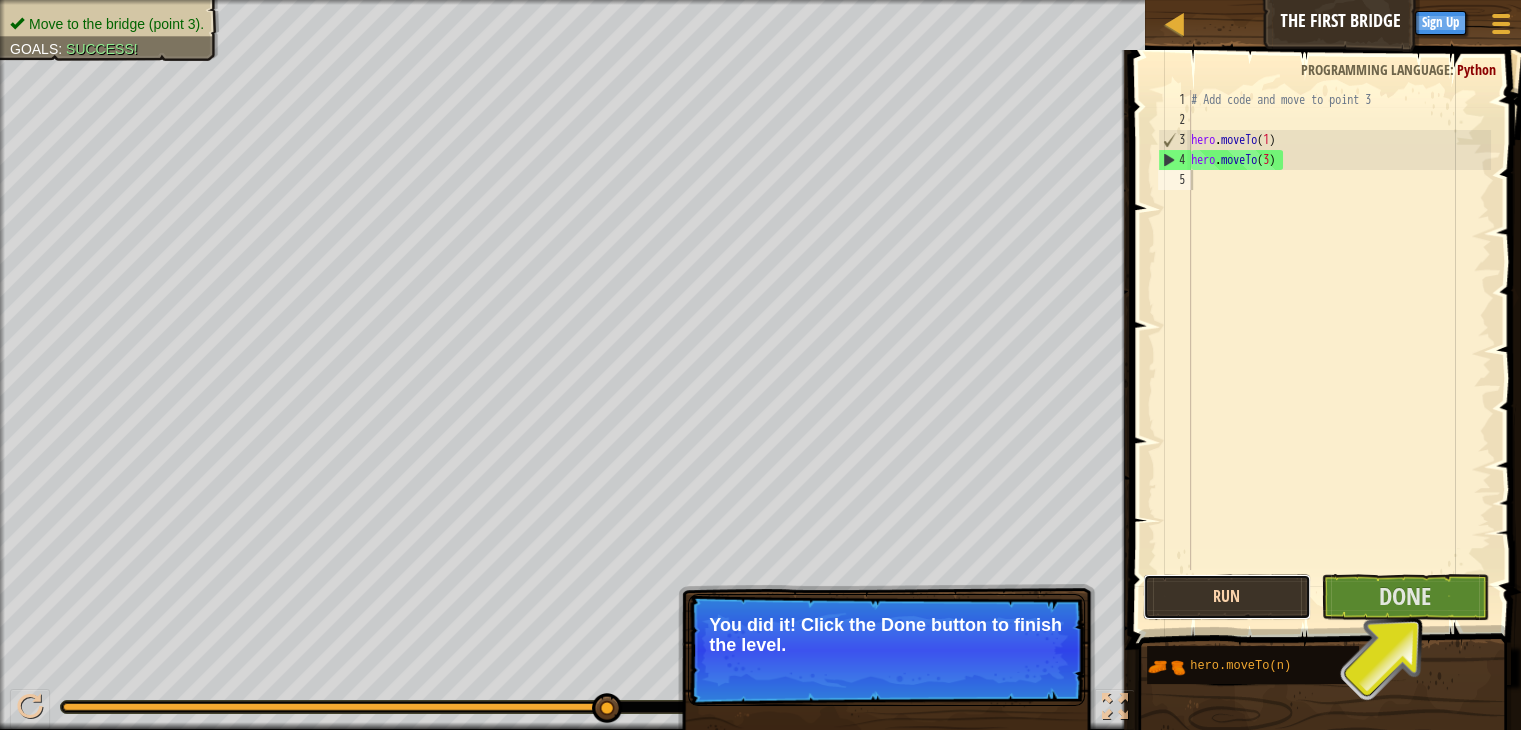 click on "Run" at bounding box center [1227, 597] 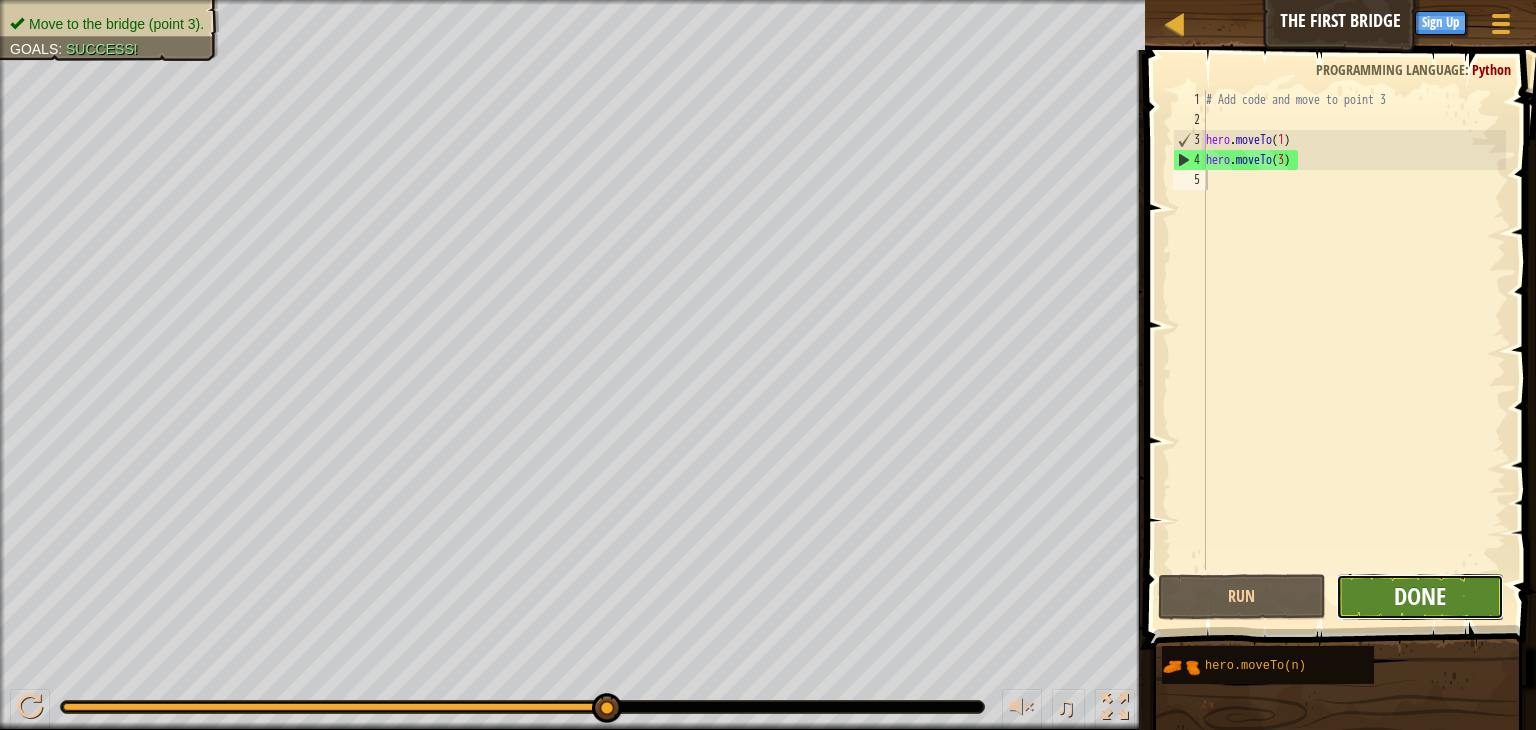 click on "Done" at bounding box center (1420, 596) 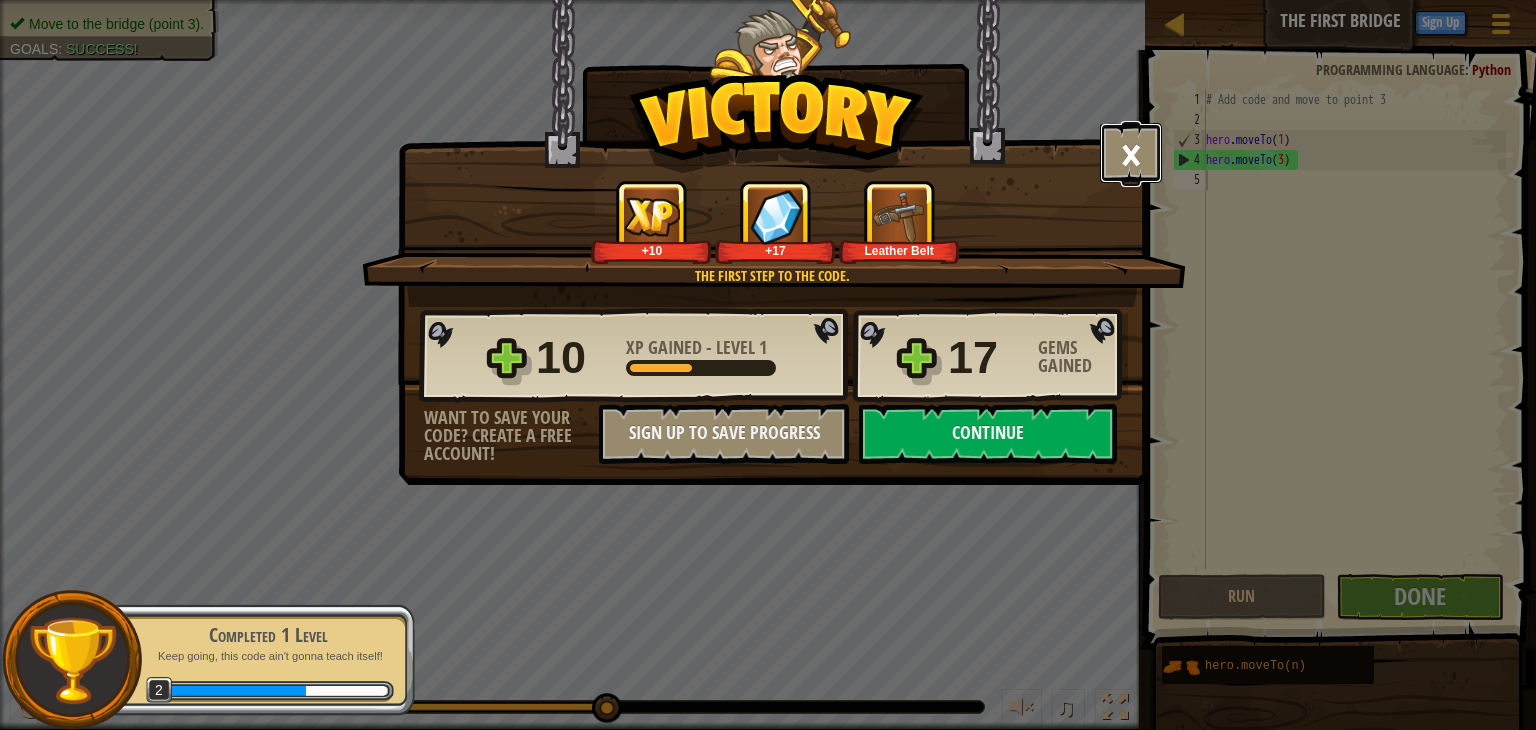click on "×" at bounding box center [1131, 153] 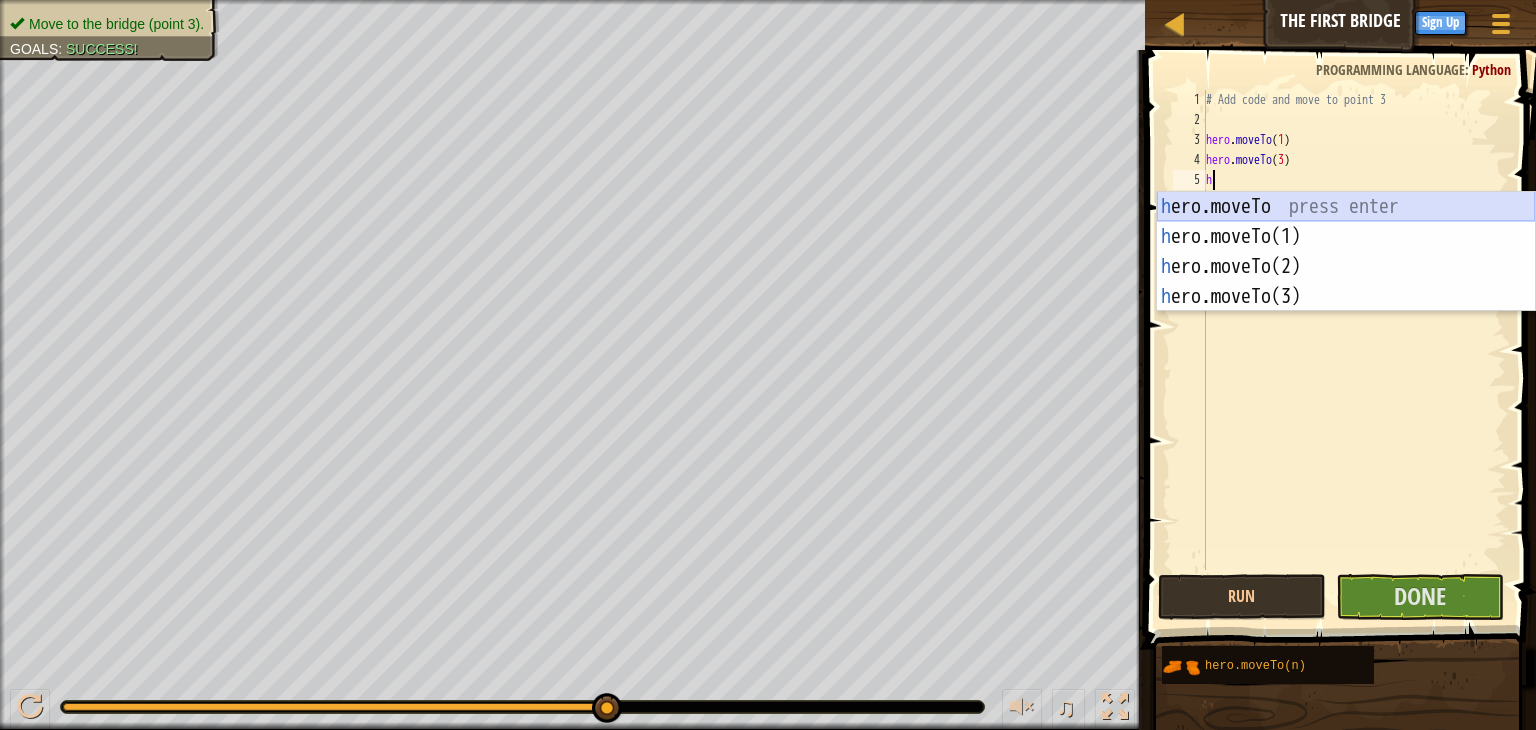 click on "h ero.moveTo press enter h ero.moveTo(1) press enter h ero.moveTo(2) press enter h ero.moveTo(3) press enter" at bounding box center (1346, 282) 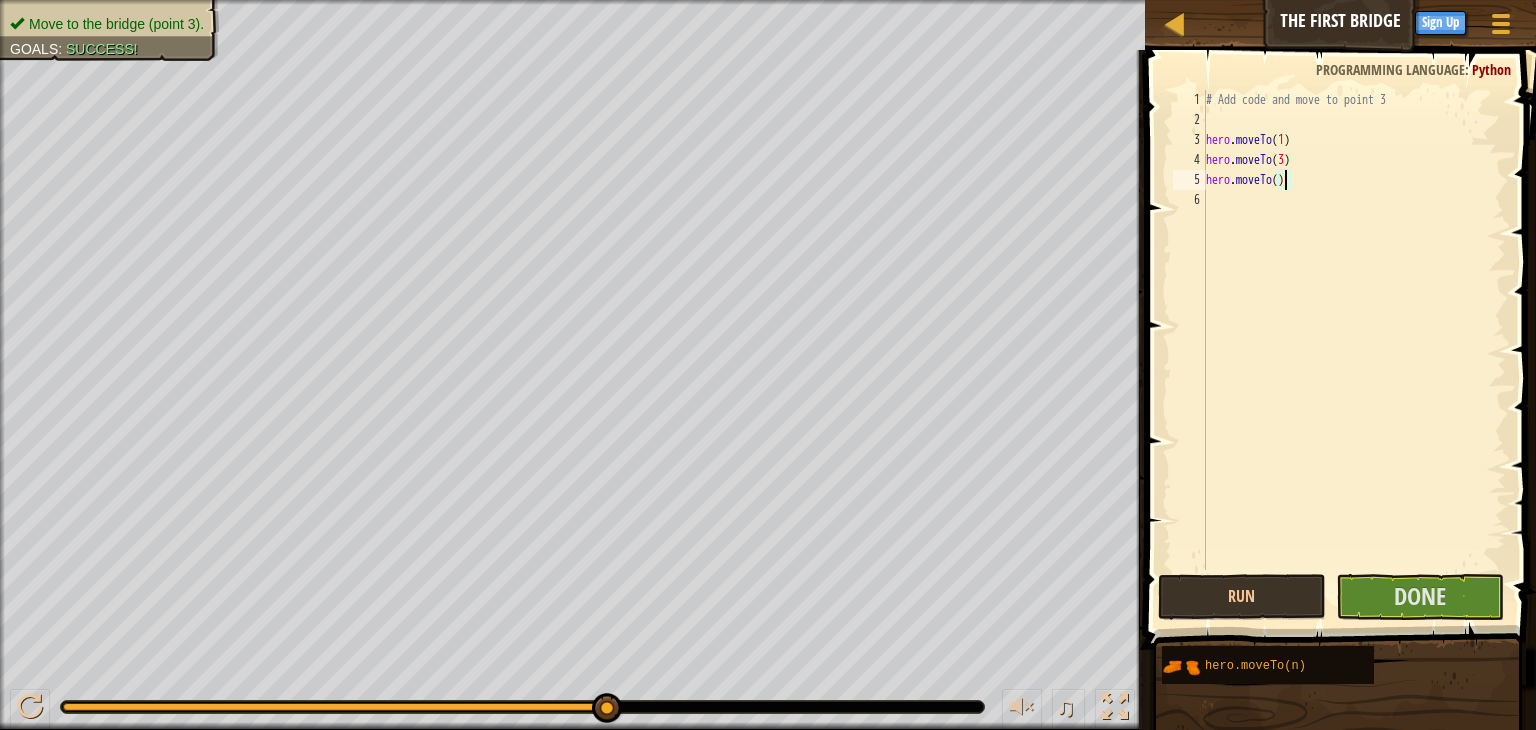 scroll, scrollTop: 9, scrollLeft: 6, axis: both 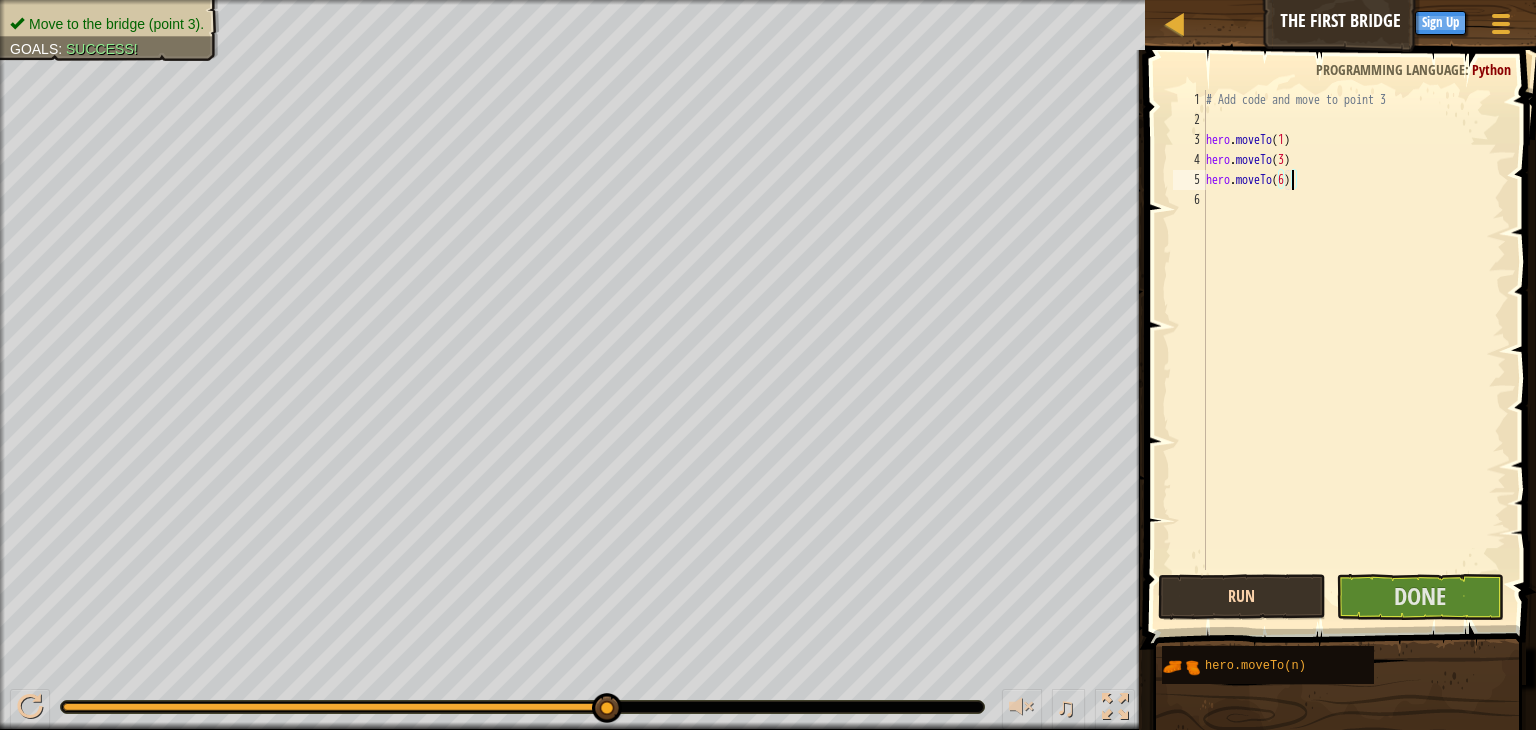 type on "hero.moveTo(6)" 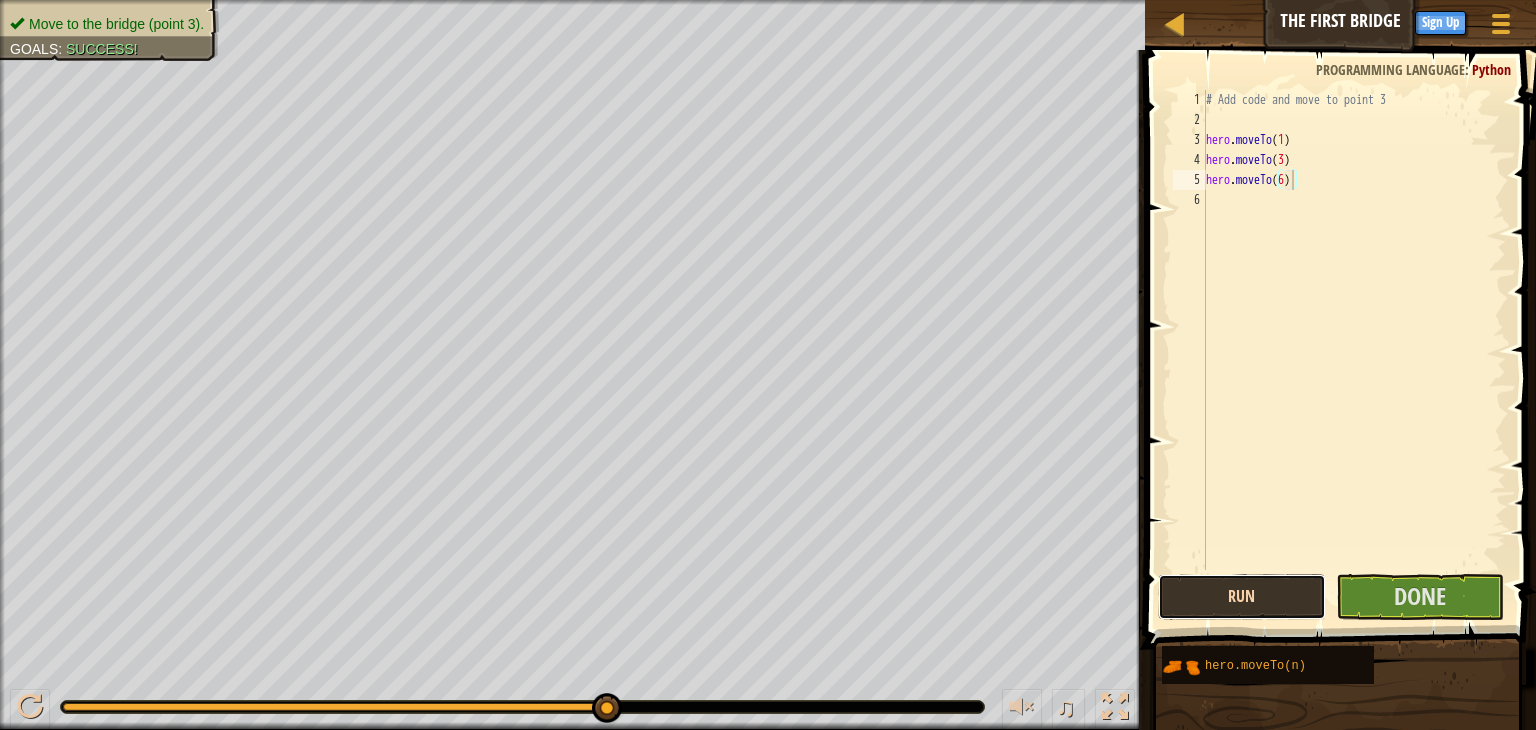 click on "Run" at bounding box center (1242, 597) 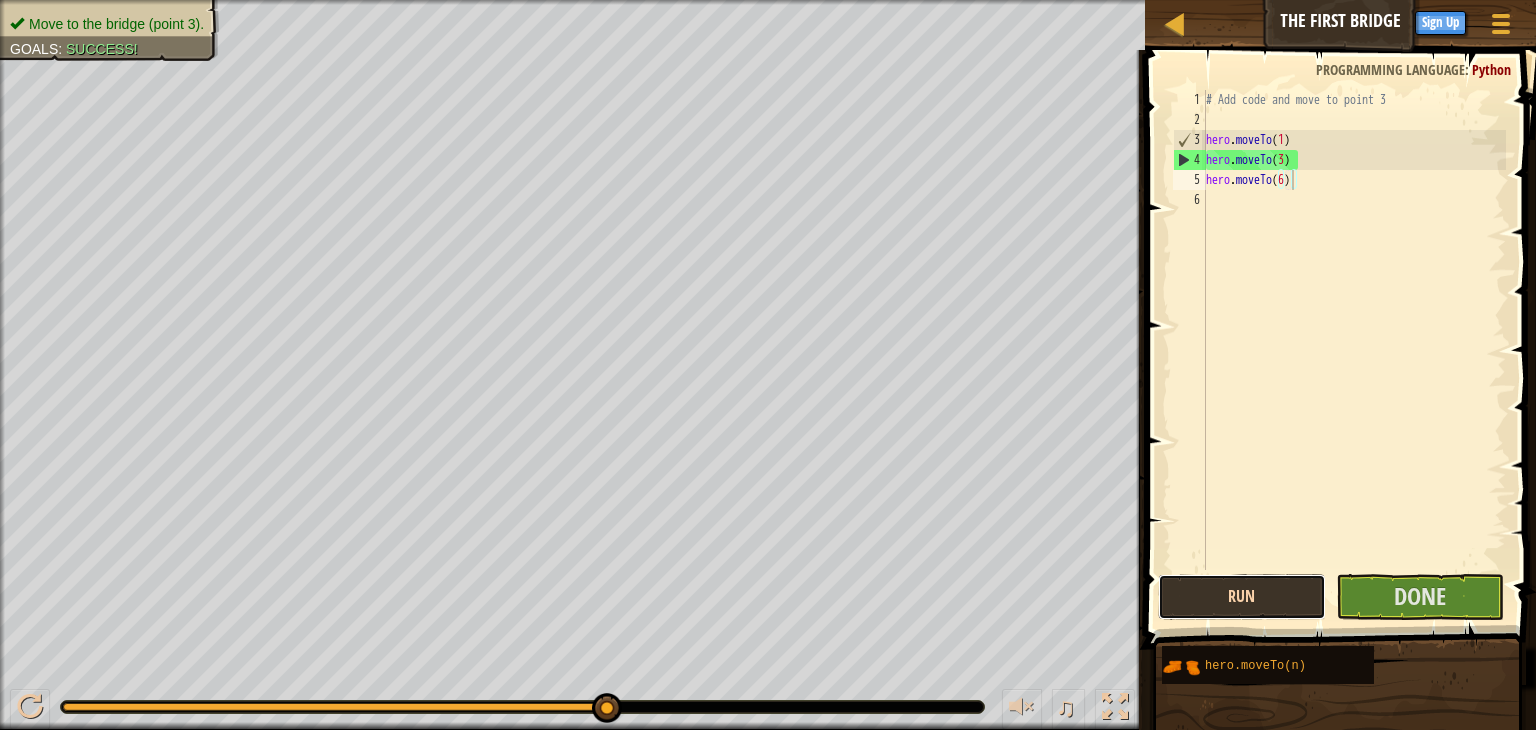 click on "Run" at bounding box center (1242, 597) 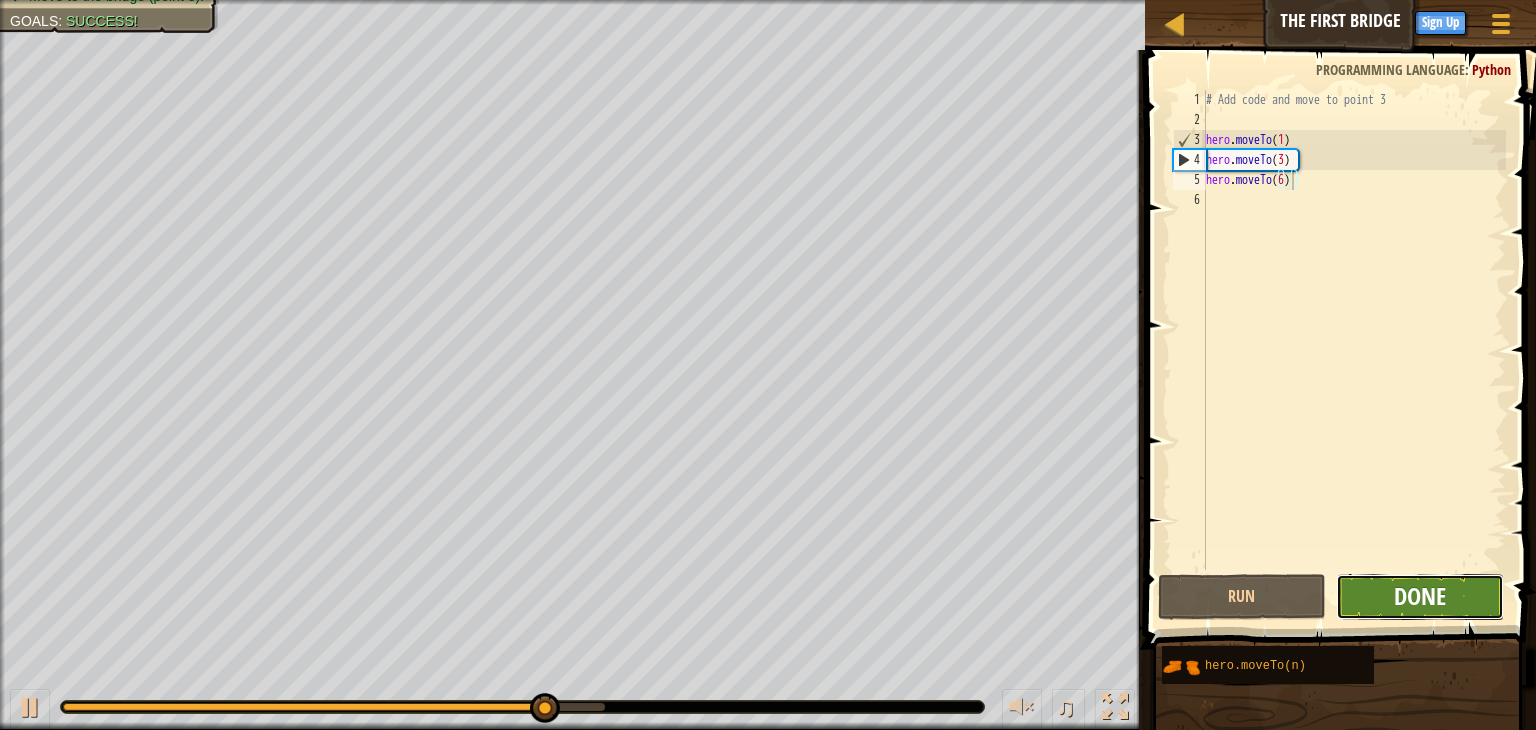 click on "Done" at bounding box center [1420, 596] 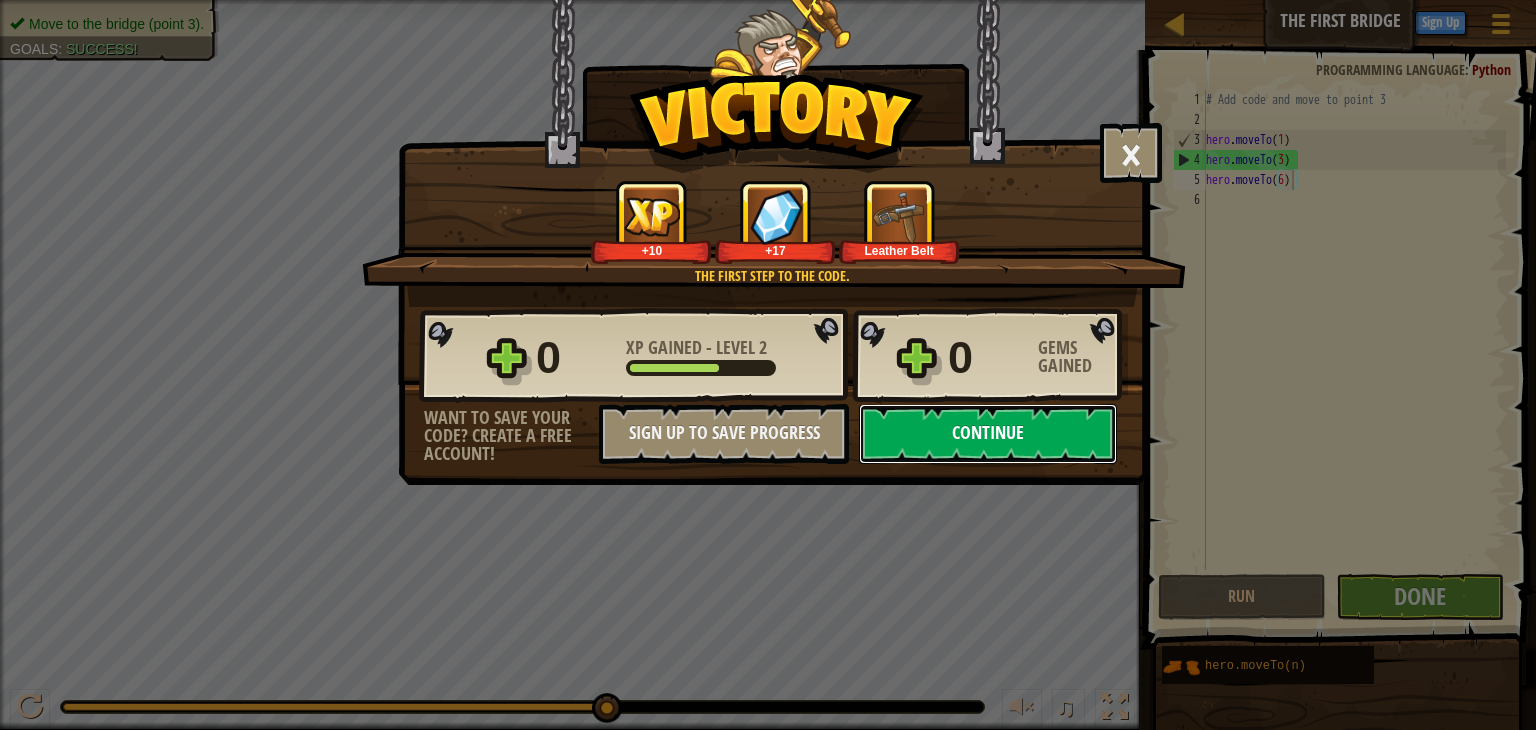 click on "Continue" at bounding box center (988, 434) 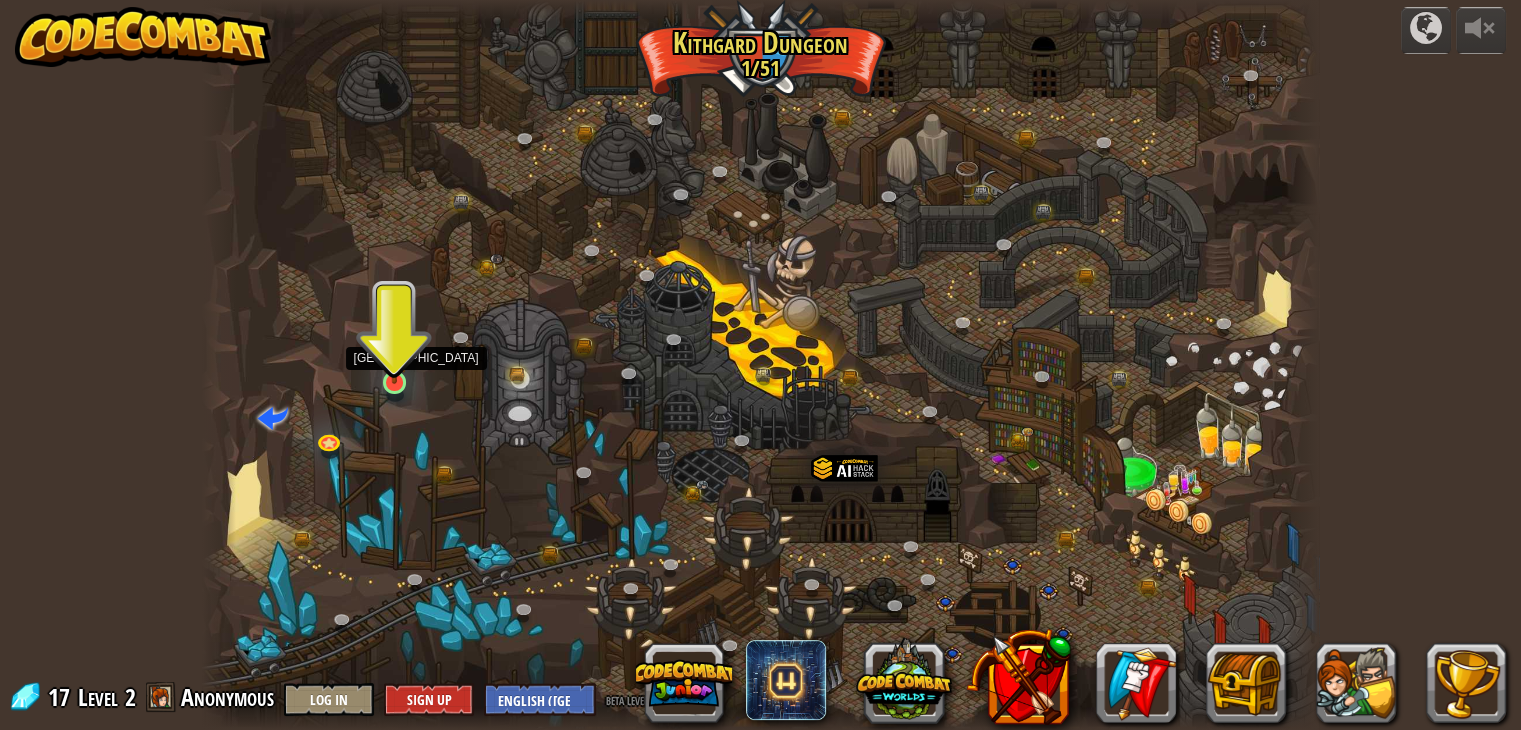 click at bounding box center [395, 353] 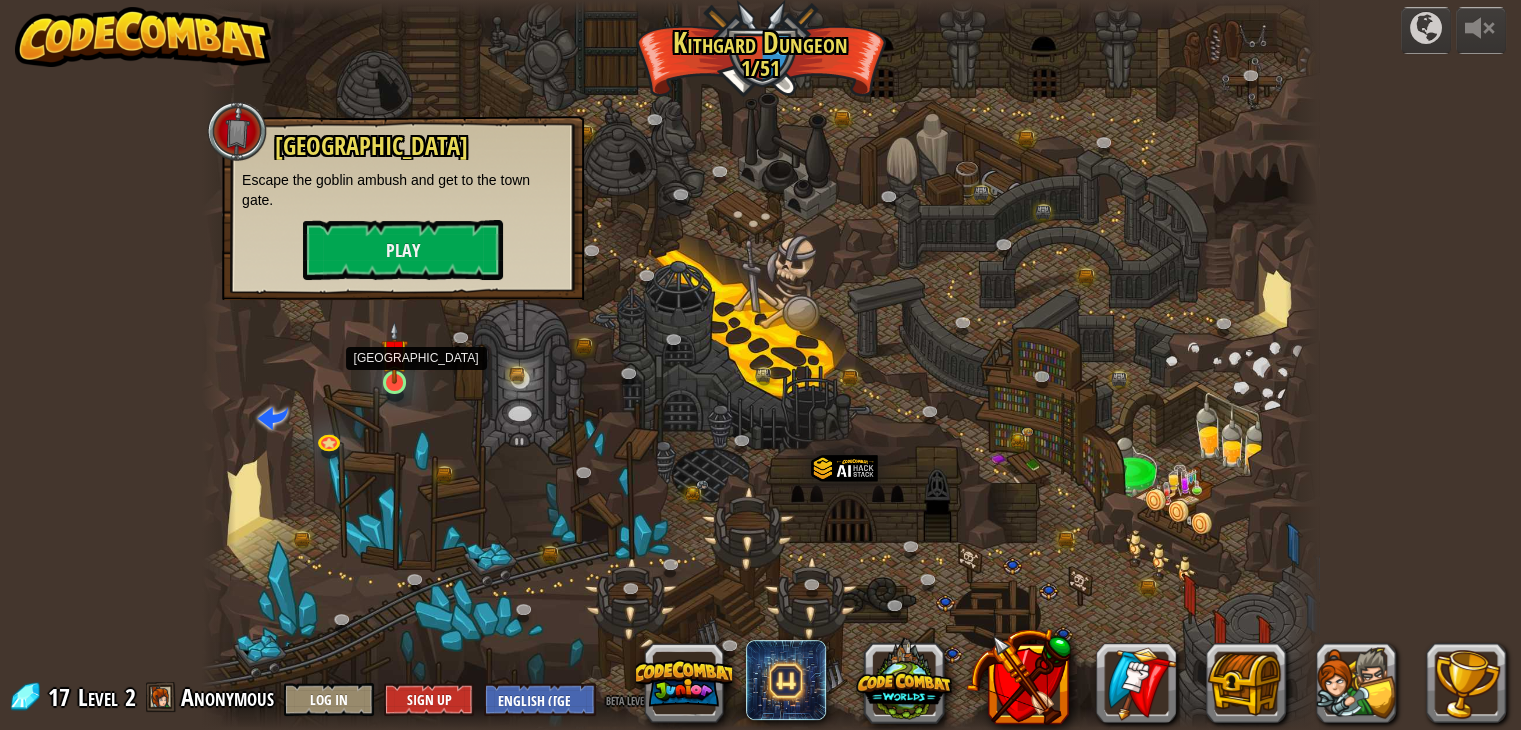 click at bounding box center (395, 353) 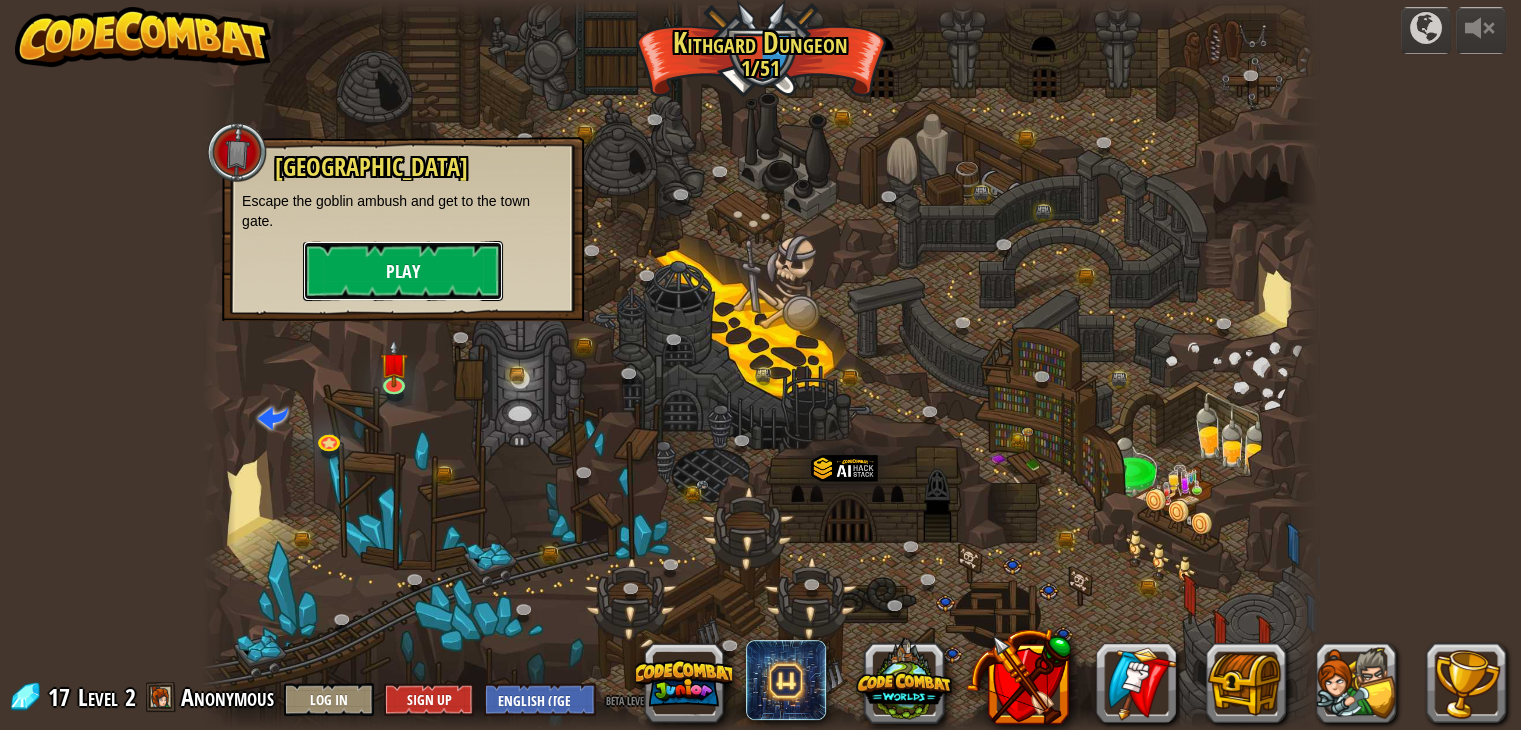 click on "Play" at bounding box center (403, 271) 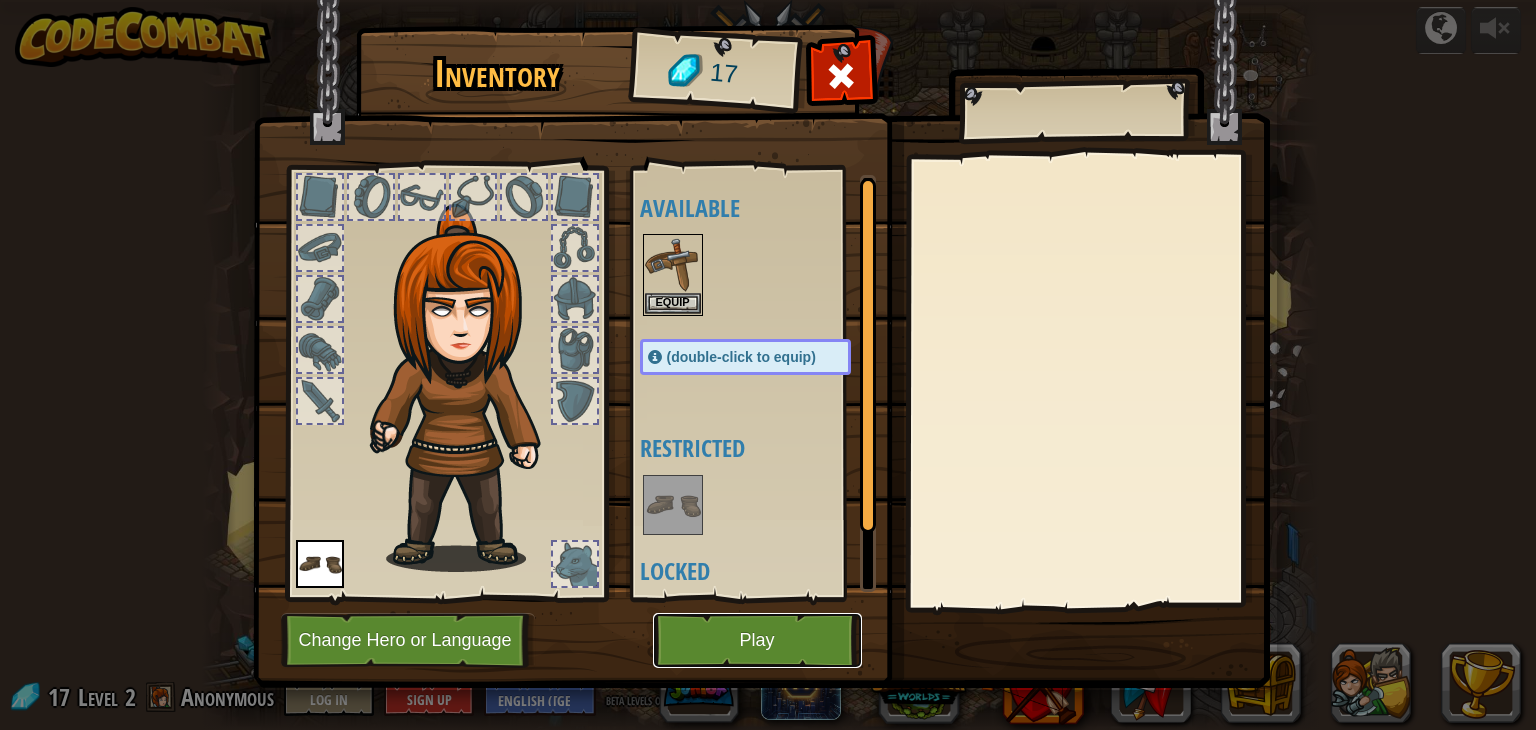 click on "Play" at bounding box center (757, 640) 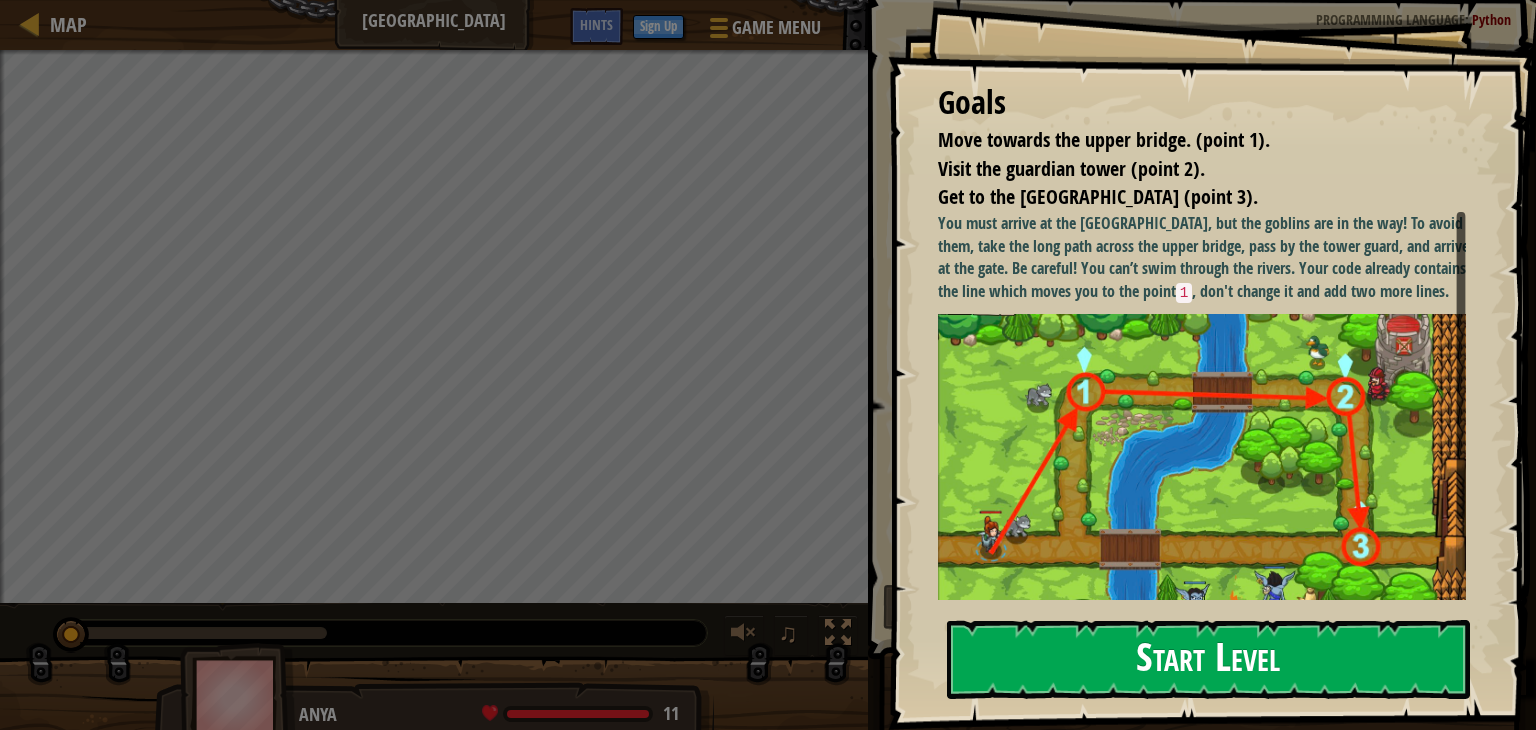 click on "Start Level" at bounding box center (1208, 659) 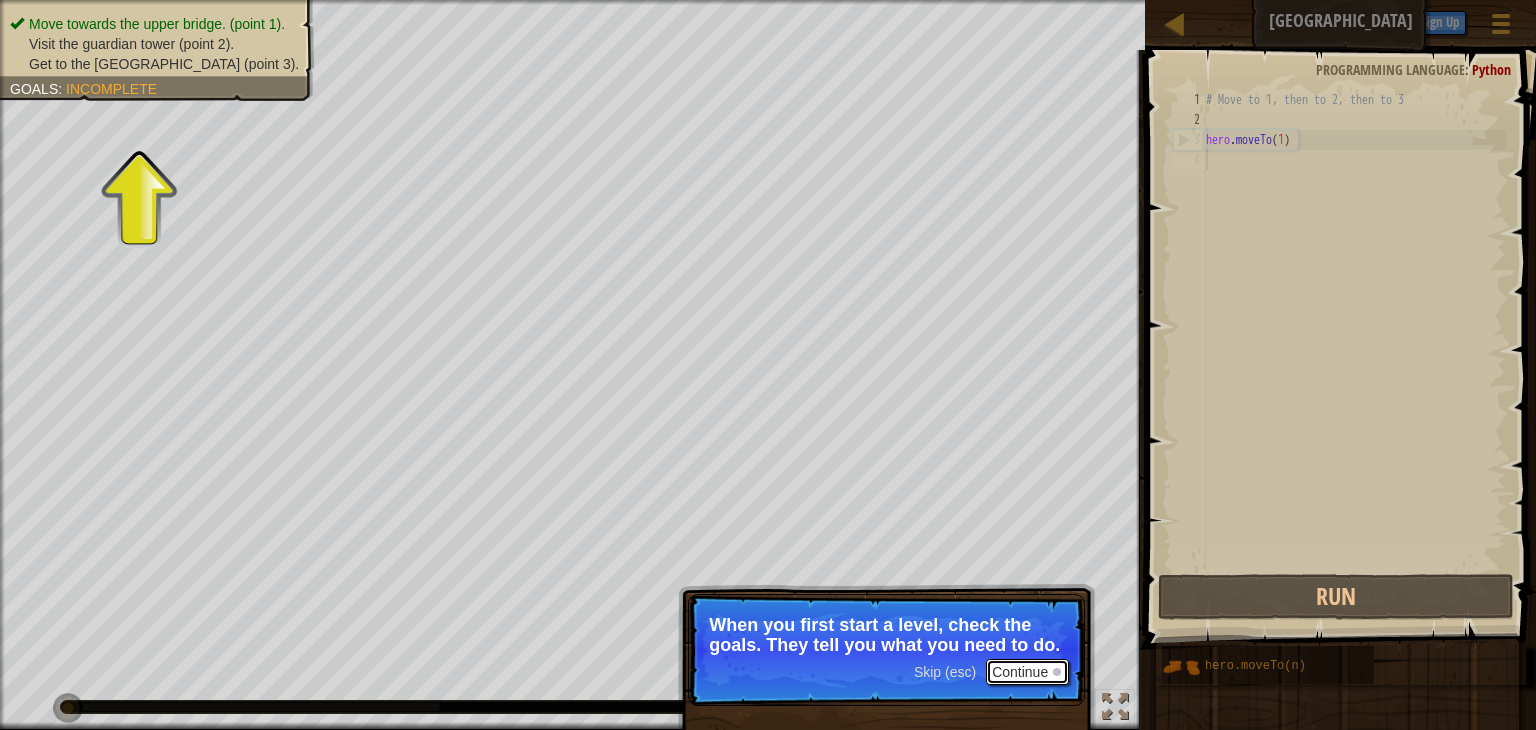 click on "Continue" at bounding box center [1027, 672] 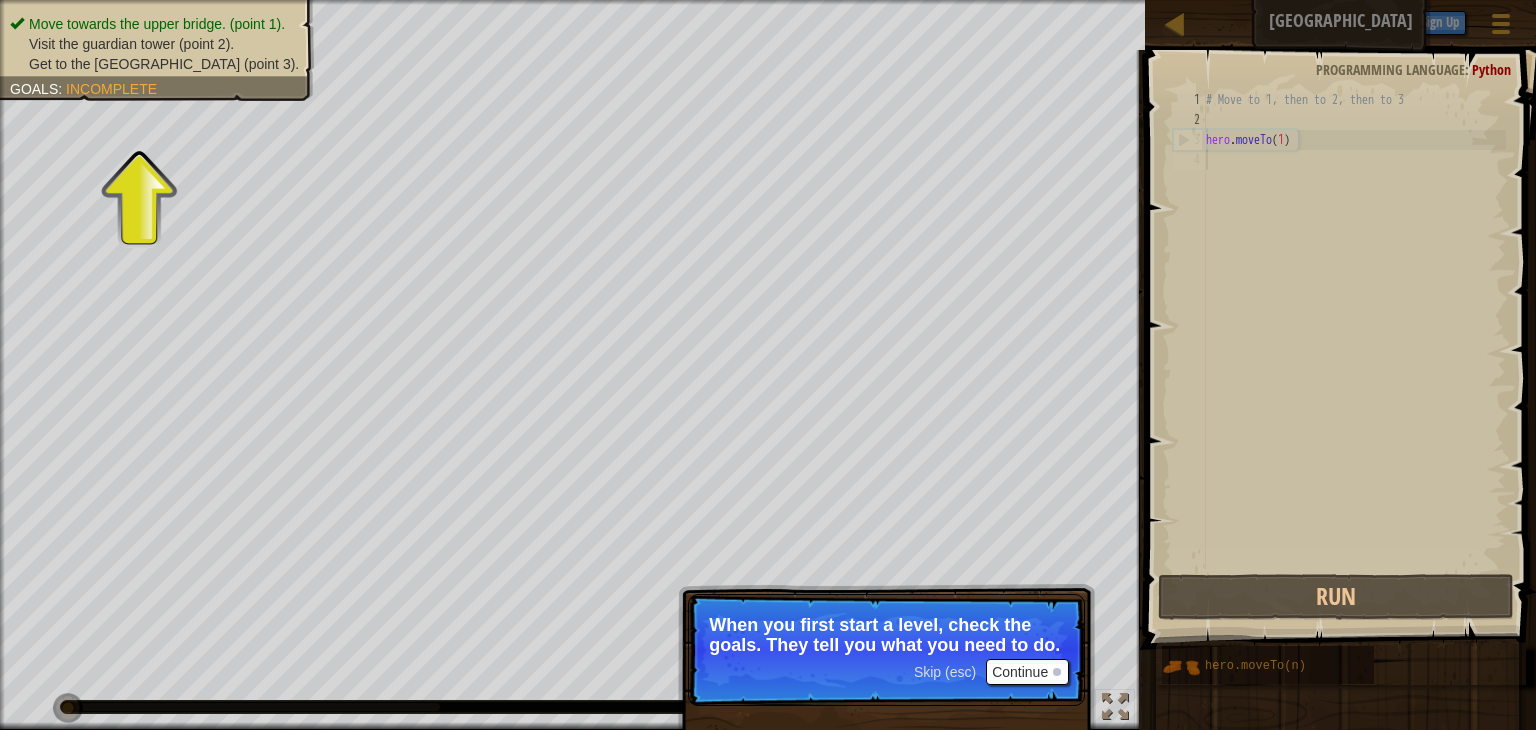 scroll, scrollTop: 9, scrollLeft: 0, axis: vertical 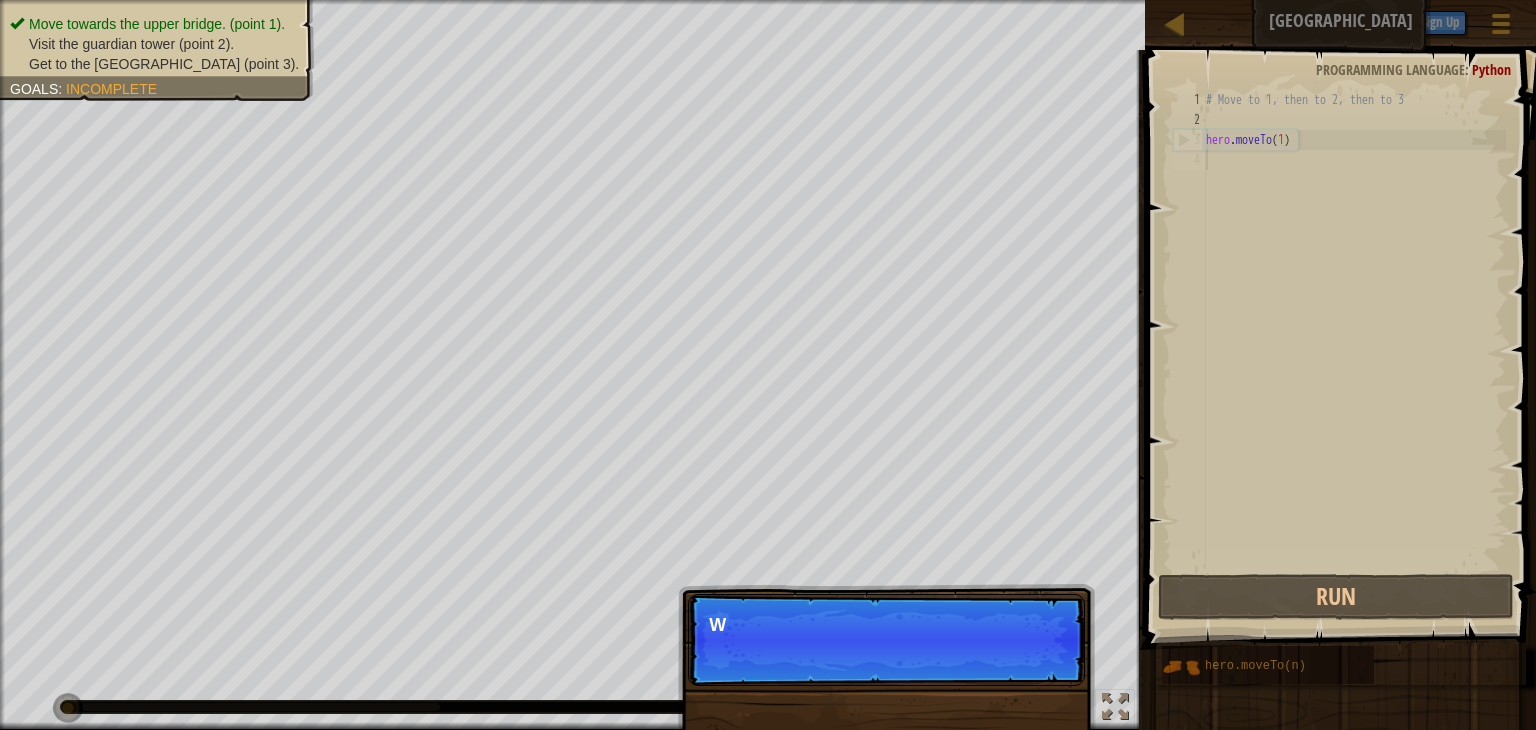 click on "Skip (esc) Continue  W" at bounding box center (886, 742) 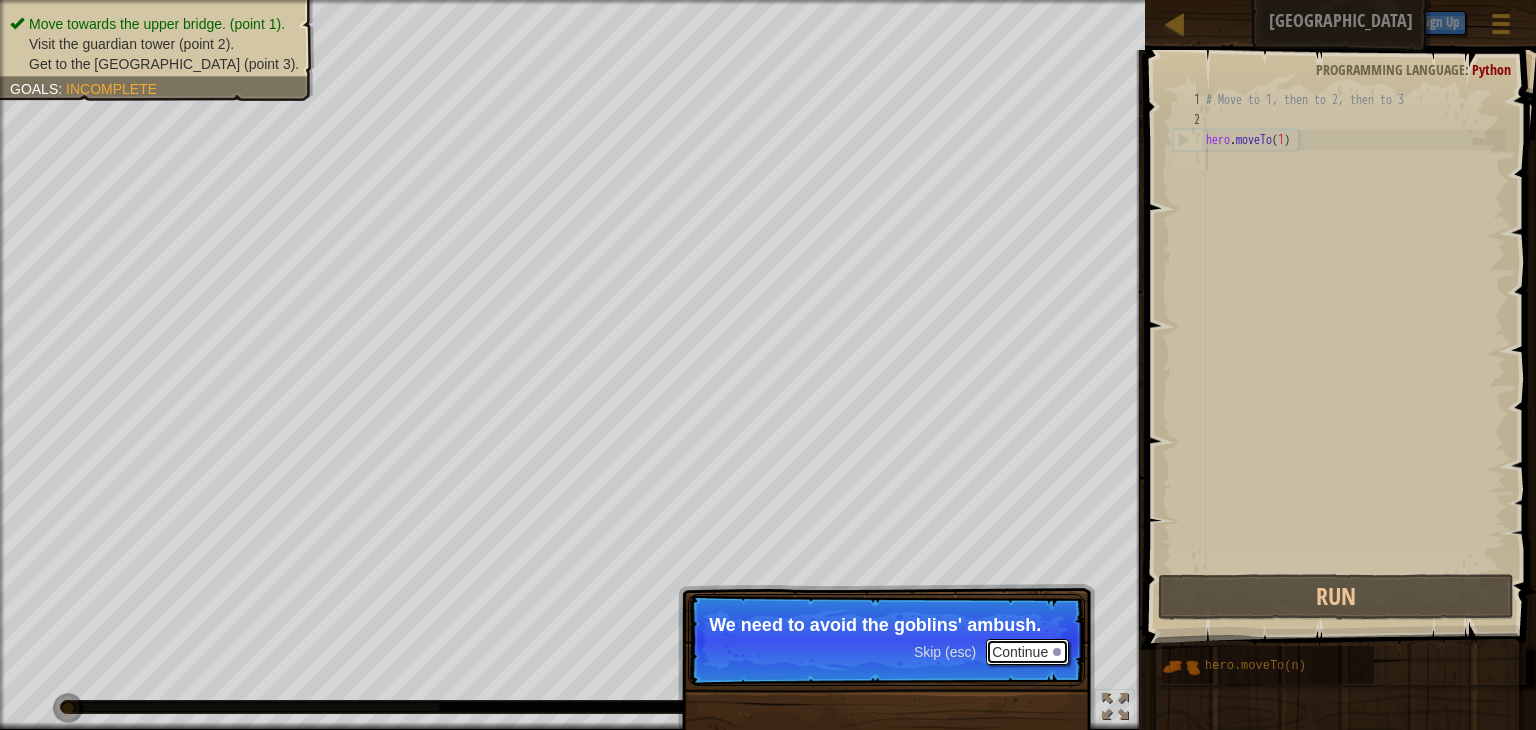 click on "Continue" at bounding box center (1027, 652) 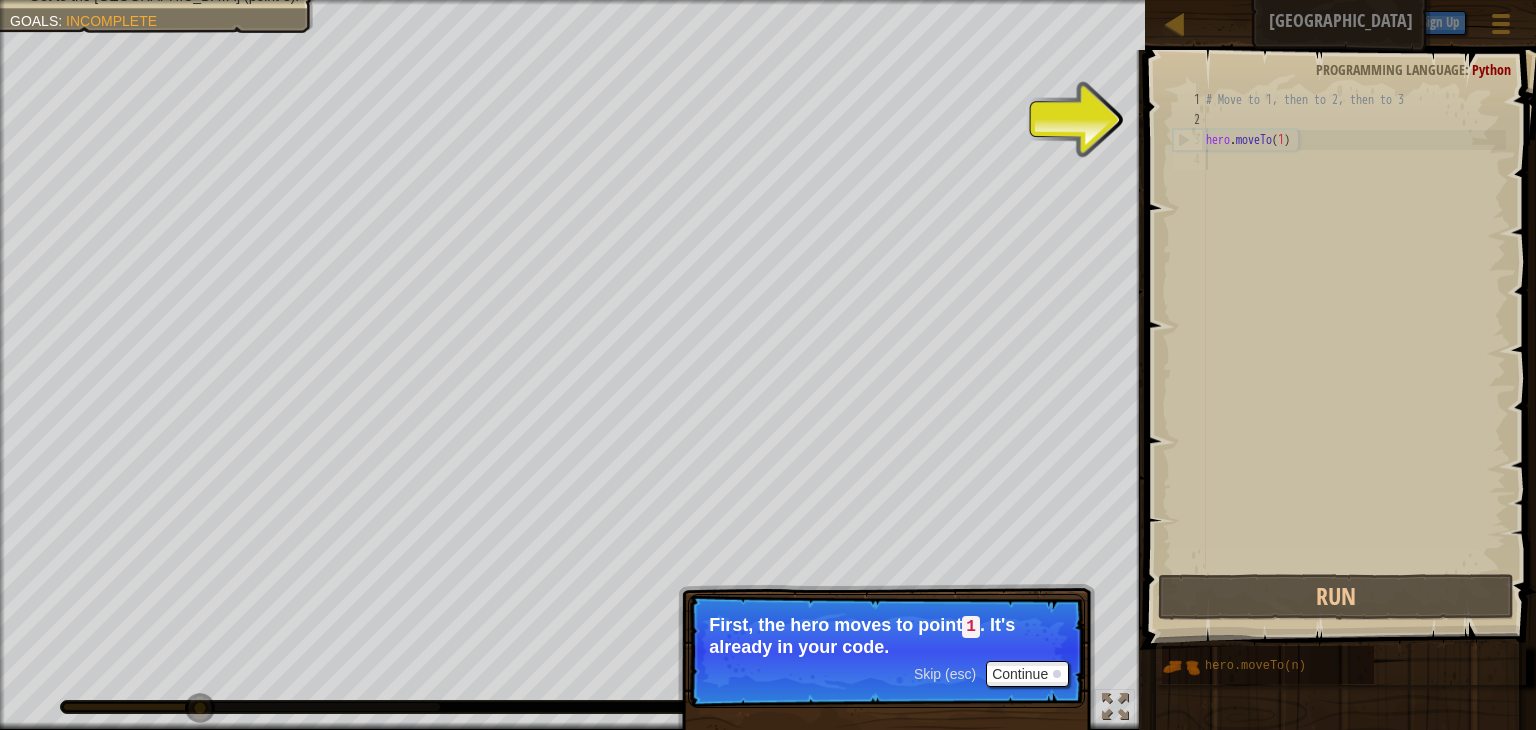 click on "Skip (esc) Continue  First, the hero moves to point  1 . It's already in your code." at bounding box center [886, 651] 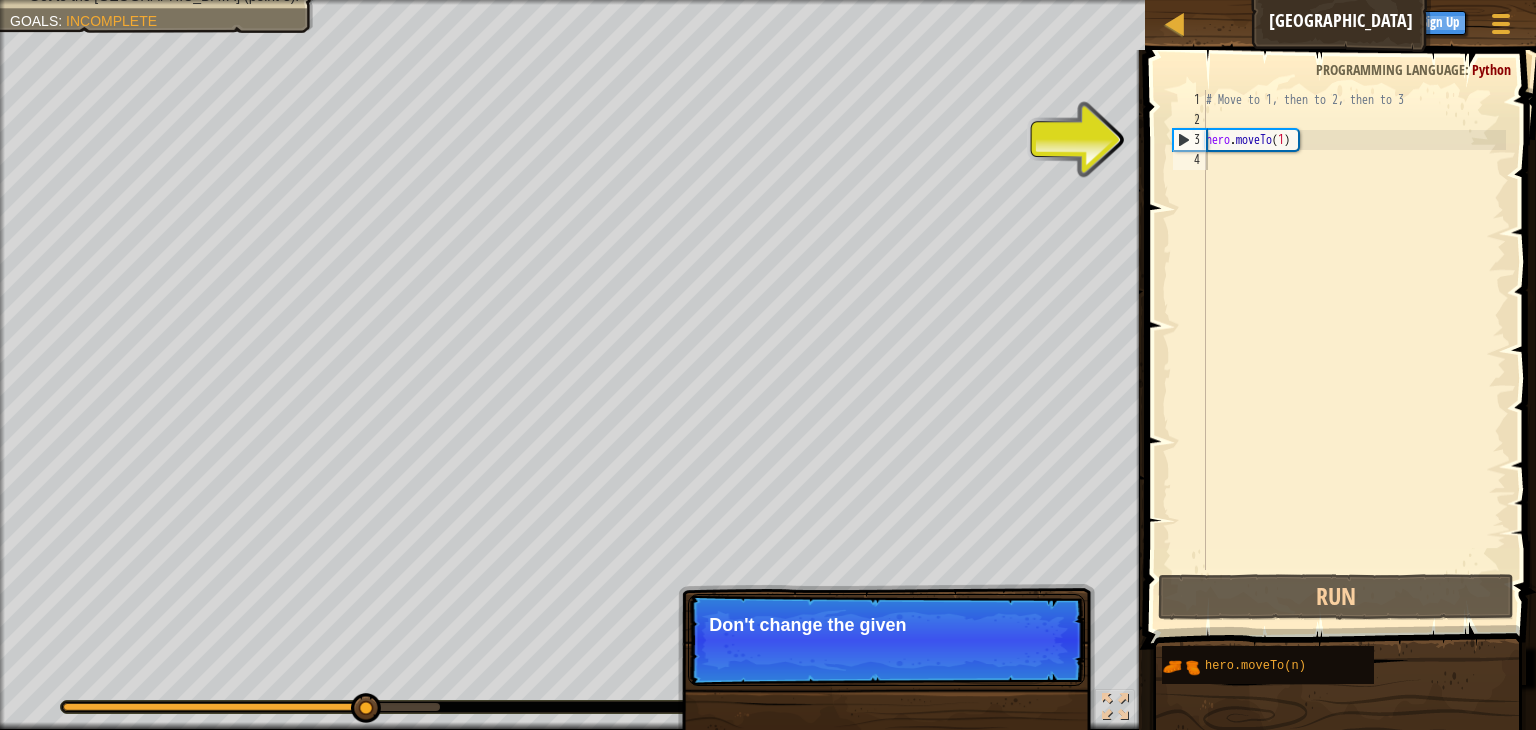 click on "Skip (esc) Continue  Don't change the given" at bounding box center [886, 640] 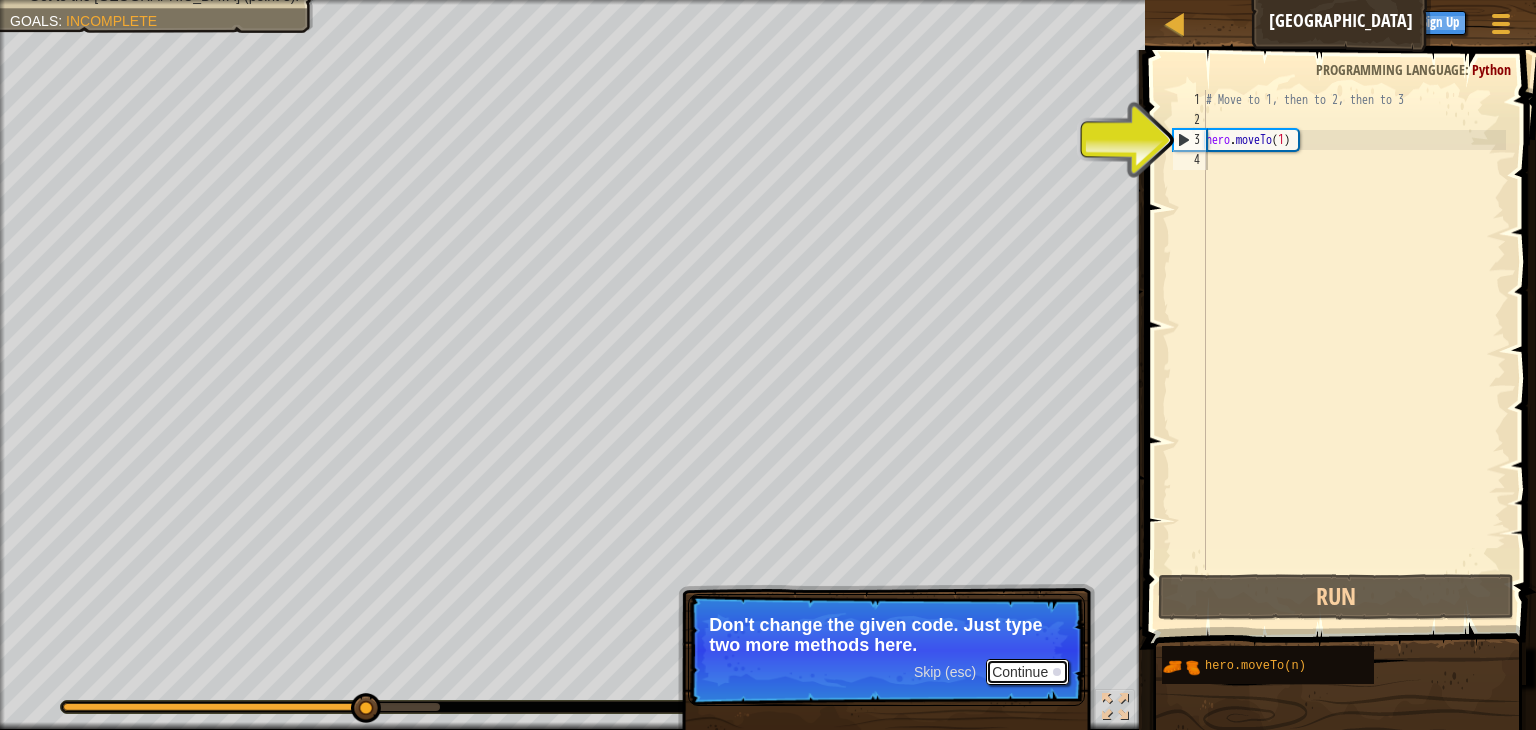 click on "Continue" at bounding box center [1027, 672] 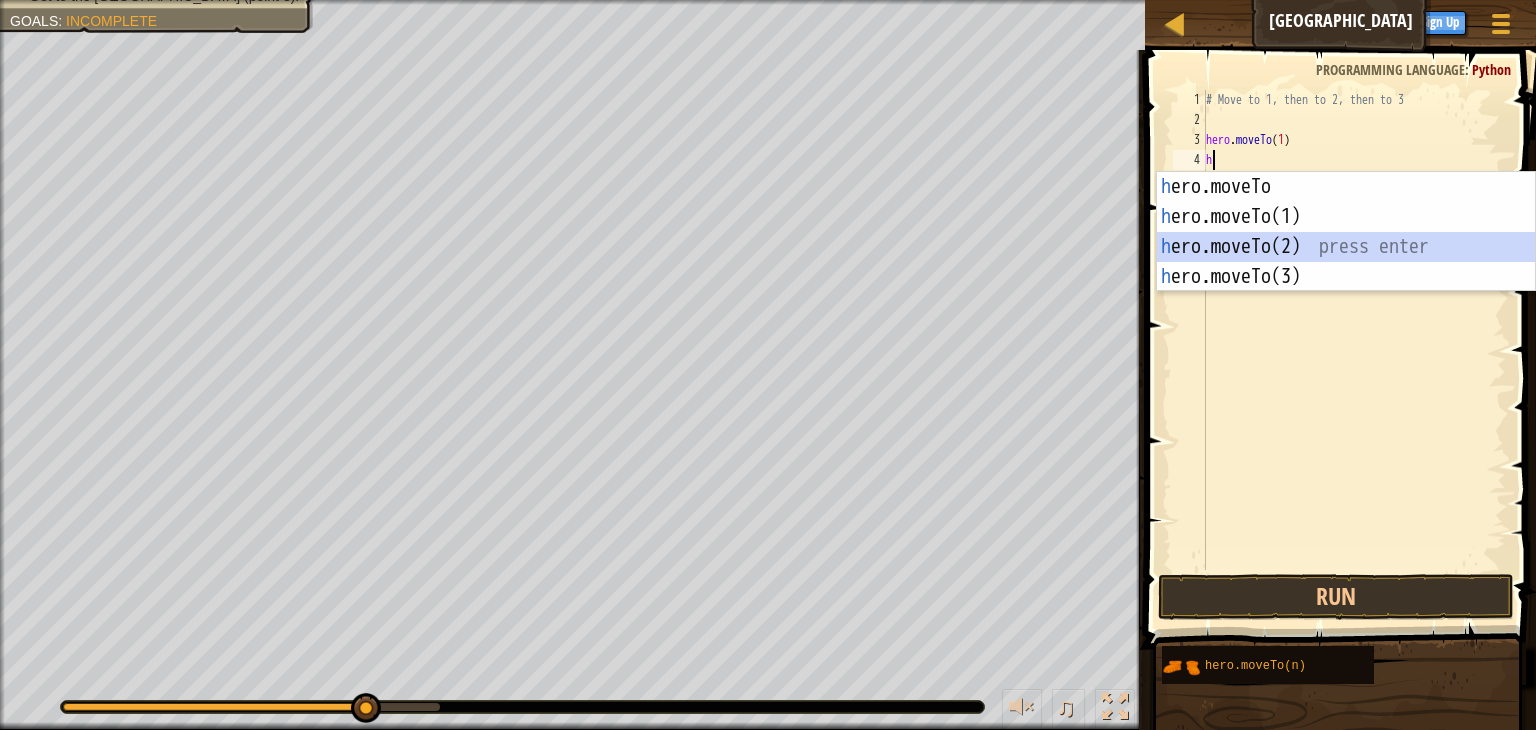 click on "h ero.moveTo press enter h ero.moveTo(1) press enter h ero.moveTo(2) press enter h ero.moveTo(3) press enter" at bounding box center (1346, 262) 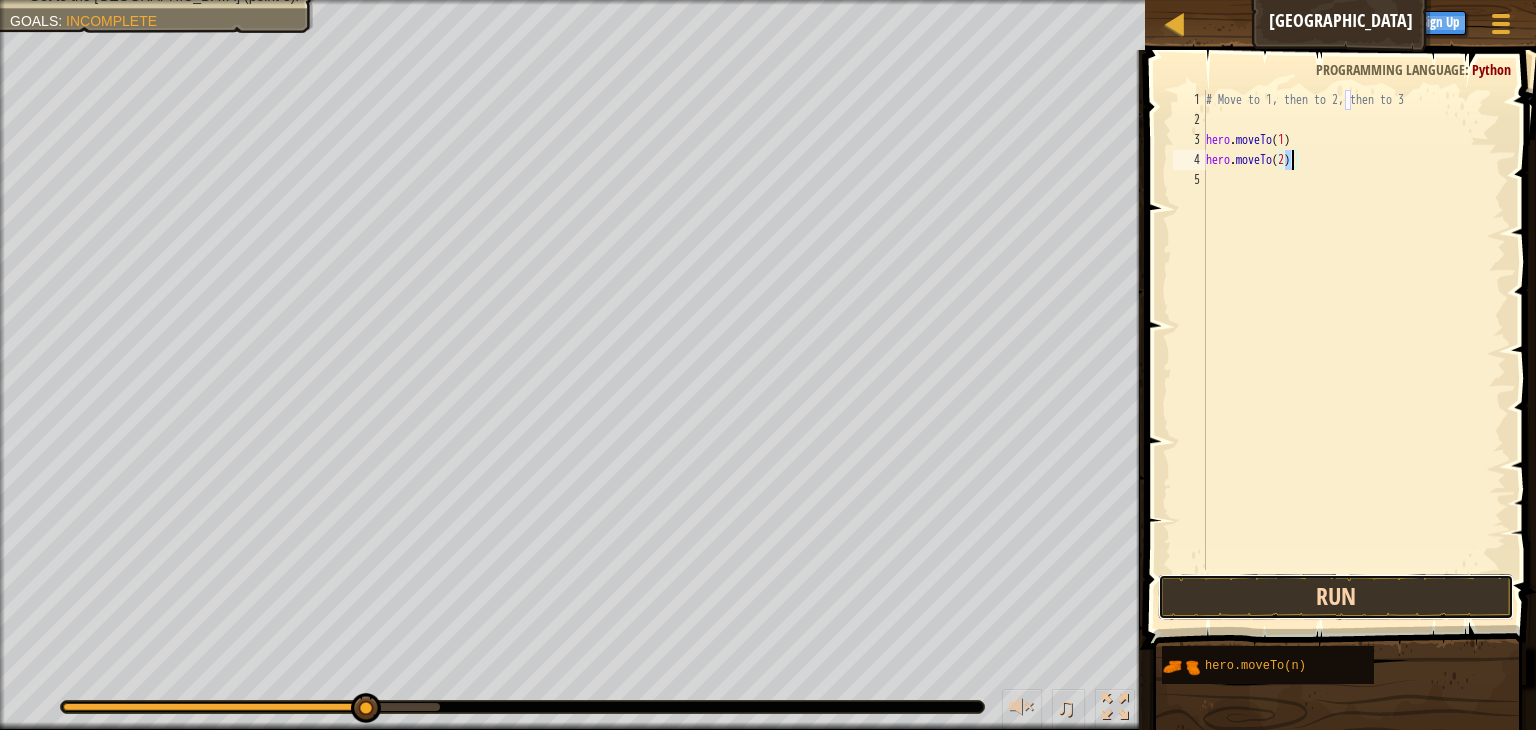 click on "Run" at bounding box center [1336, 597] 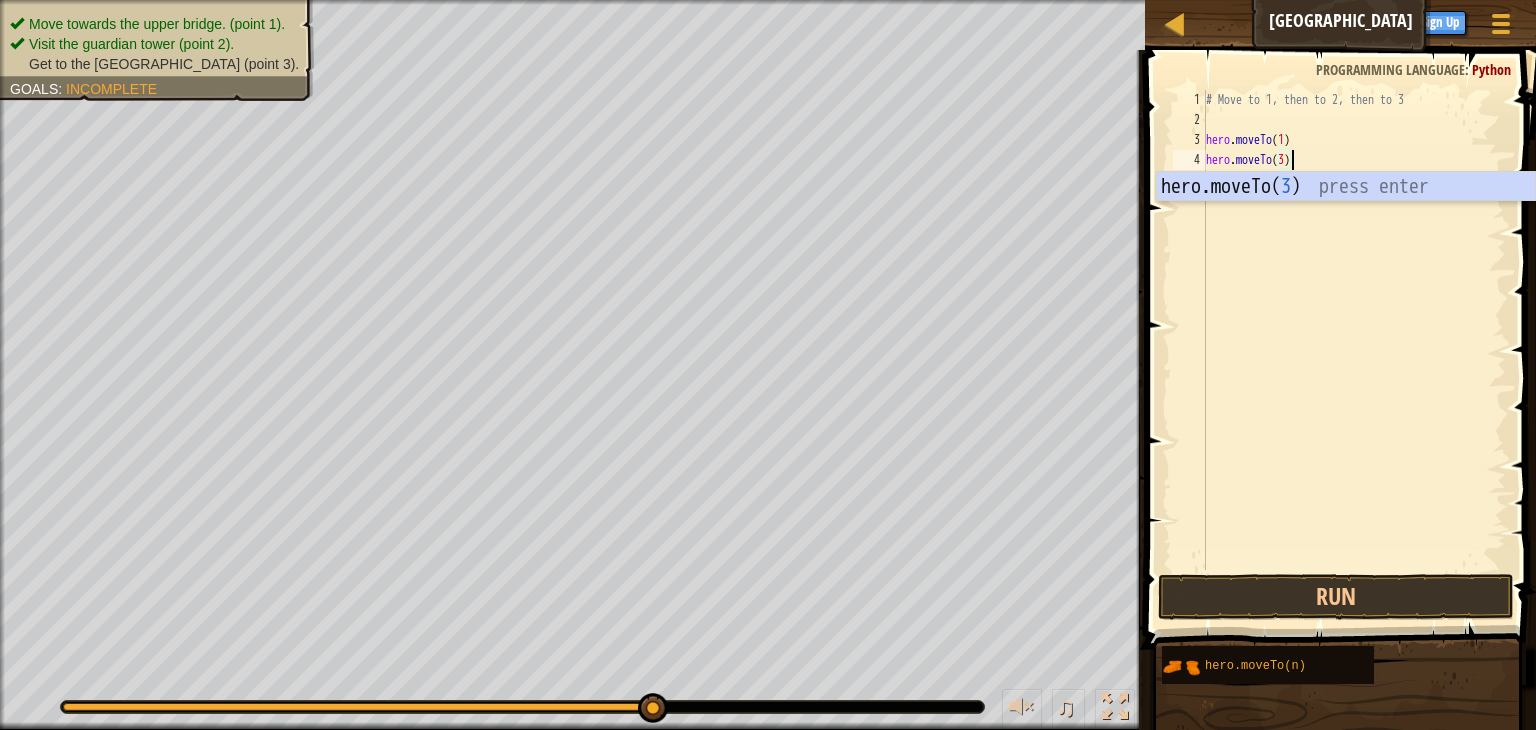 scroll, scrollTop: 9, scrollLeft: 6, axis: both 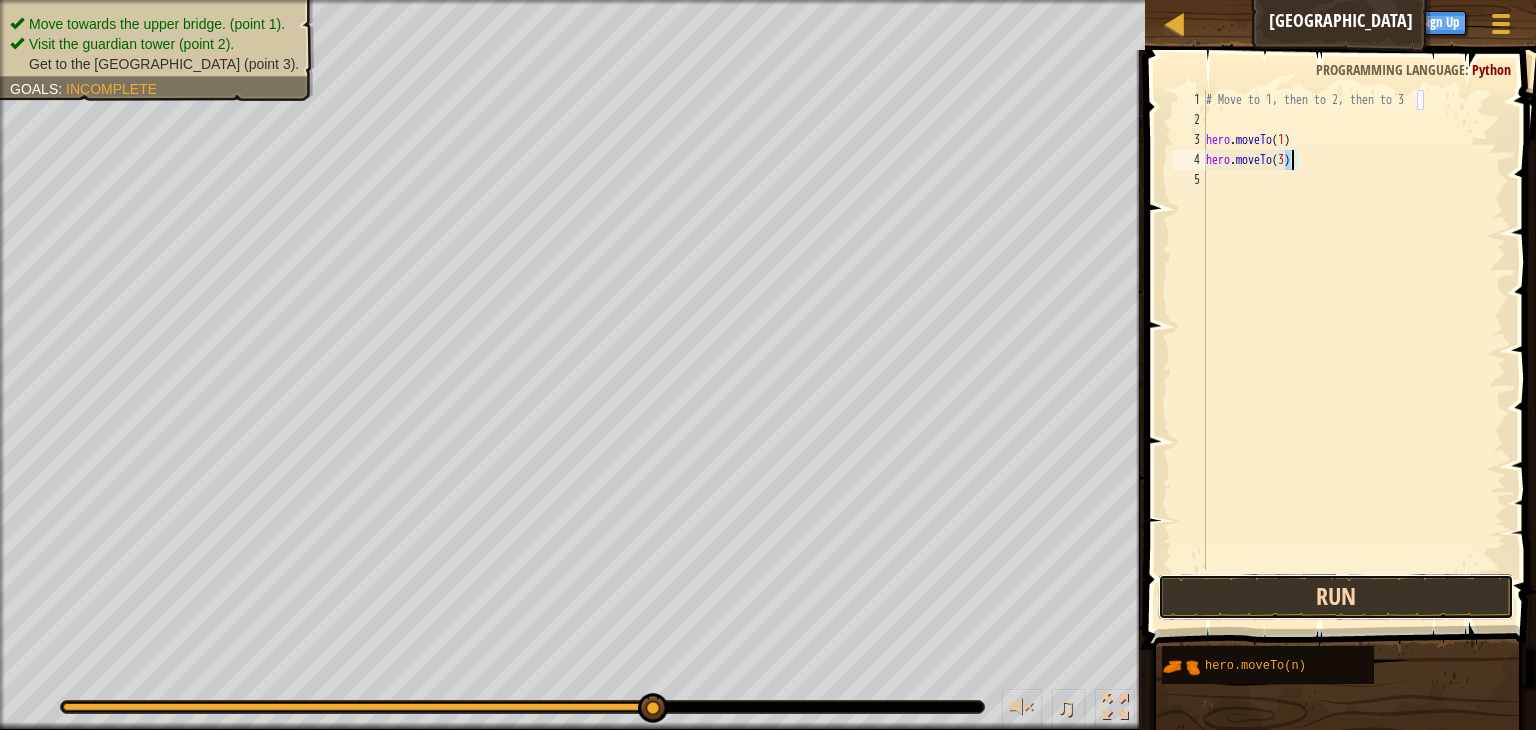 click on "Run" at bounding box center (1336, 597) 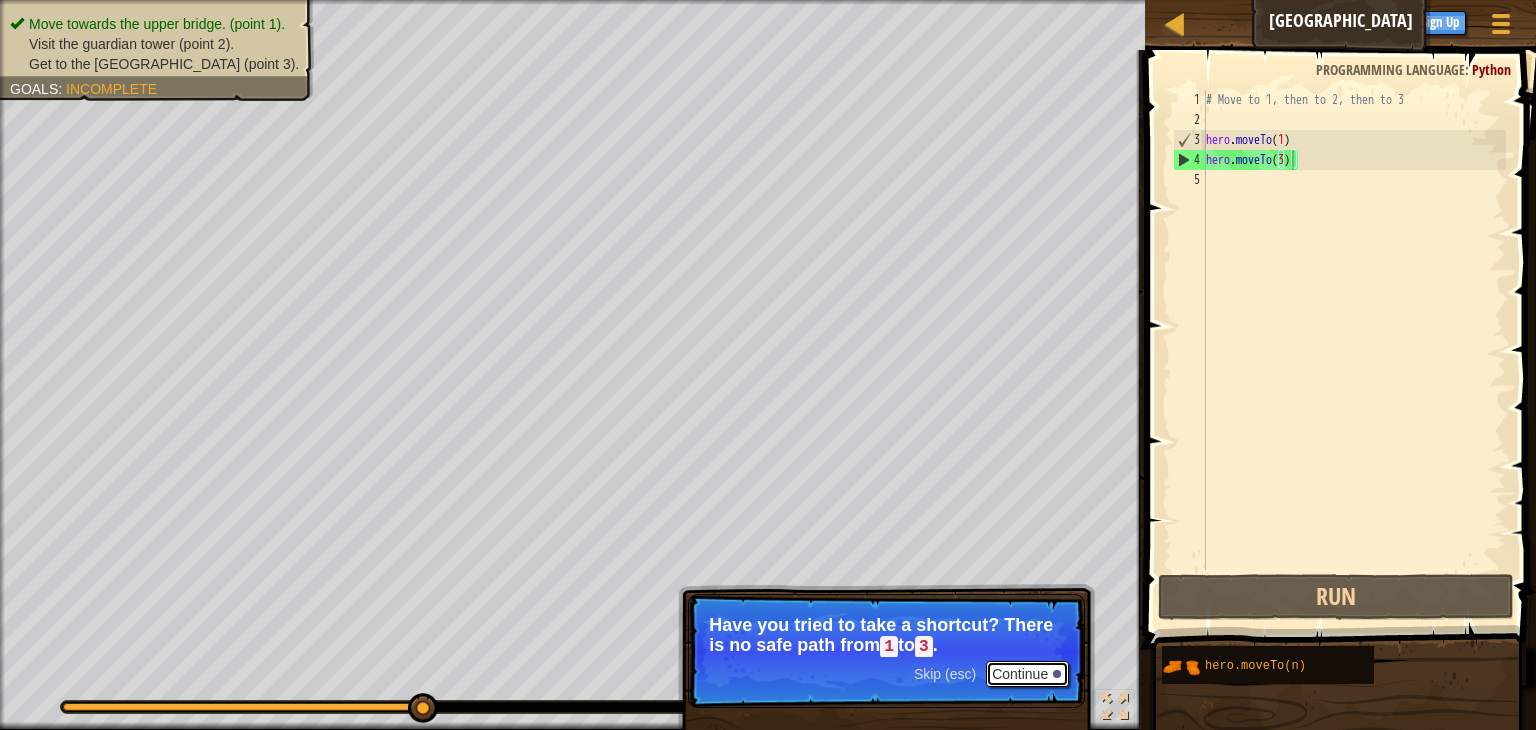 click on "Continue" at bounding box center [1027, 674] 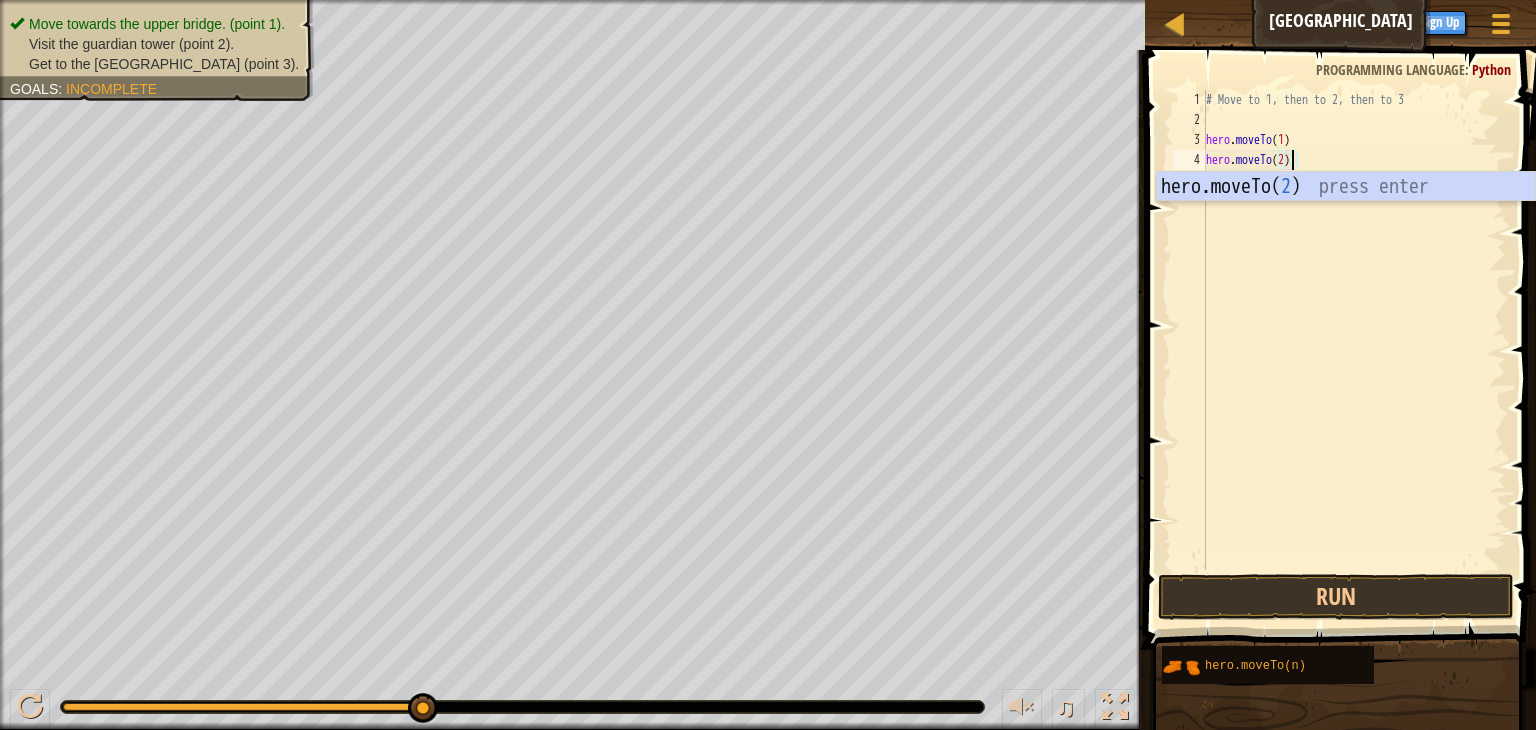 scroll, scrollTop: 9, scrollLeft: 6, axis: both 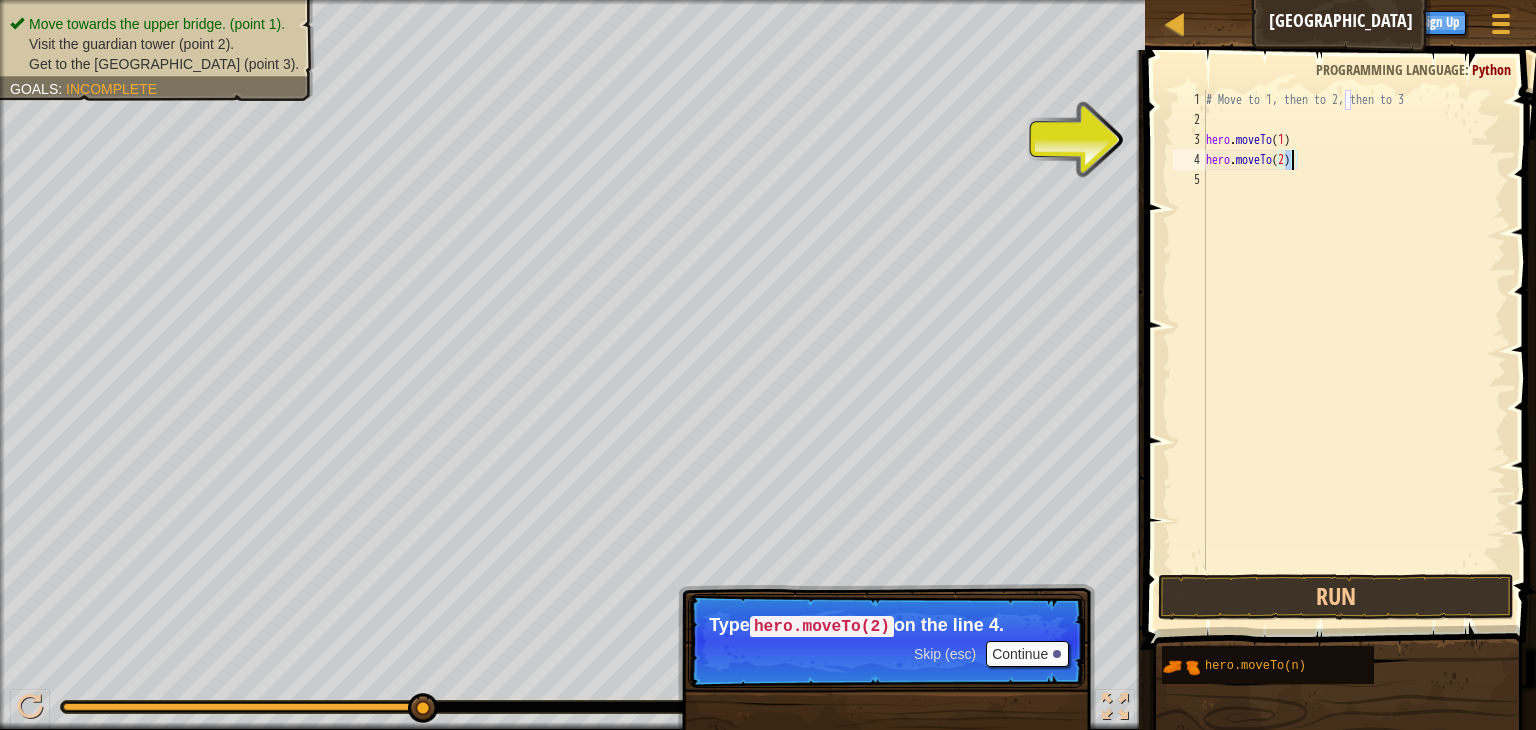 type on "hero.moveTo(2)" 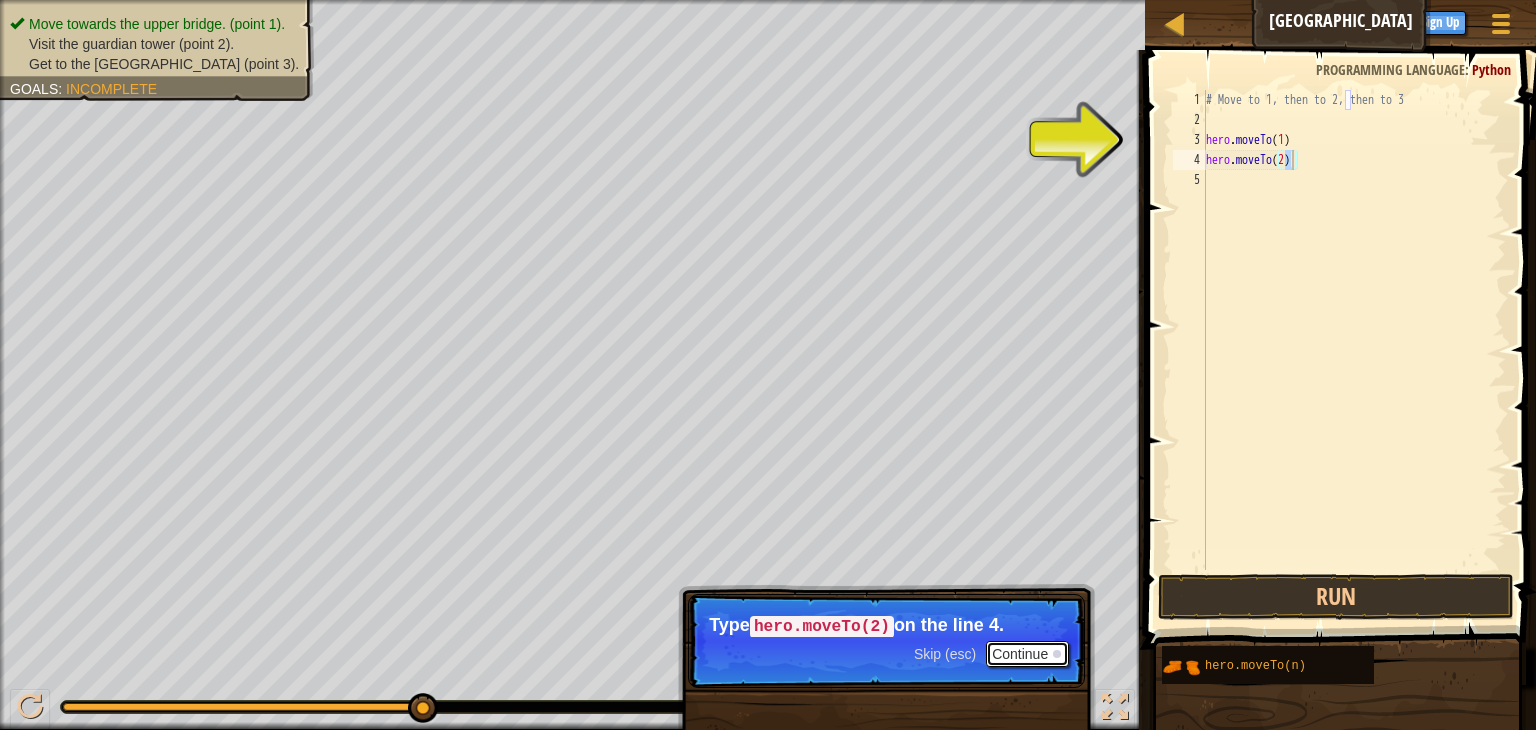 click on "Continue" at bounding box center (1027, 654) 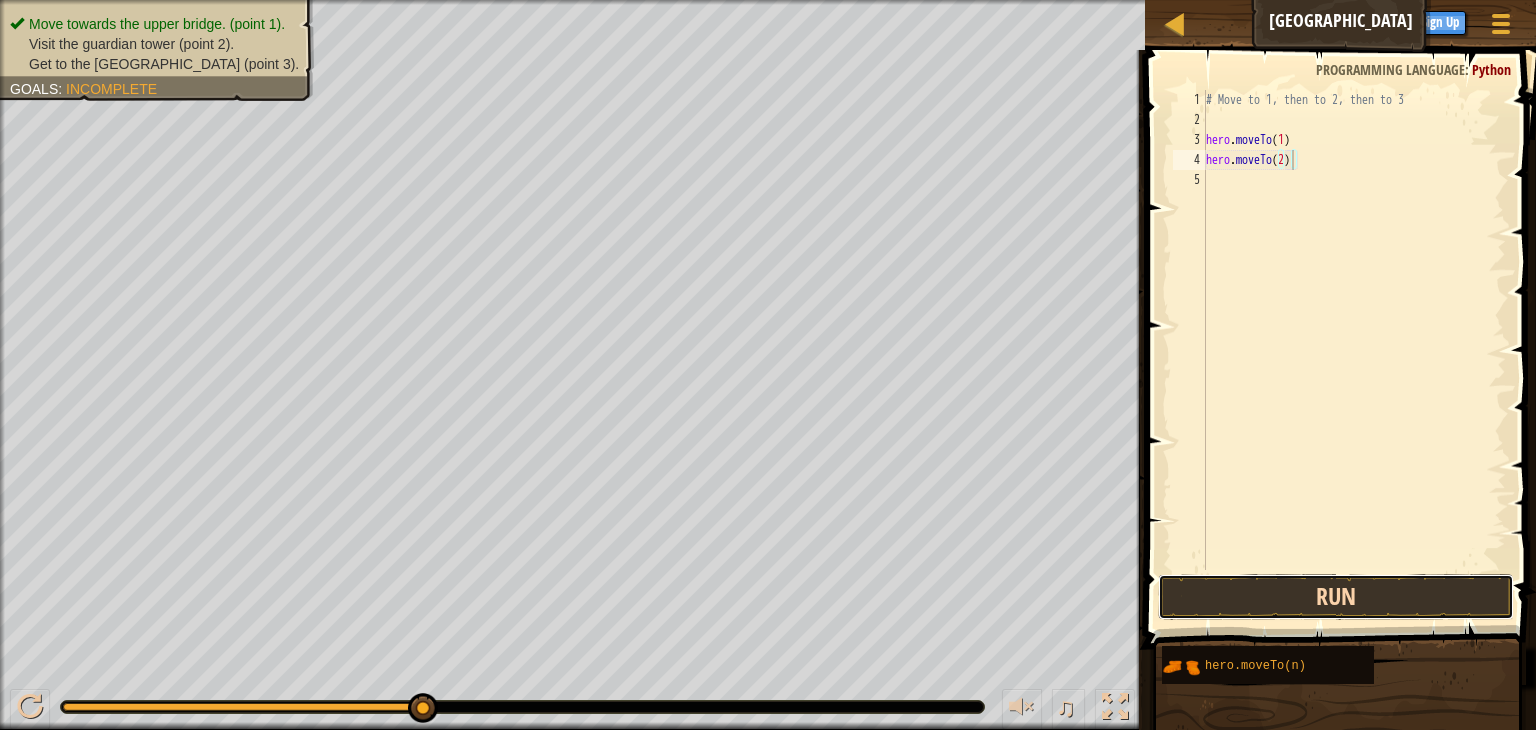click on "Run" at bounding box center [1336, 597] 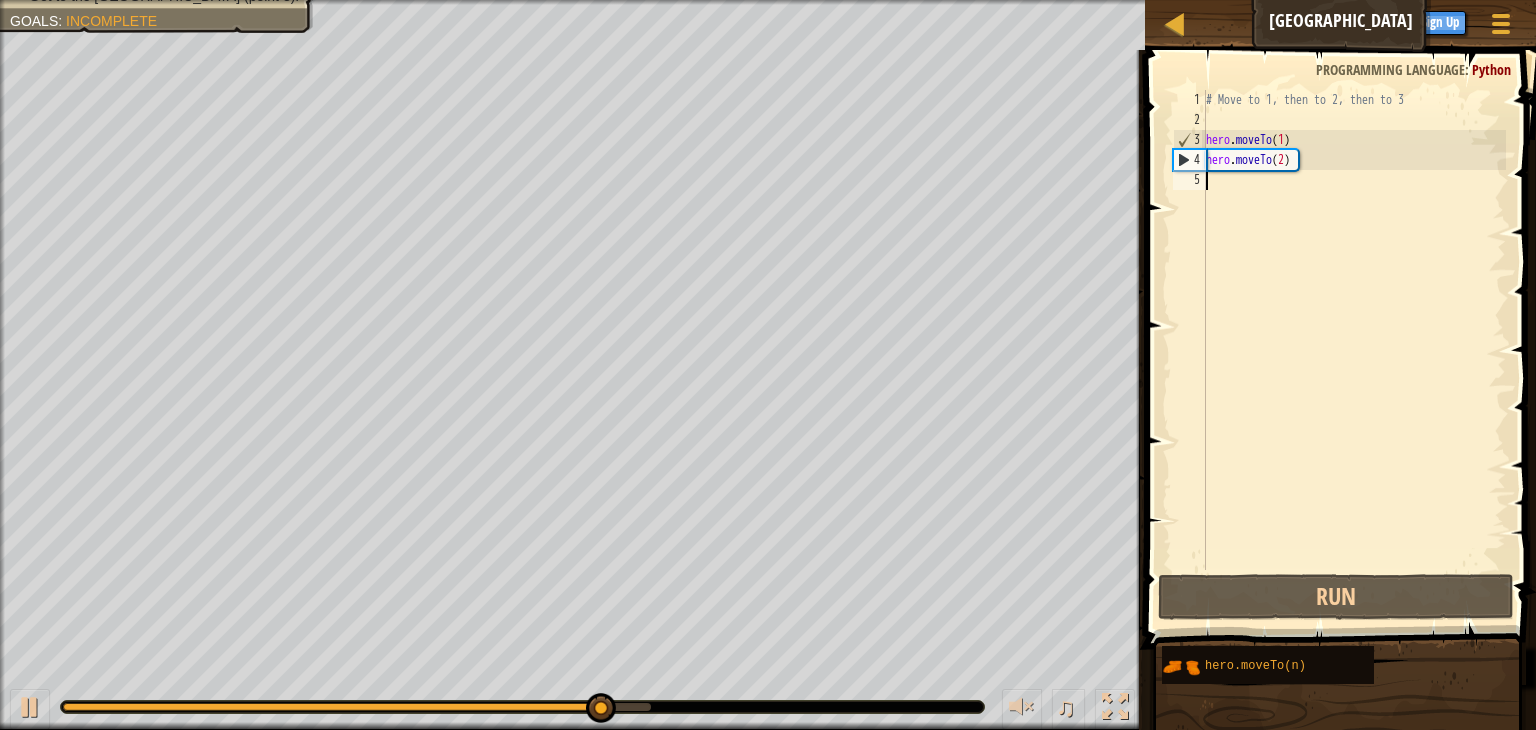 click on "# Move to 1, then to 2, then to 3 hero . moveTo ( 1 ) hero . moveTo ( 2 )" at bounding box center [1354, 350] 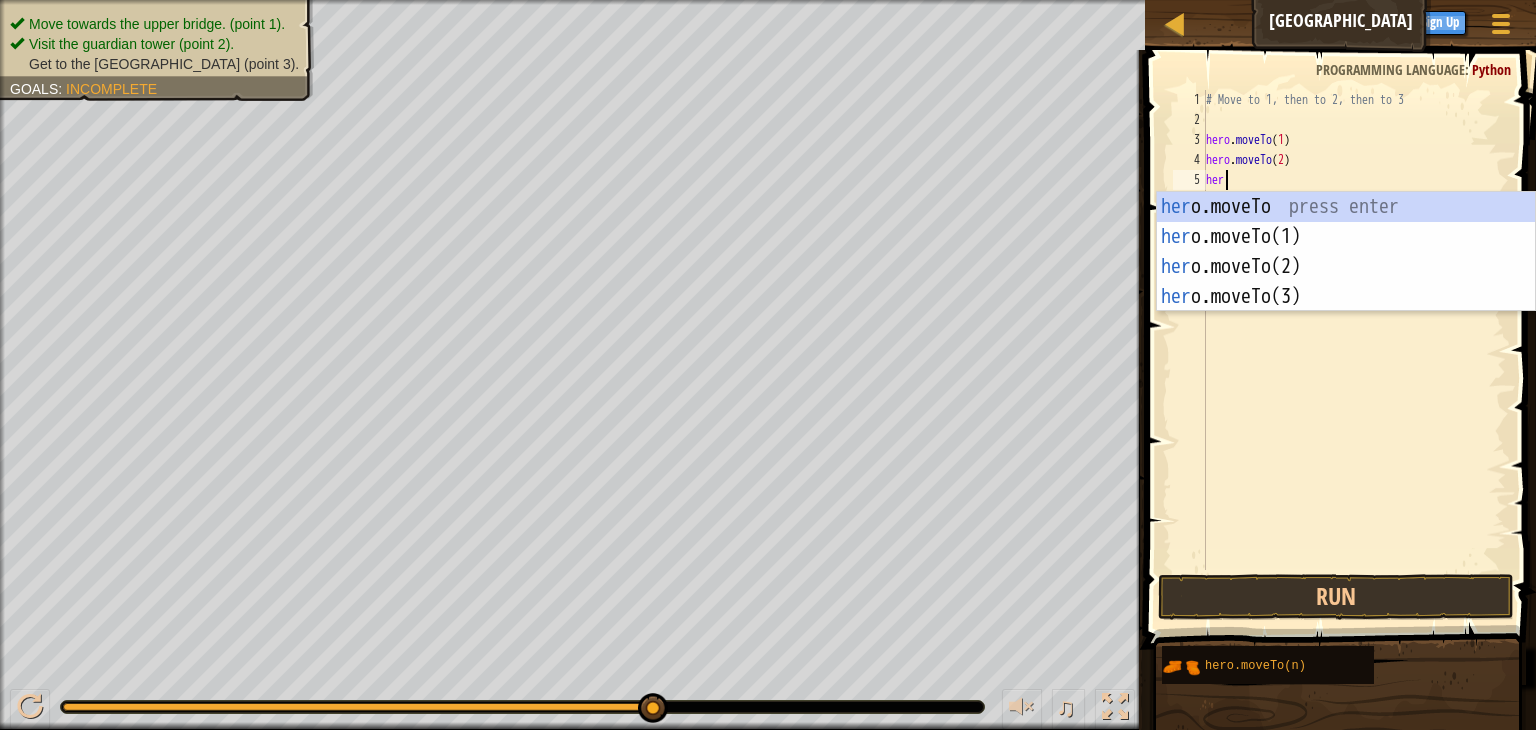 scroll, scrollTop: 9, scrollLeft: 0, axis: vertical 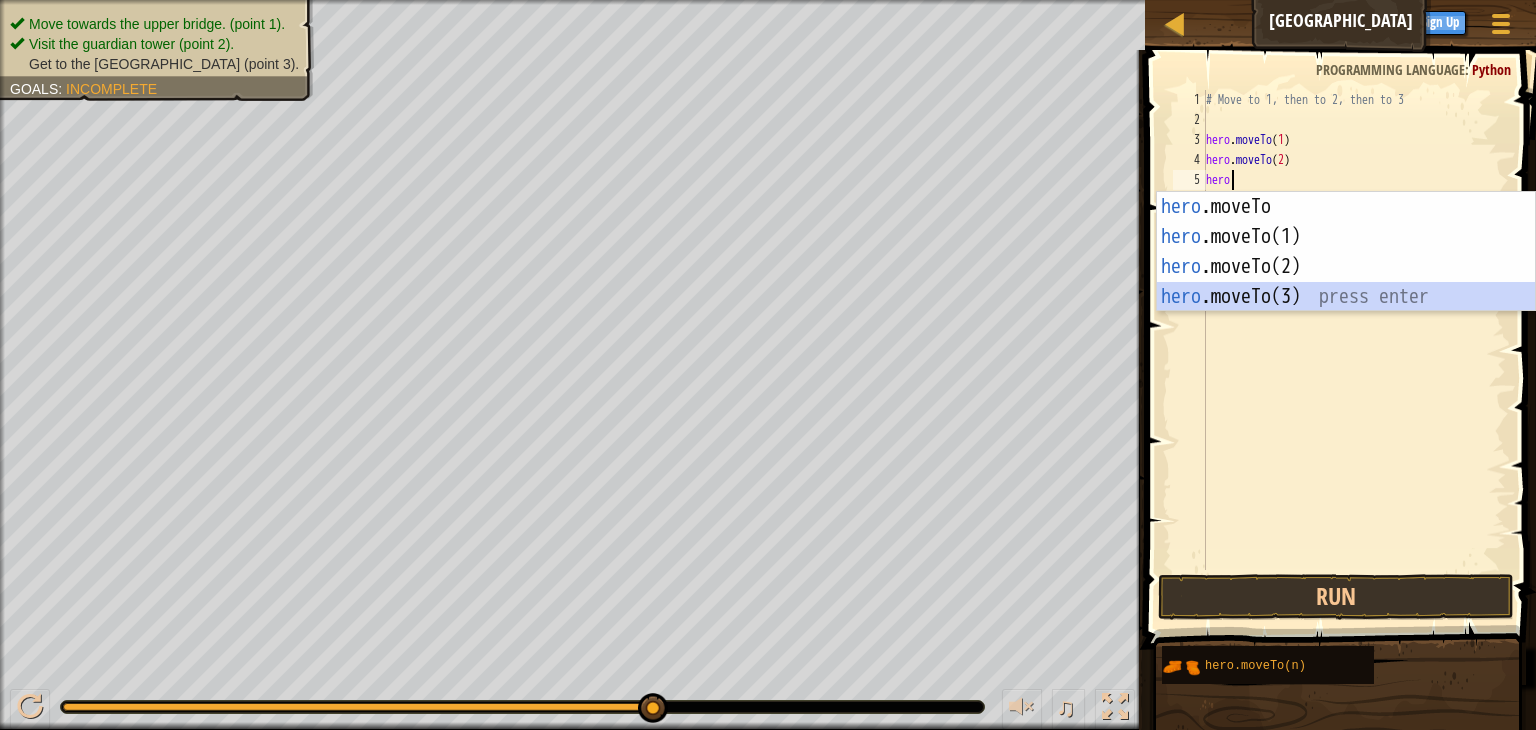 click on "hero .moveTo press enter hero .moveTo(1) press enter hero .moveTo(2) press enter hero .moveTo(3) press enter" at bounding box center (1346, 282) 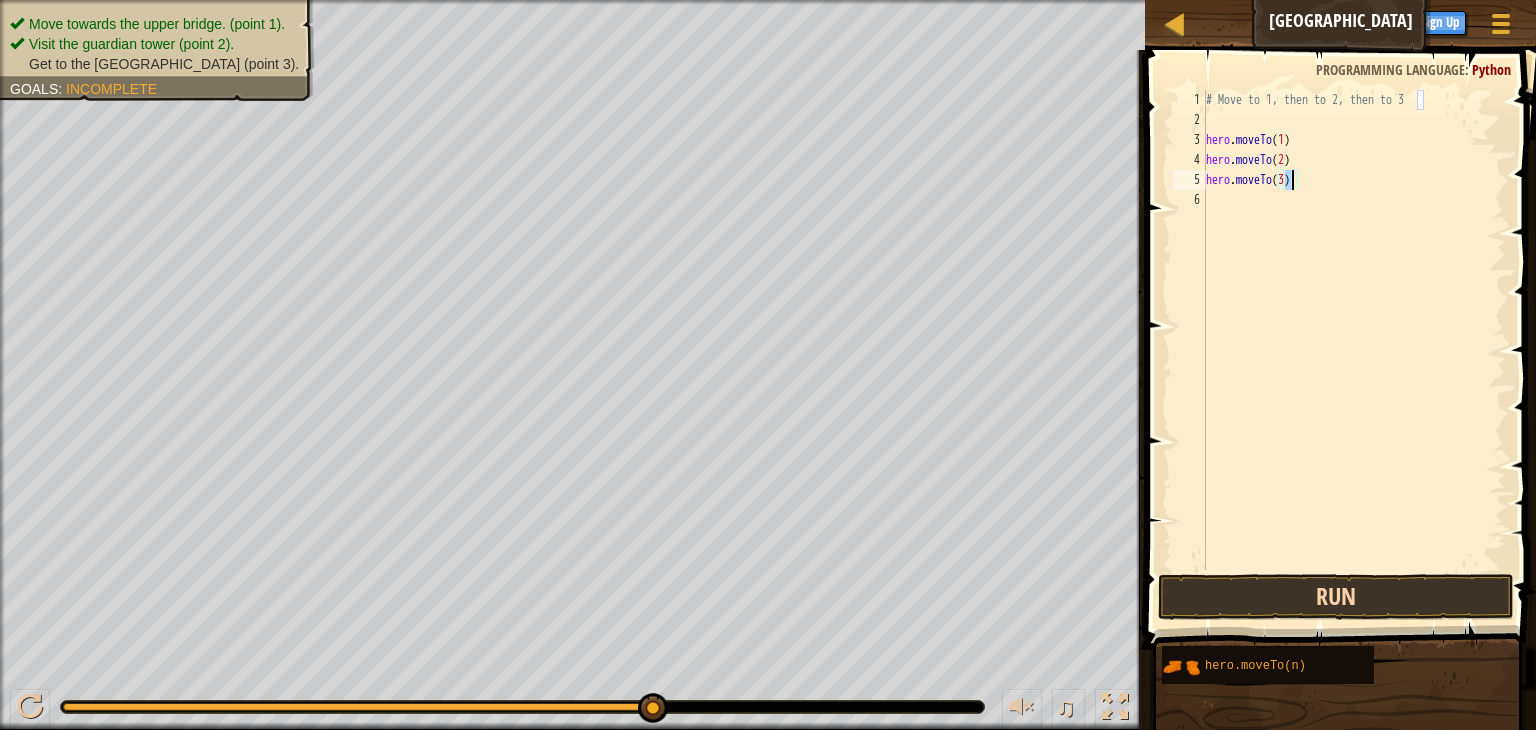 type on "hero.moveTo(3)" 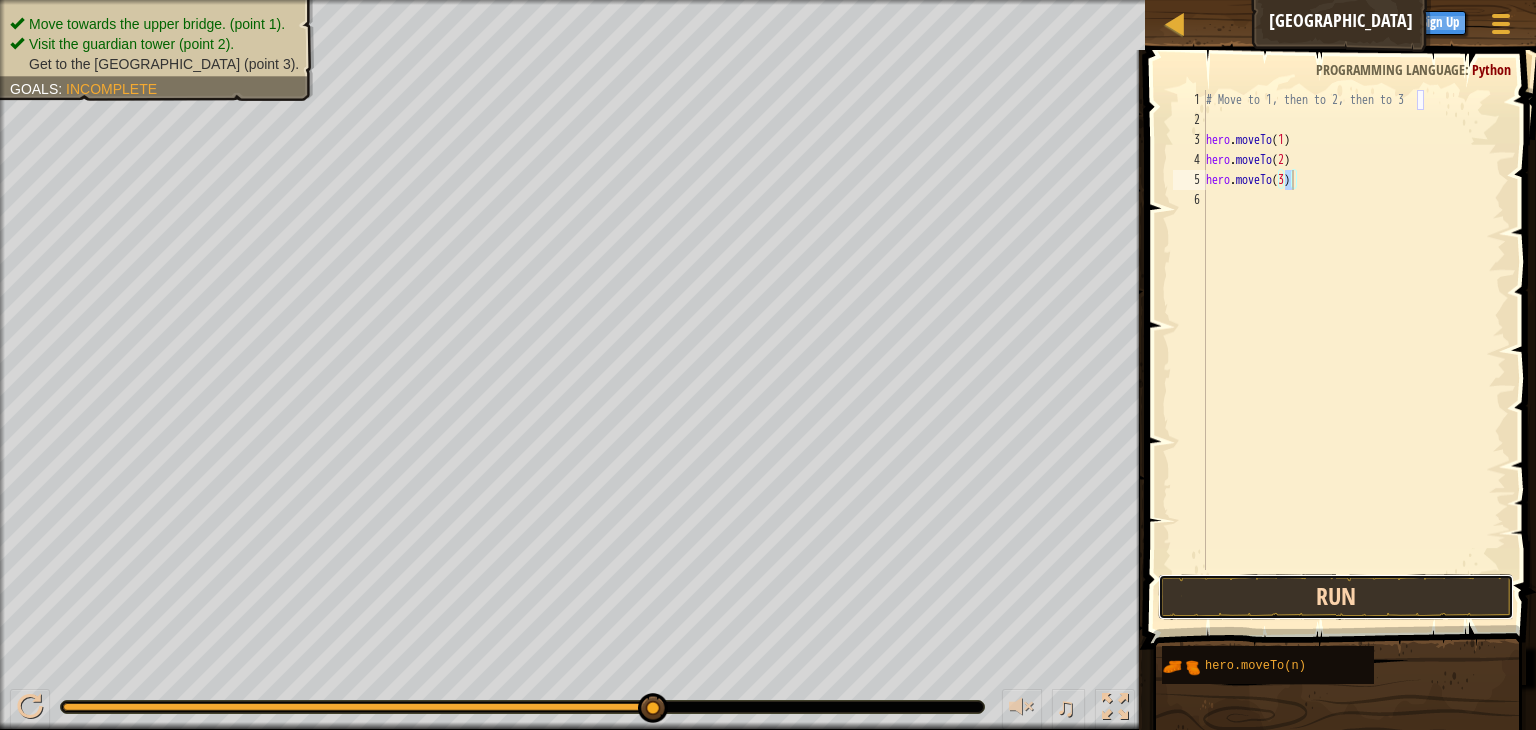 click on "Run" at bounding box center (1336, 597) 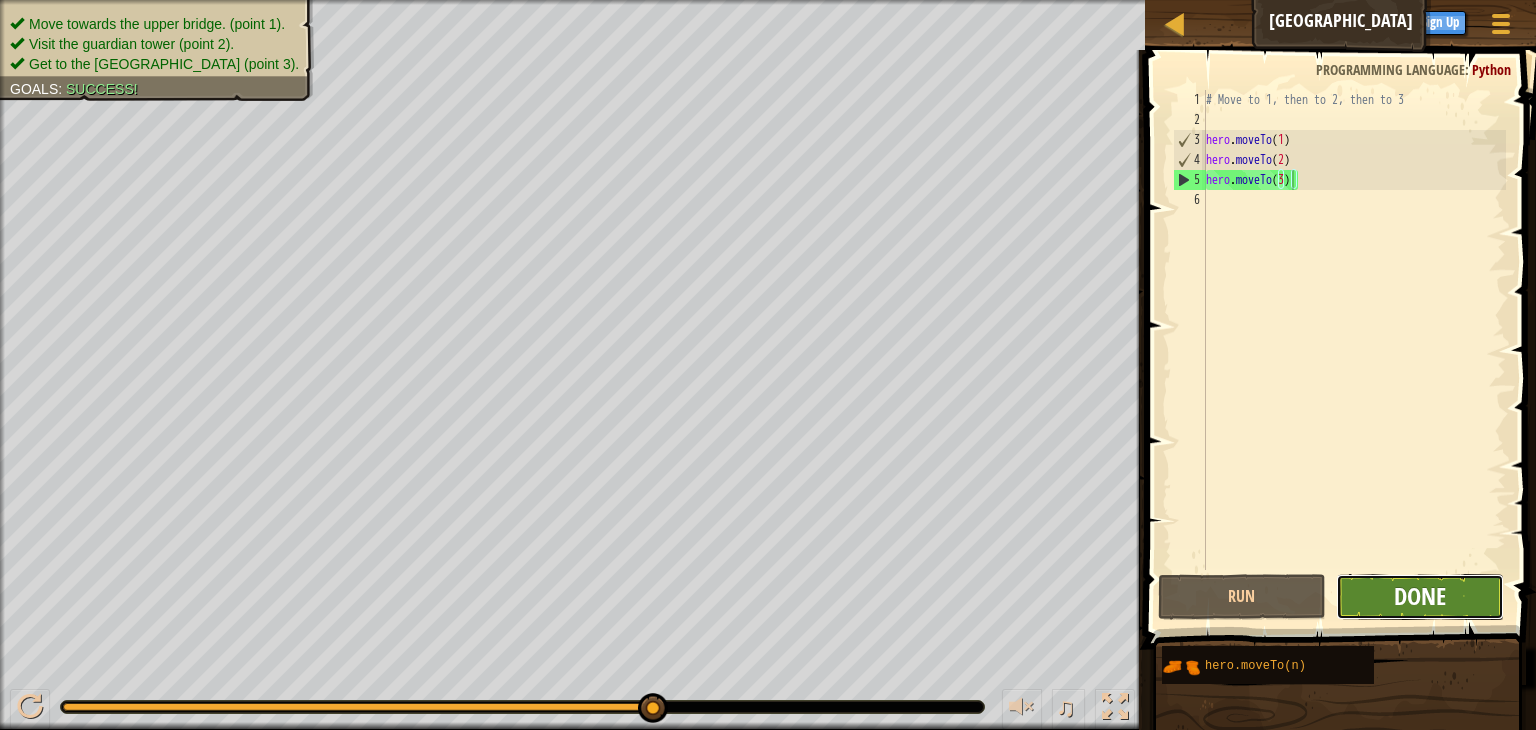 drag, startPoint x: 1364, startPoint y: 579, endPoint x: 1402, endPoint y: 597, distance: 42.047592 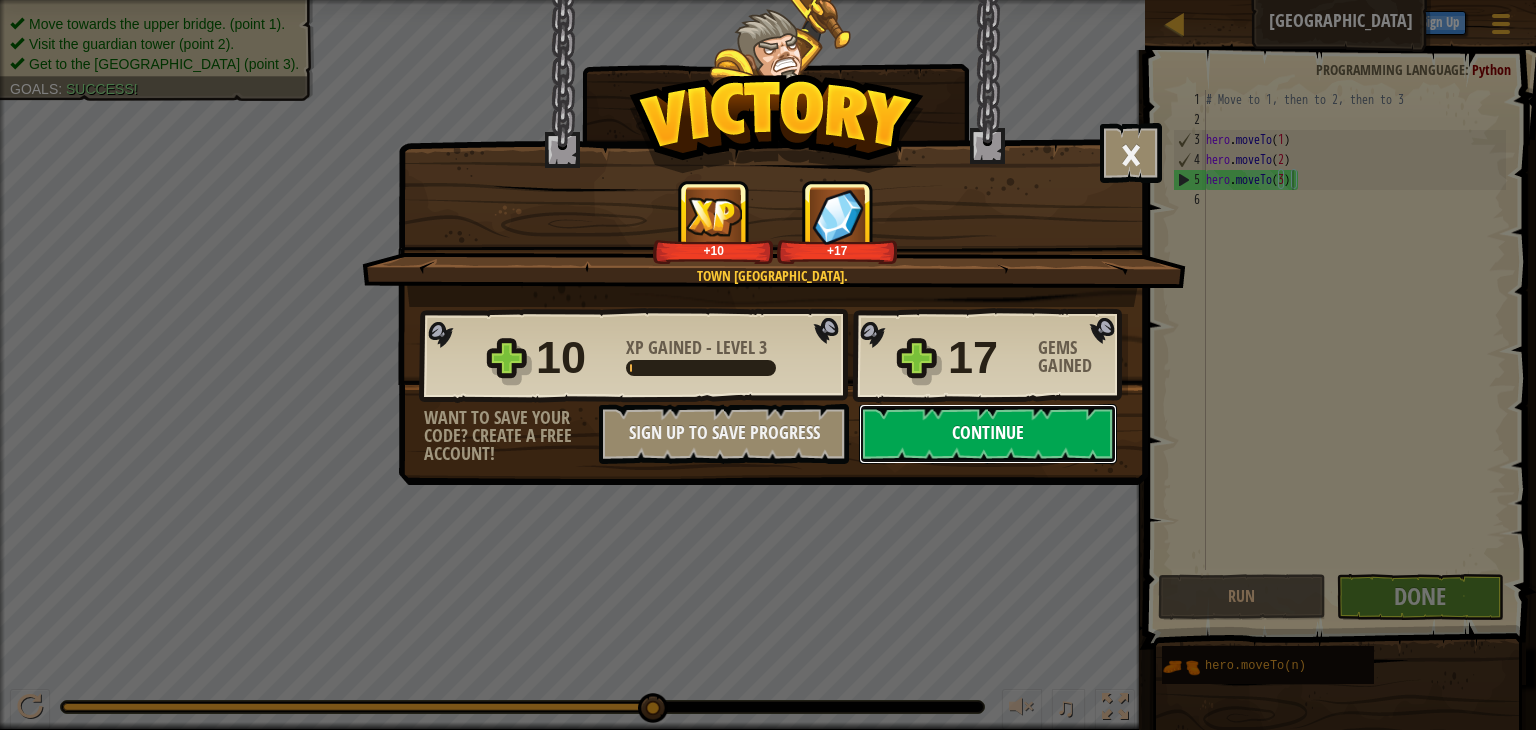 click on "Continue" at bounding box center (988, 434) 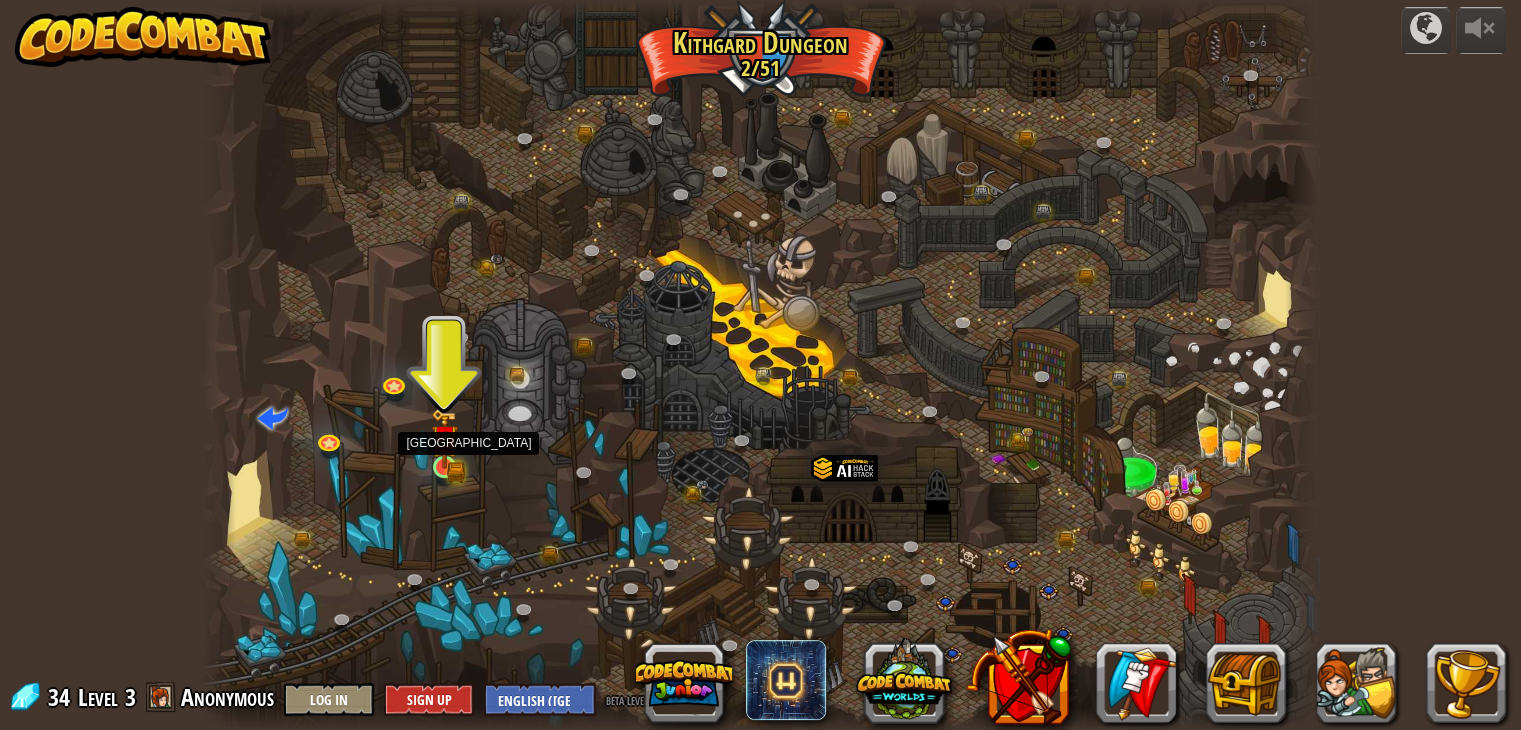 click at bounding box center [444, 439] 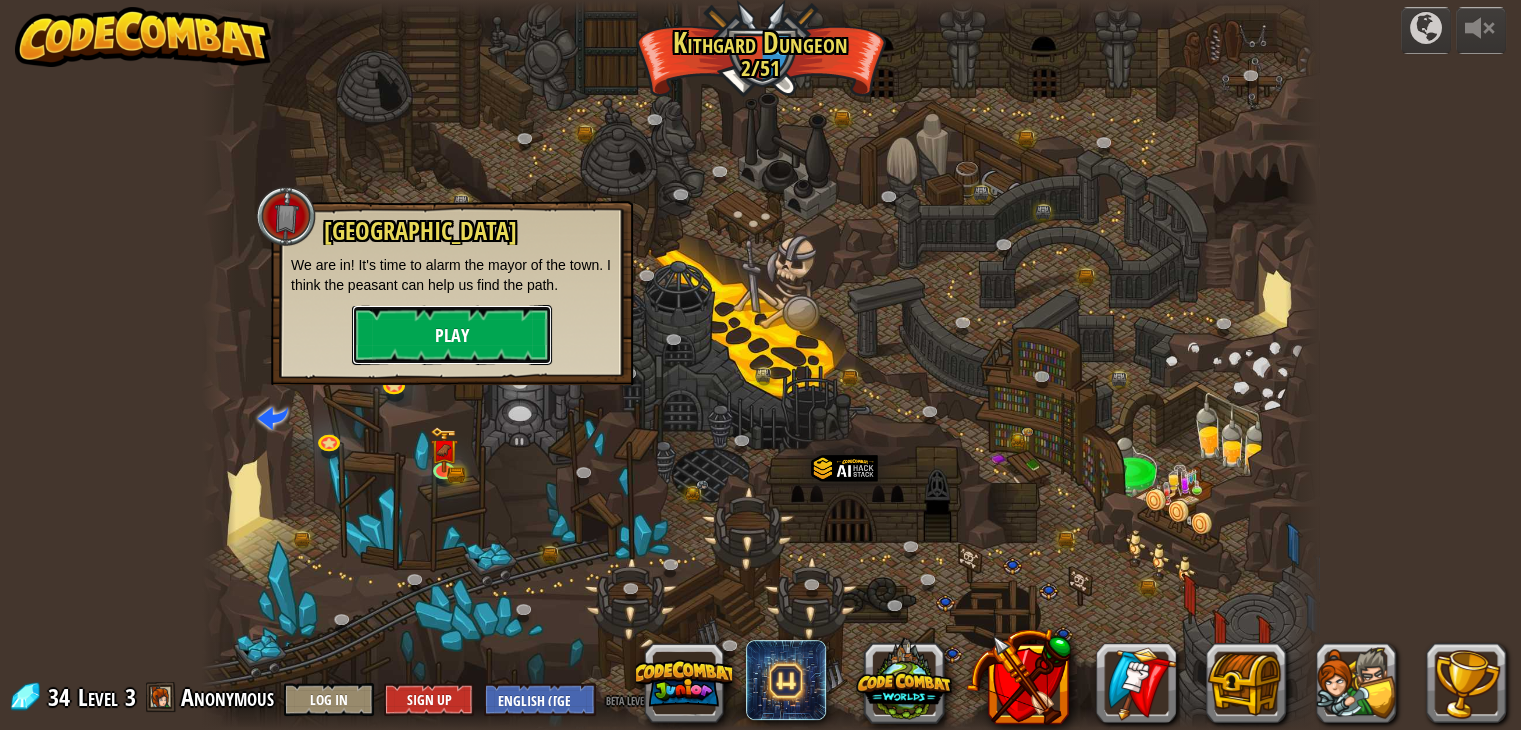 click on "Play" at bounding box center (452, 335) 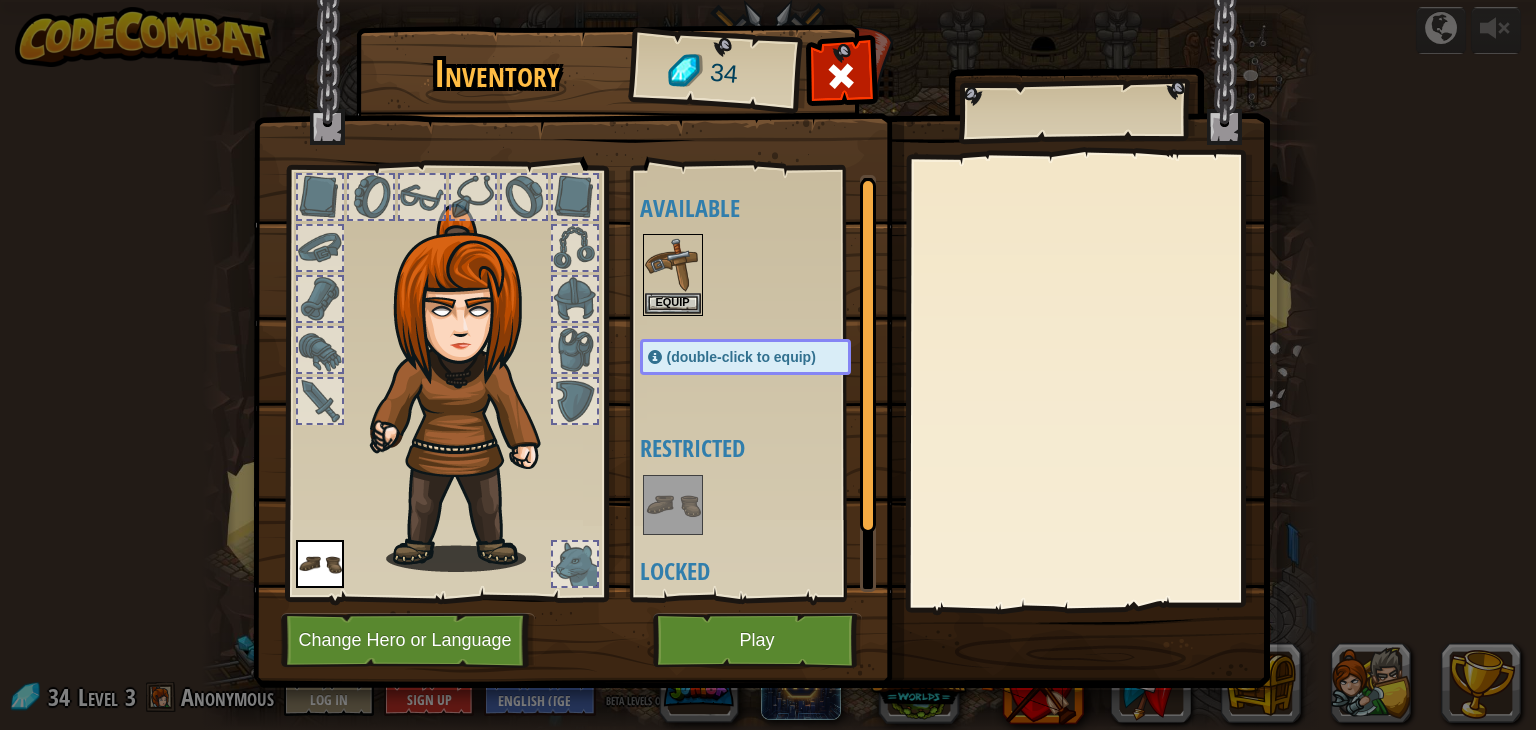 click at bounding box center [371, 197] 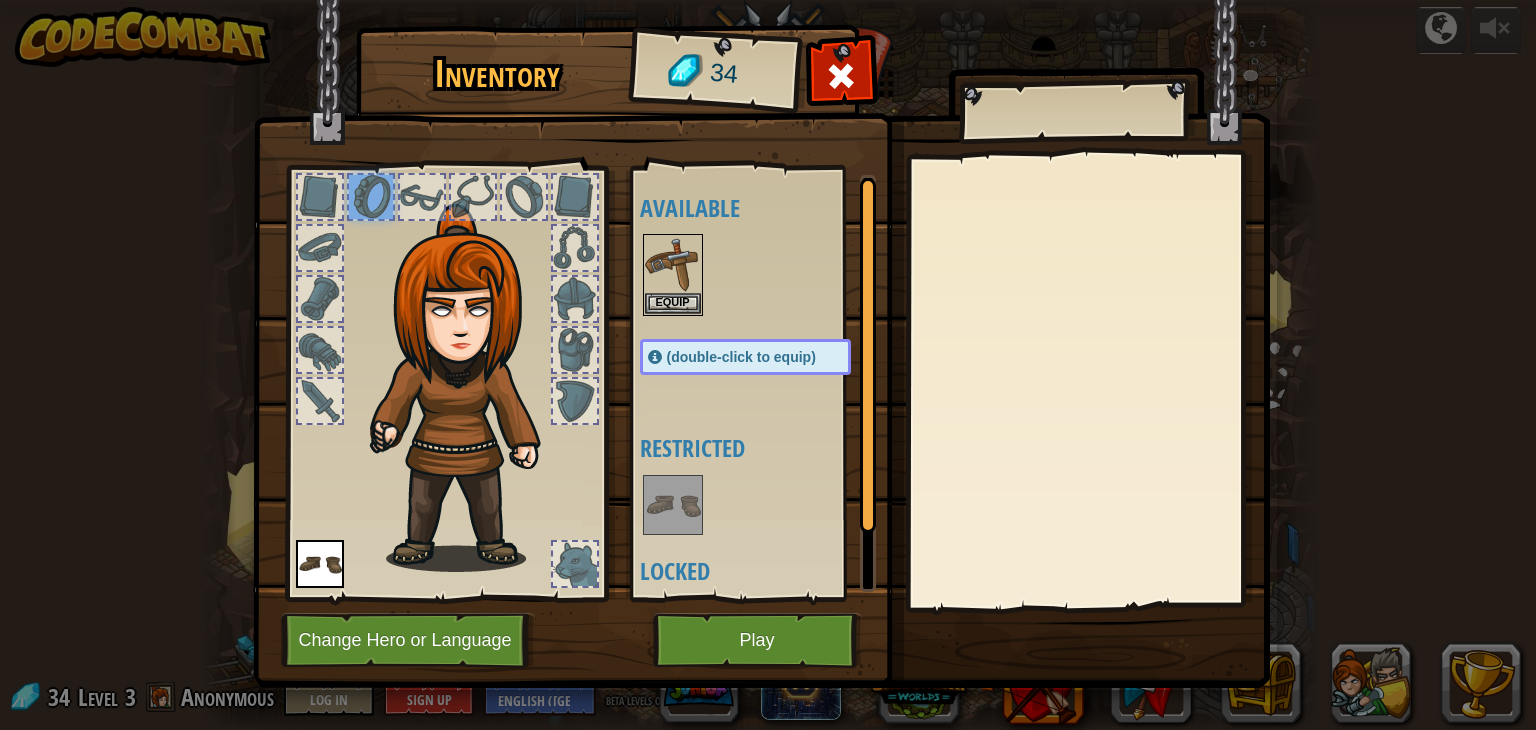 click at bounding box center [422, 197] 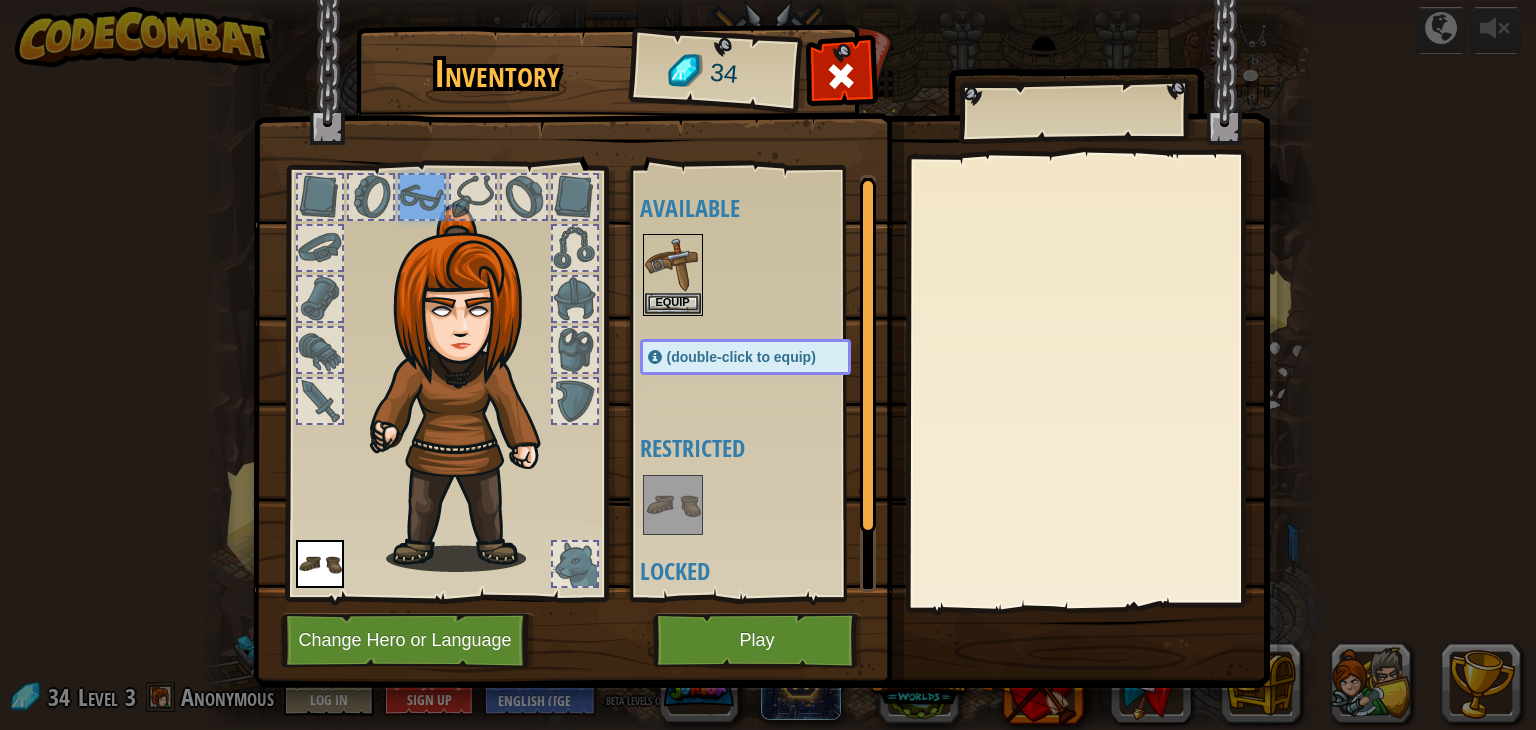 click at bounding box center (320, 401) 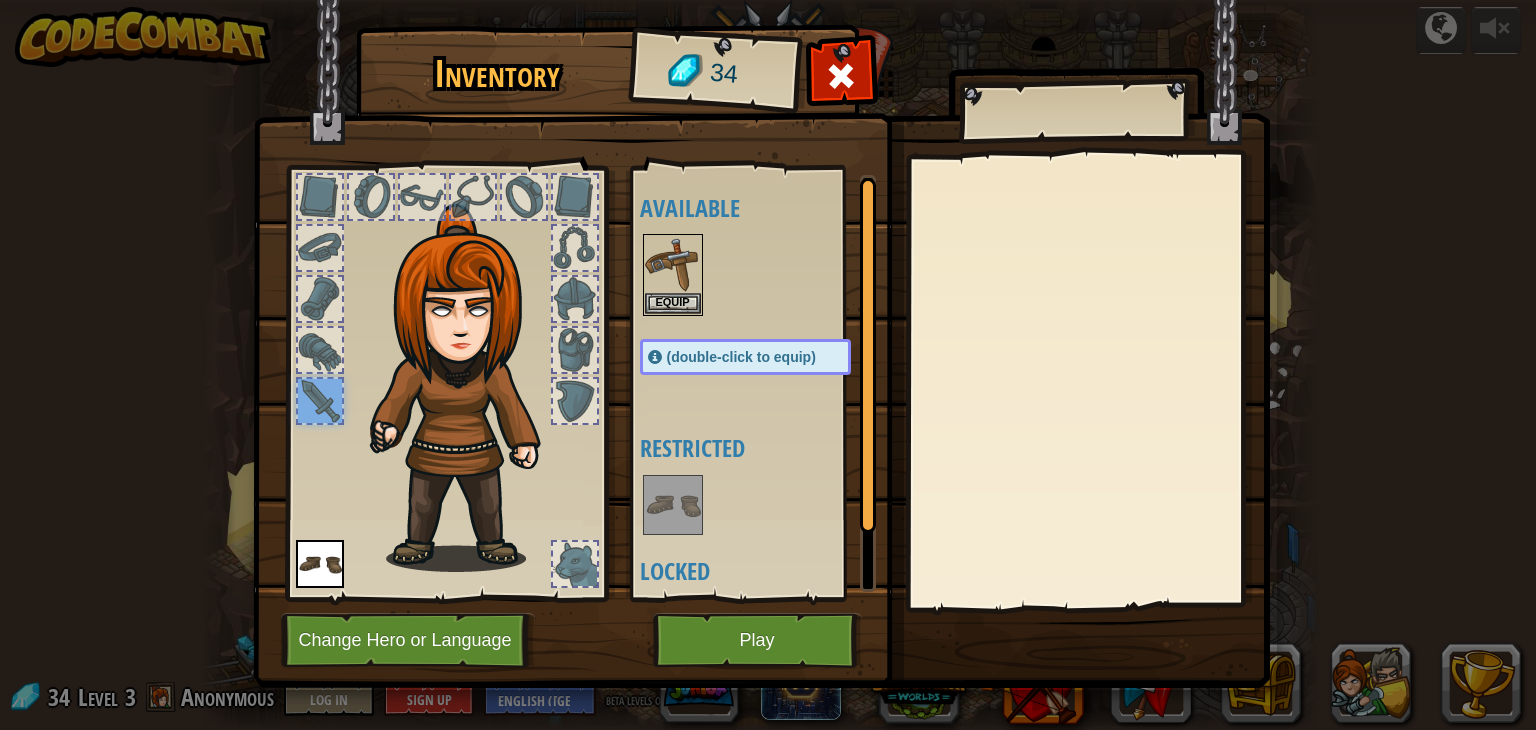 click at bounding box center [320, 564] 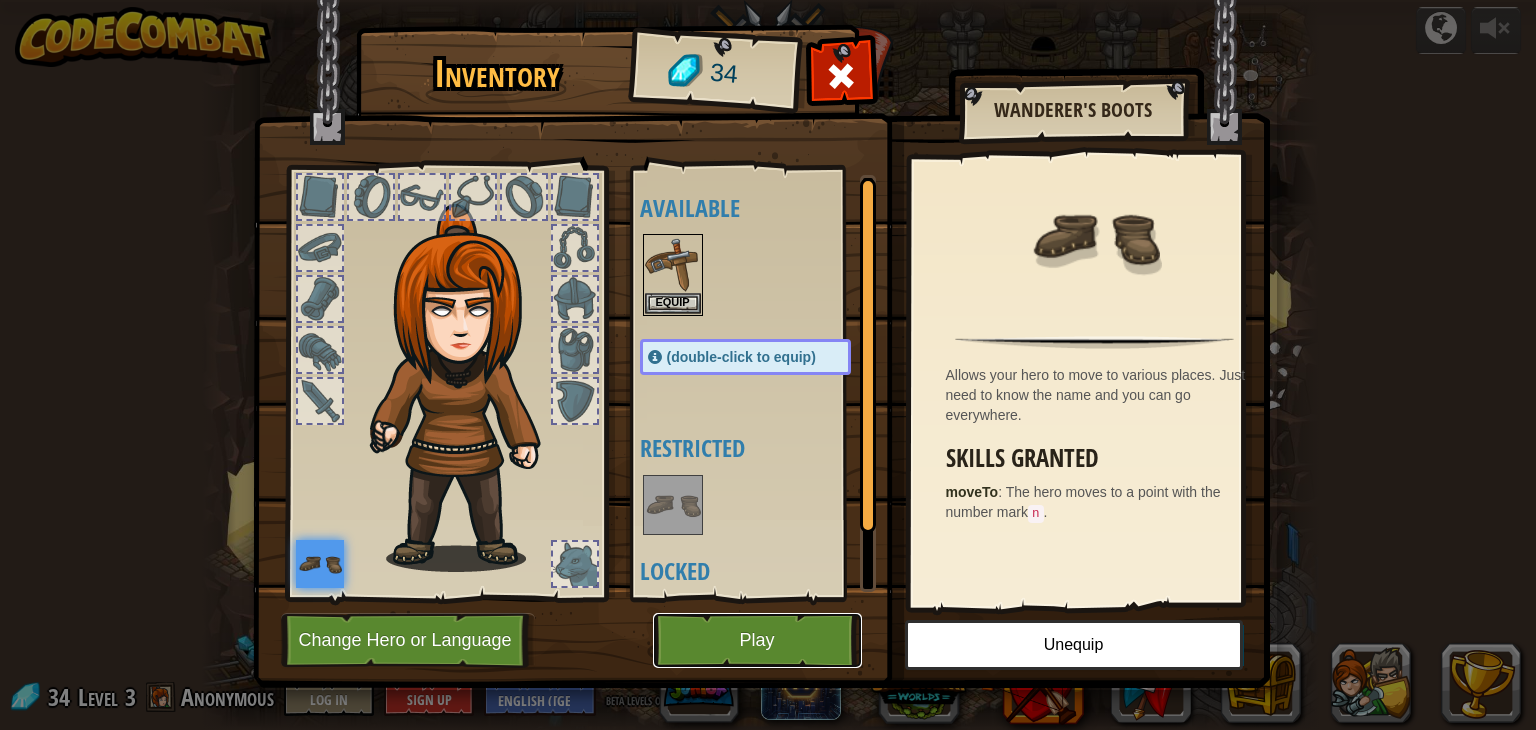 click on "Play" at bounding box center [757, 640] 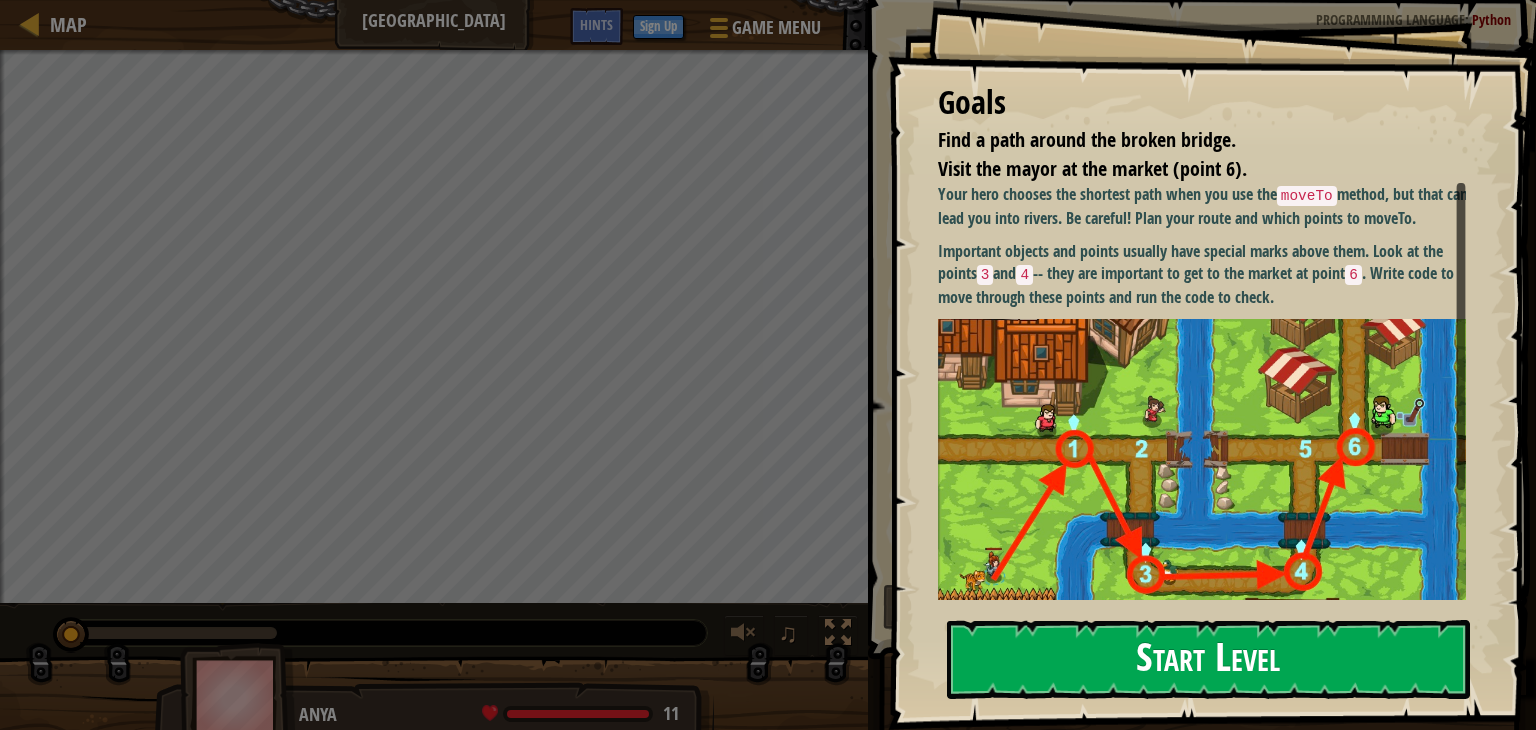 click on "Start Level" at bounding box center (1208, 659) 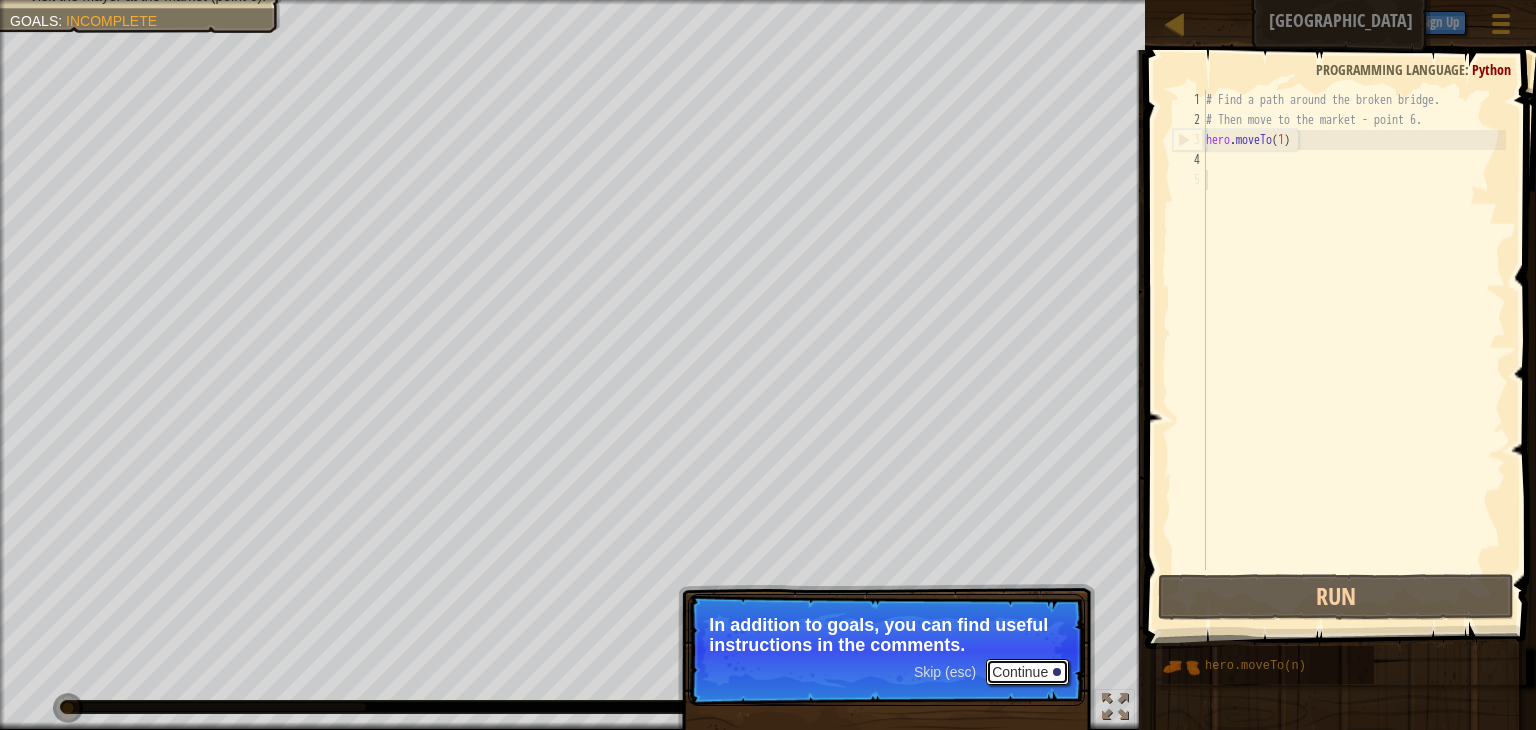 click on "Continue" at bounding box center [1027, 672] 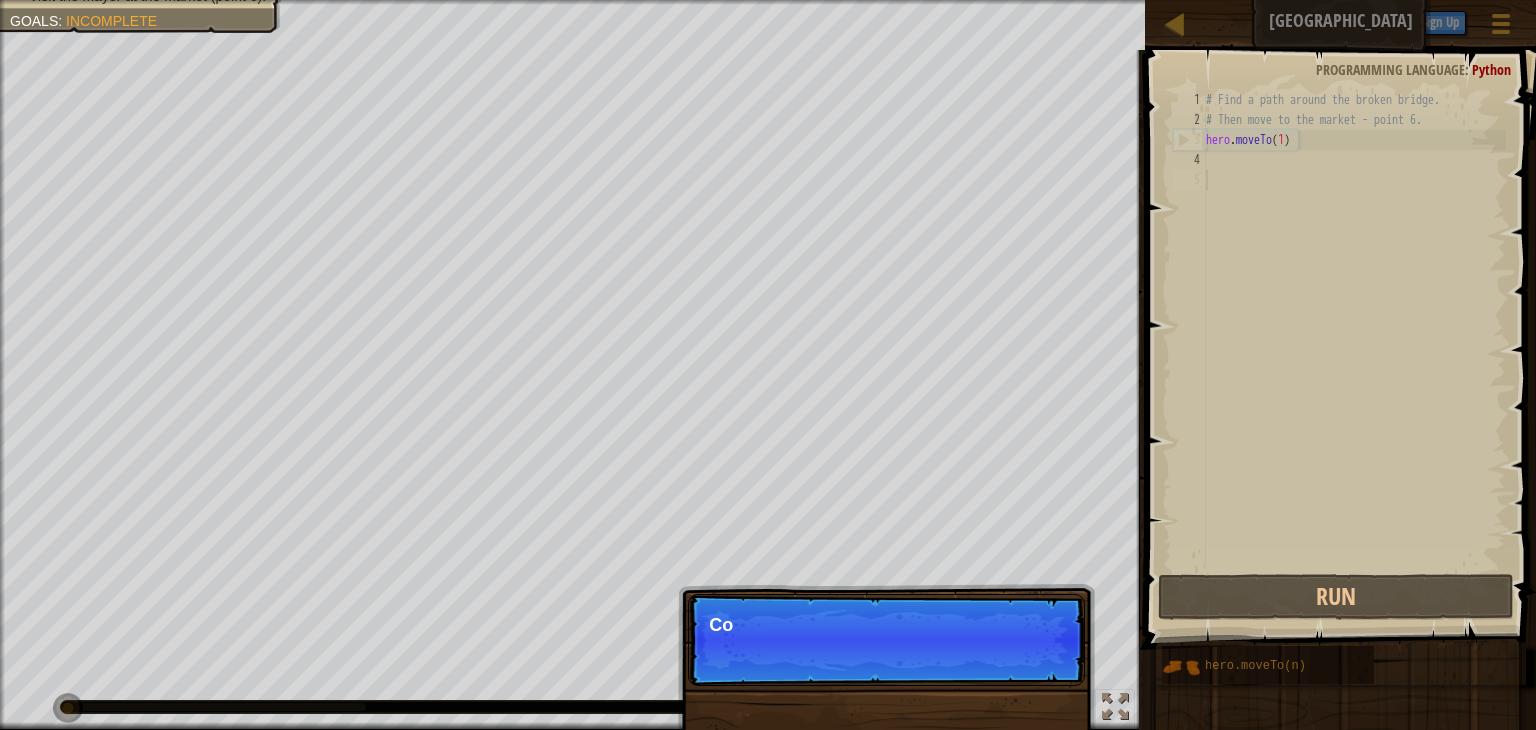 scroll, scrollTop: 9, scrollLeft: 0, axis: vertical 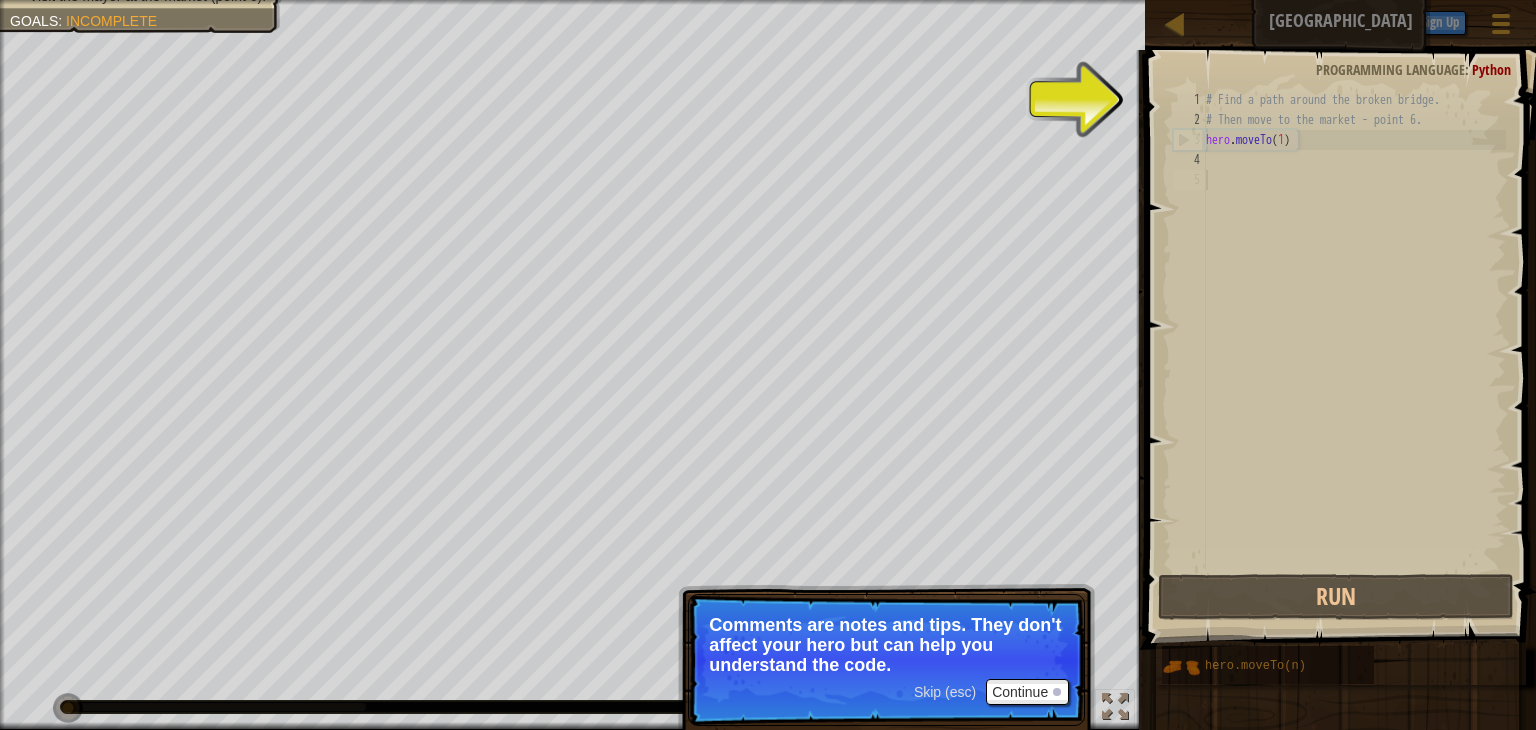click on "Comments are notes and tips. They don't affect your hero but can help you understand the code." at bounding box center [886, 645] 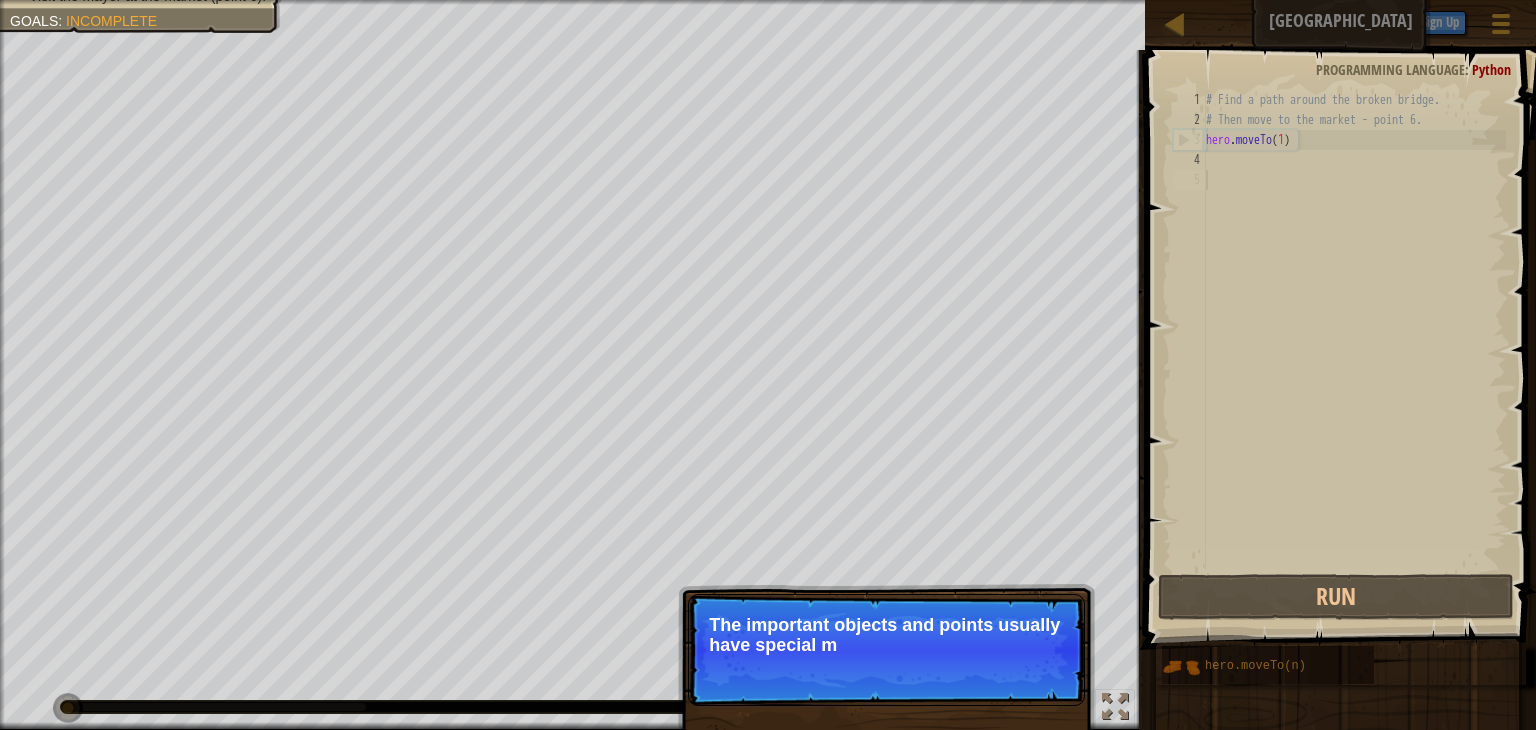 drag, startPoint x: 1008, startPoint y: 674, endPoint x: 943, endPoint y: 658, distance: 66.94027 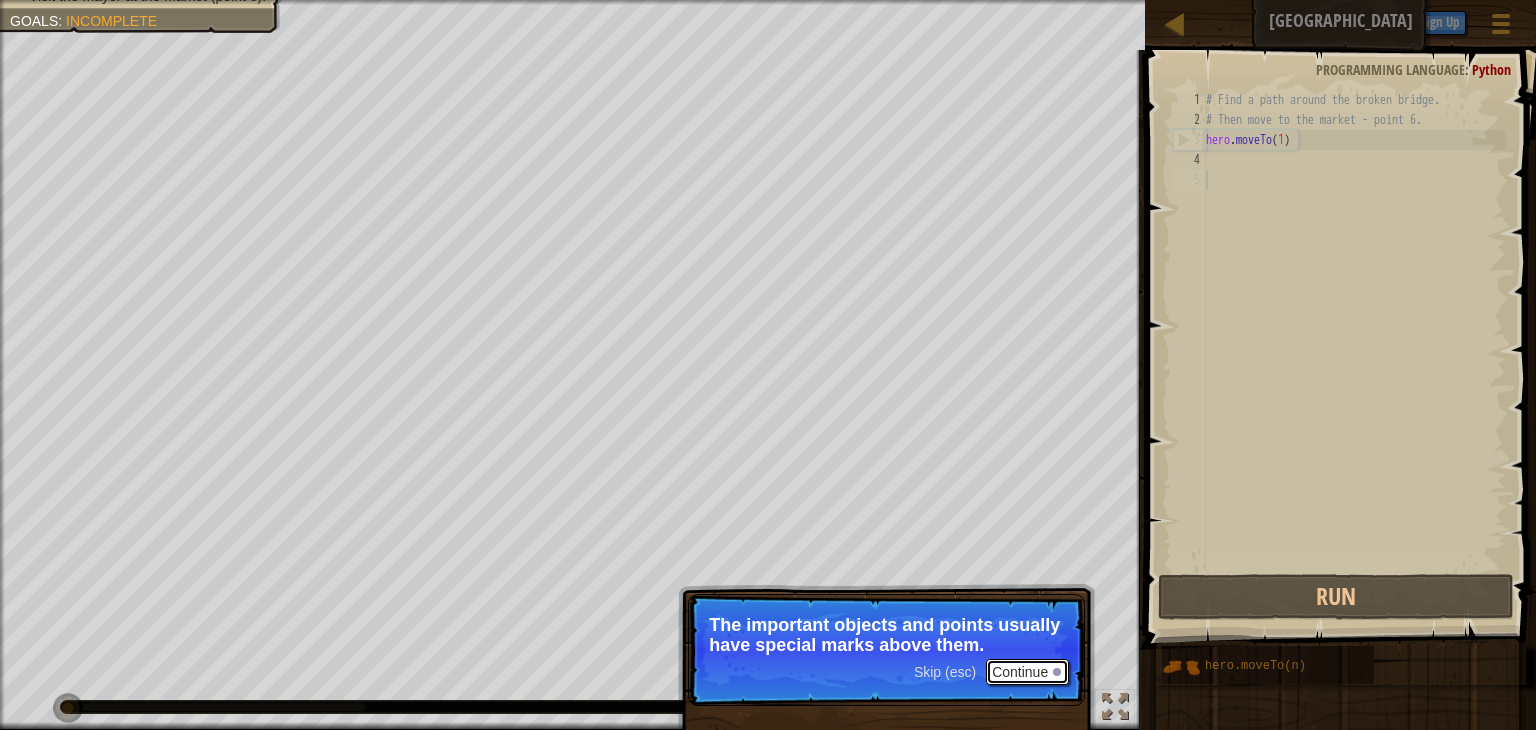 click on "Continue" at bounding box center [1027, 672] 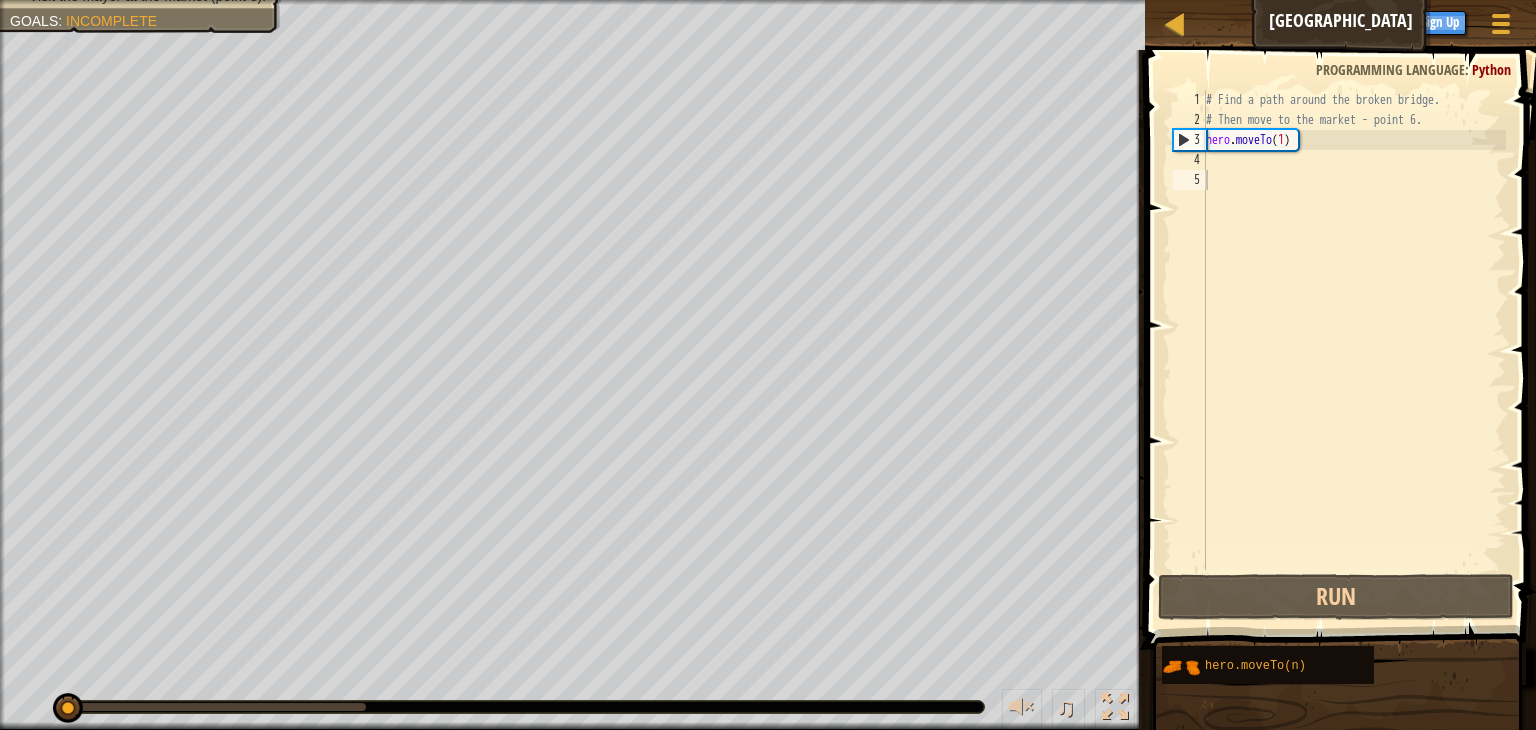 click on "Find a path around the broken bridge. Visit the mayor at the market (point 6). Goals : Incomplete ♫ Anya 11 x: 7 y: 8 x: 17 y: 28 Skip (esc) Continue  For more information, read the HINTS." at bounding box center (768, 365) 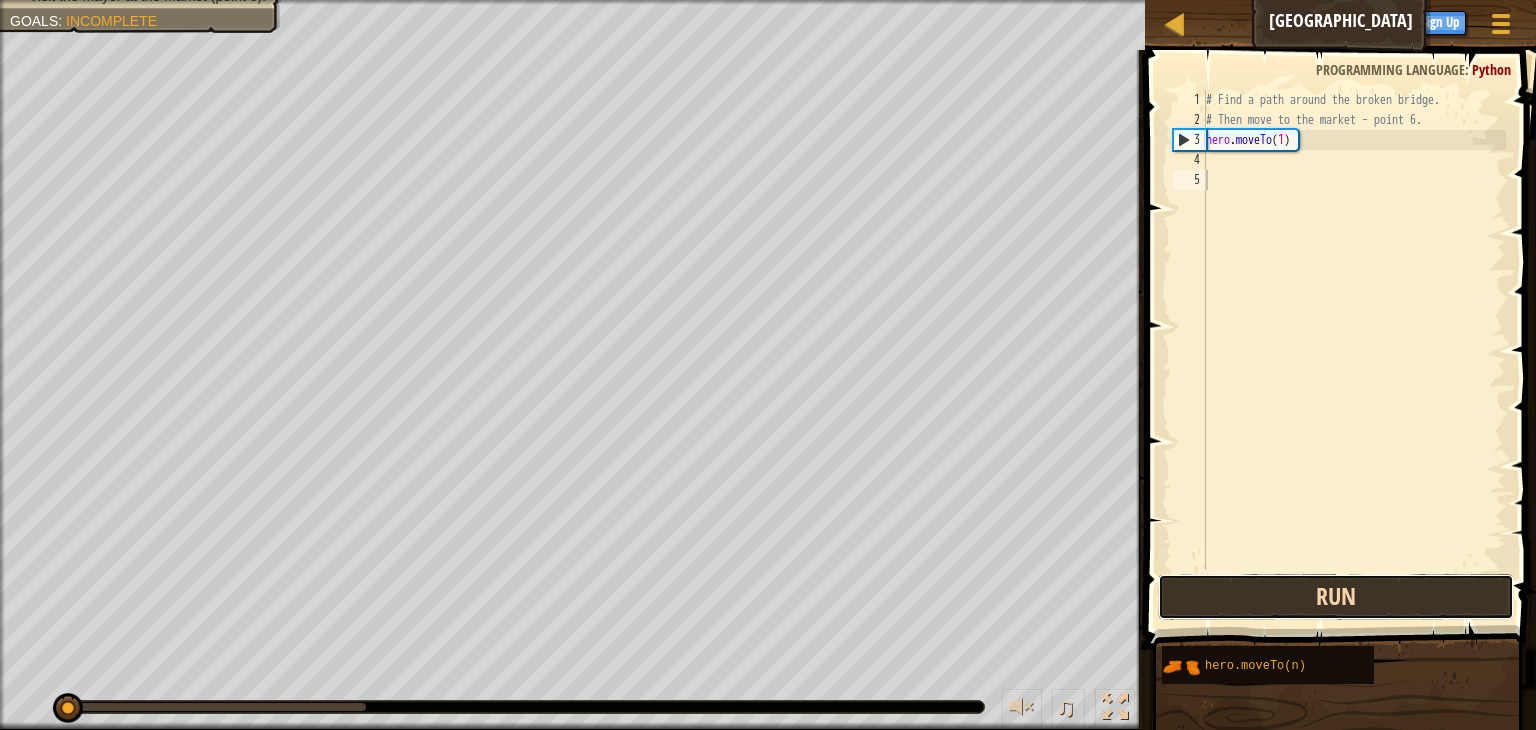 click on "Run" at bounding box center [1336, 597] 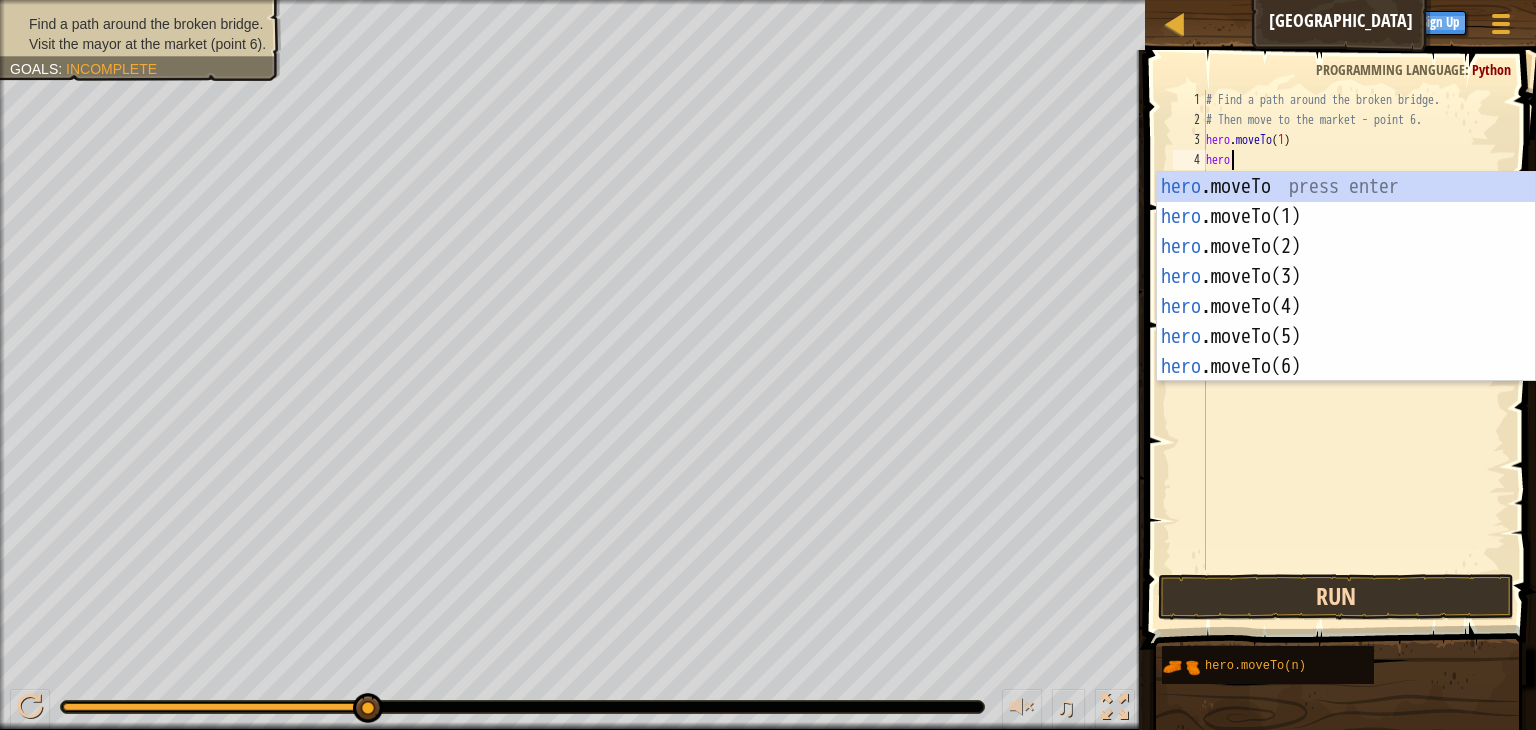 scroll, scrollTop: 9, scrollLeft: 0, axis: vertical 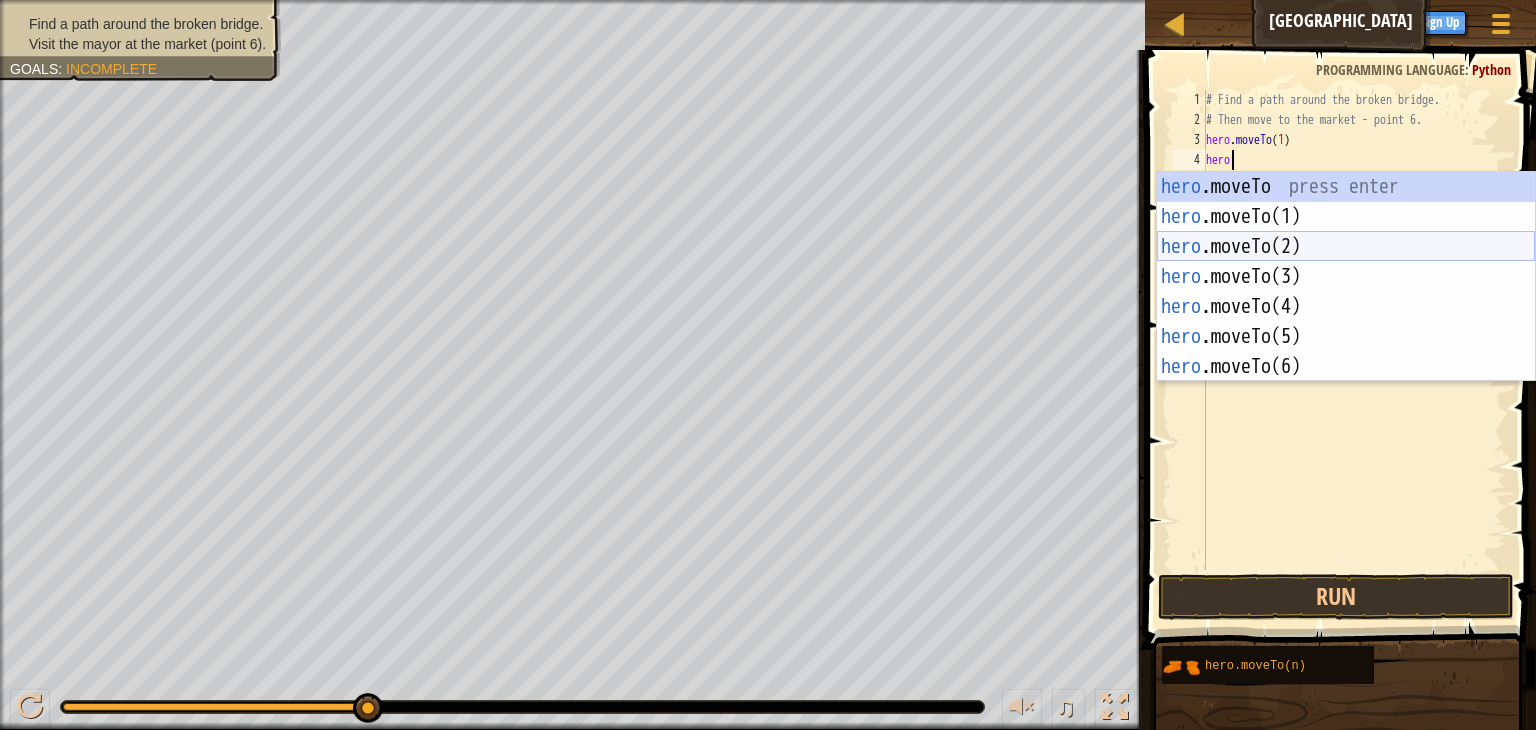 click on "hero .moveTo press enter hero .moveTo(1) press enter hero .moveTo(2) press enter hero .moveTo(3) press enter hero .moveTo(4) press enter hero .moveTo(5) press enter hero .moveTo(6) press enter" at bounding box center [1346, 307] 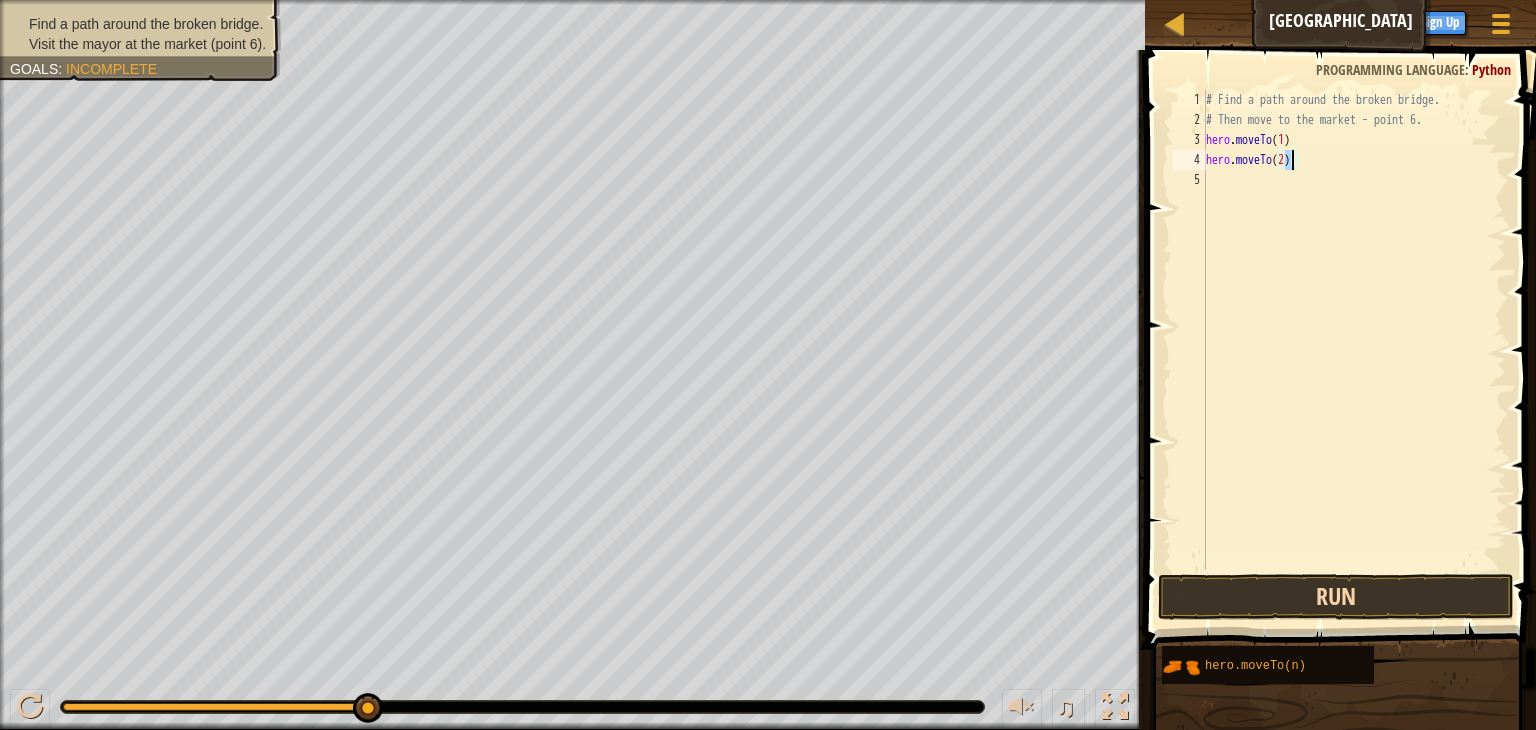 type on "hero.moveTo(2)" 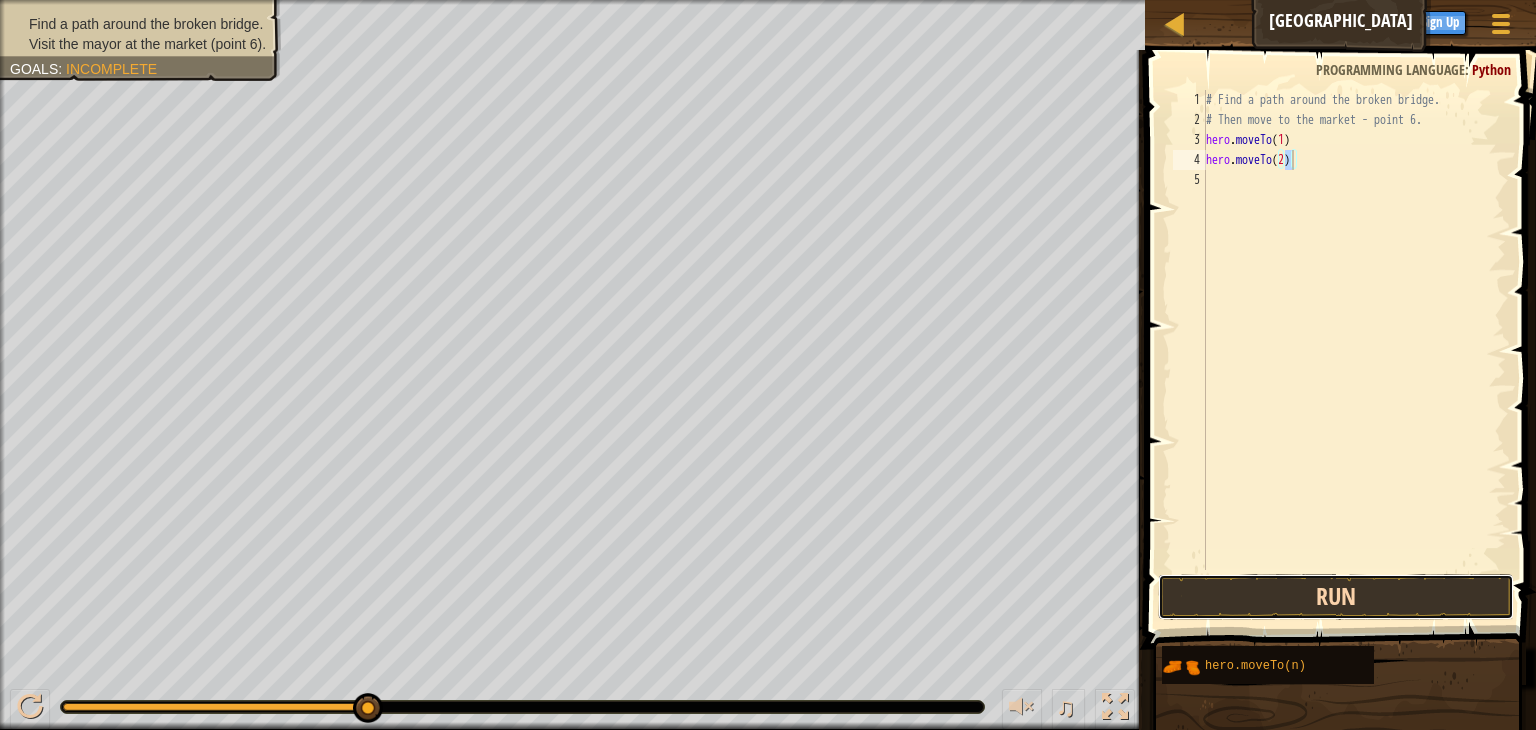 click on "Run" at bounding box center (1336, 597) 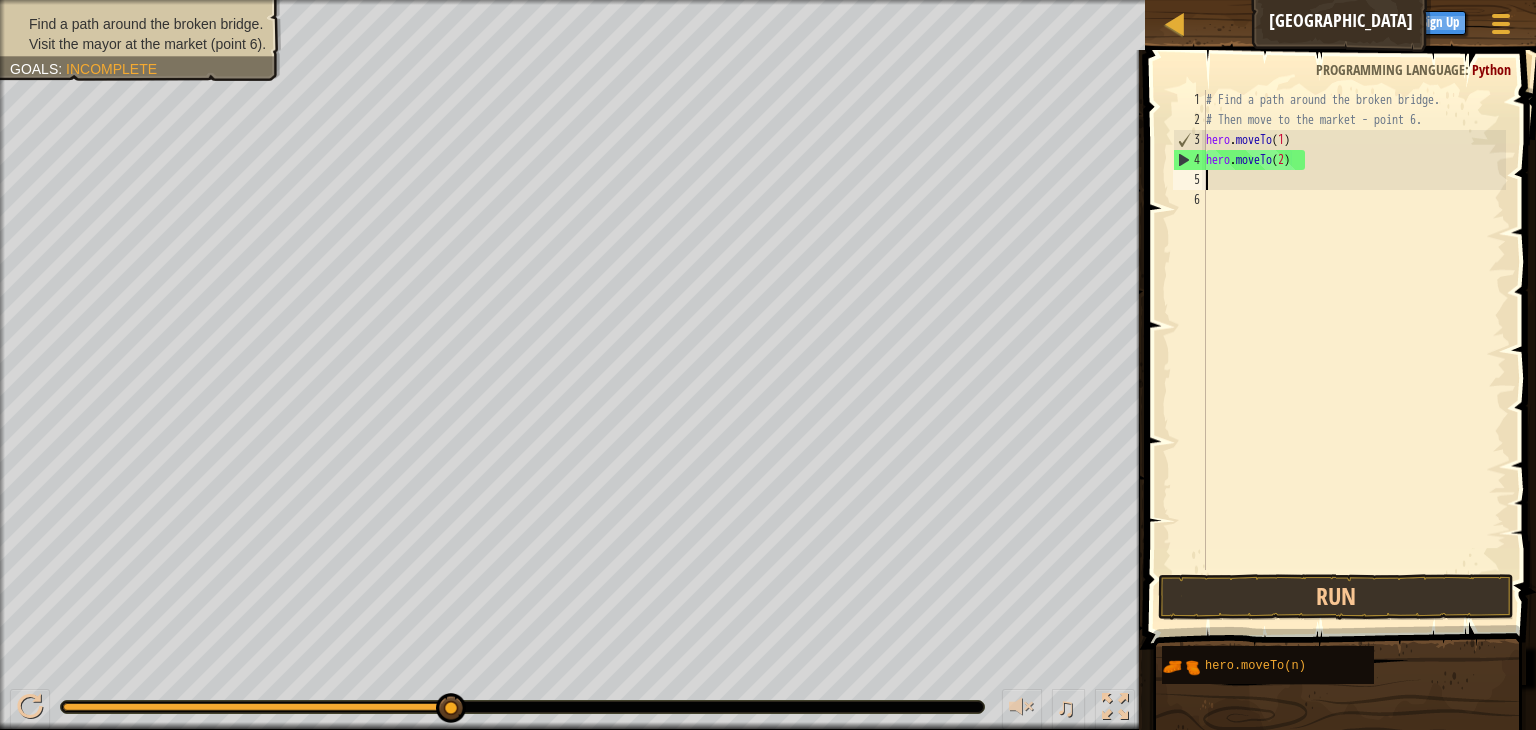 scroll, scrollTop: 9, scrollLeft: 0, axis: vertical 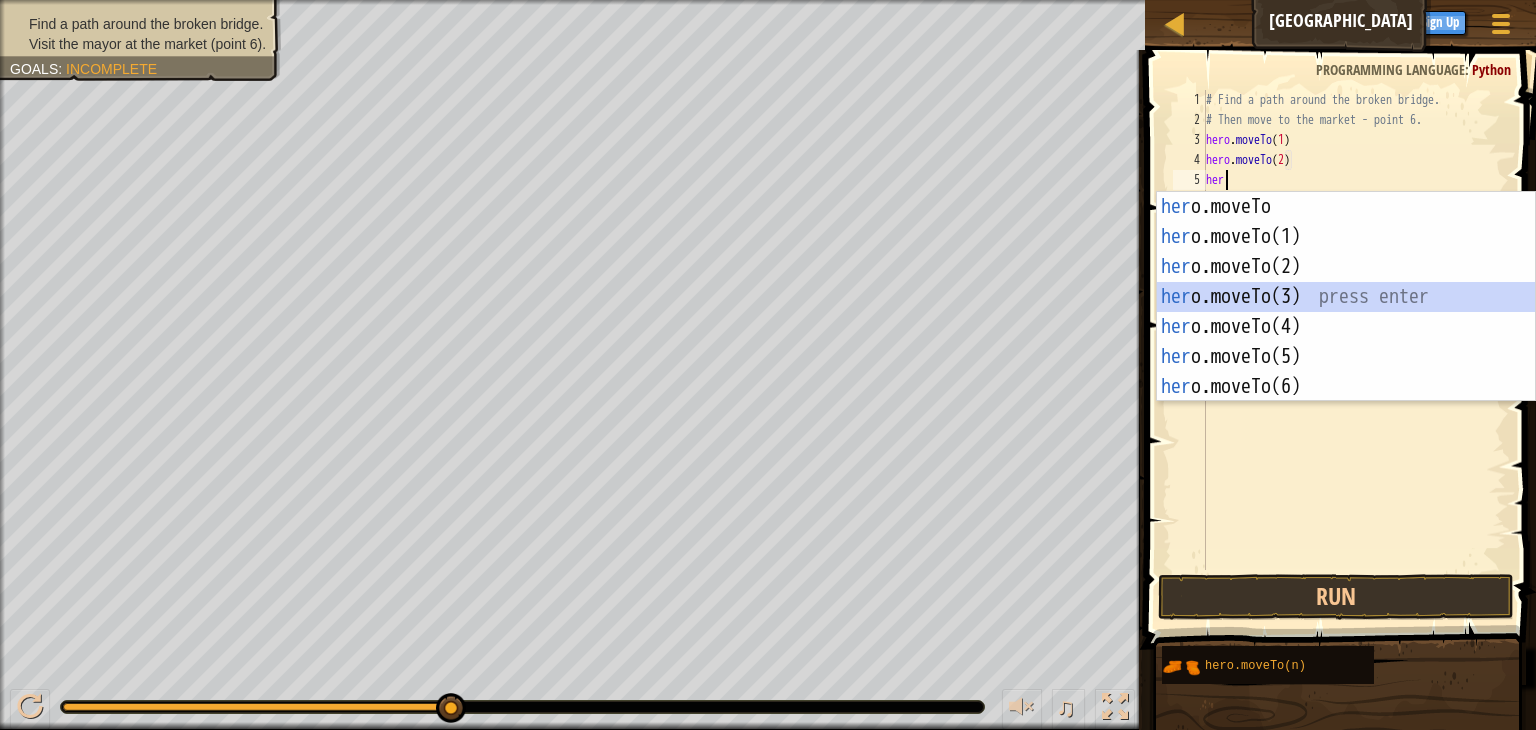 click on "her o.moveTo press enter her o.moveTo(1) press enter her o.moveTo(2) press enter her o.moveTo(3) press enter her o.moveTo(4) press enter her o.moveTo(5) press enter her o.moveTo(6) press enter" at bounding box center [1346, 327] 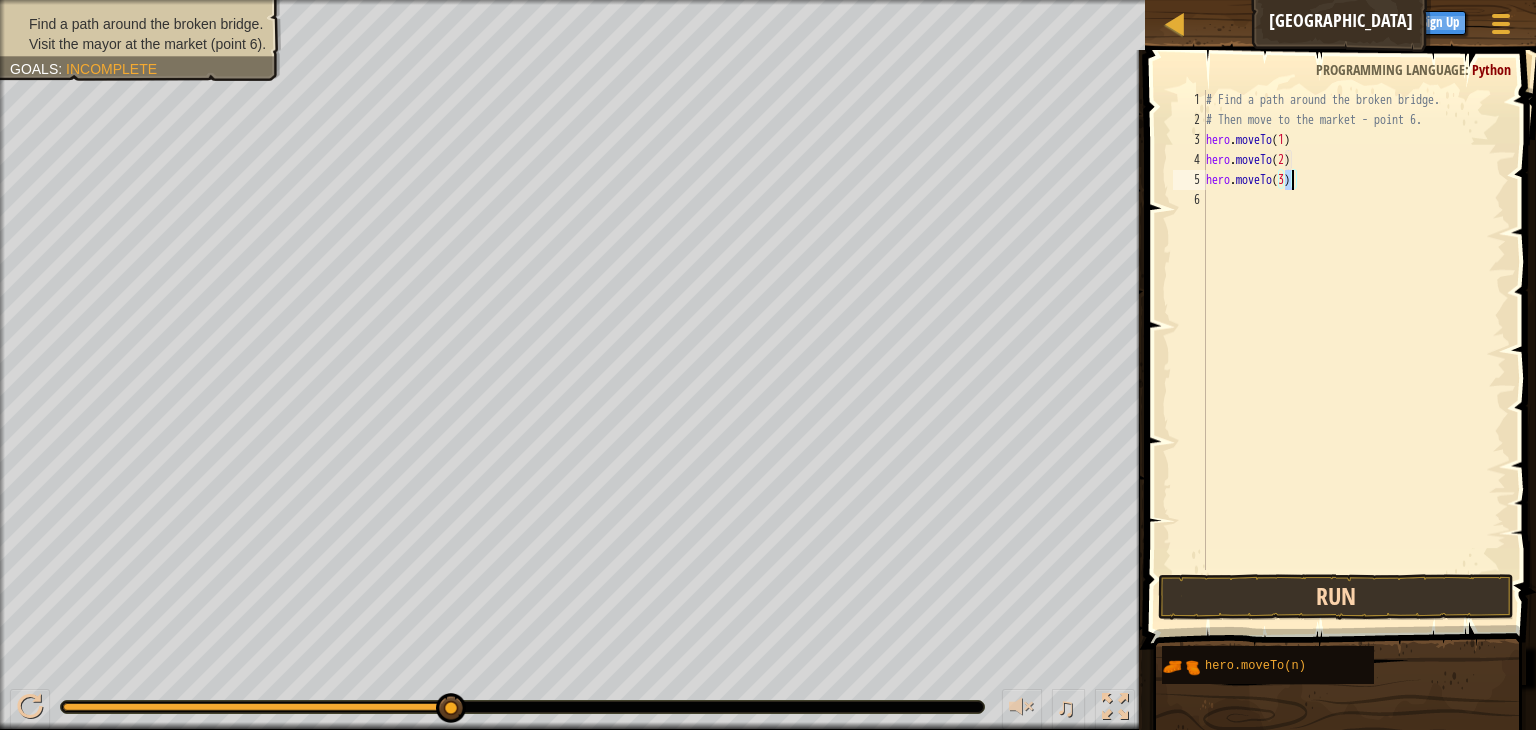 type on "hero.moveTo(3)" 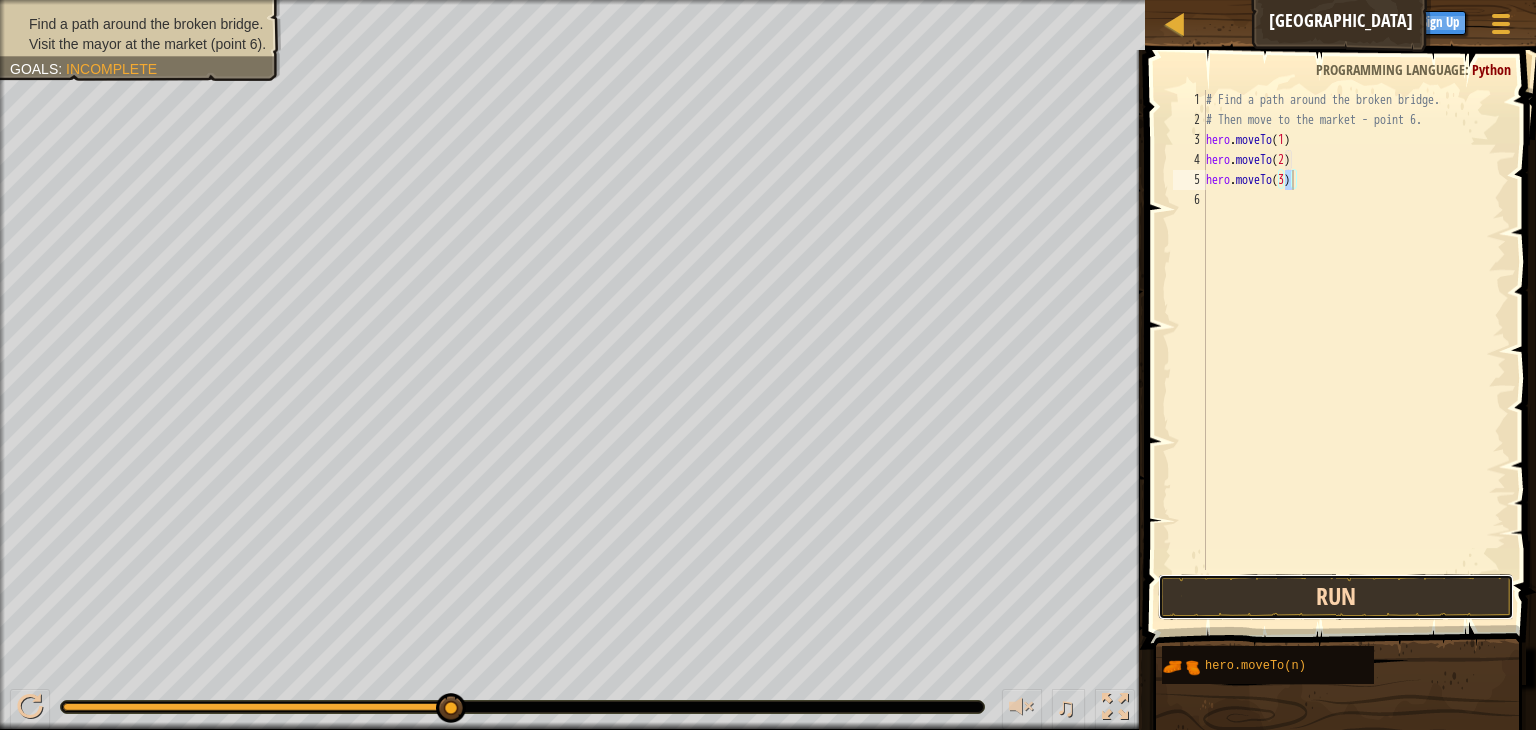 click on "Run" at bounding box center [1336, 597] 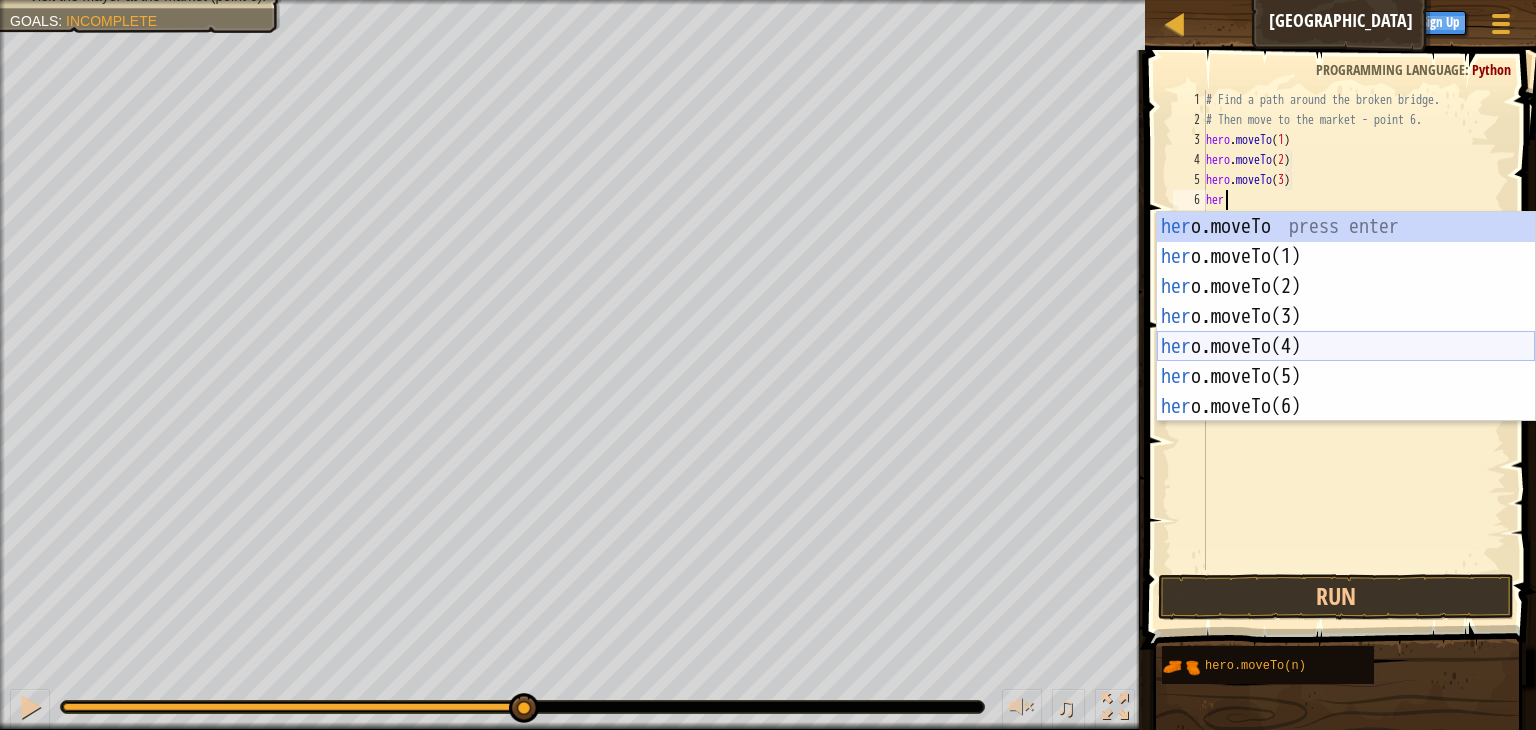 click on "her o.moveTo press enter her o.moveTo(1) press enter her o.moveTo(2) press enter her o.moveTo(3) press enter her o.moveTo(4) press enter her o.moveTo(5) press enter her o.moveTo(6) press enter" at bounding box center (1346, 347) 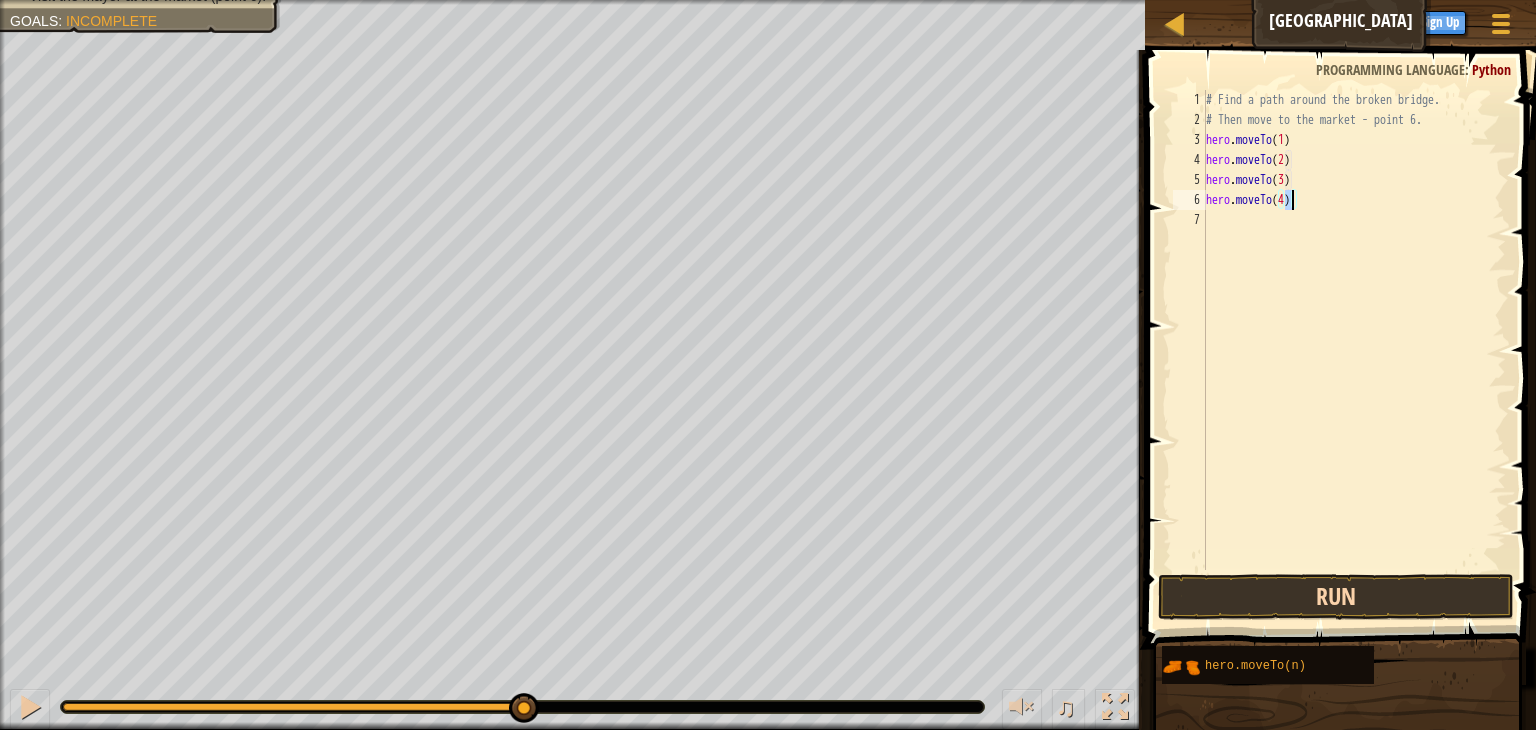 type on "hero.moveTo(4)" 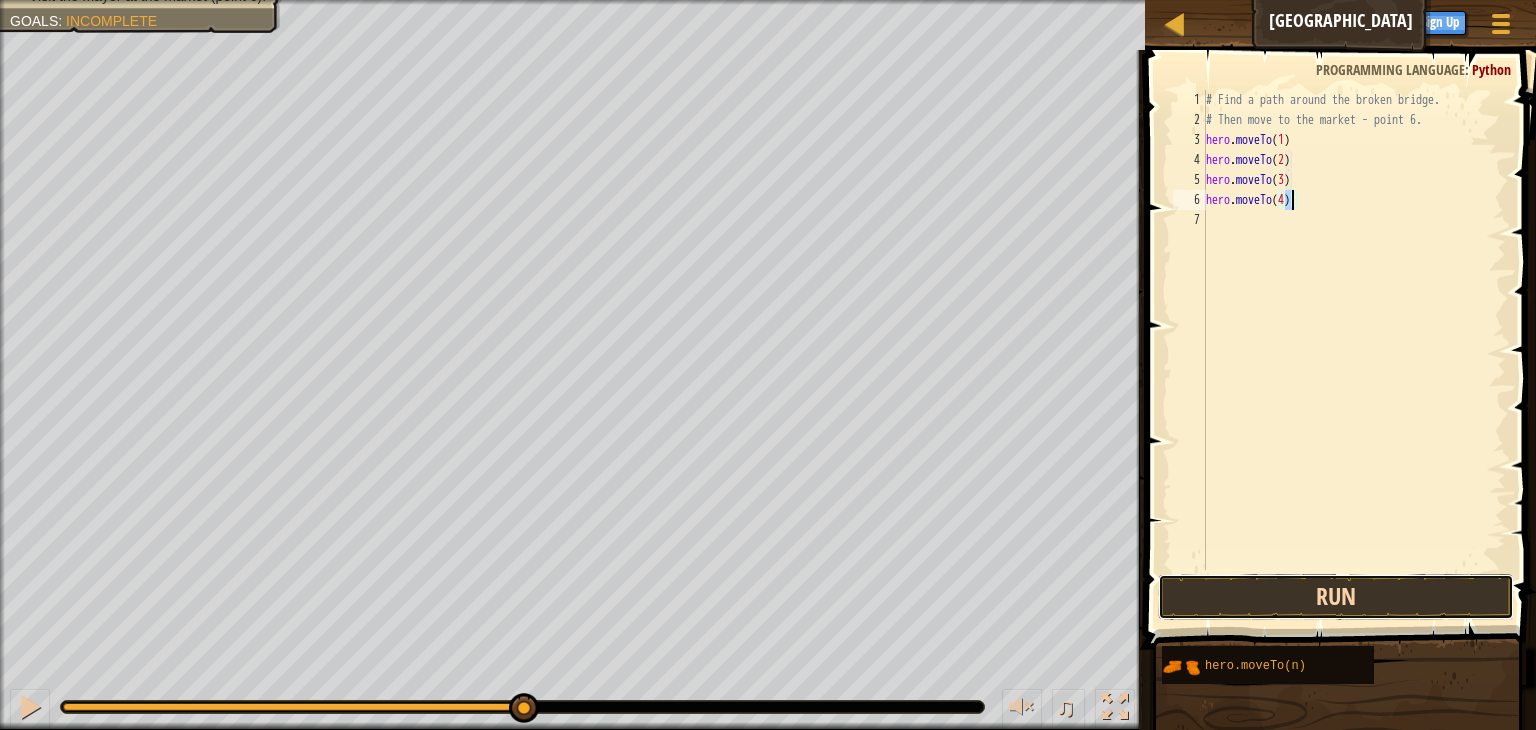 click on "Run" at bounding box center [1336, 597] 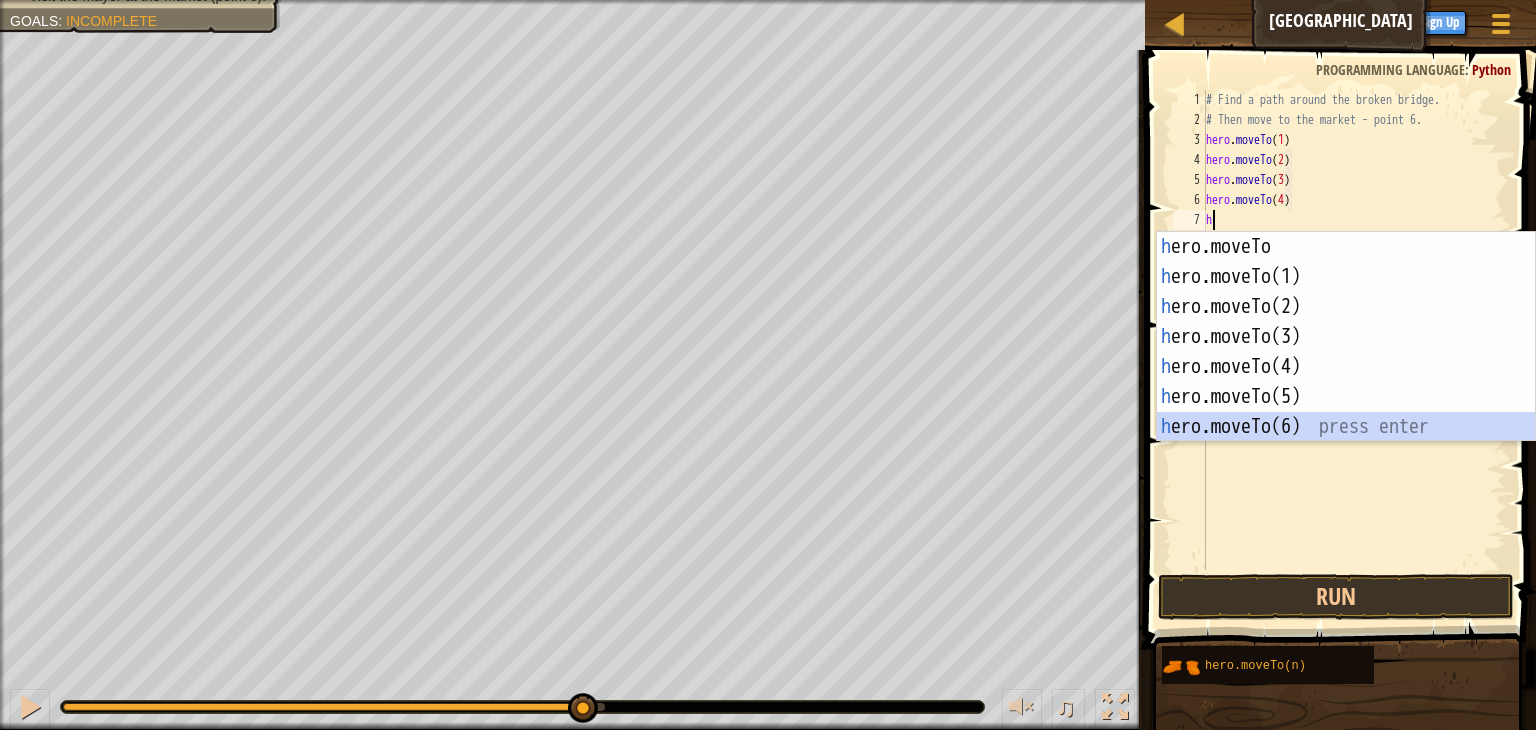 click on "h ero.moveTo press enter h ero.moveTo(1) press enter h ero.moveTo(2) press enter h ero.moveTo(3) press enter h ero.moveTo(4) press enter h ero.moveTo(5) press enter h ero.moveTo(6) press enter" at bounding box center (1346, 367) 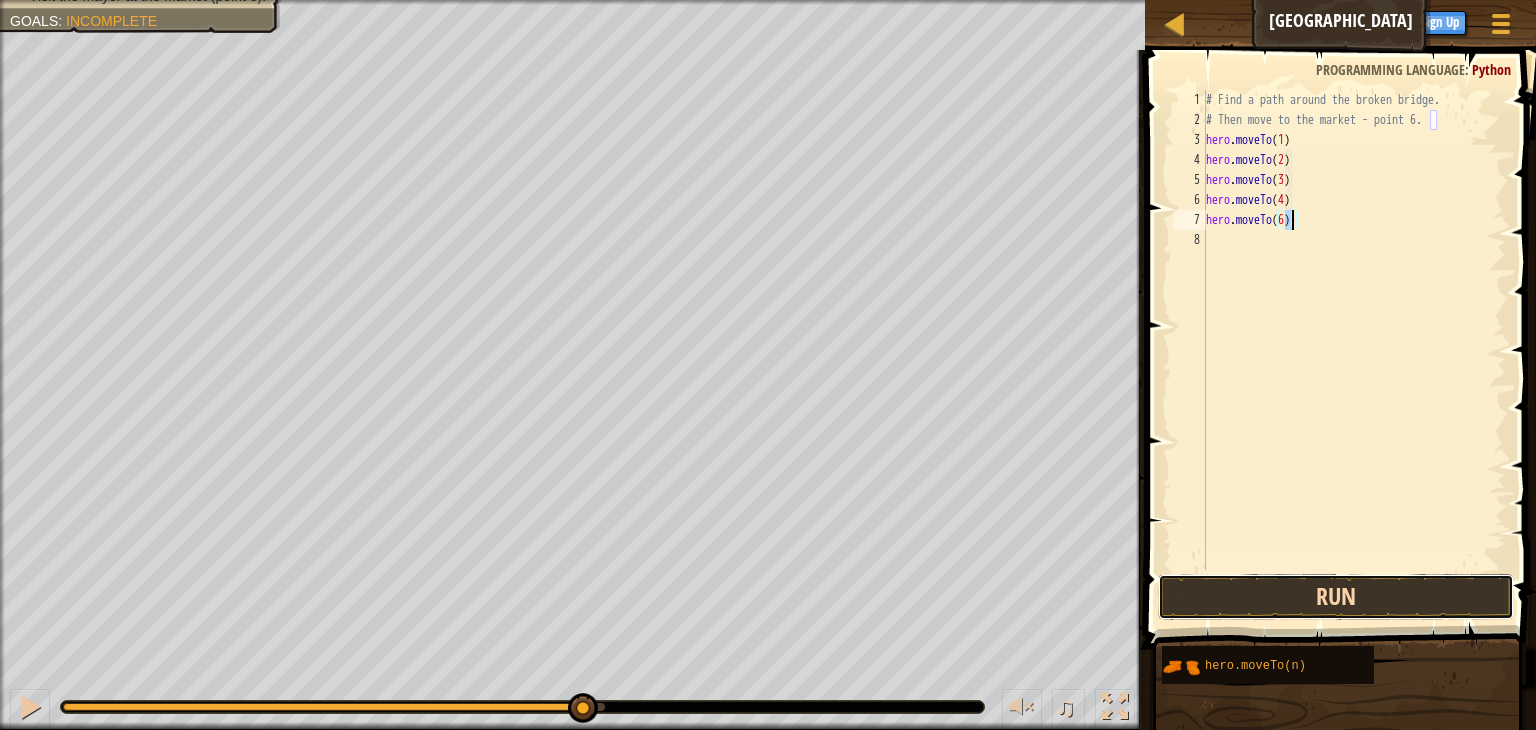 click on "Run" at bounding box center [1336, 597] 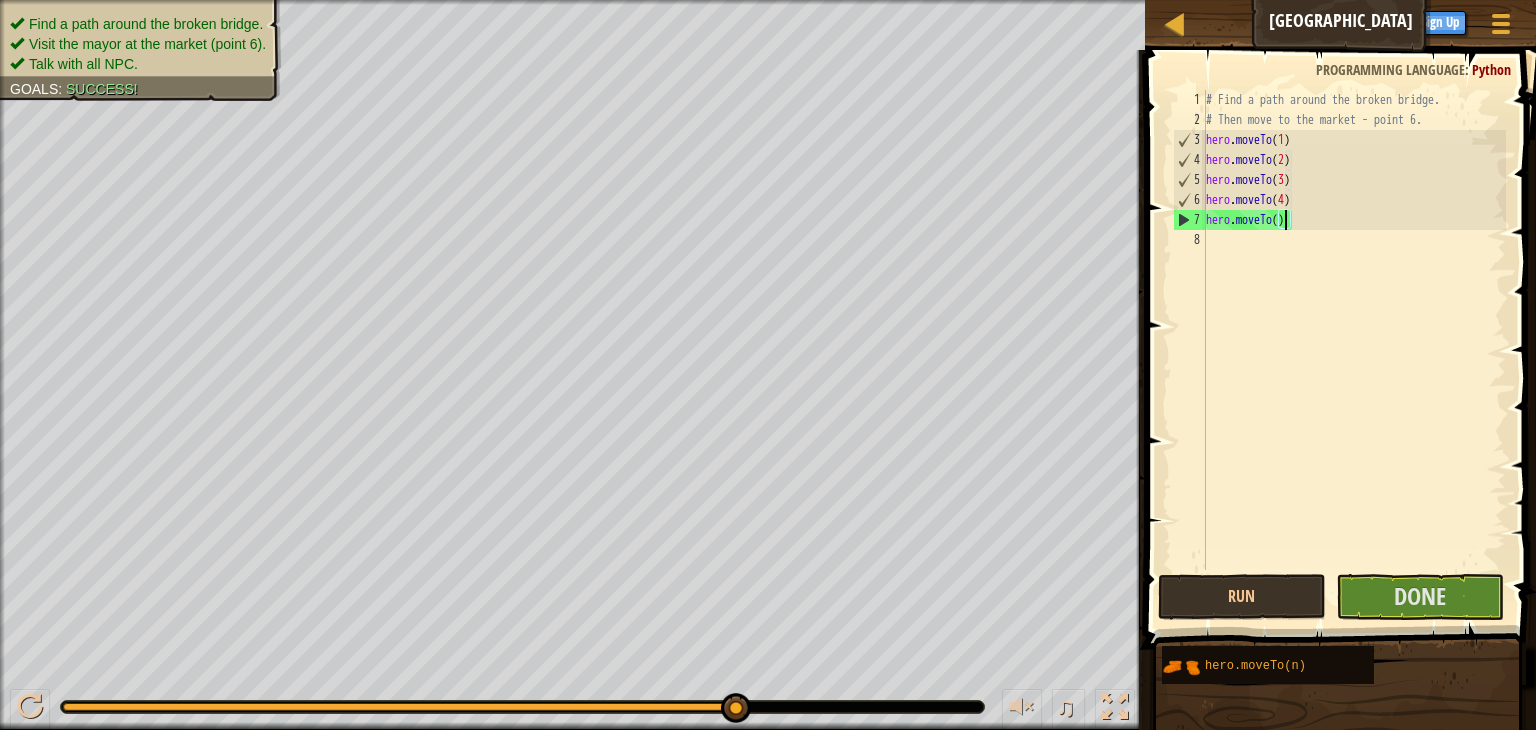 scroll, scrollTop: 9, scrollLeft: 6, axis: both 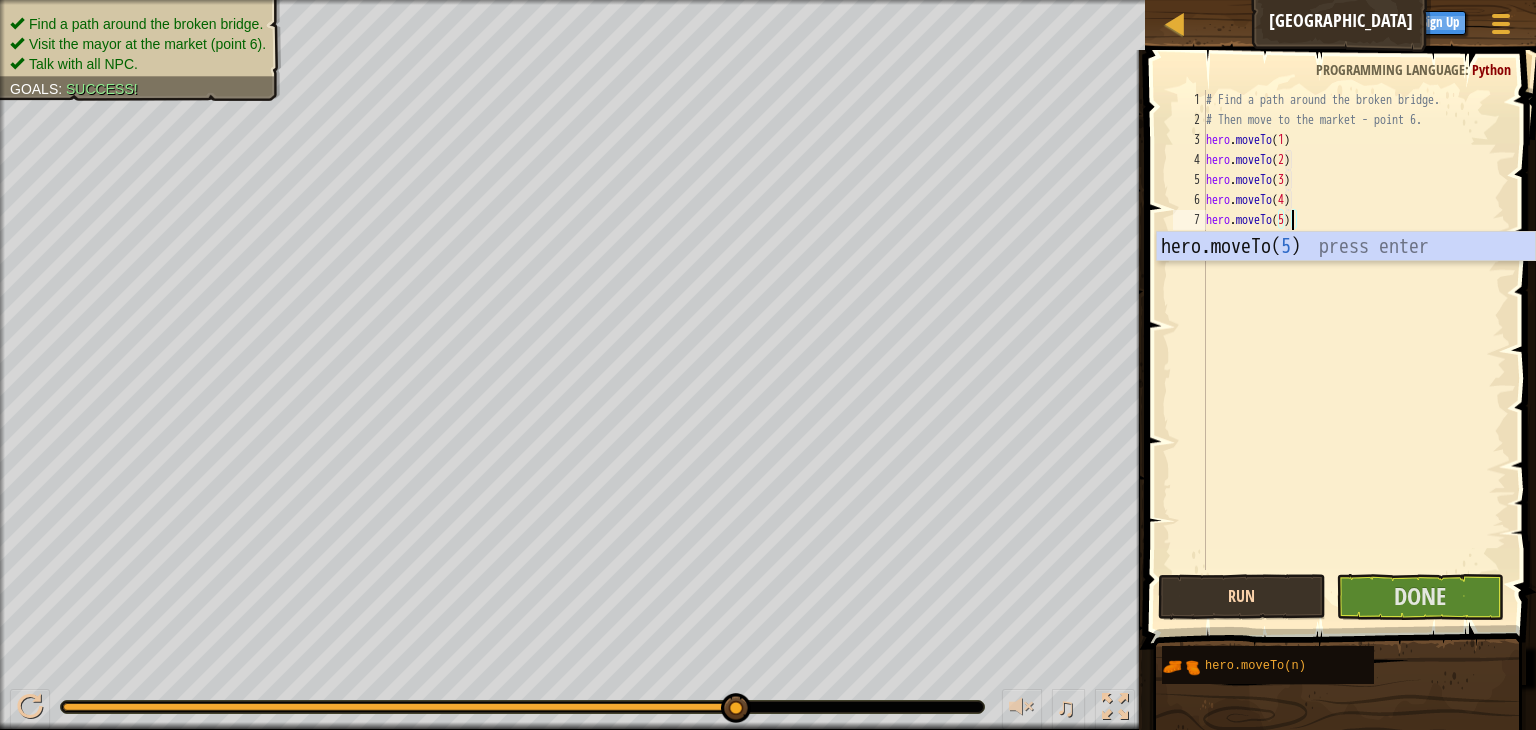 type on "hero.moveTo(5)" 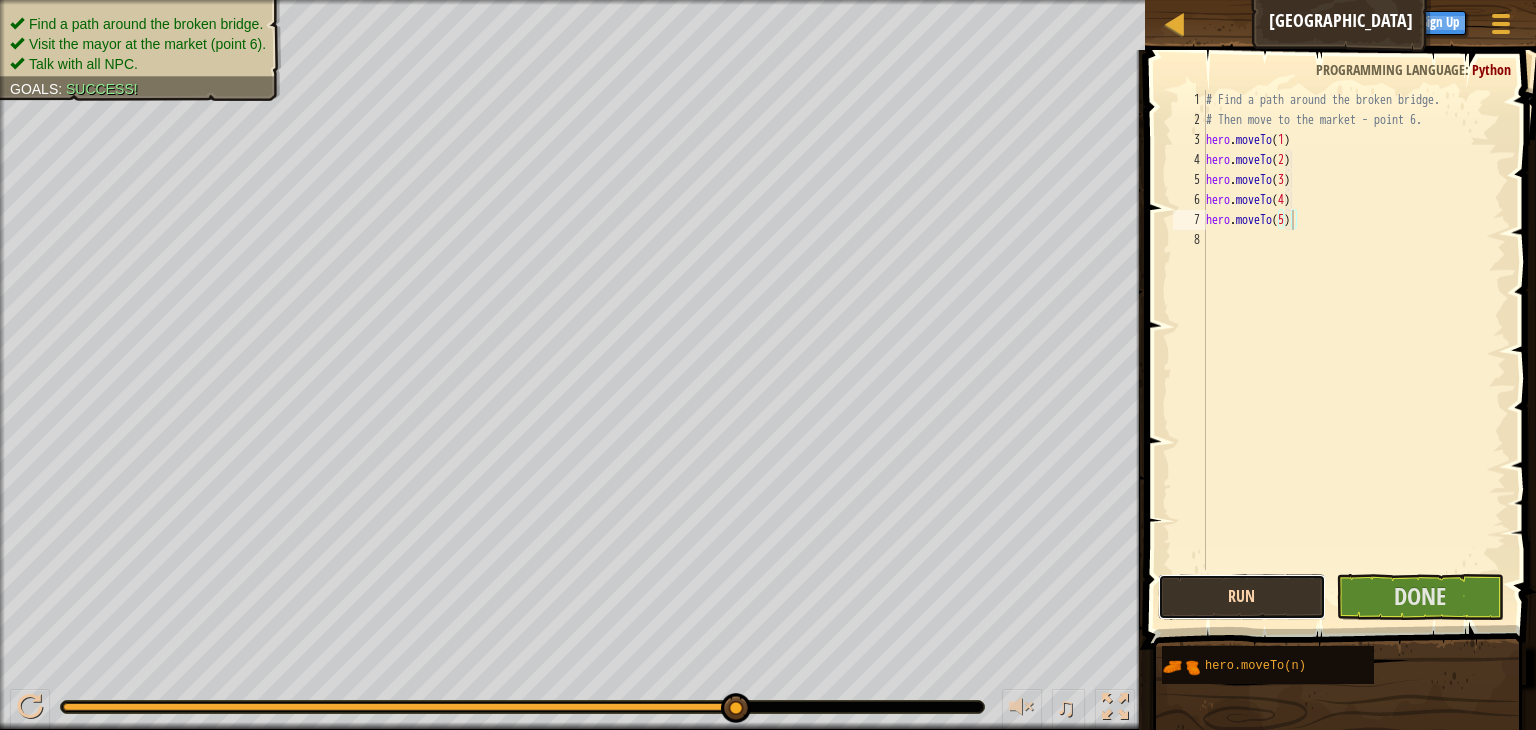 click on "Run" at bounding box center (1242, 597) 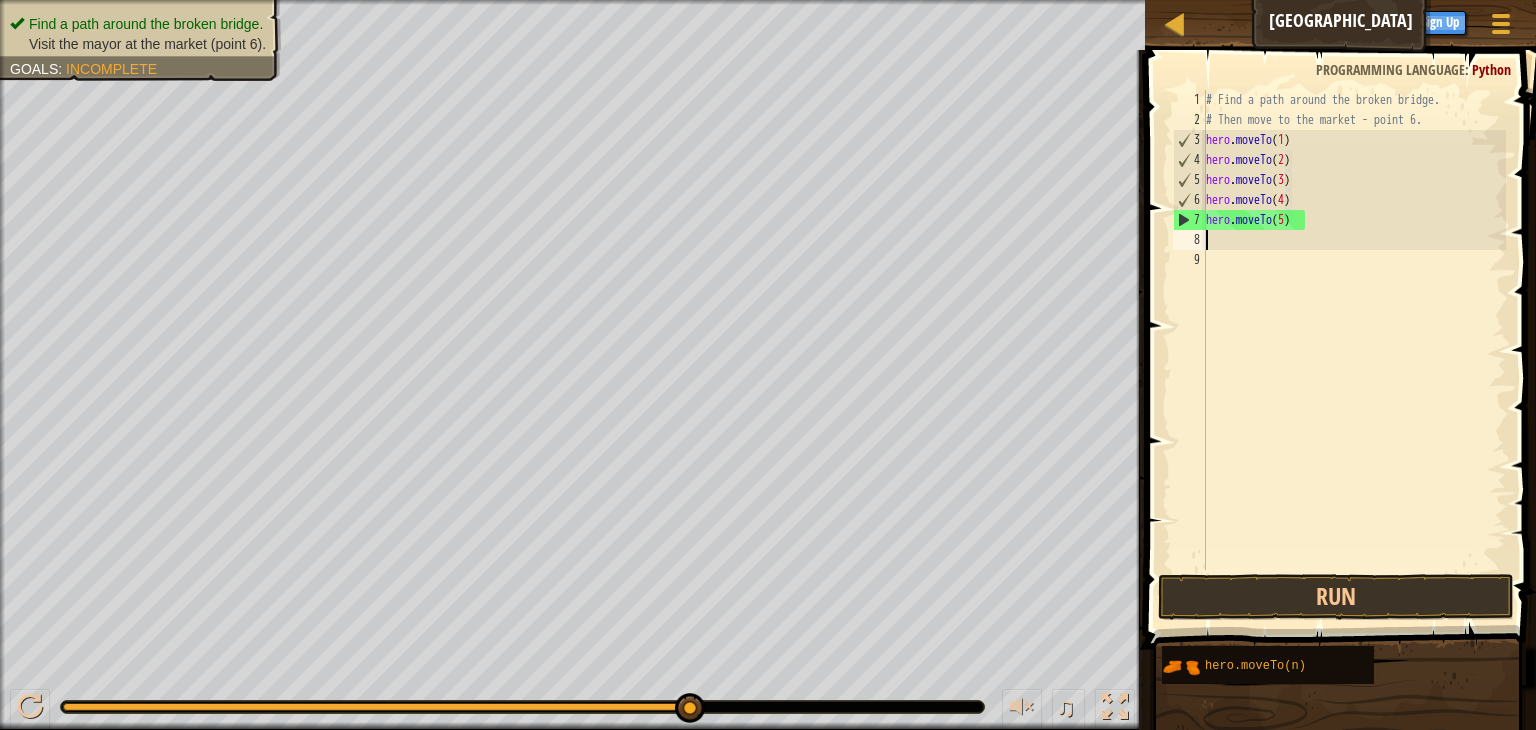 scroll, scrollTop: 9, scrollLeft: 0, axis: vertical 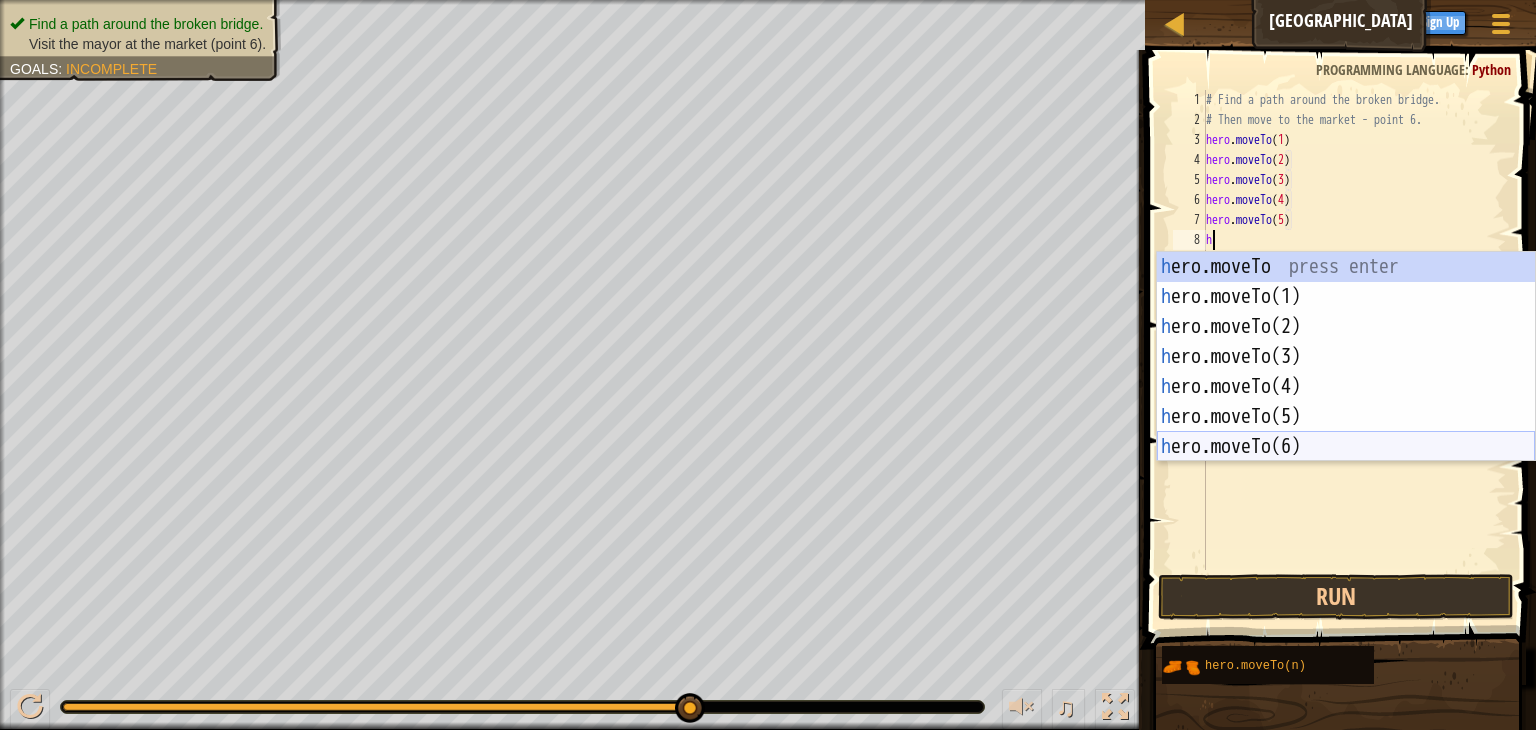 click on "h ero.moveTo press enter h ero.moveTo(1) press enter h ero.moveTo(2) press enter h ero.moveTo(3) press enter h ero.moveTo(4) press enter h ero.moveTo(5) press enter h ero.moveTo(6) press enter" at bounding box center [1346, 387] 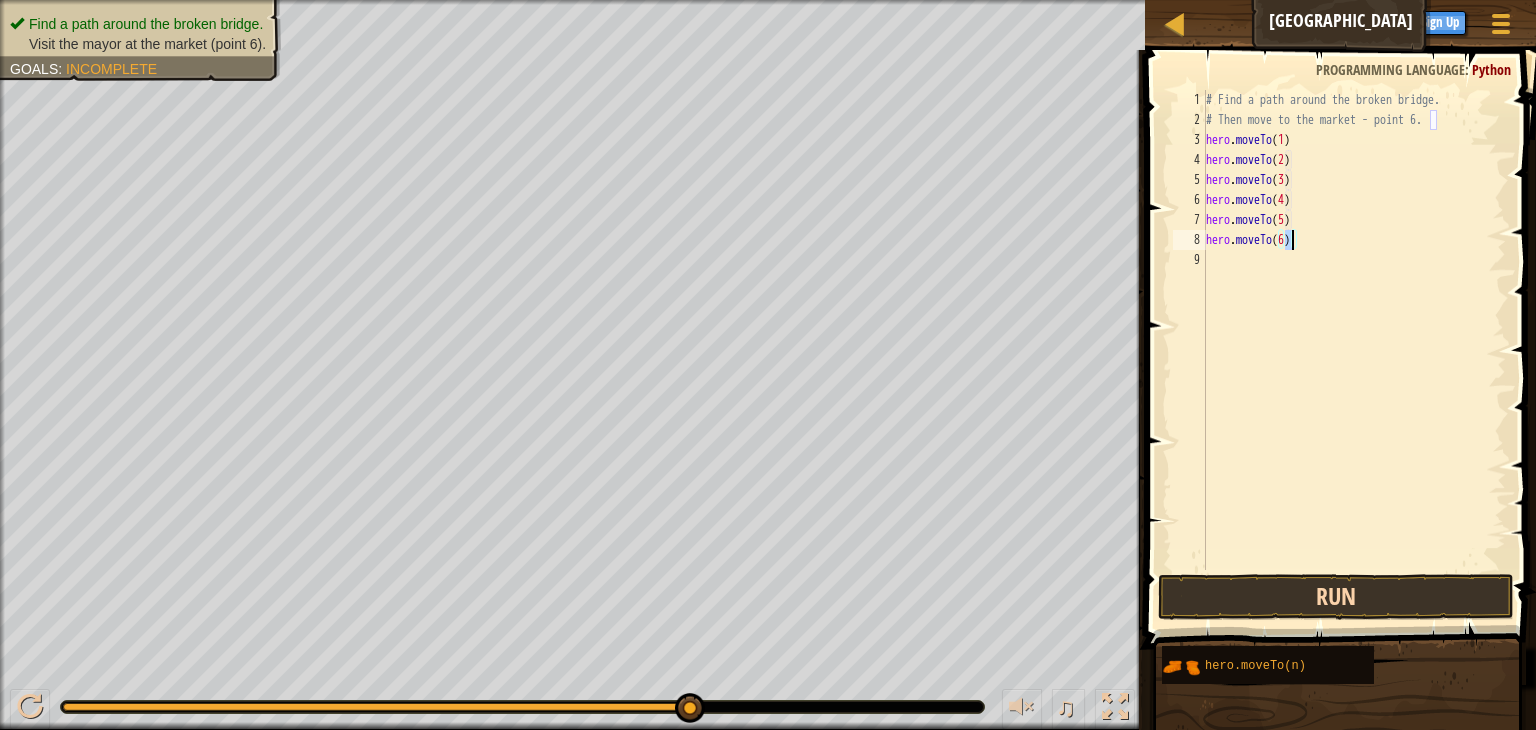type on "hero.moveTo(6)" 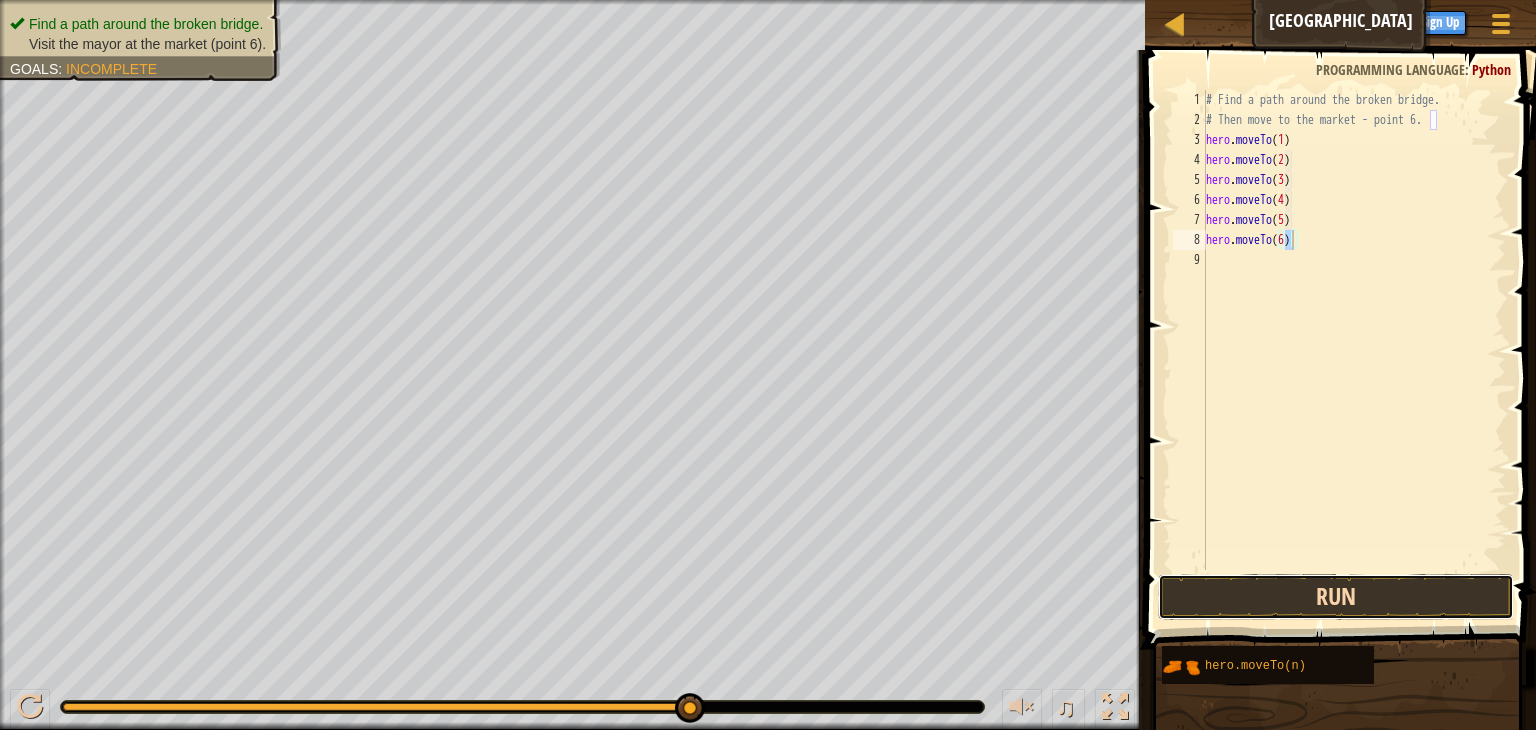 click on "Run" at bounding box center (1336, 597) 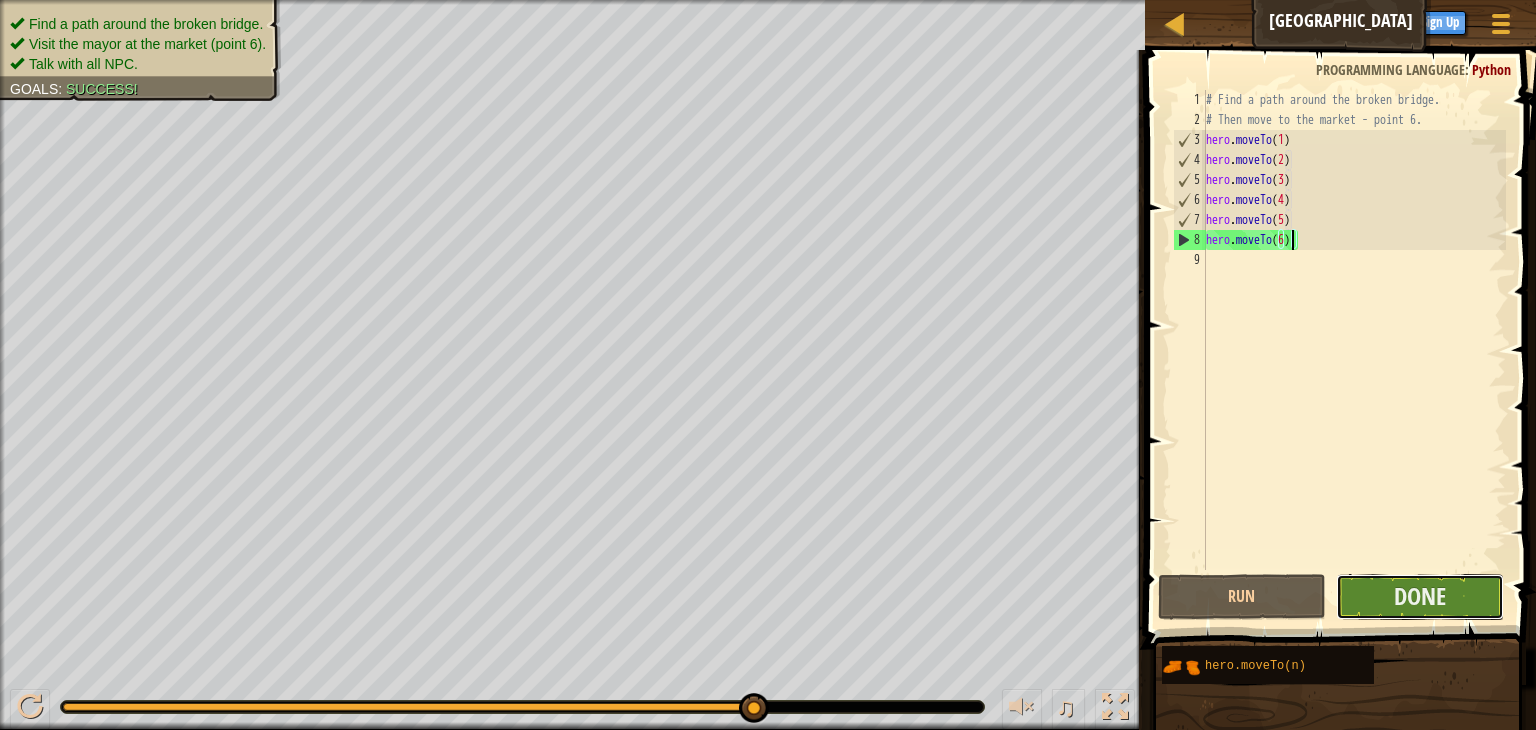 click on "Done" at bounding box center [1420, 597] 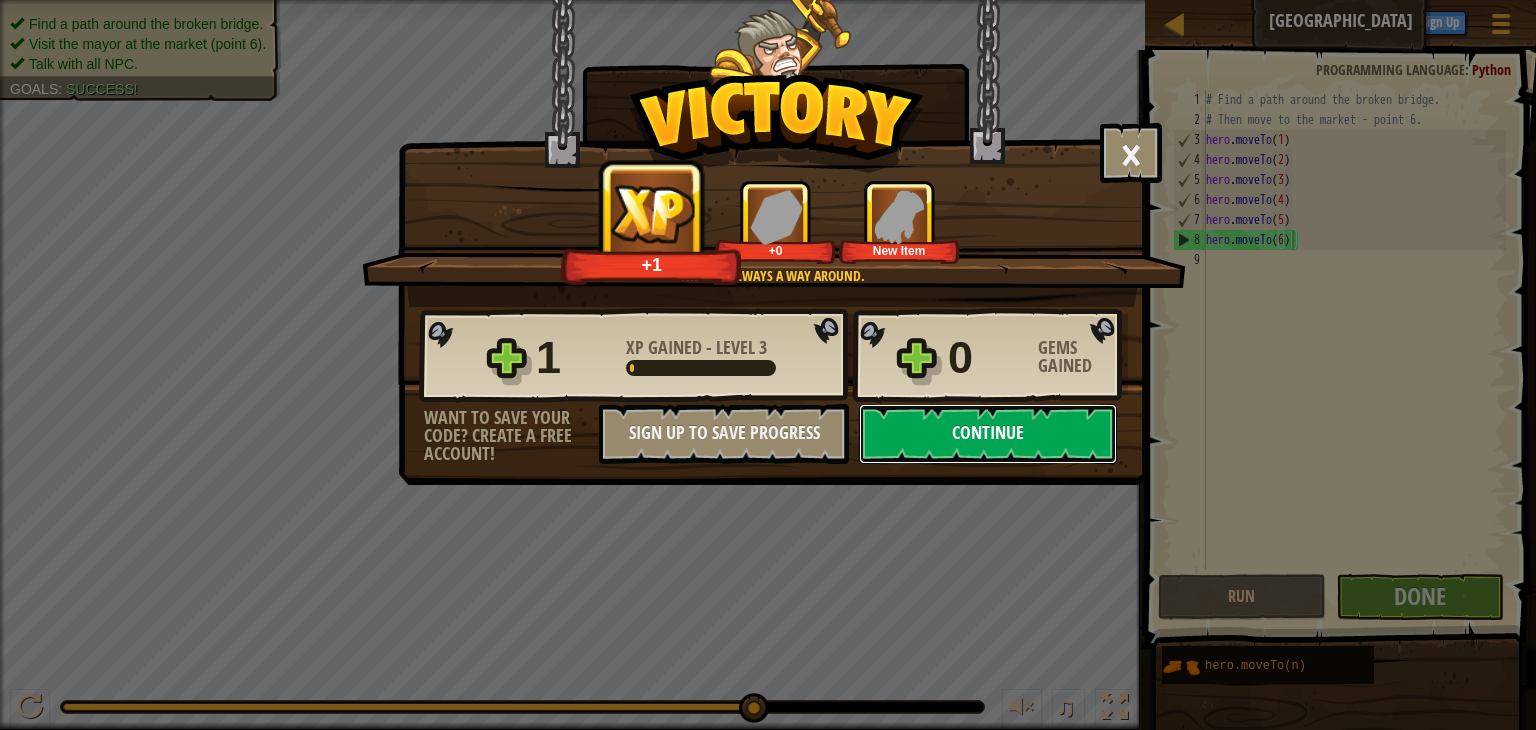 click on "Continue" at bounding box center [988, 434] 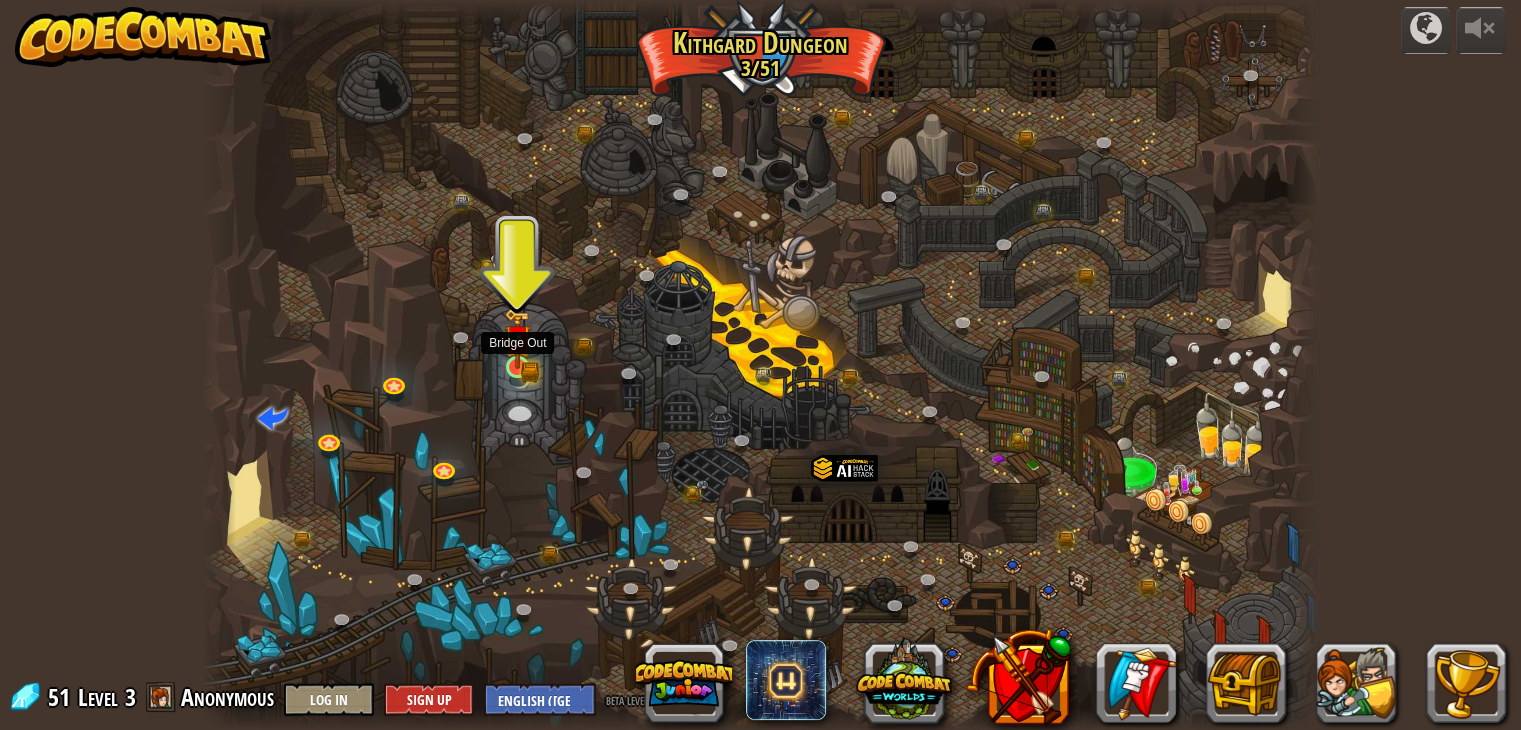click at bounding box center (518, 338) 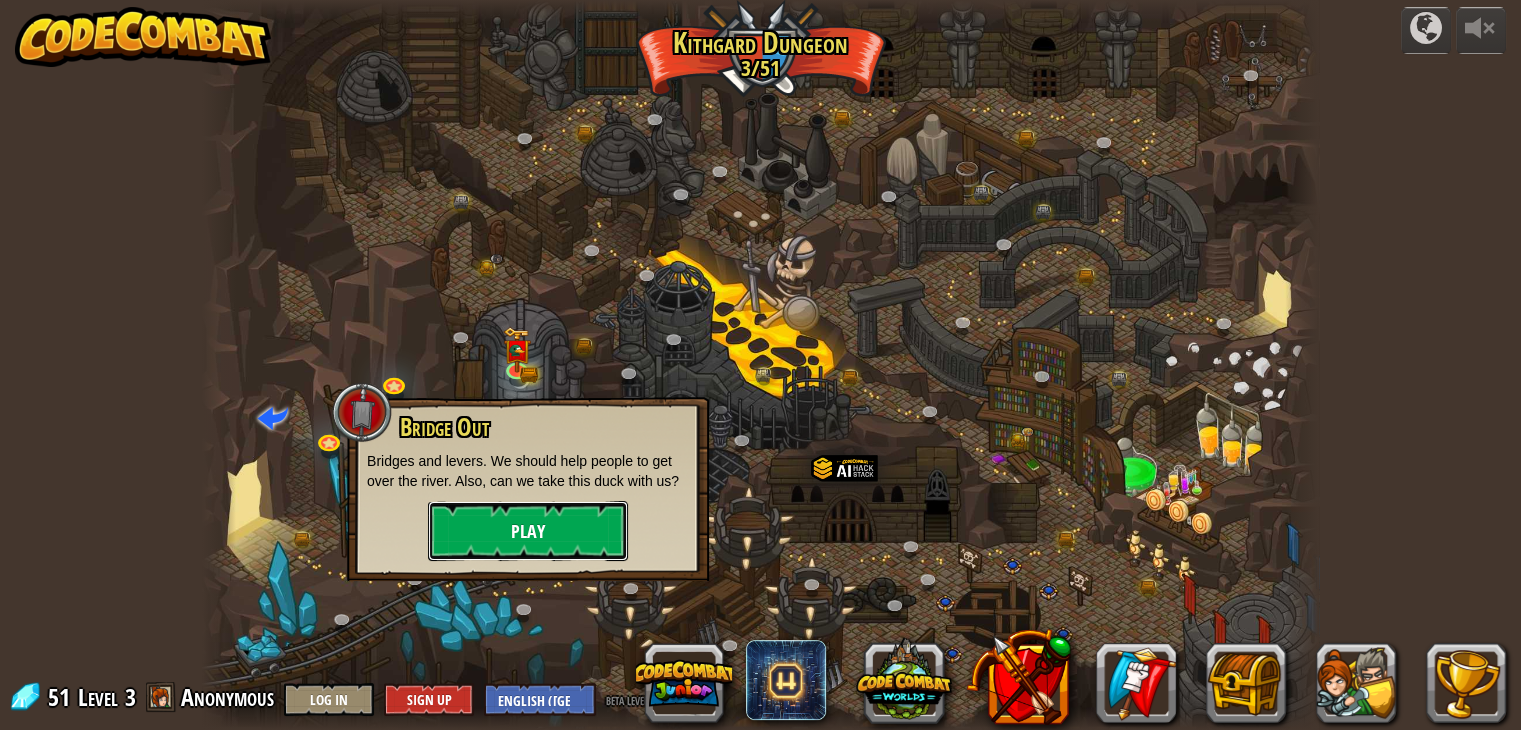 click on "Play" at bounding box center (528, 531) 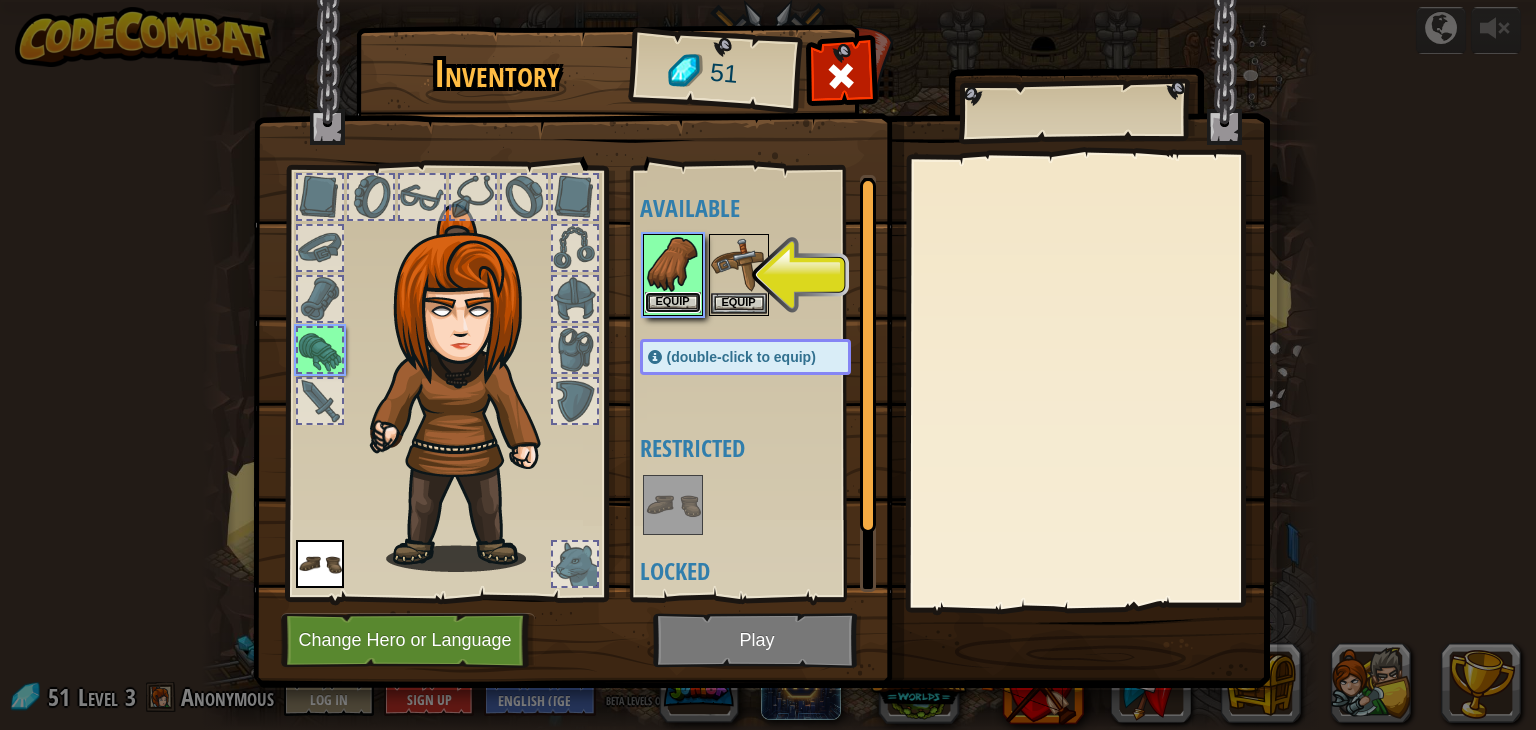 click on "Equip" at bounding box center (673, 302) 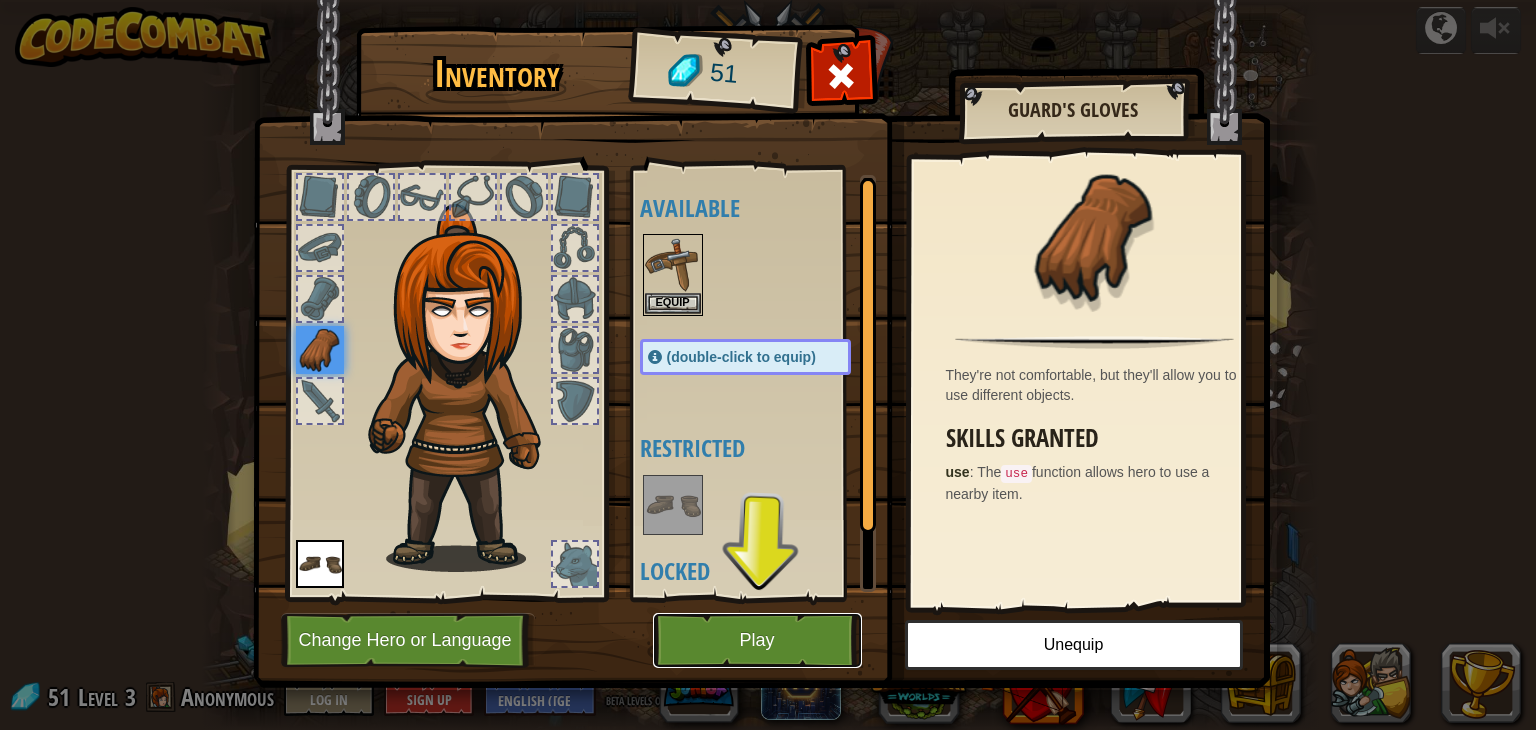 click on "Play" at bounding box center [757, 640] 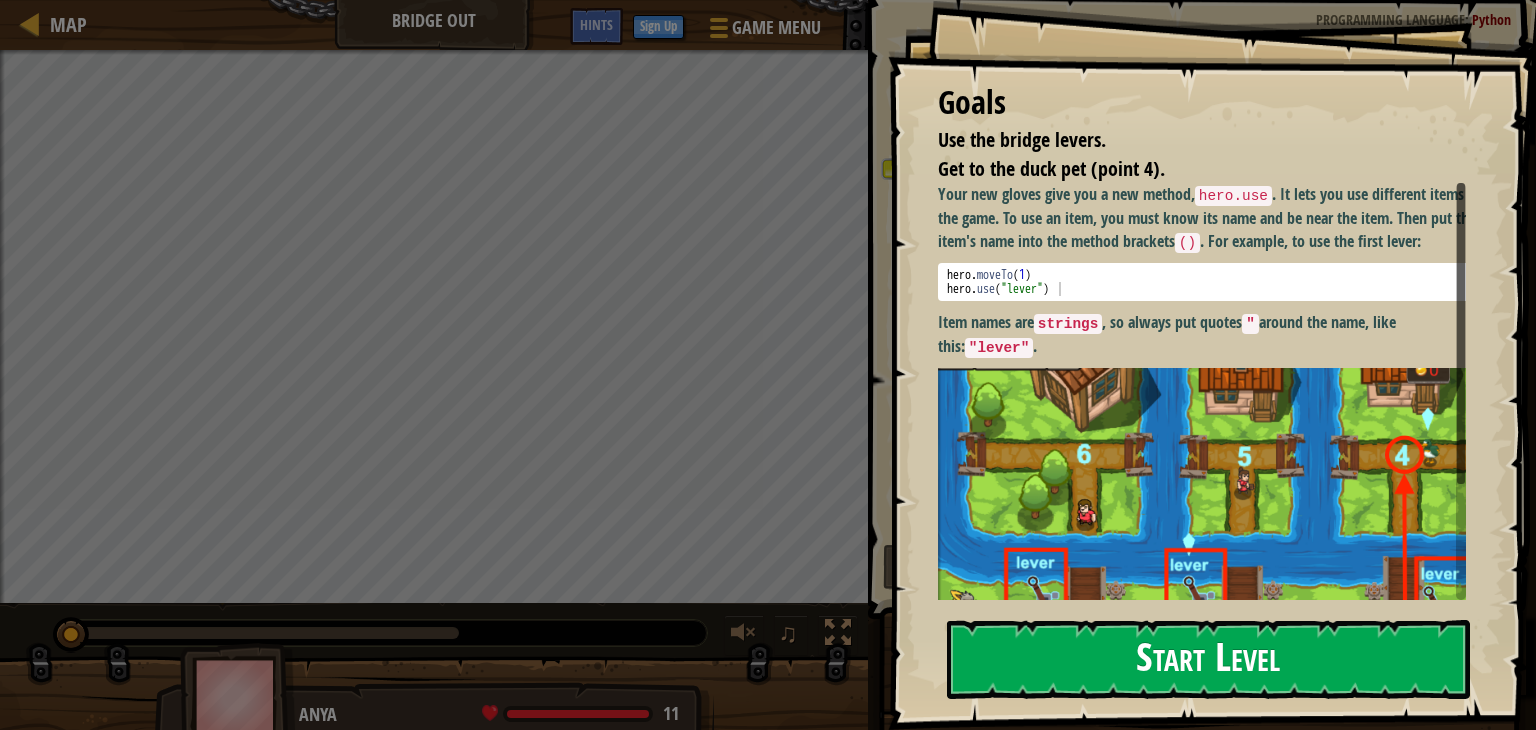 click on "Start Level" at bounding box center [1208, 659] 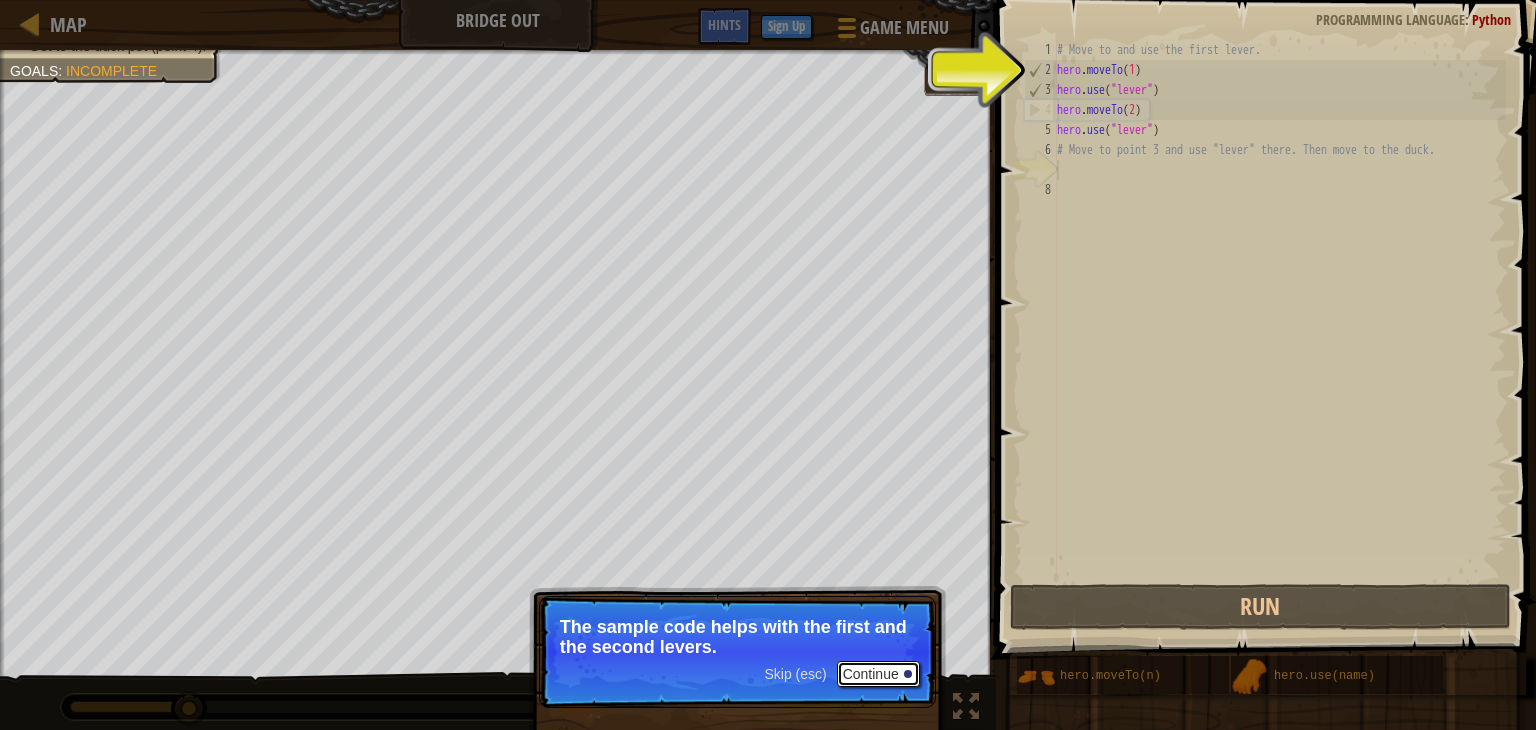 click on "Continue" at bounding box center [878, 674] 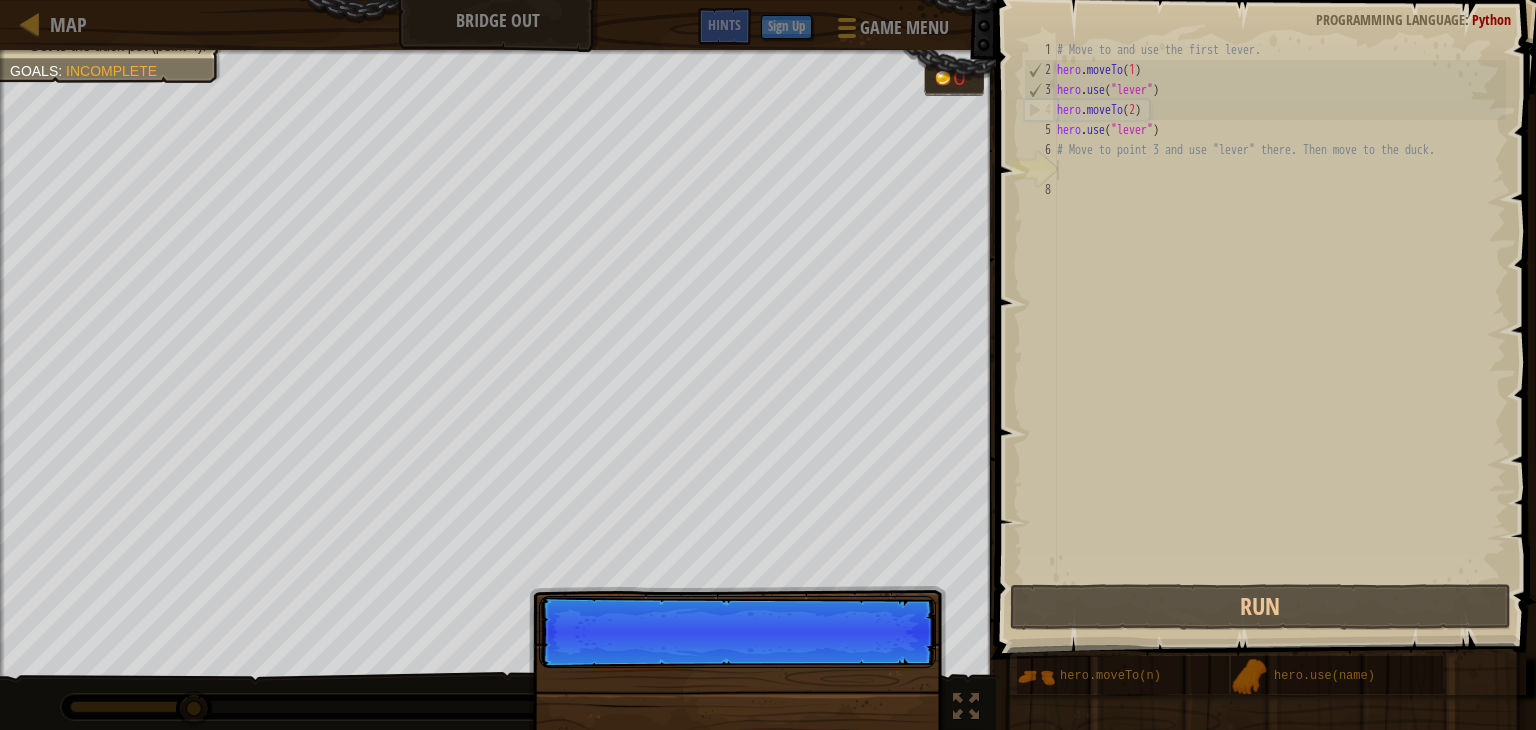scroll, scrollTop: 9, scrollLeft: 0, axis: vertical 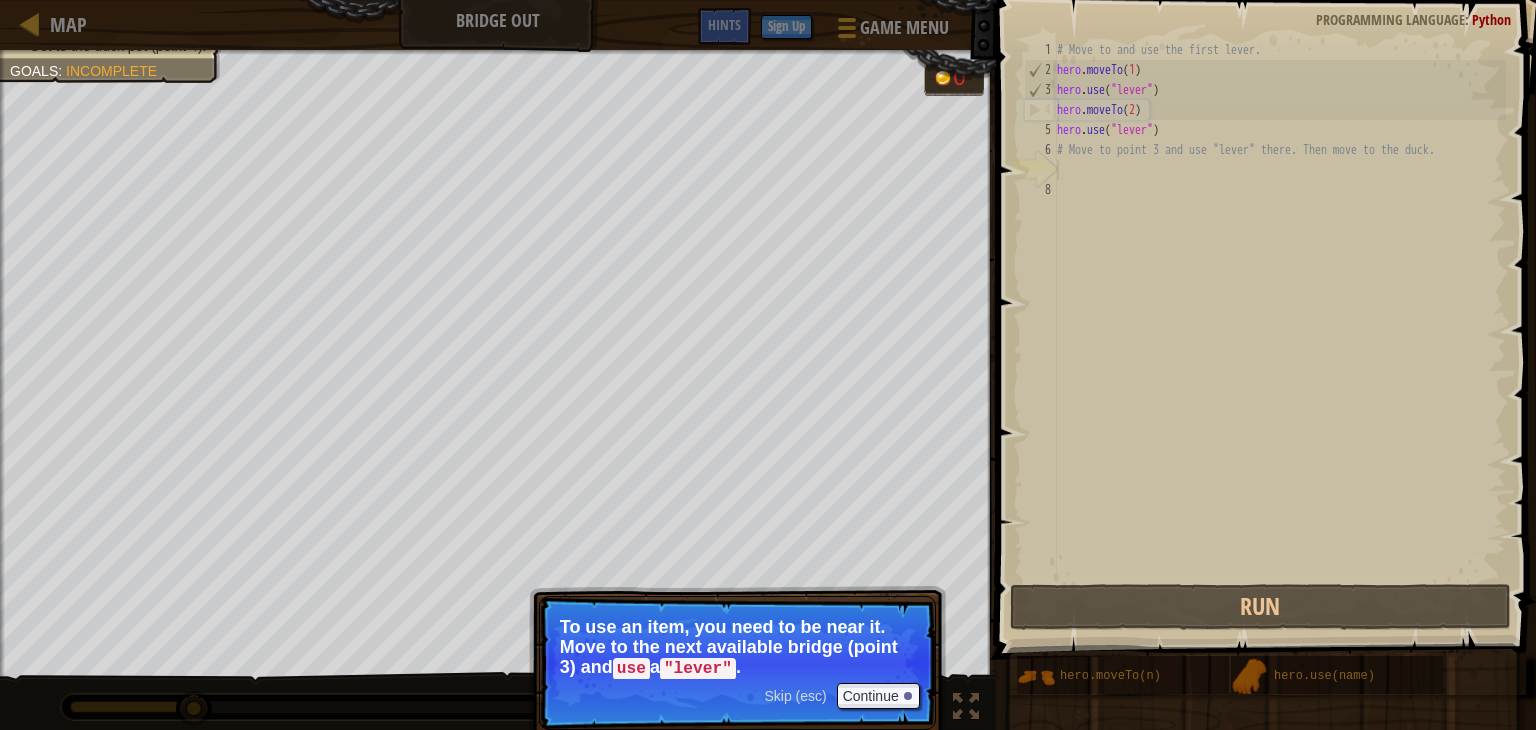 click on "To use an item, you need to be near it. Move to the next available bridge (point 3) and  use  a  "lever" ." at bounding box center [737, 648] 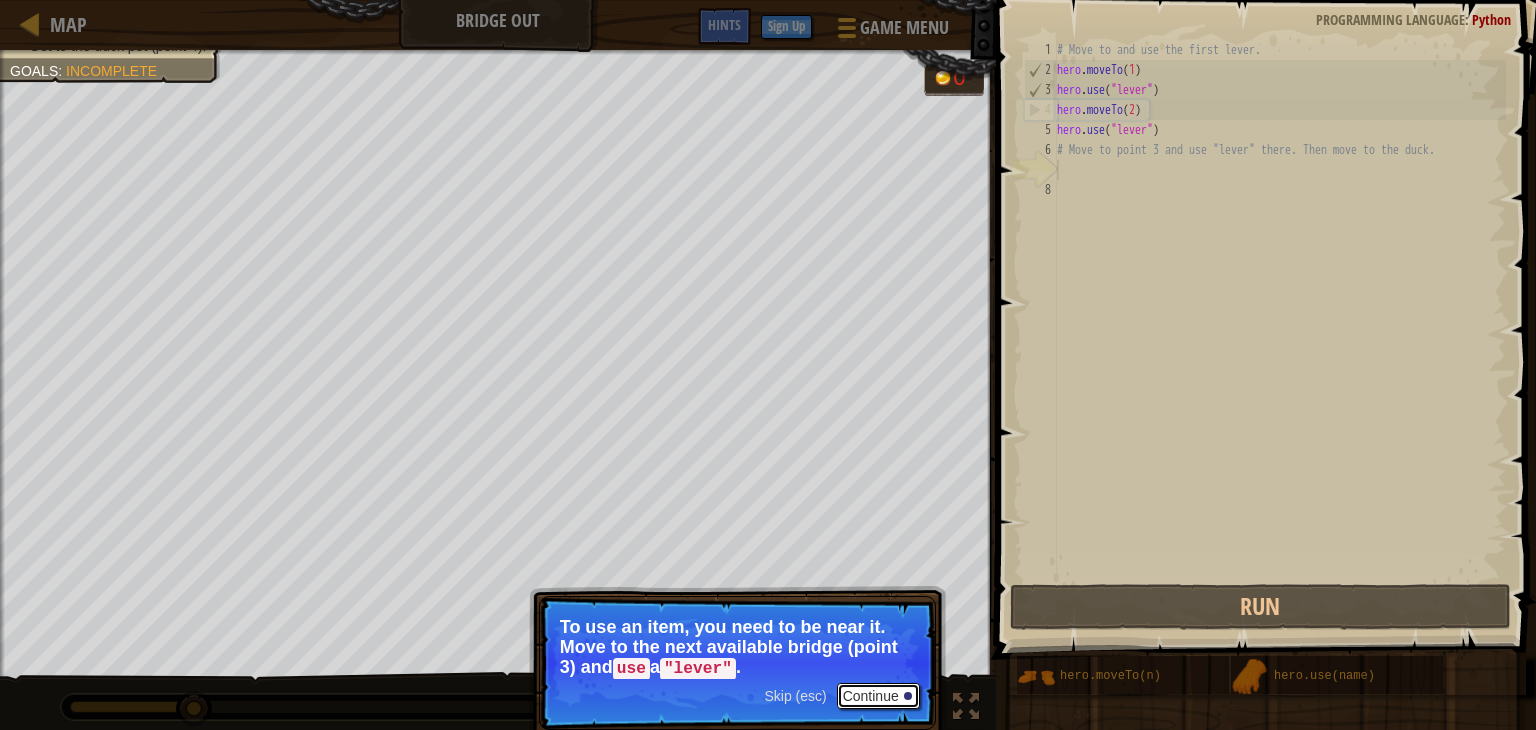 click on "Continue" at bounding box center [878, 696] 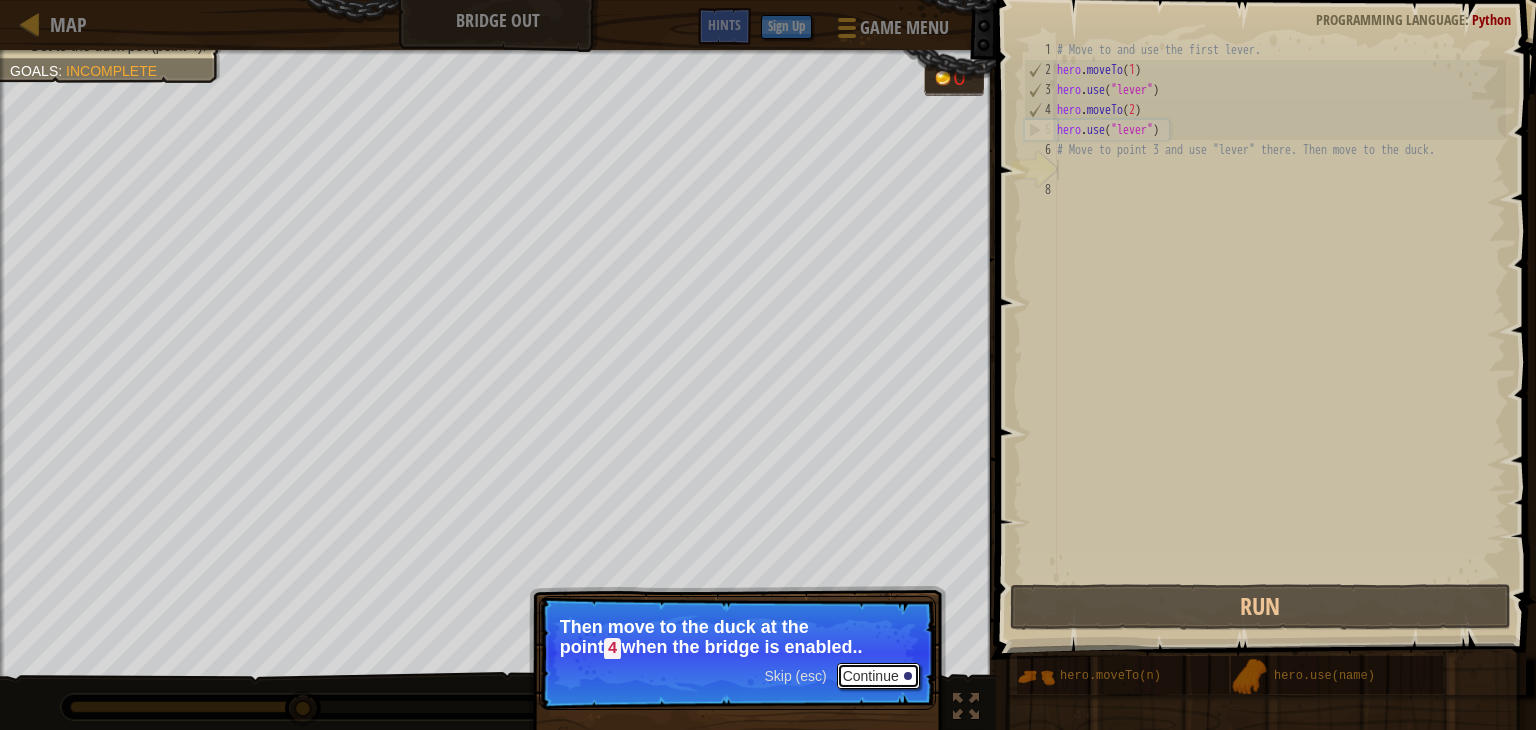 click on "Continue" at bounding box center [878, 676] 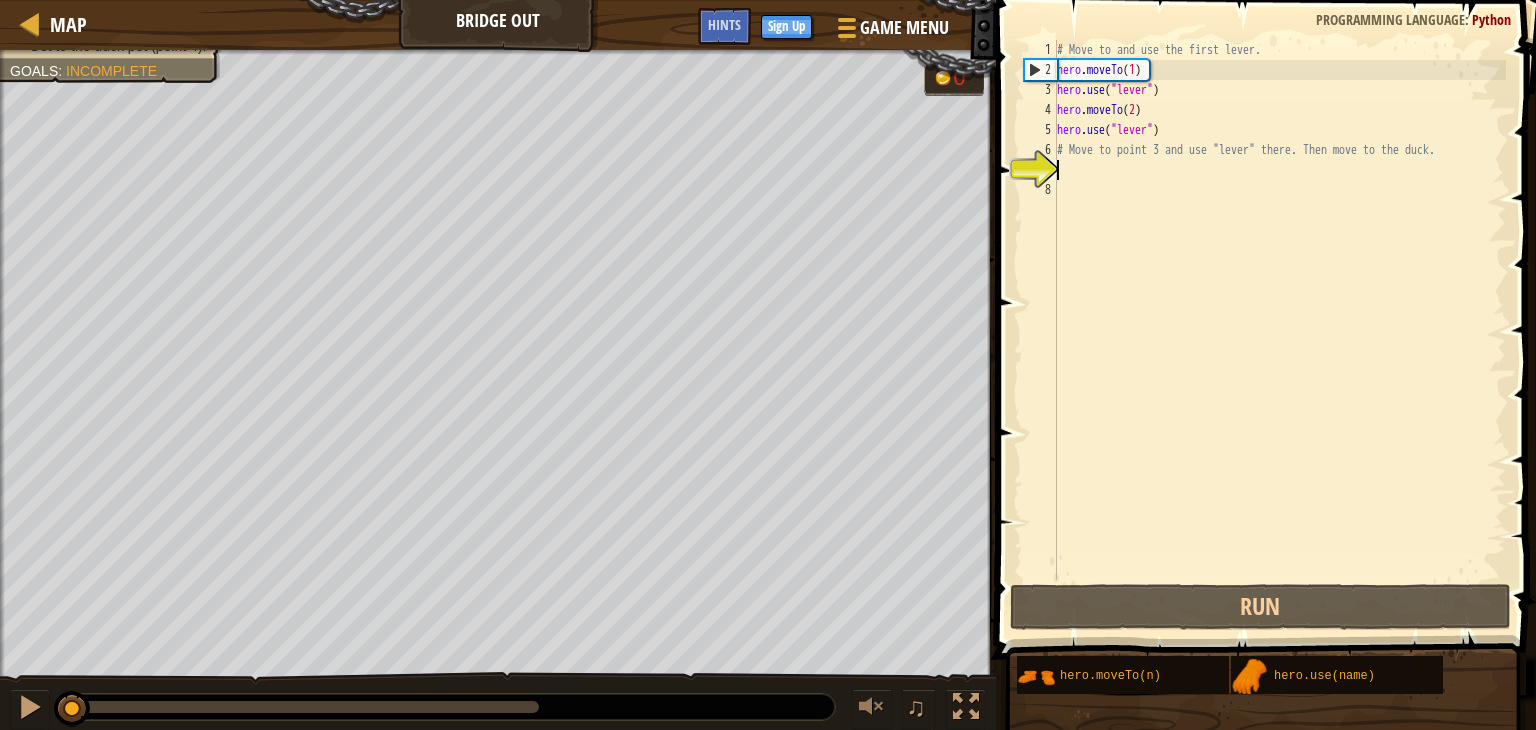 click on "Use the bridge levers. Get to the duck pet (point 4). Goals : Incomplete 0 ♫ Anya 11 x: 4 y: 10 x: 12 y: 10 Skip (esc) Continue  Then move to the duck at the point  4  when the bridge is enabled.." at bounding box center (768, 391) 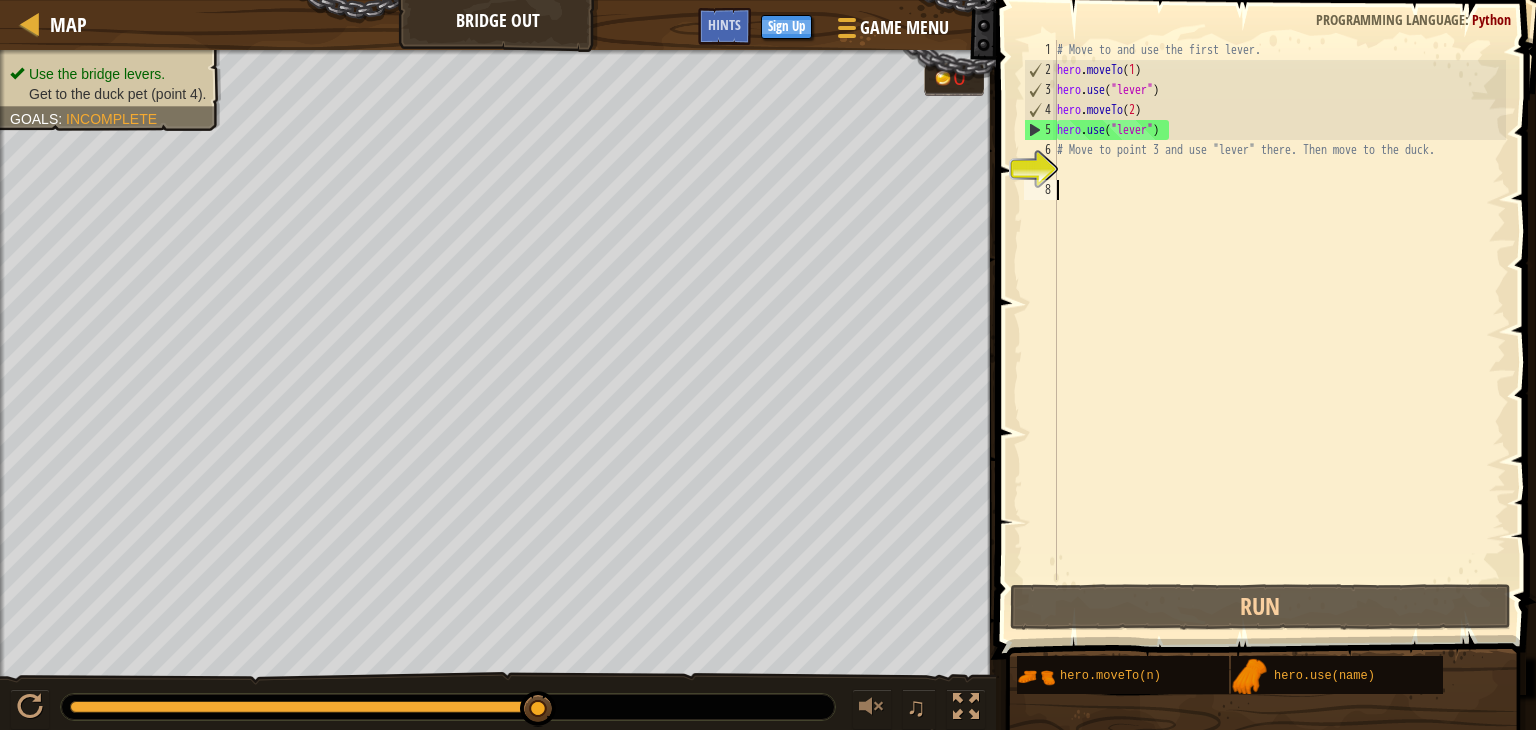 click on "# Move to and use the first lever. hero . moveTo ( 1 ) hero . use ( "lever" ) hero . moveTo ( 2 ) hero . use ( "lever" ) # Move to point 3 and use "lever" there. Then move to the duck." at bounding box center (1279, 330) 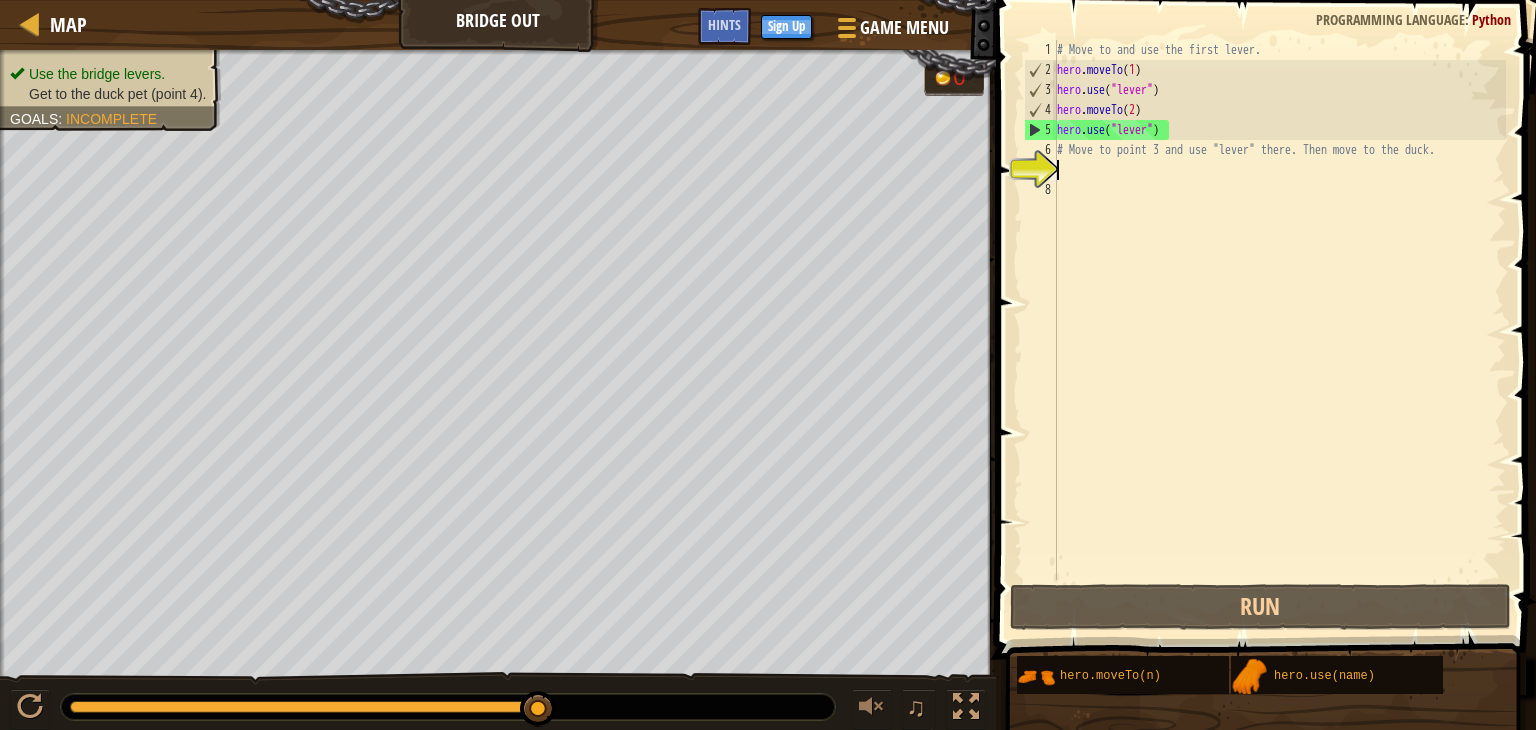 click on "# Move to and use the first lever. hero . moveTo ( 1 ) hero . use ( "lever" ) hero . moveTo ( 2 ) hero . use ( "lever" ) # Move to point 3 and use "lever" there. Then move to the duck." at bounding box center (1279, 330) 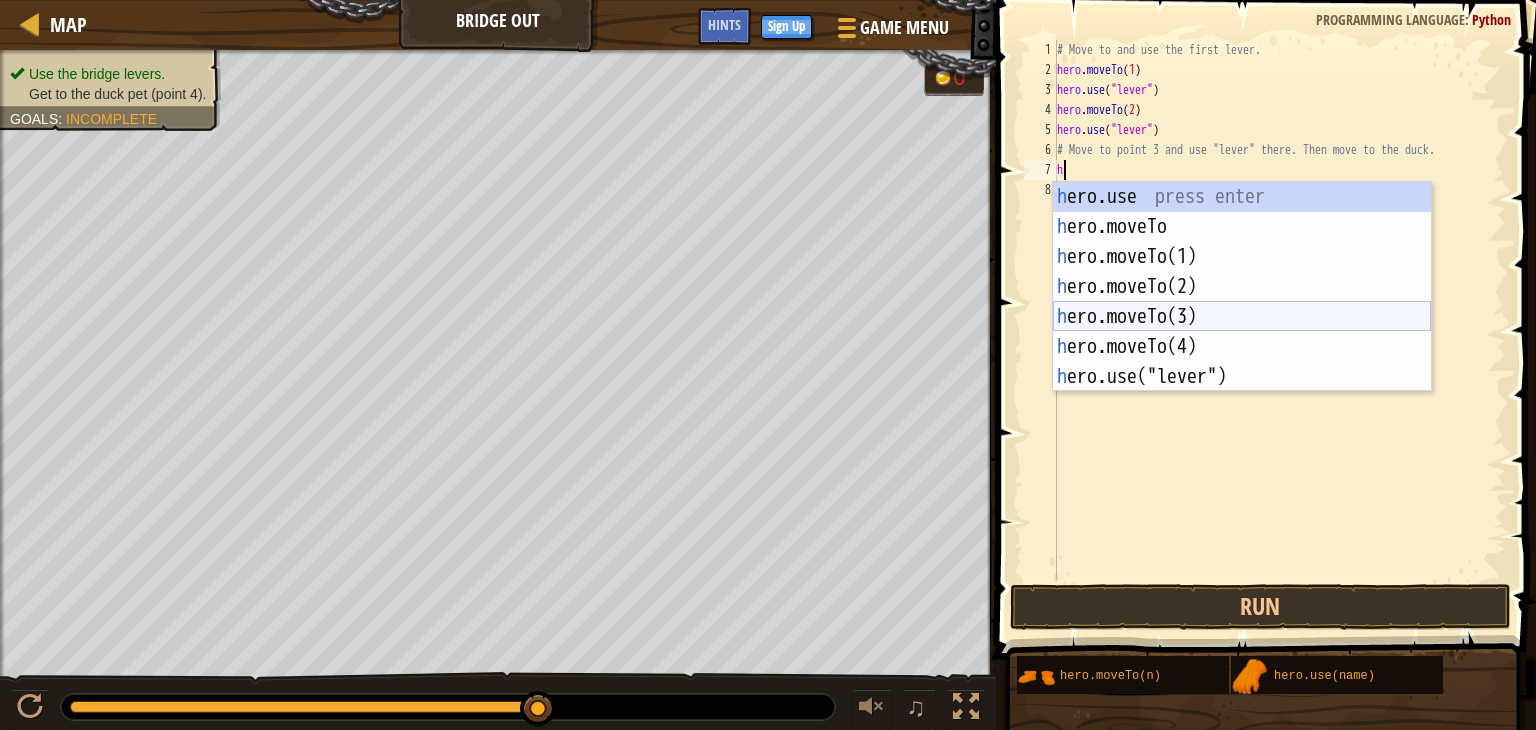 click on "h ero.use press enter h ero.moveTo press enter h ero.moveTo(1) press enter h ero.moveTo(2) press enter h ero.moveTo(3) press enter h ero.moveTo(4) press enter h ero.use("lever") press enter" at bounding box center (1242, 317) 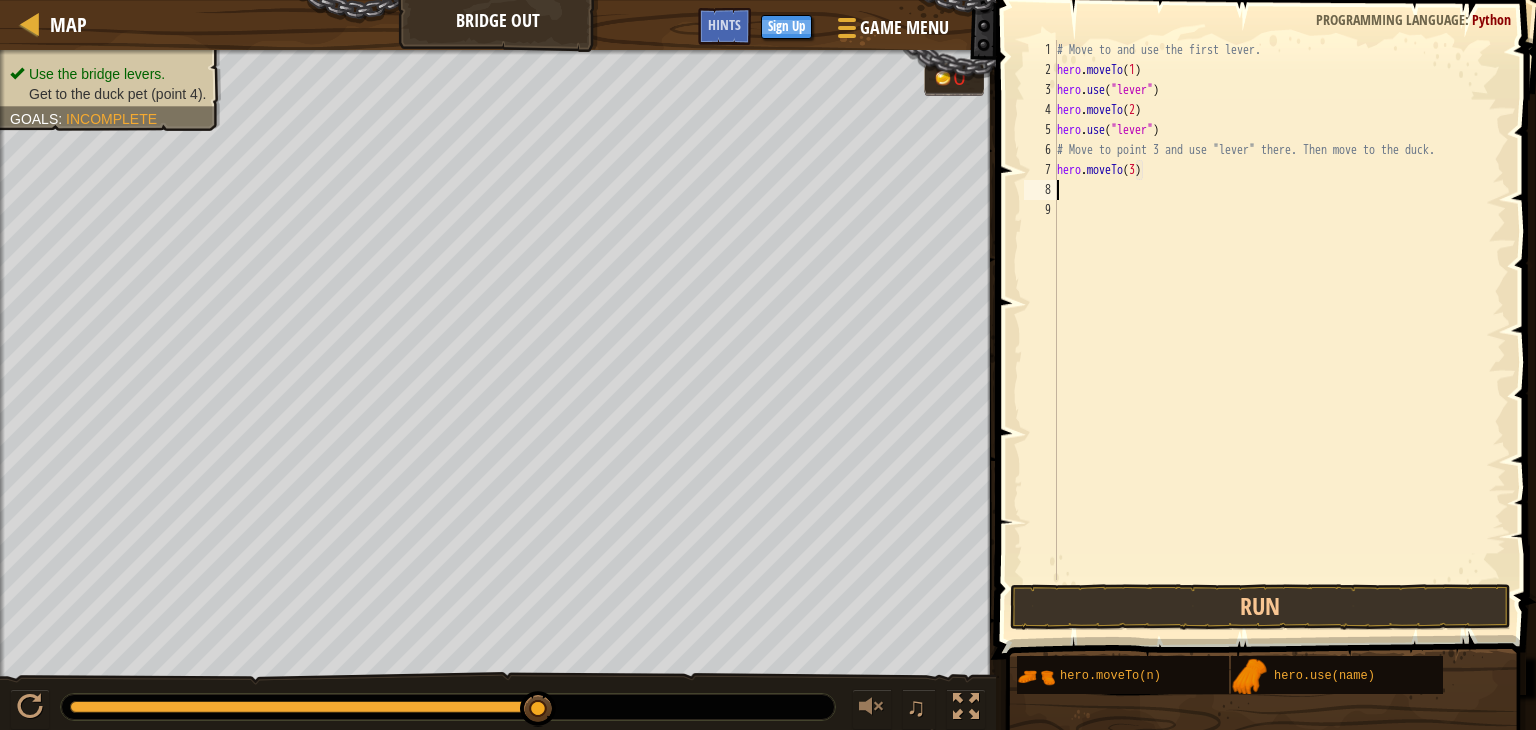 scroll, scrollTop: 9, scrollLeft: 7, axis: both 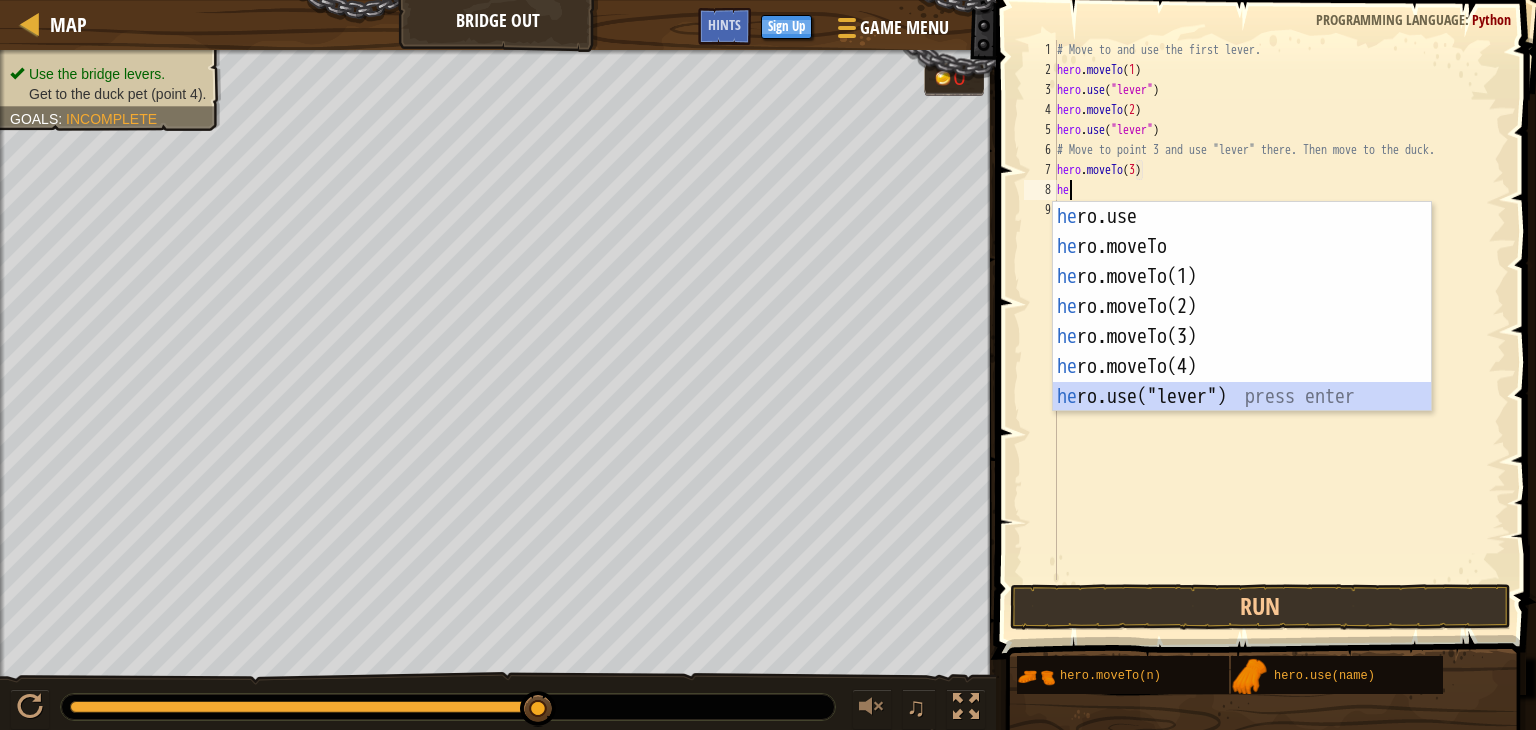 click on "he ro.use press enter he ro.moveTo press enter he ro.moveTo(1) press enter he ro.moveTo(2) press enter he ro.moveTo(3) press enter he ro.moveTo(4) press enter he ro.use("lever") press enter" at bounding box center (1242, 337) 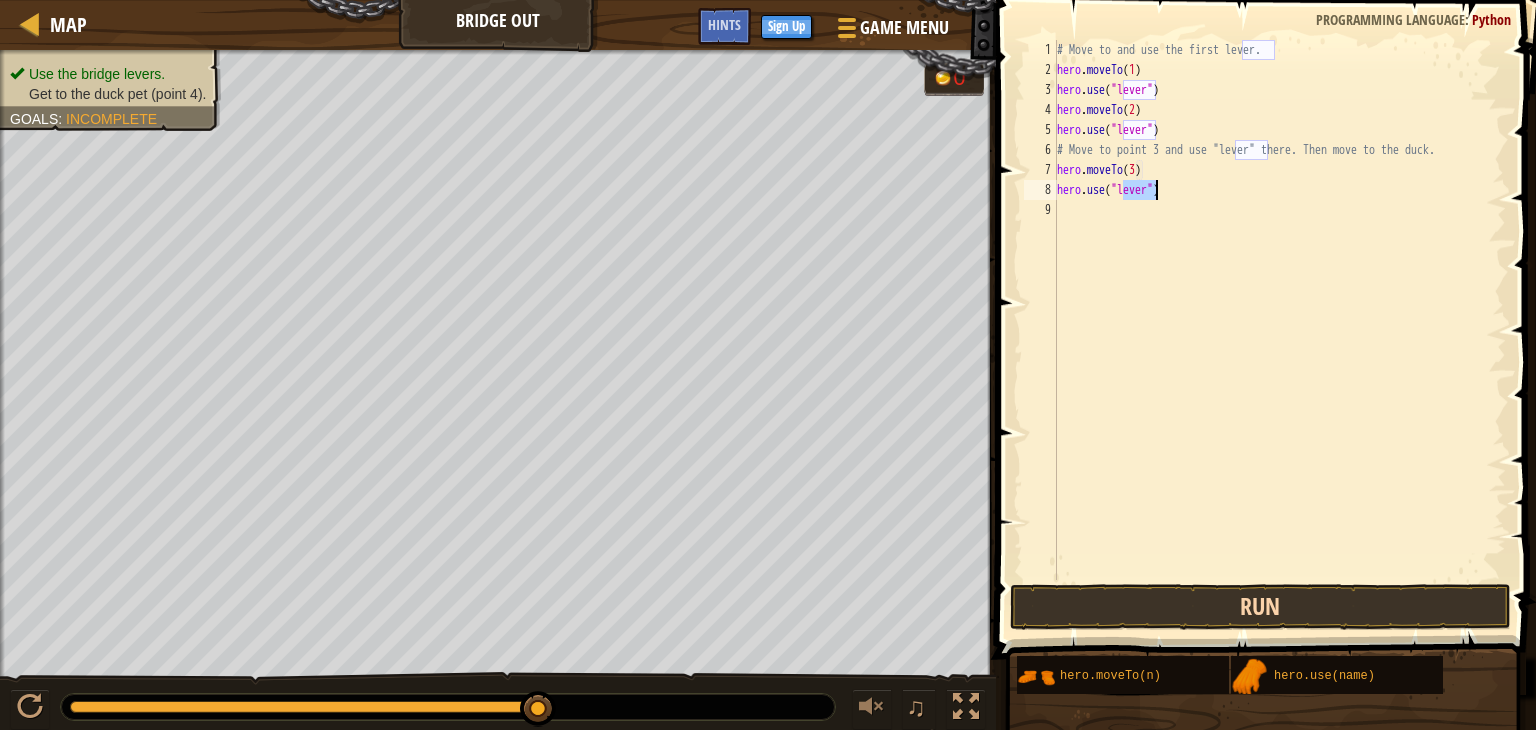 type on "hero.use("lever")" 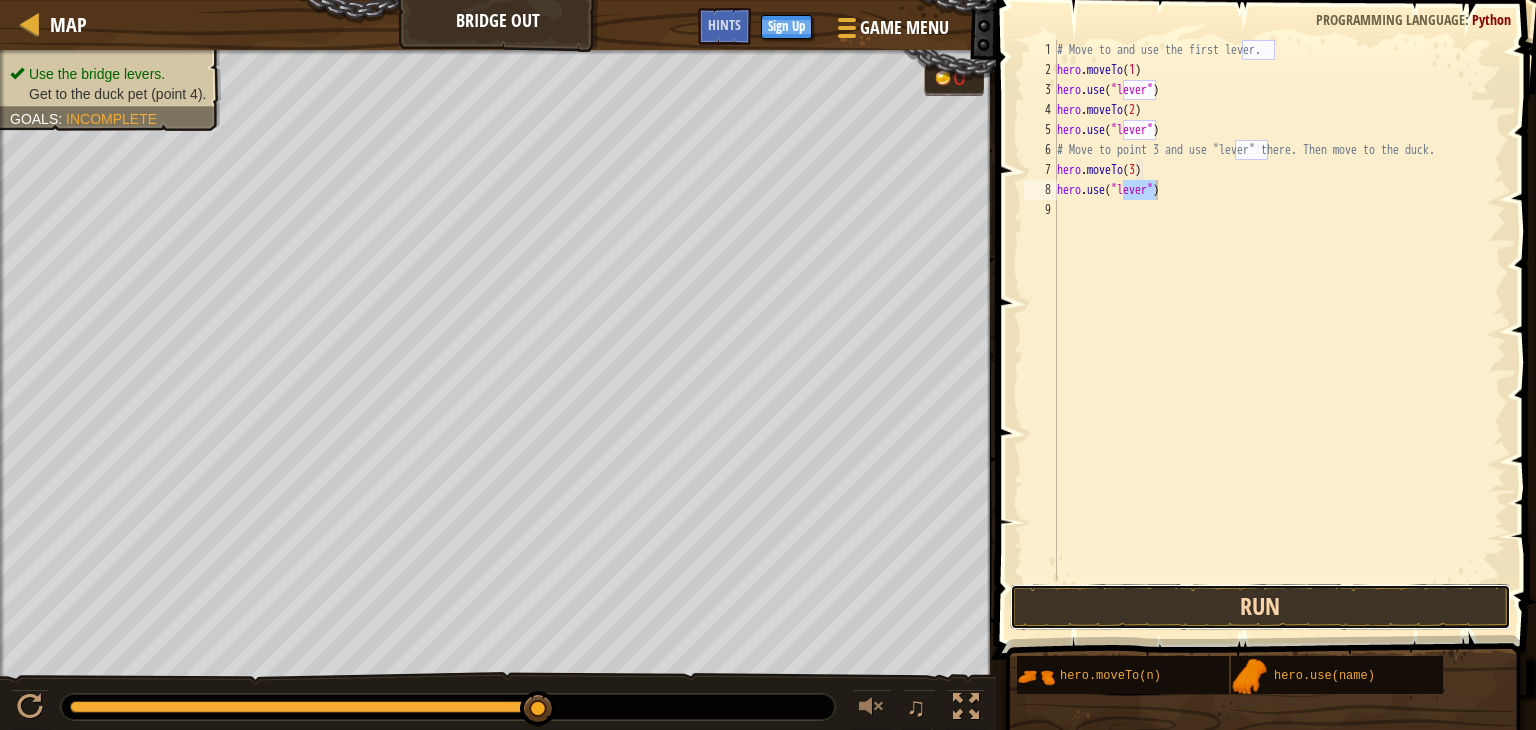 click on "Run" at bounding box center (1260, 607) 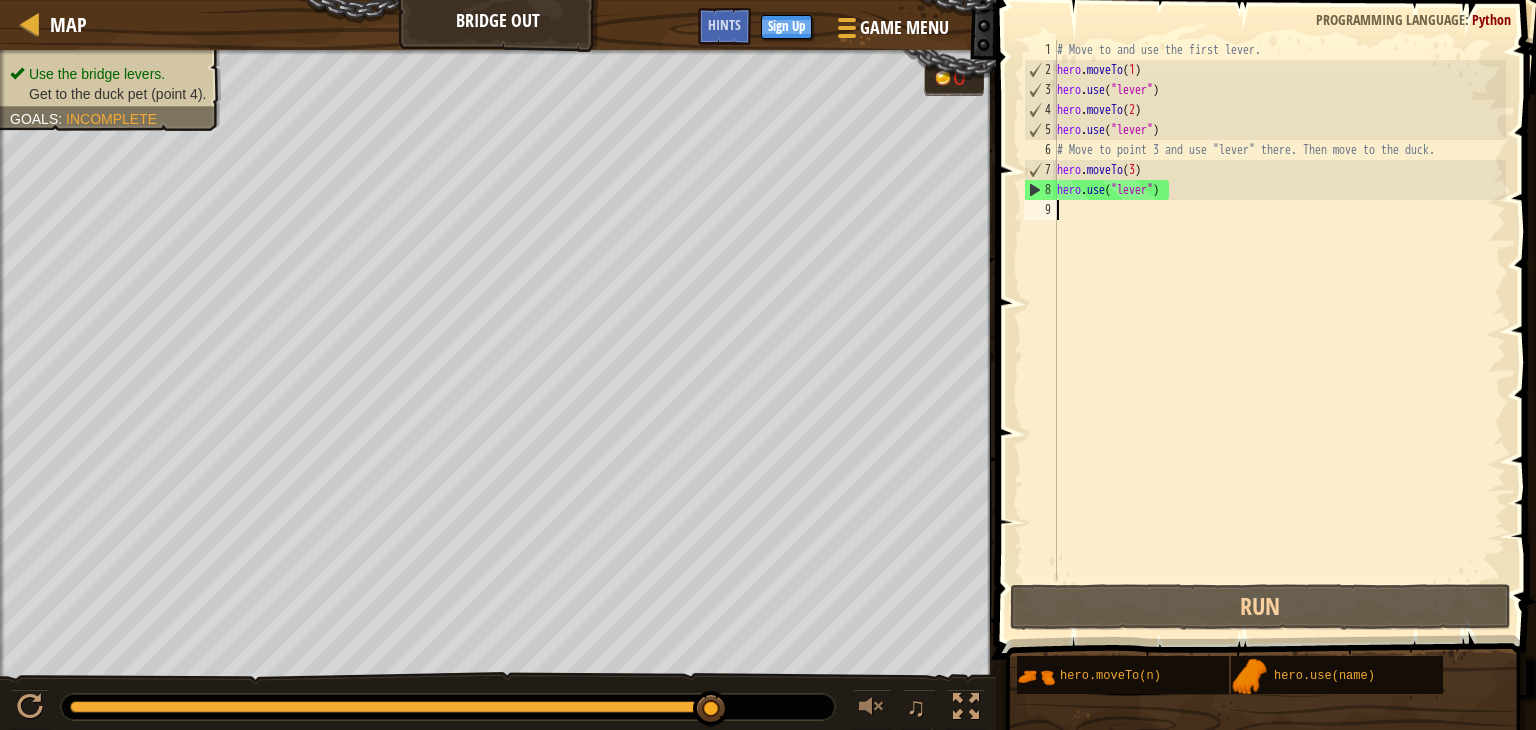 click on "# Move to and use the first lever. hero . moveTo ( 1 ) hero . use ( "lever" ) hero . moveTo ( 2 ) hero . use ( "lever" ) # Move to point 3 and use "lever" there. Then move to the duck. hero . moveTo ( 3 ) hero . use ( "lever" )" at bounding box center [1279, 330] 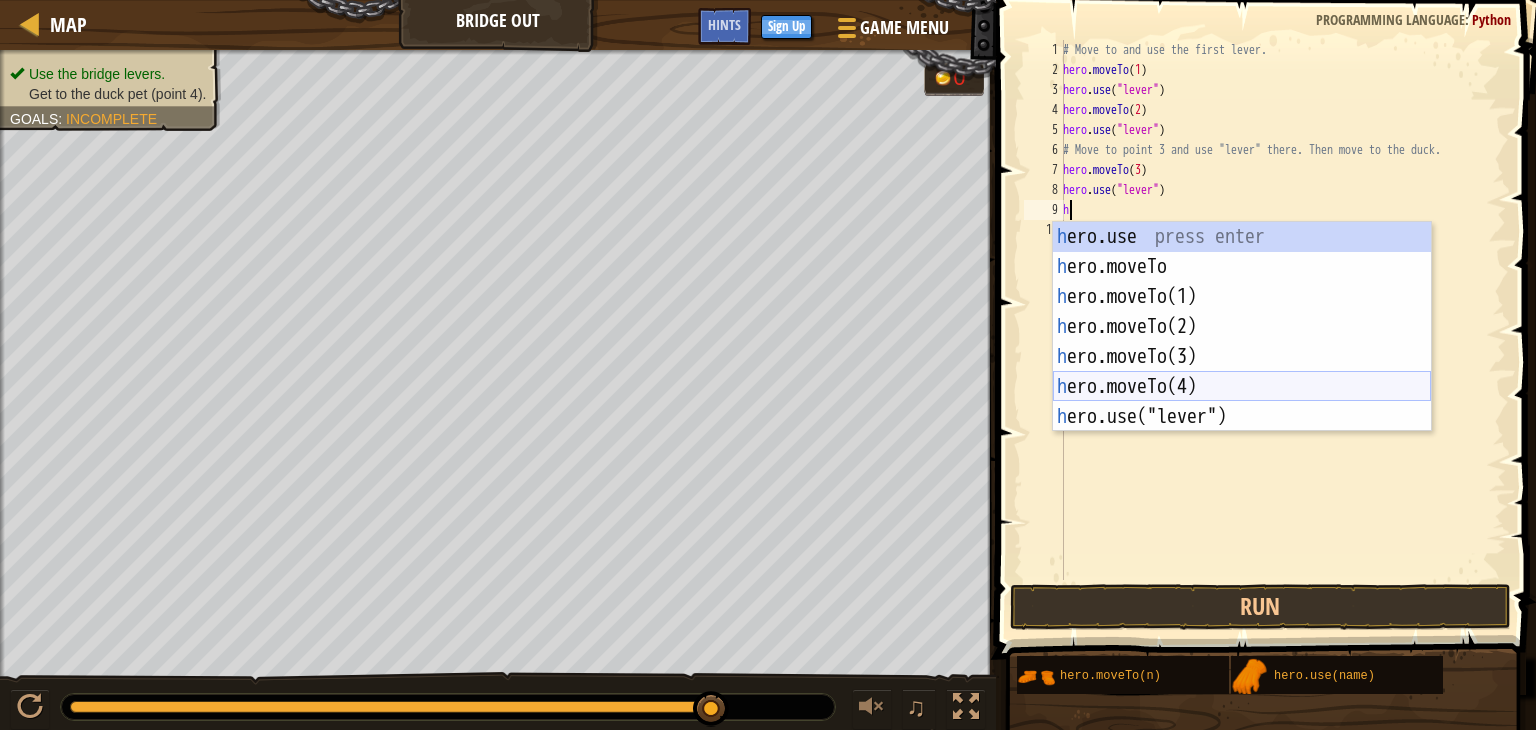 click on "h ero.use press enter h ero.moveTo press enter h ero.moveTo(1) press enter h ero.moveTo(2) press enter h ero.moveTo(3) press enter h ero.moveTo(4) press enter h ero.use("lever") press enter" at bounding box center [1242, 357] 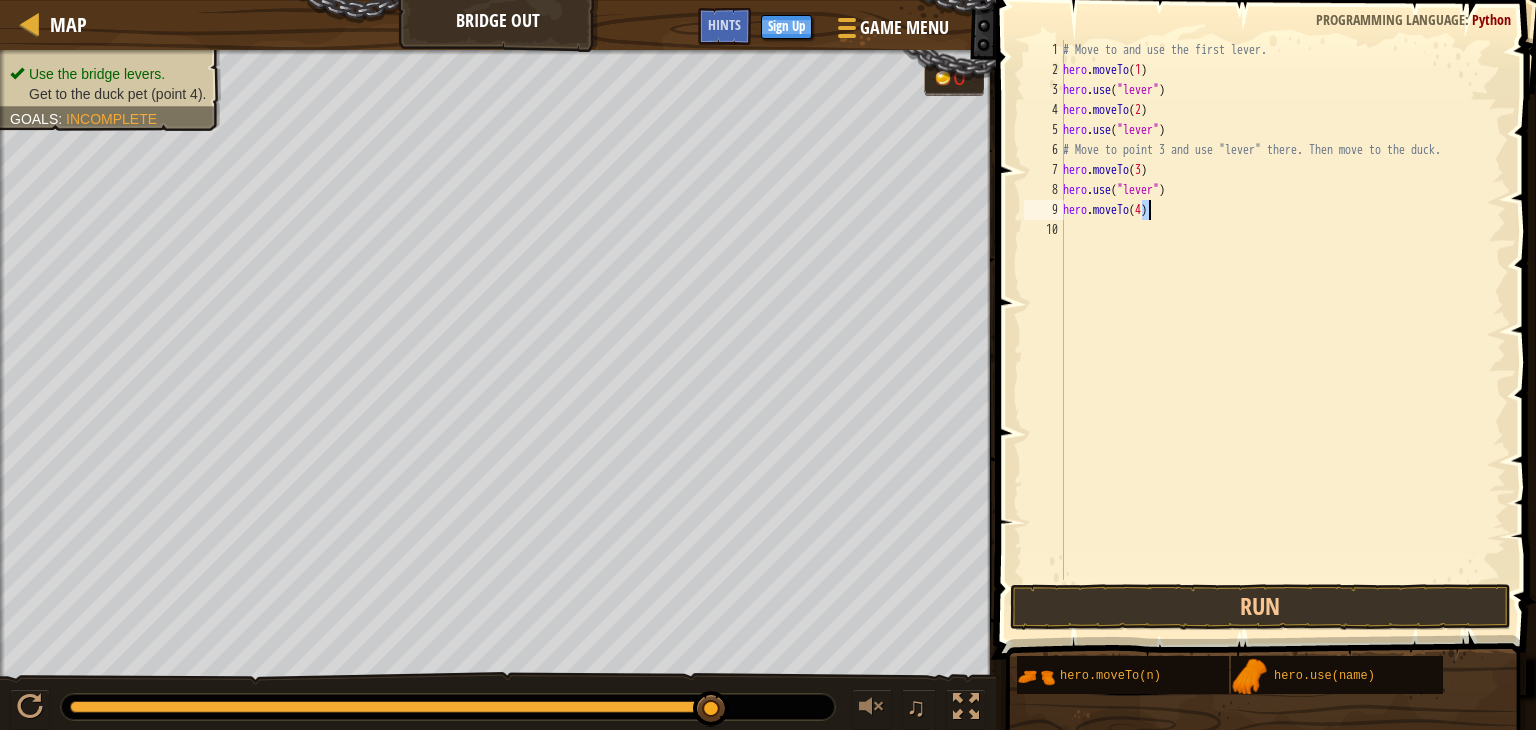 click on "# Move to and use the first lever. hero . moveTo ( 1 ) hero . use ( "lever" ) hero . moveTo ( 2 ) hero . use ( "lever" ) # Move to point 3 and use "lever" there. Then move to the duck. hero . moveTo ( 3 ) hero . use ( "lever" ) hero . moveTo ( 4 )" at bounding box center (1282, 330) 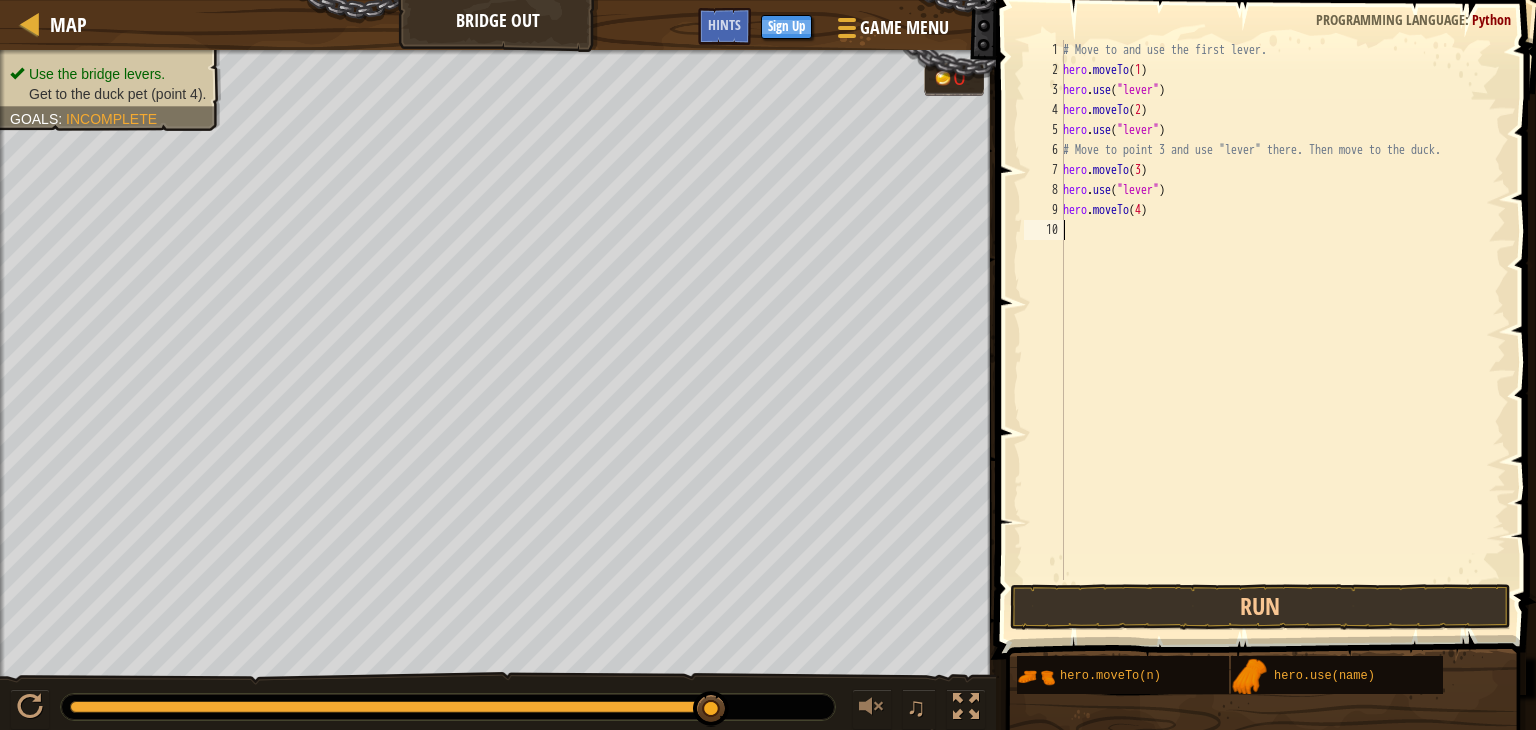 drag, startPoint x: 1294, startPoint y: 602, endPoint x: 1358, endPoint y: 473, distance: 144.00348 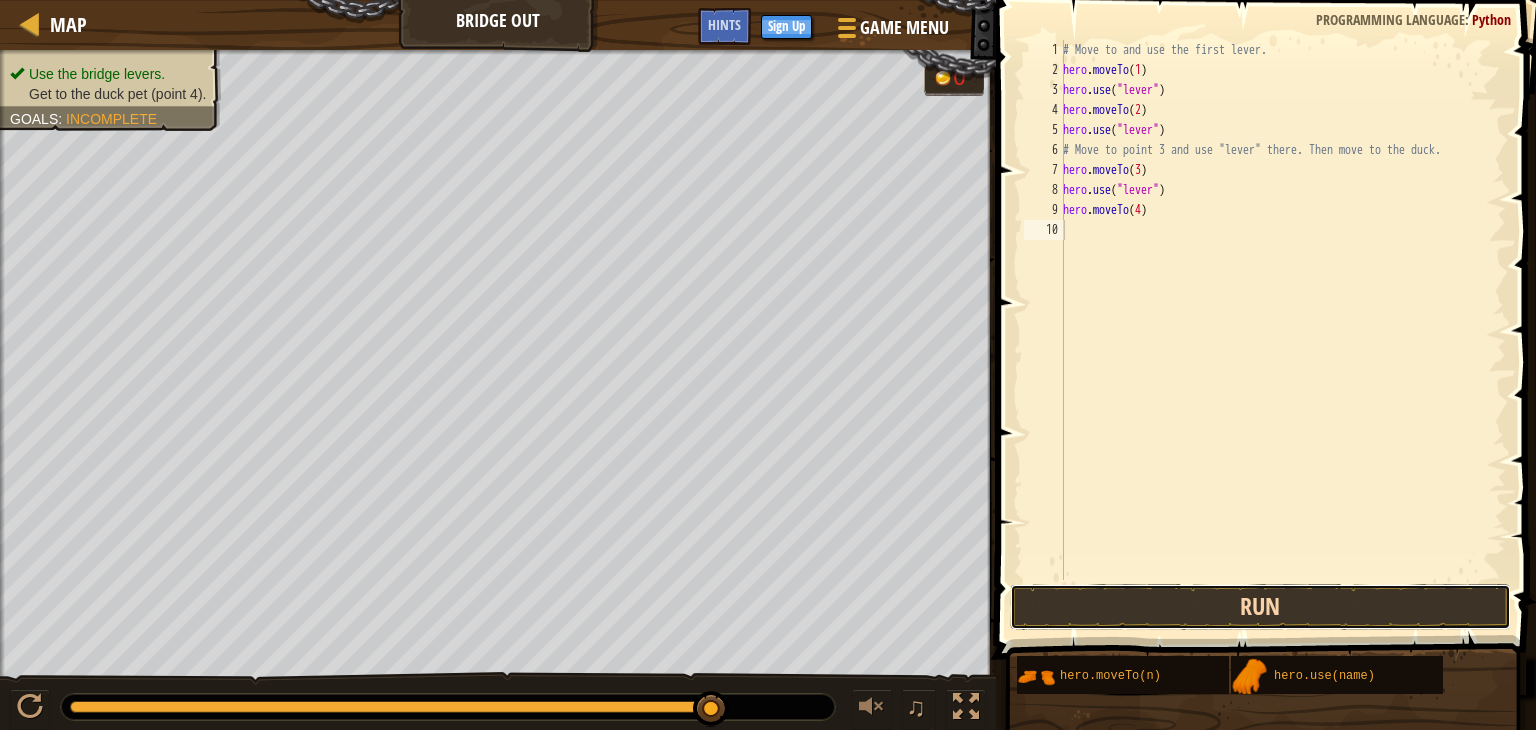 click on "Run" at bounding box center [1260, 607] 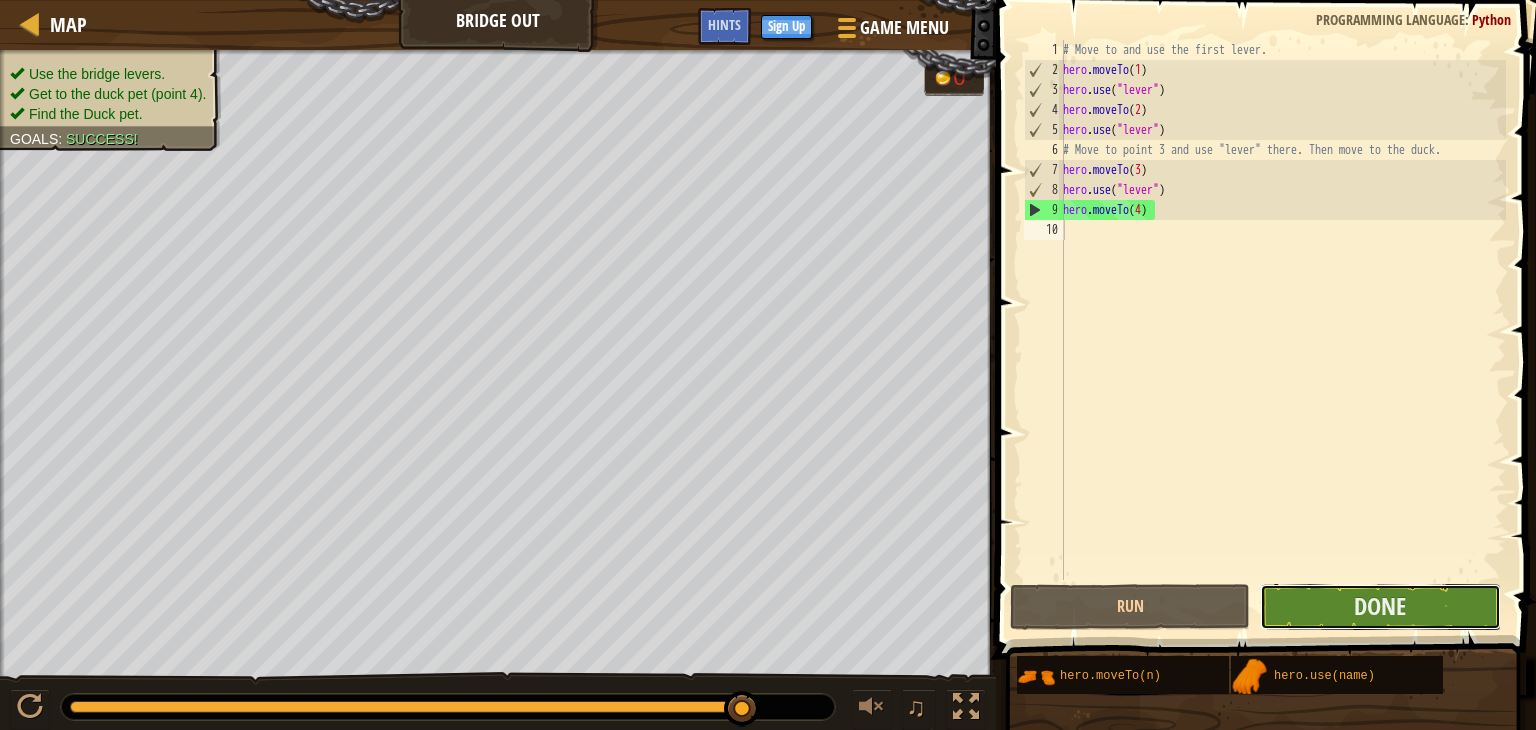 click on "Done" at bounding box center (1380, 607) 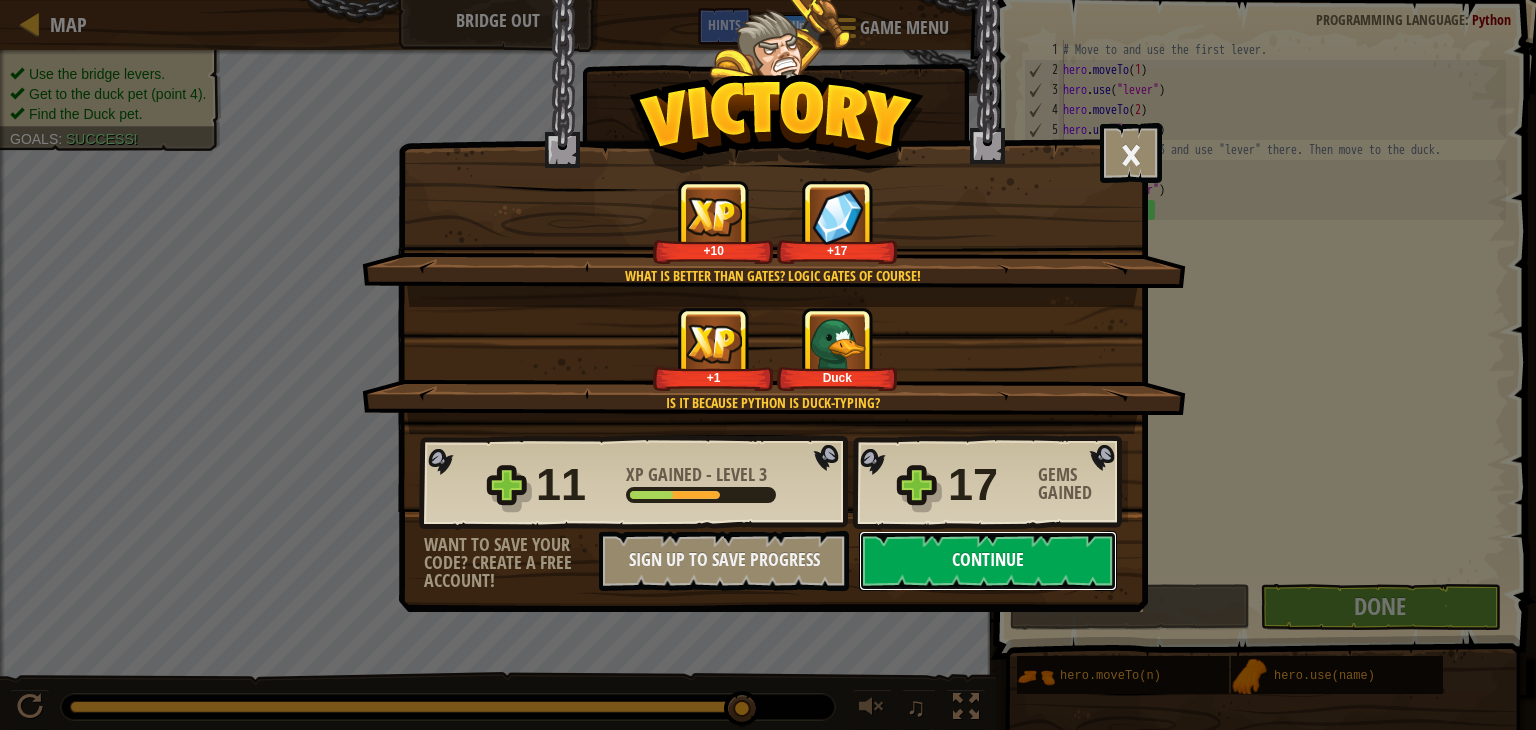 click on "Continue" at bounding box center (988, 561) 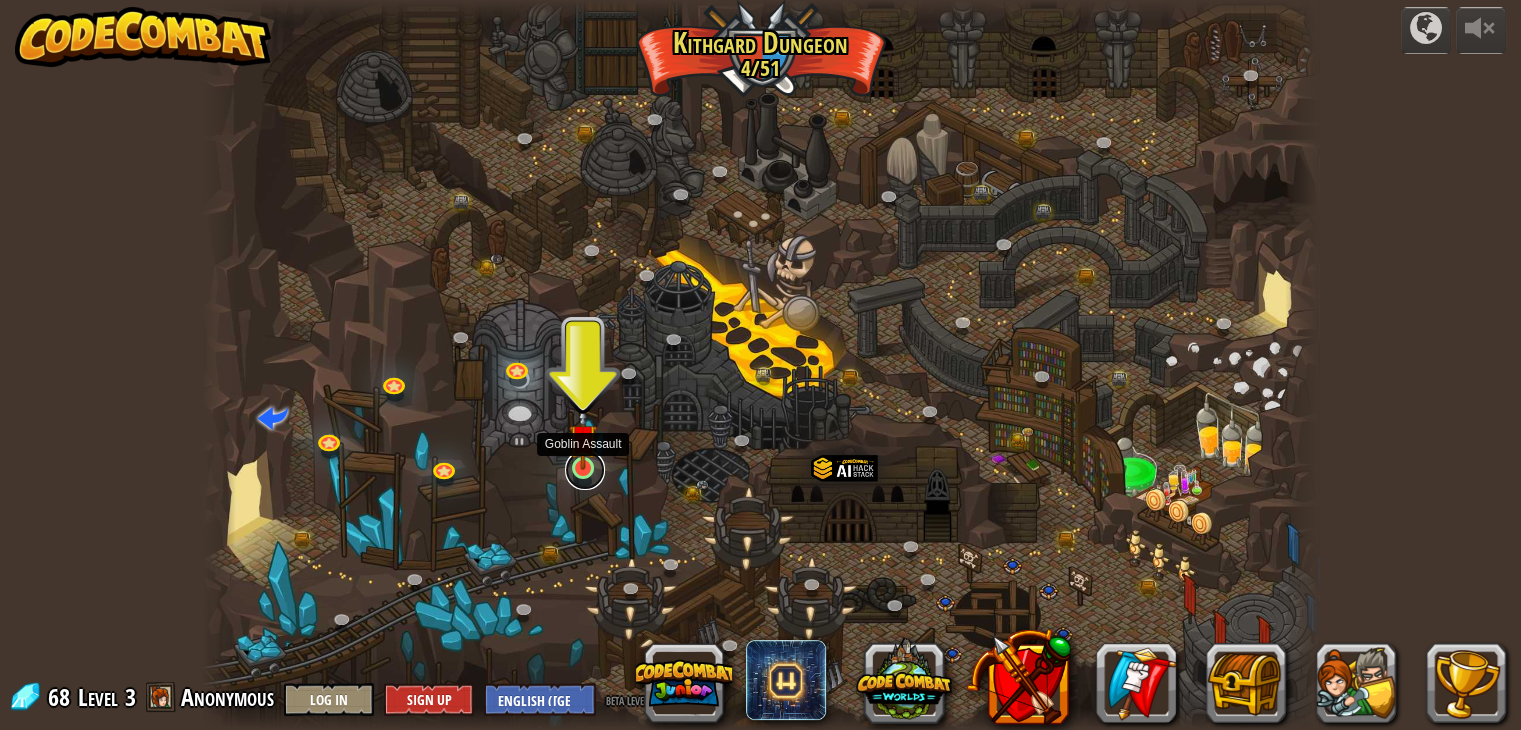 click at bounding box center [585, 470] 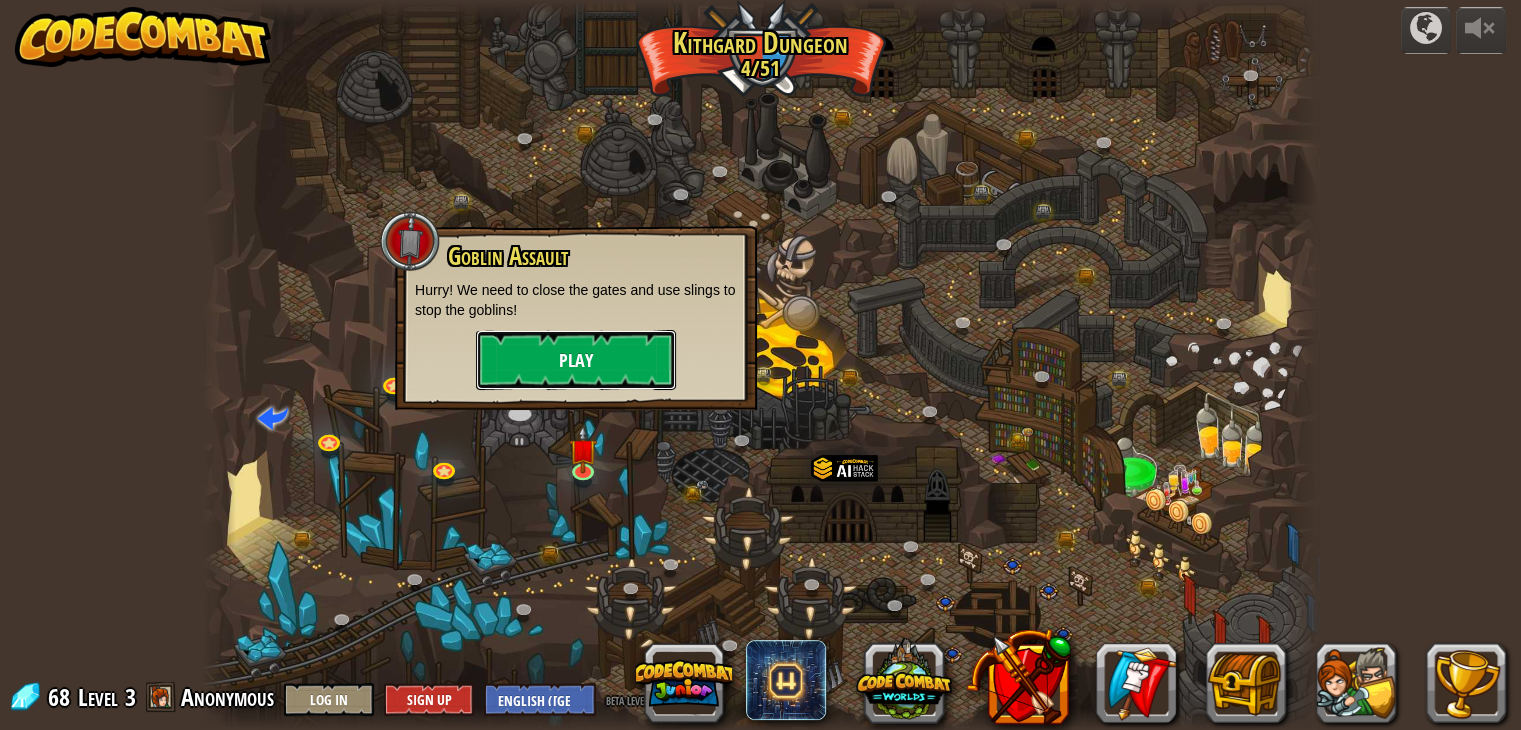 click on "Play" at bounding box center [576, 360] 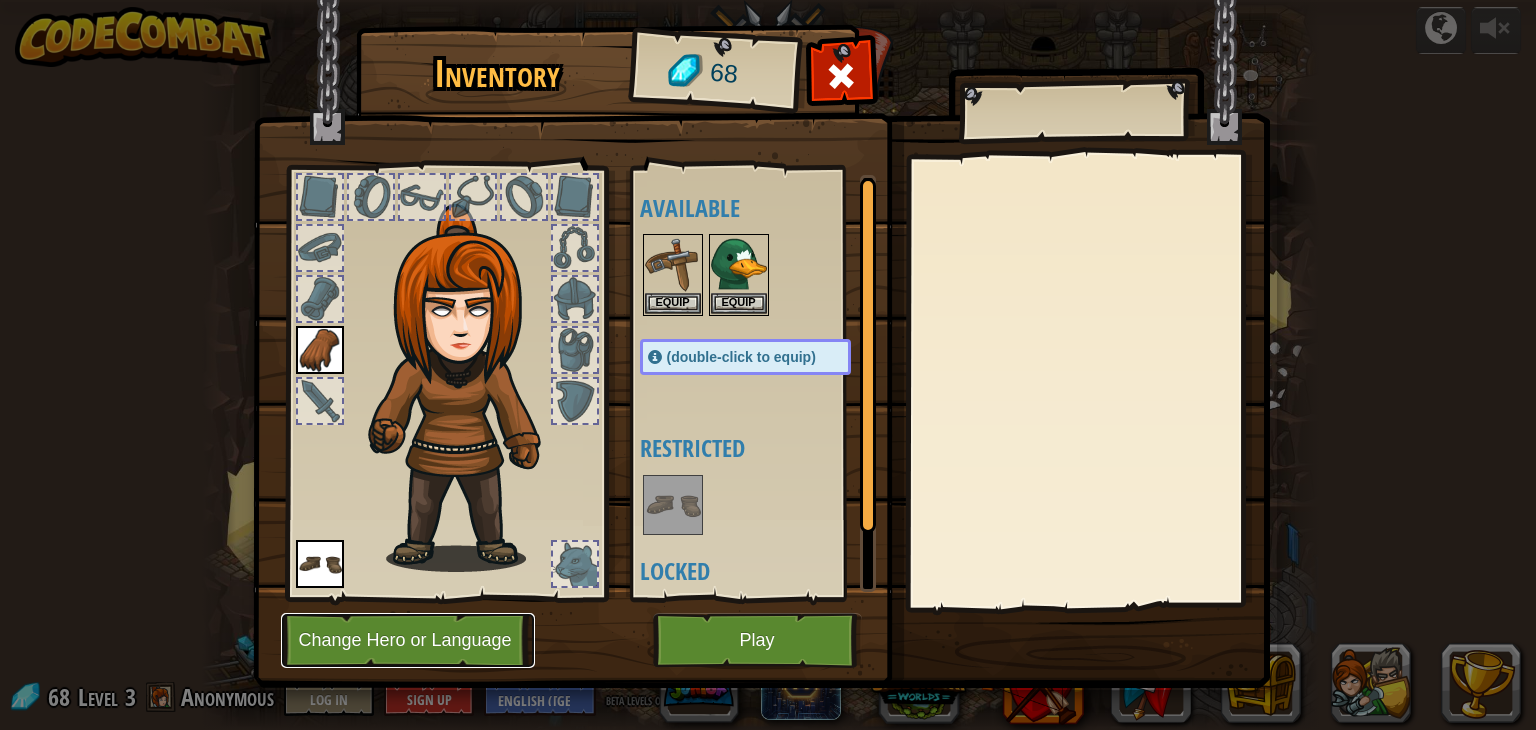 click on "Change Hero or Language" at bounding box center (408, 640) 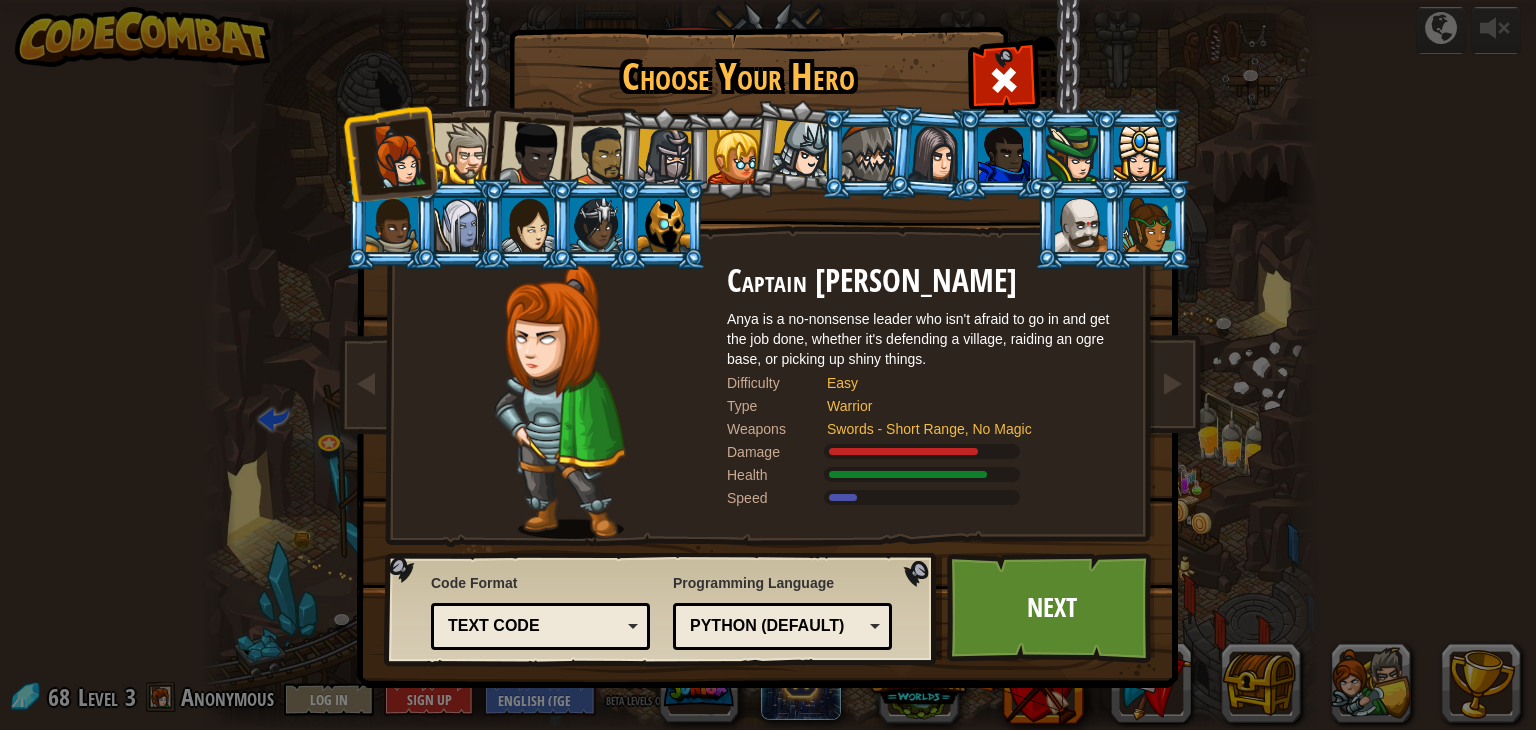 click at bounding box center [532, 154] 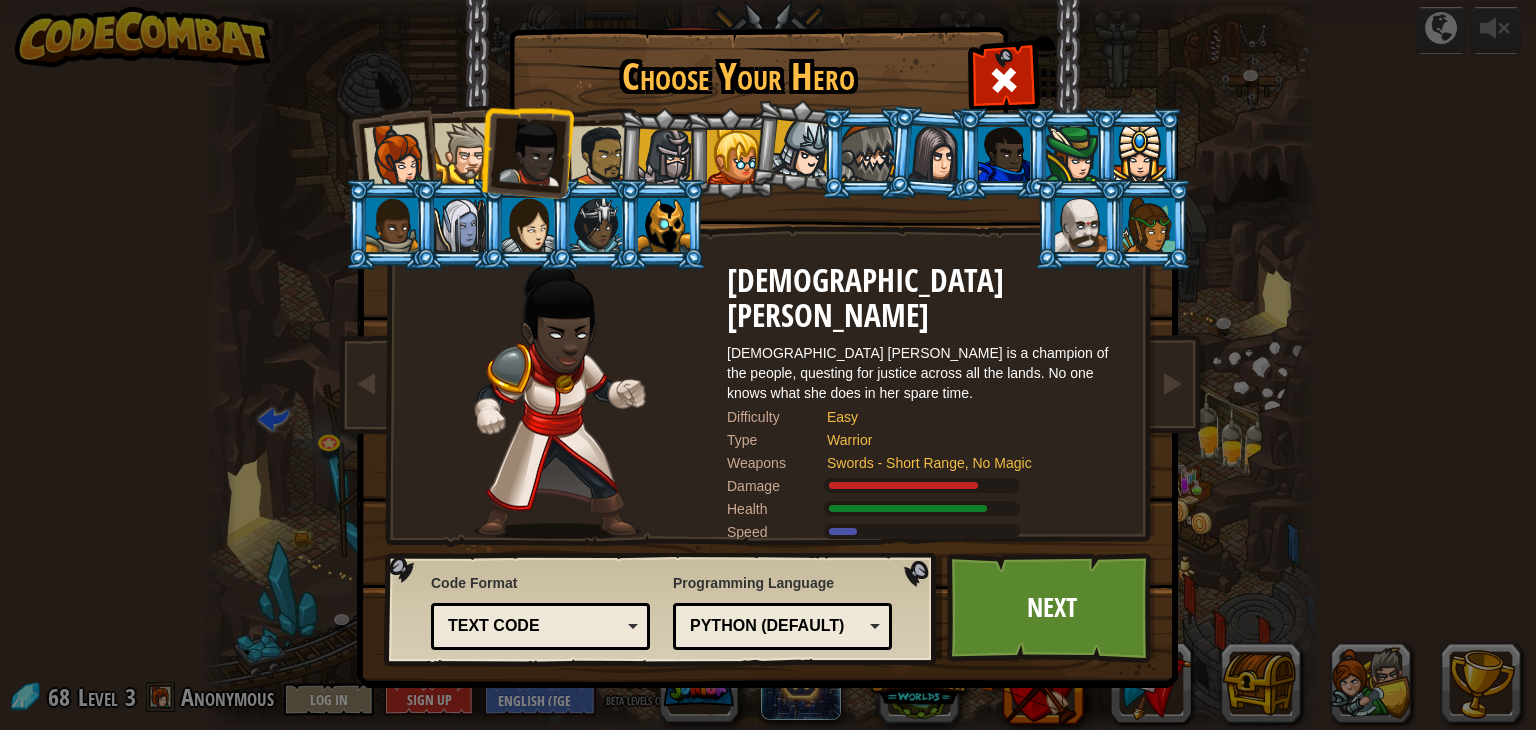 click at bounding box center (665, 157) 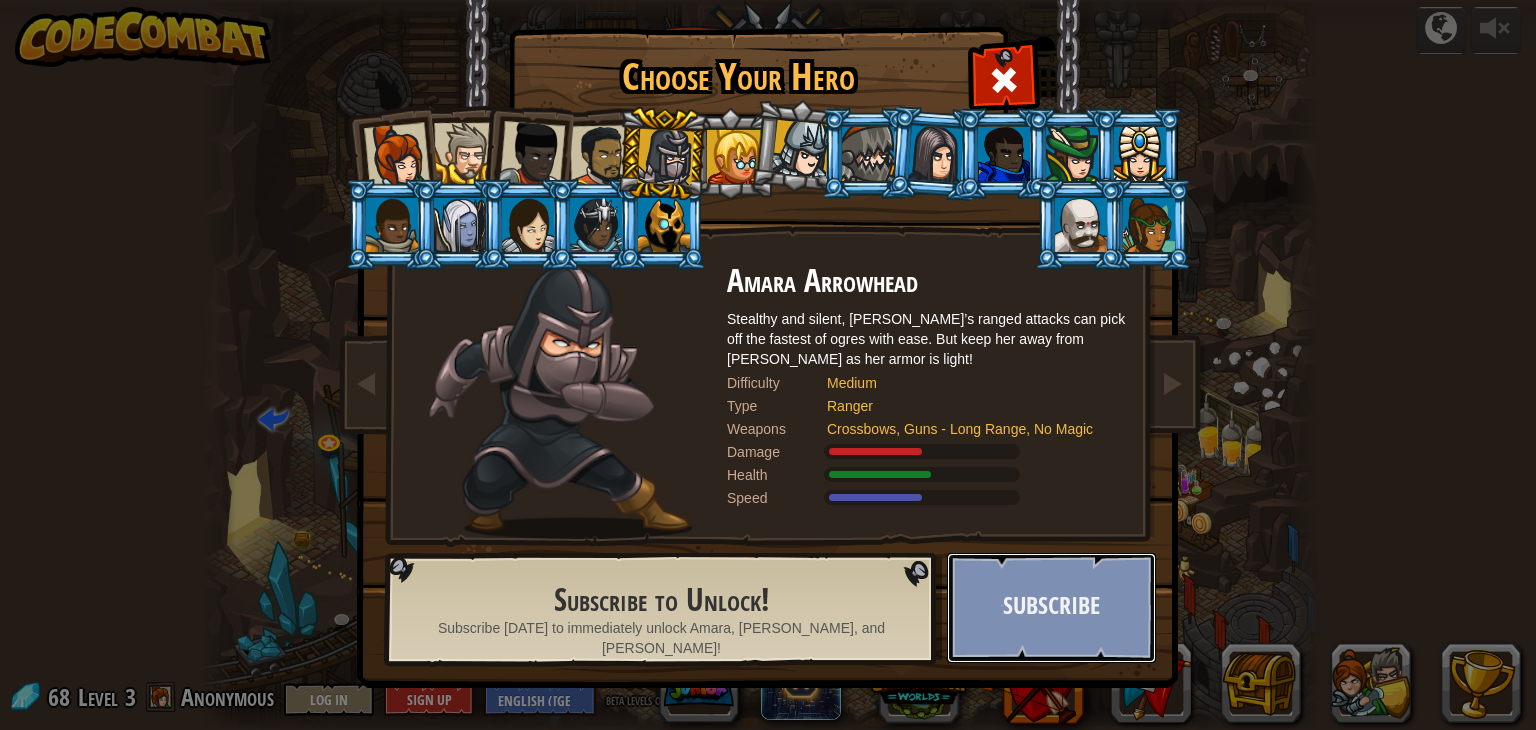 click on "Subscribe" at bounding box center [1051, 608] 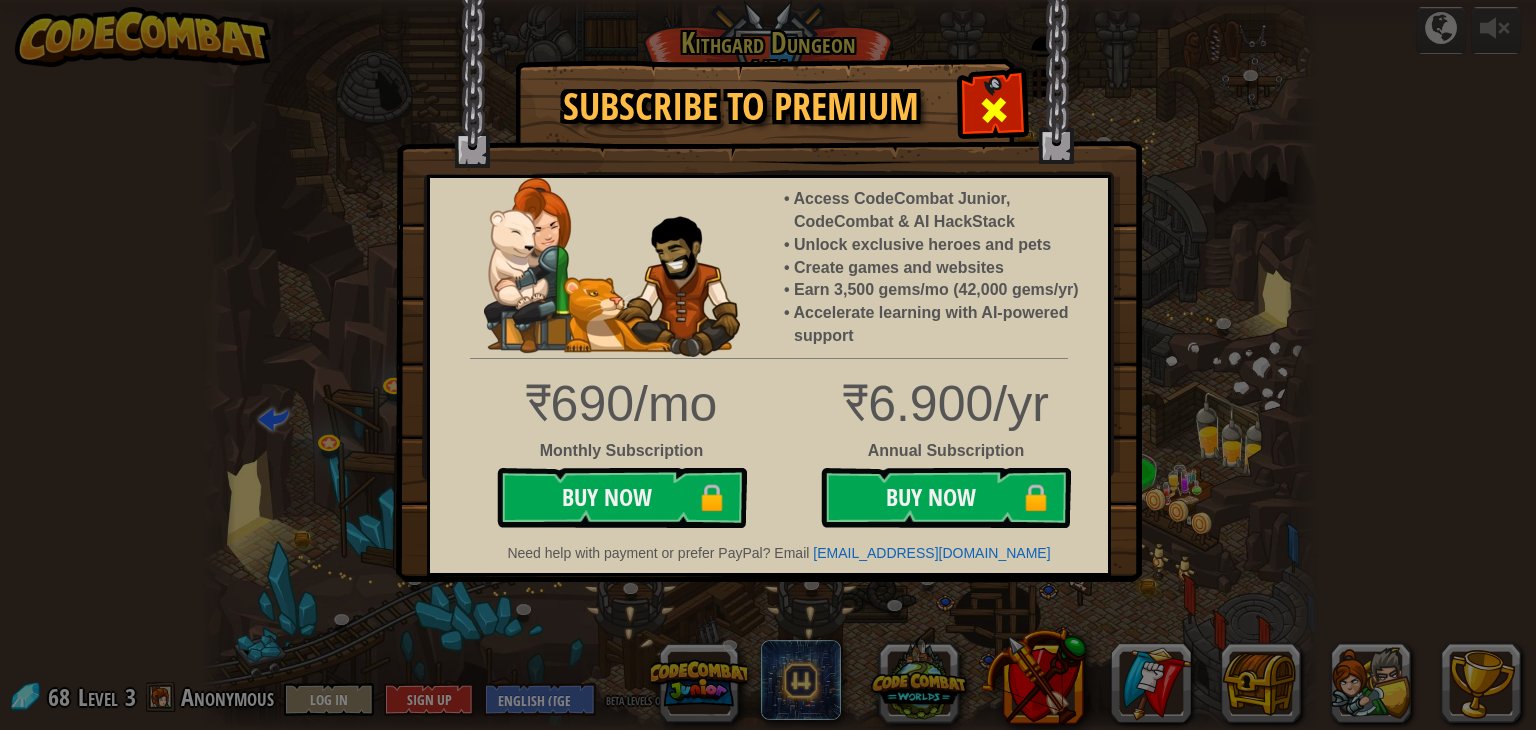 click at bounding box center (994, 110) 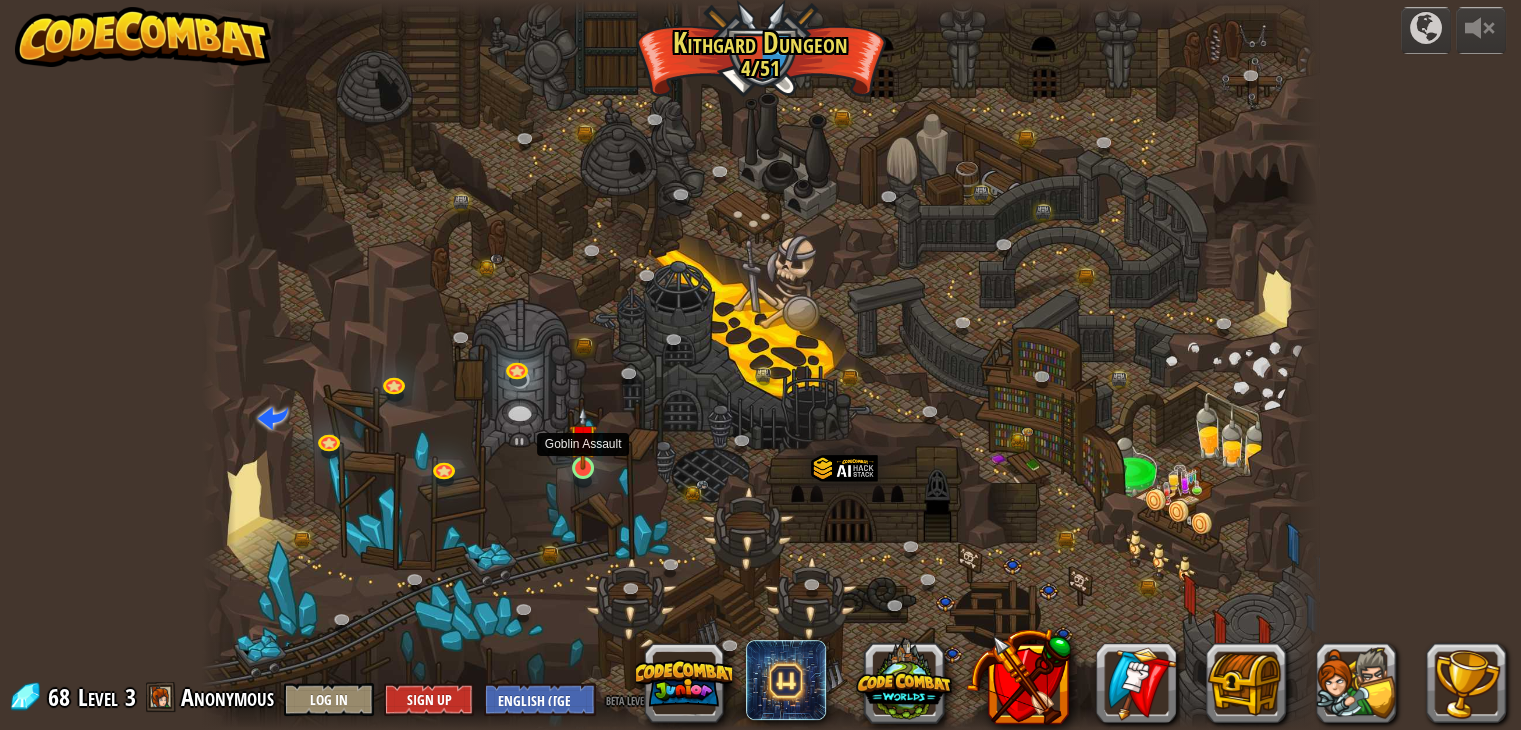 click at bounding box center [583, 438] 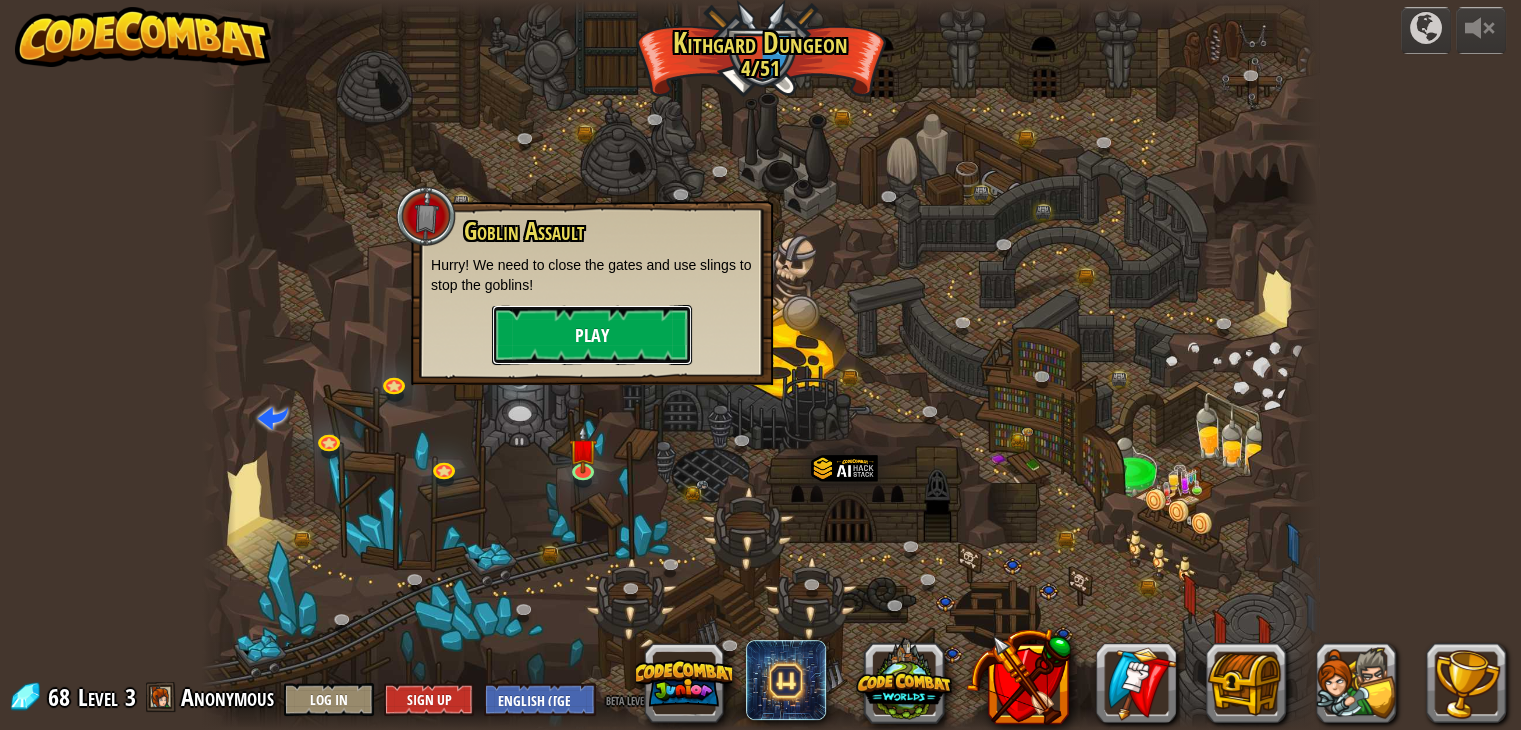 click on "Play" at bounding box center [592, 335] 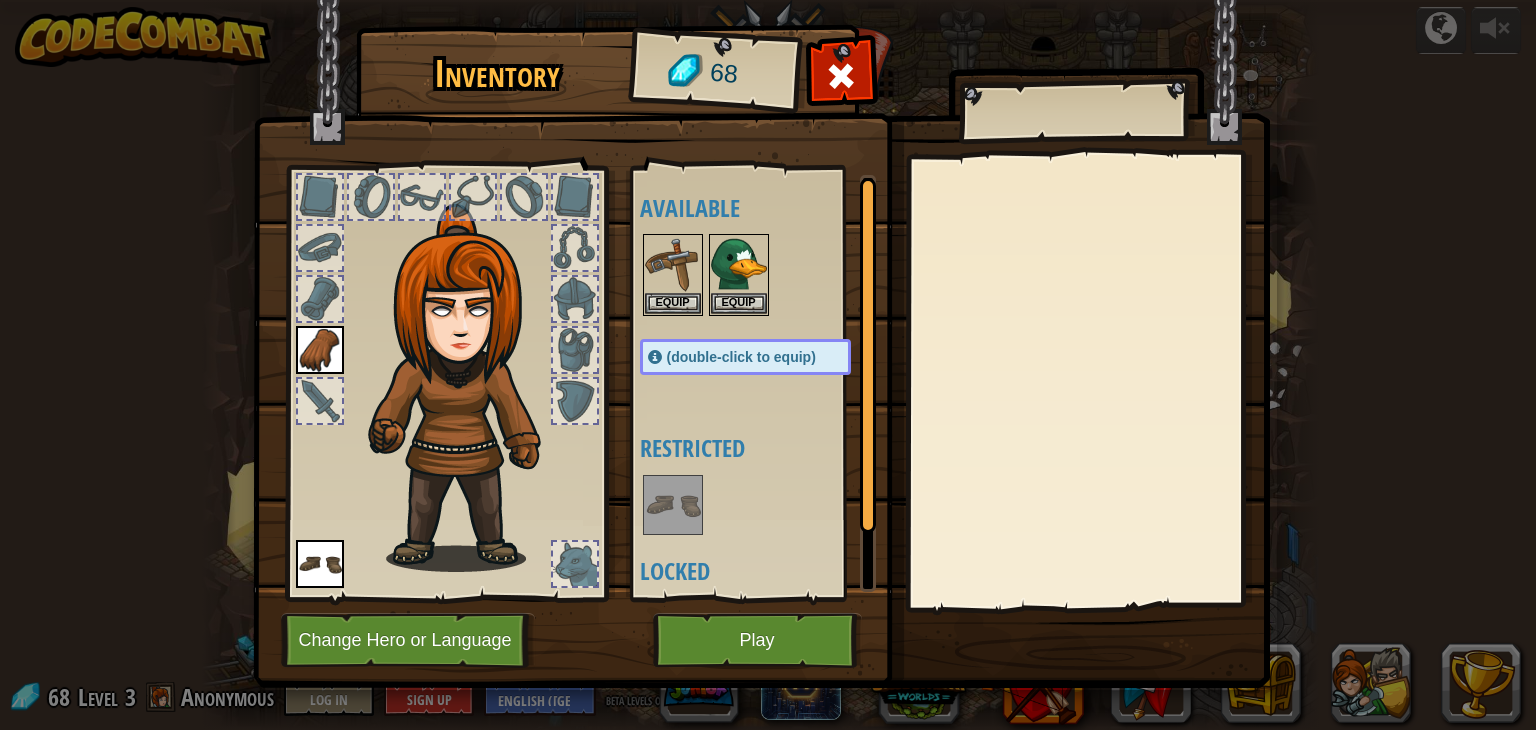 click at bounding box center [320, 401] 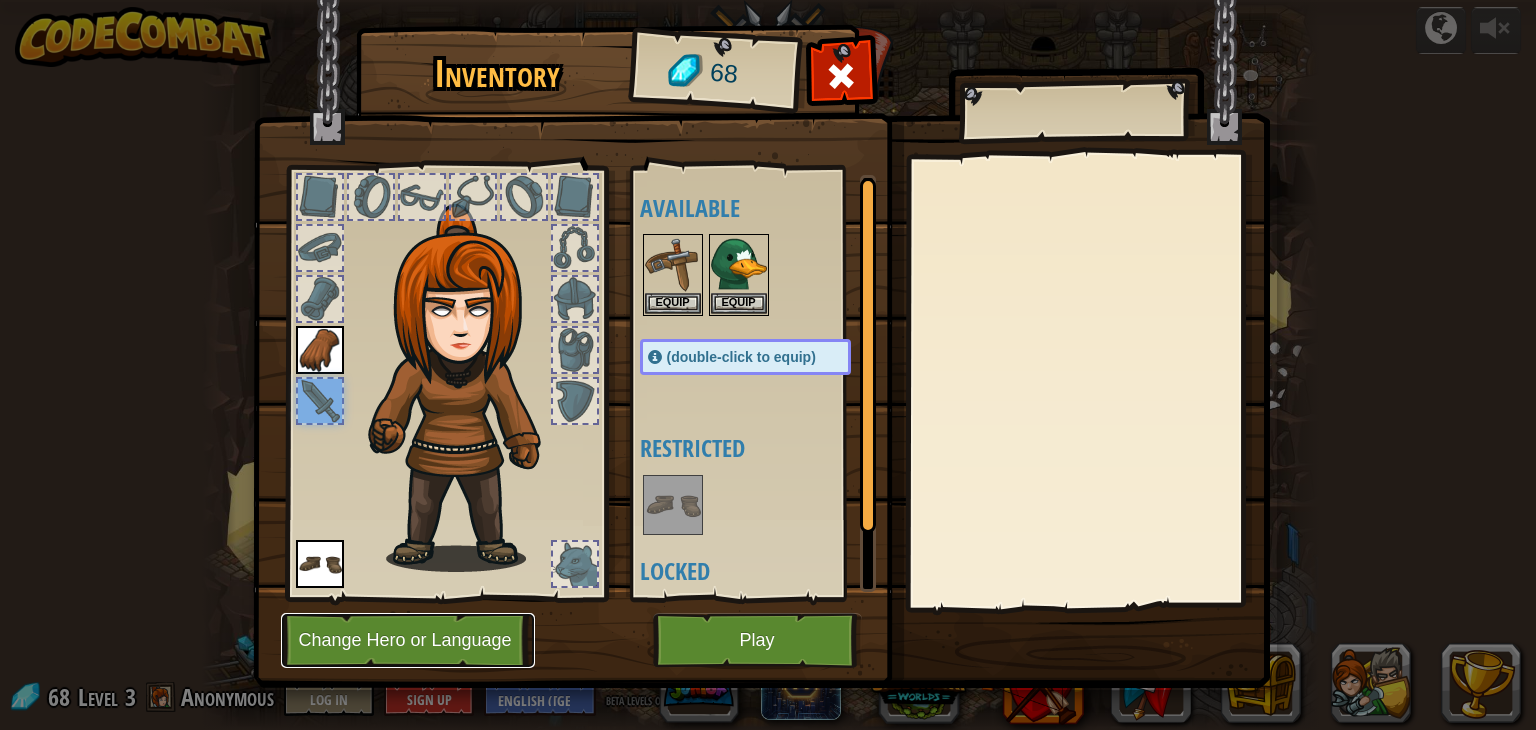 click on "Change Hero or Language" at bounding box center [408, 640] 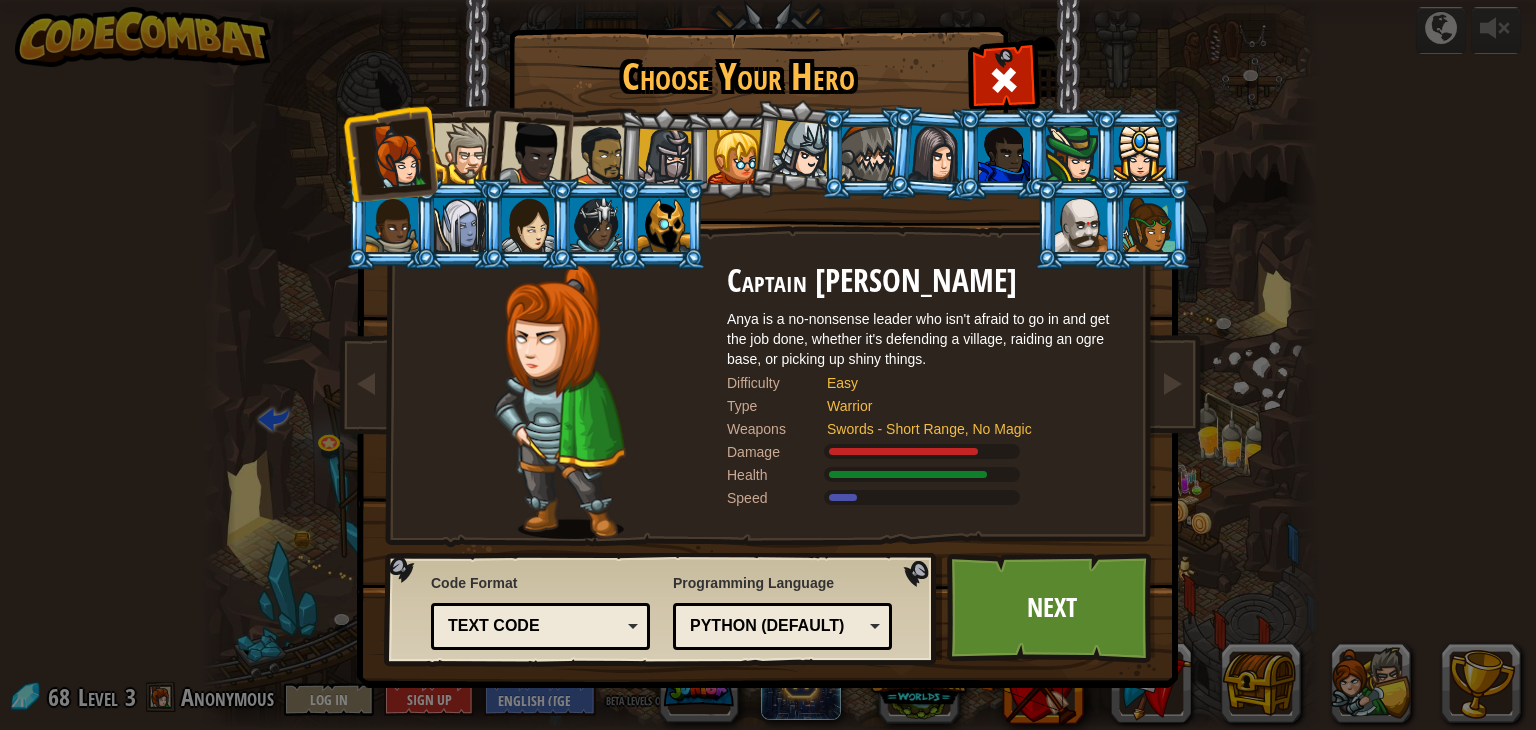 click at bounding box center [392, 225] 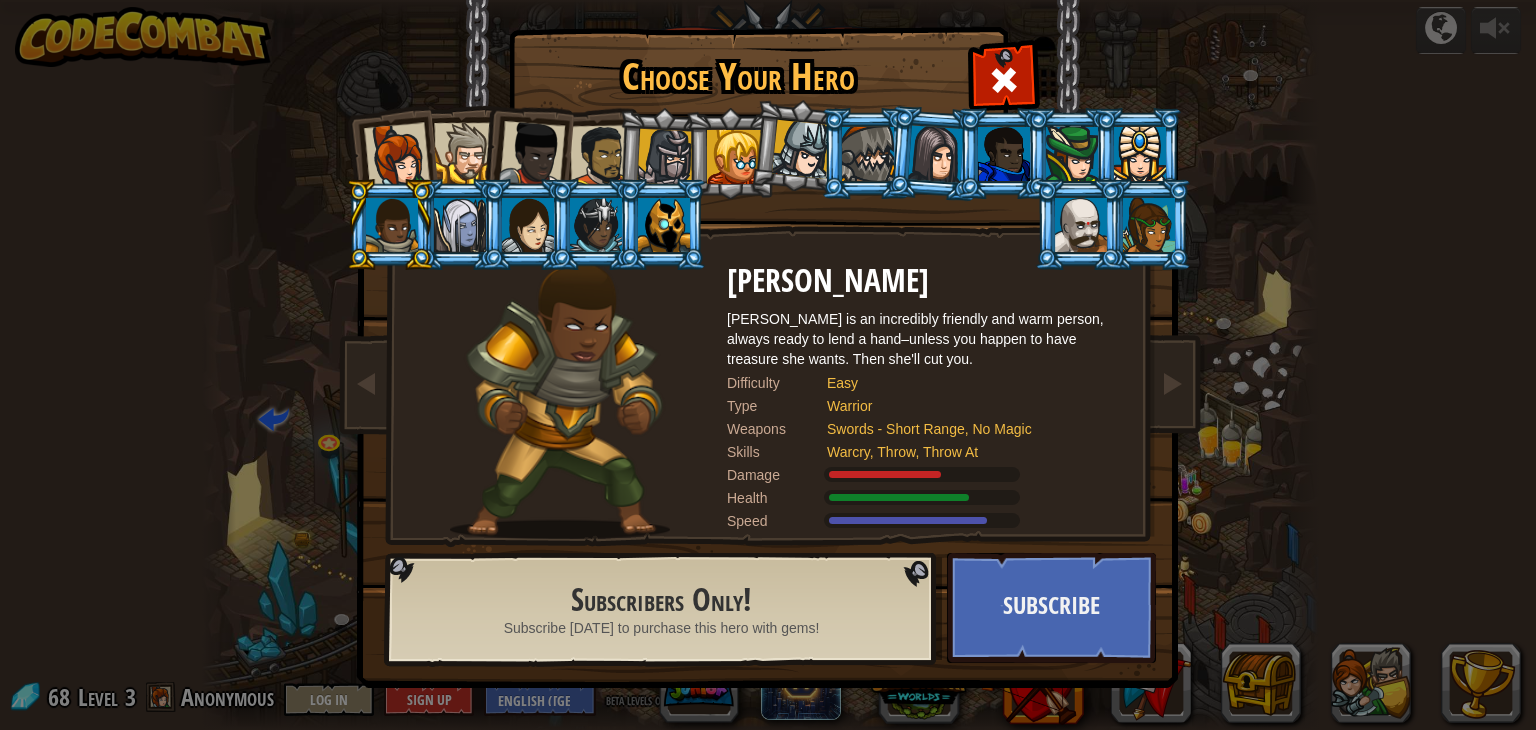 click at bounding box center (464, 153) 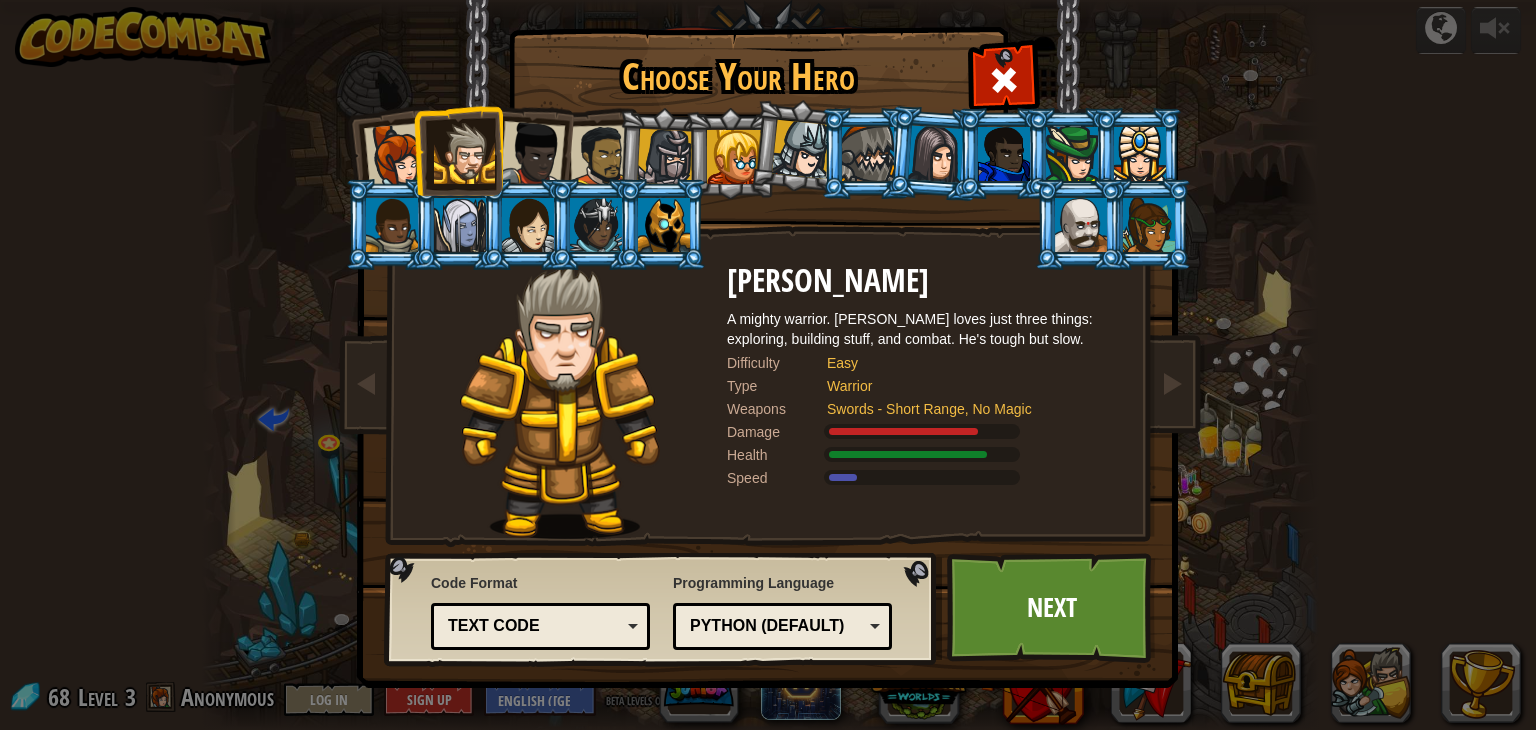 click at bounding box center (460, 225) 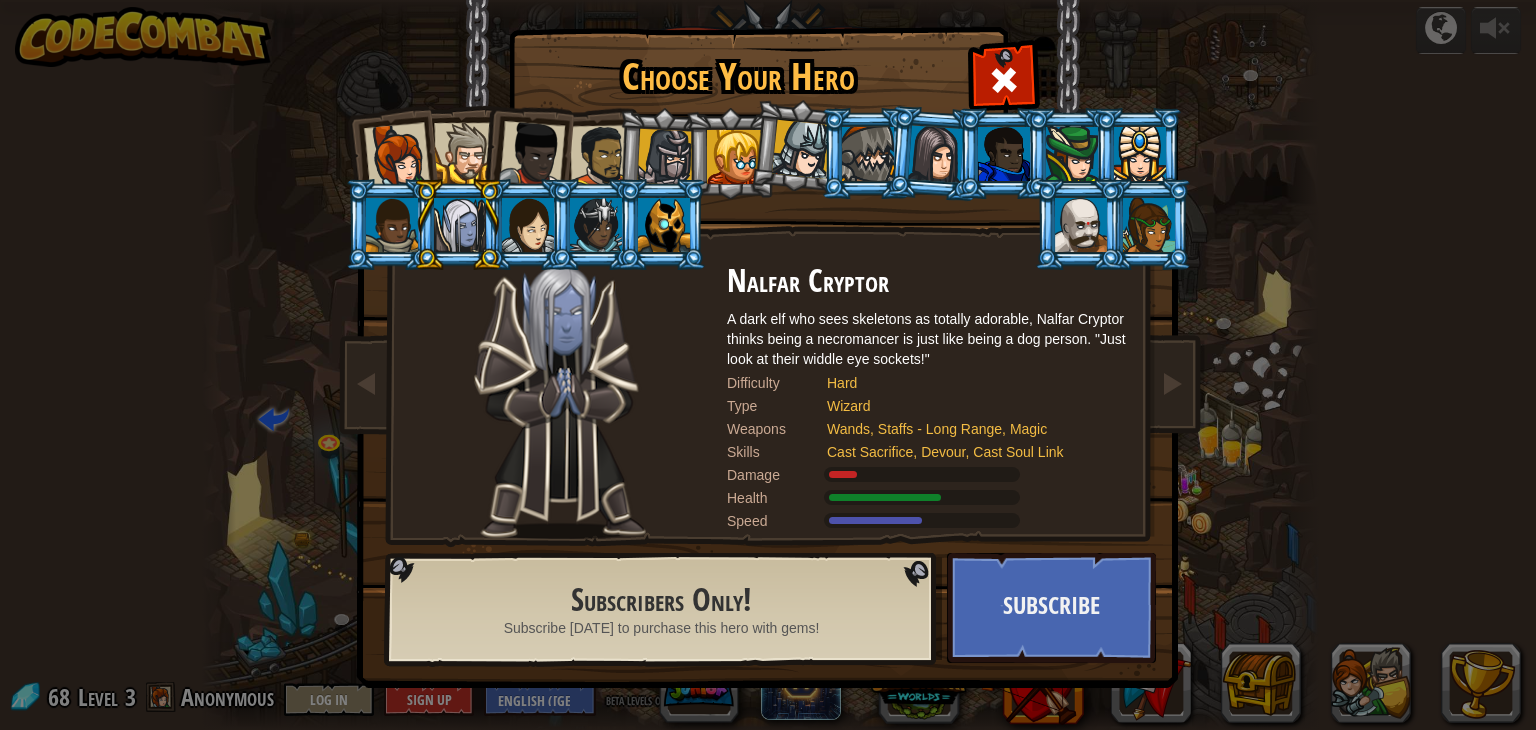 click at bounding box center (397, 156) 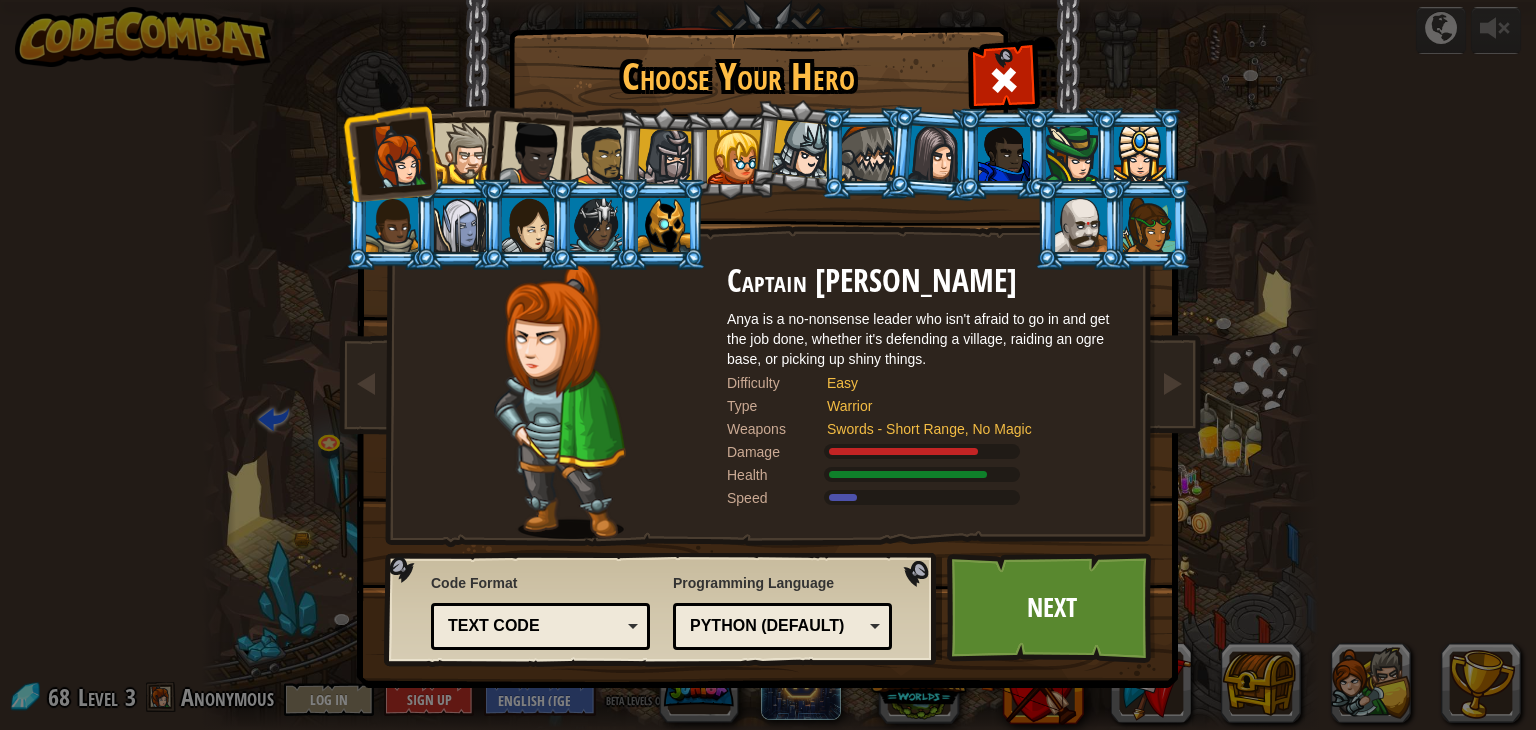 click at bounding box center [464, 153] 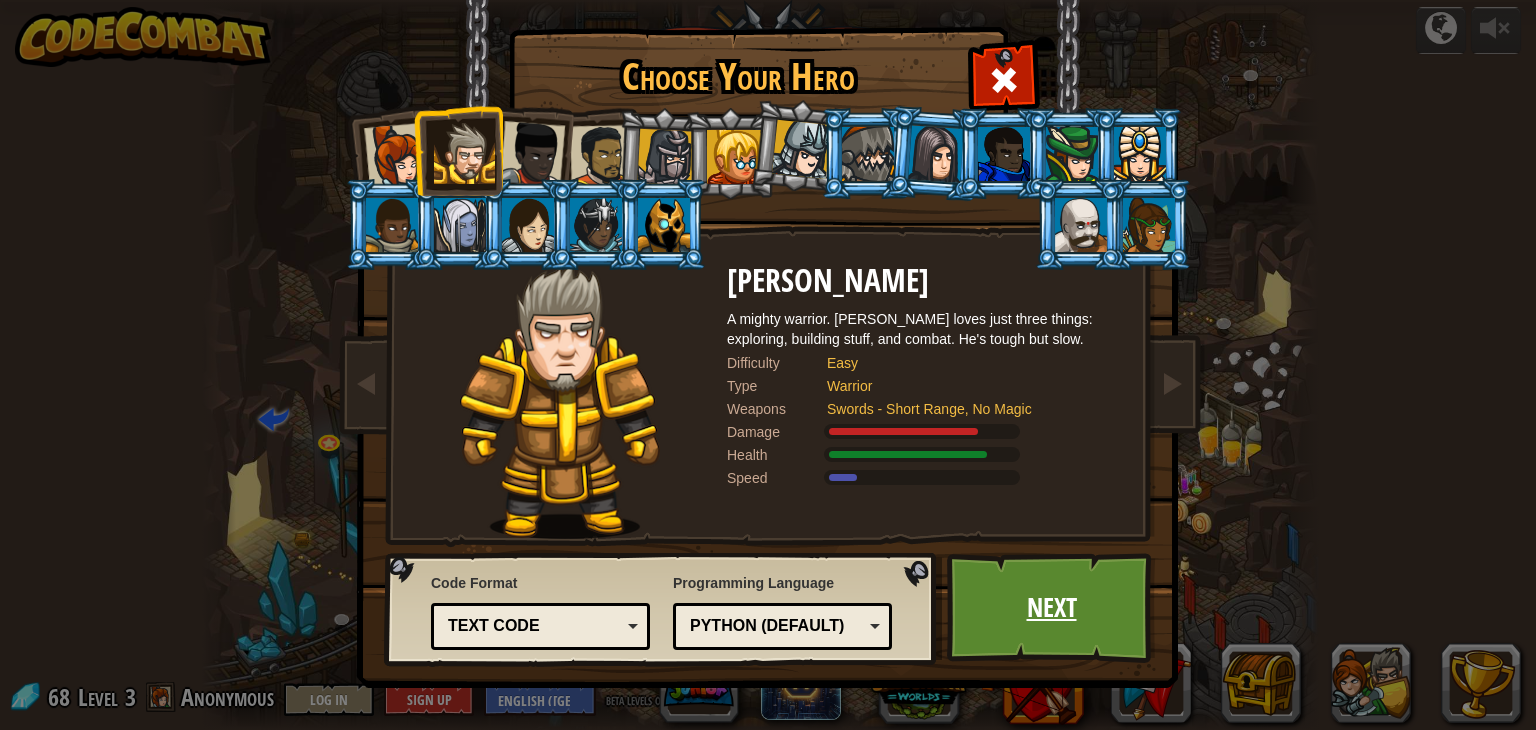 click on "Next" at bounding box center [1051, 608] 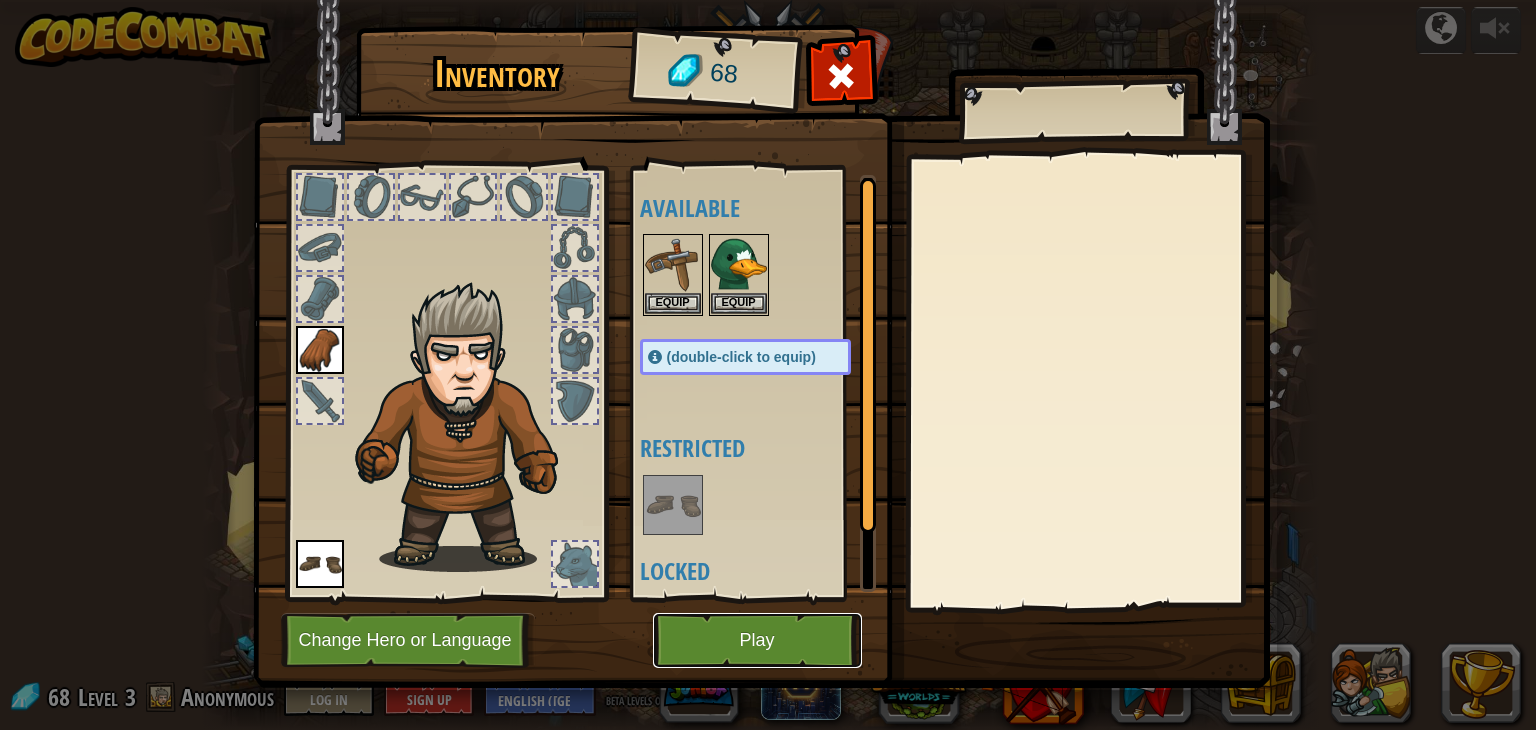 click on "Play" at bounding box center (757, 640) 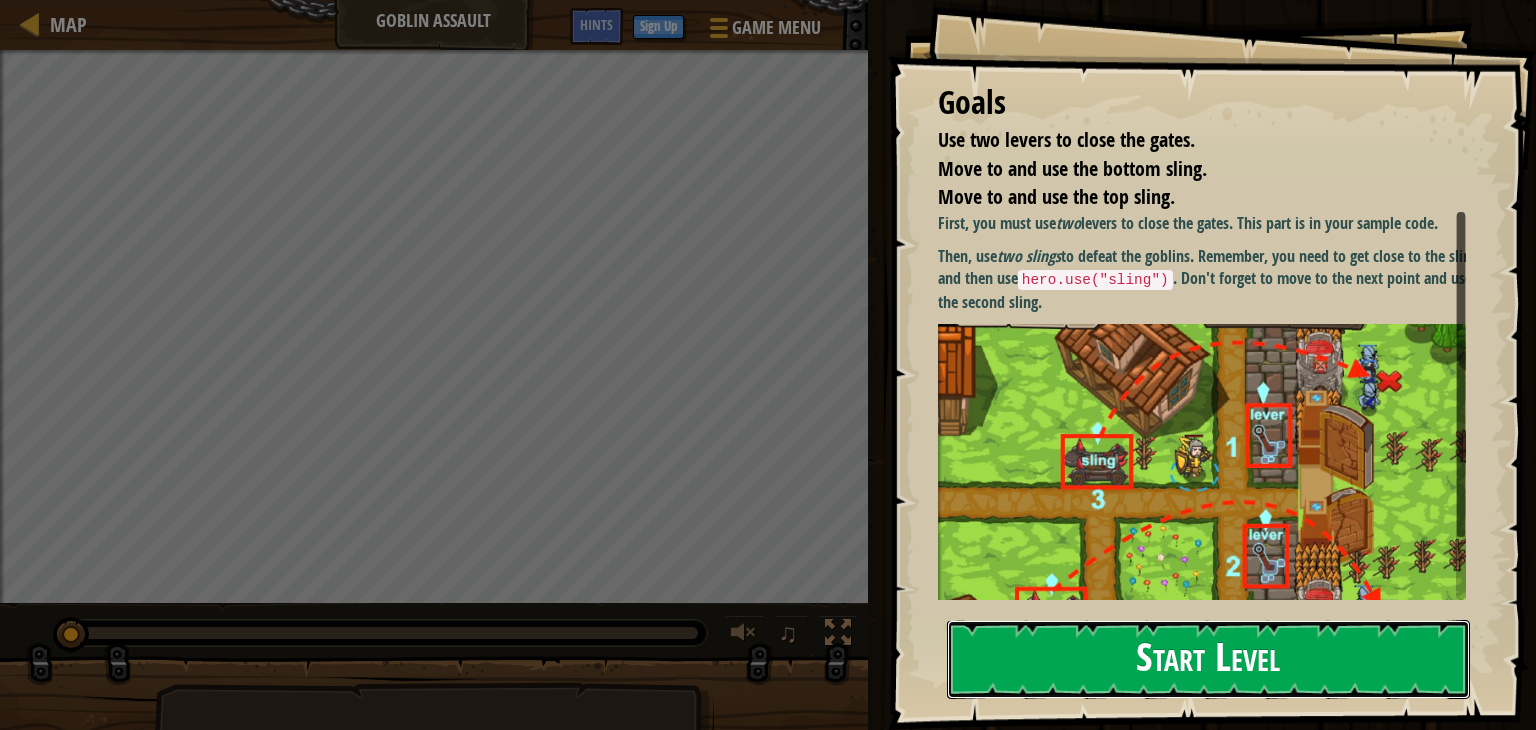 click on "Start Level" at bounding box center [1208, 659] 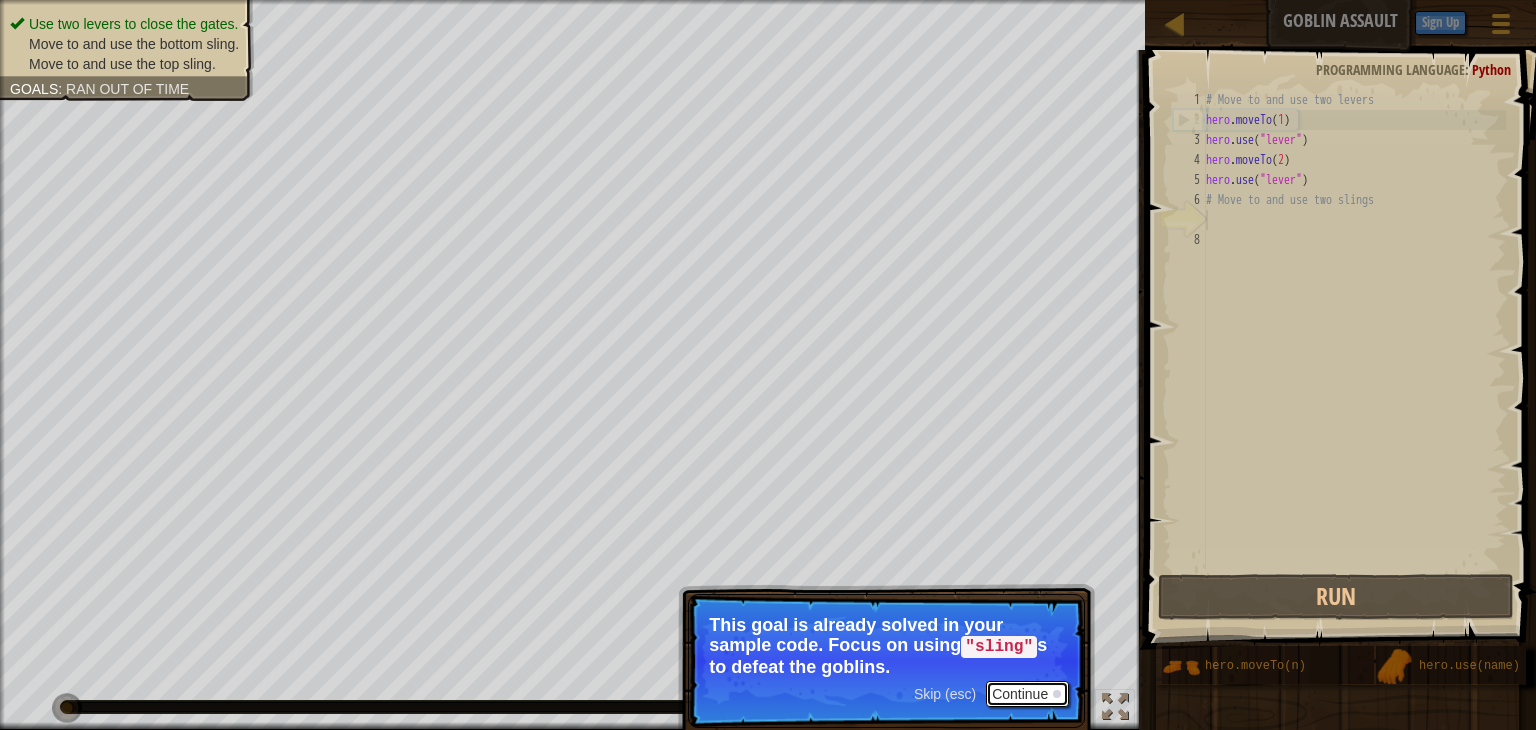 click on "Continue" at bounding box center (1027, 694) 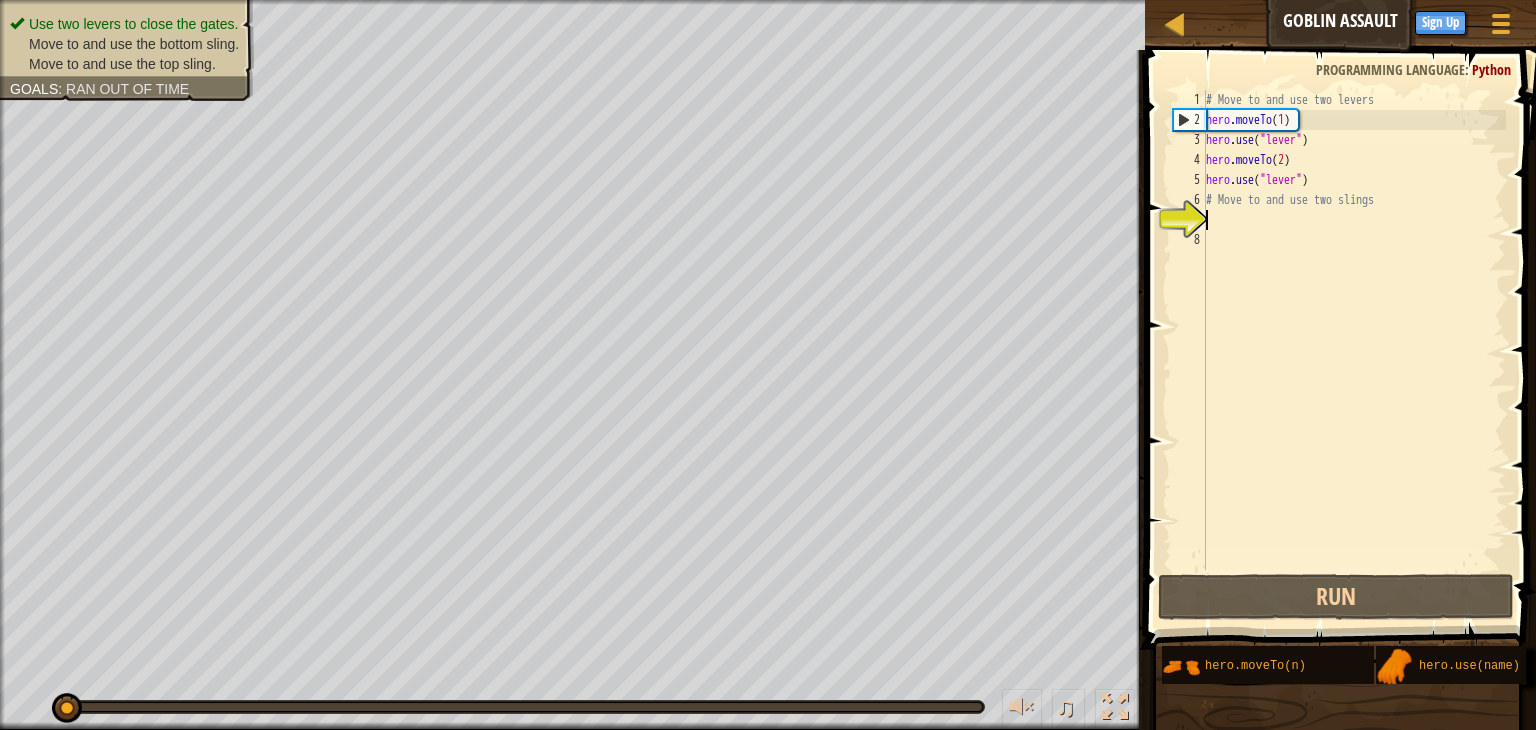 scroll, scrollTop: 9, scrollLeft: 0, axis: vertical 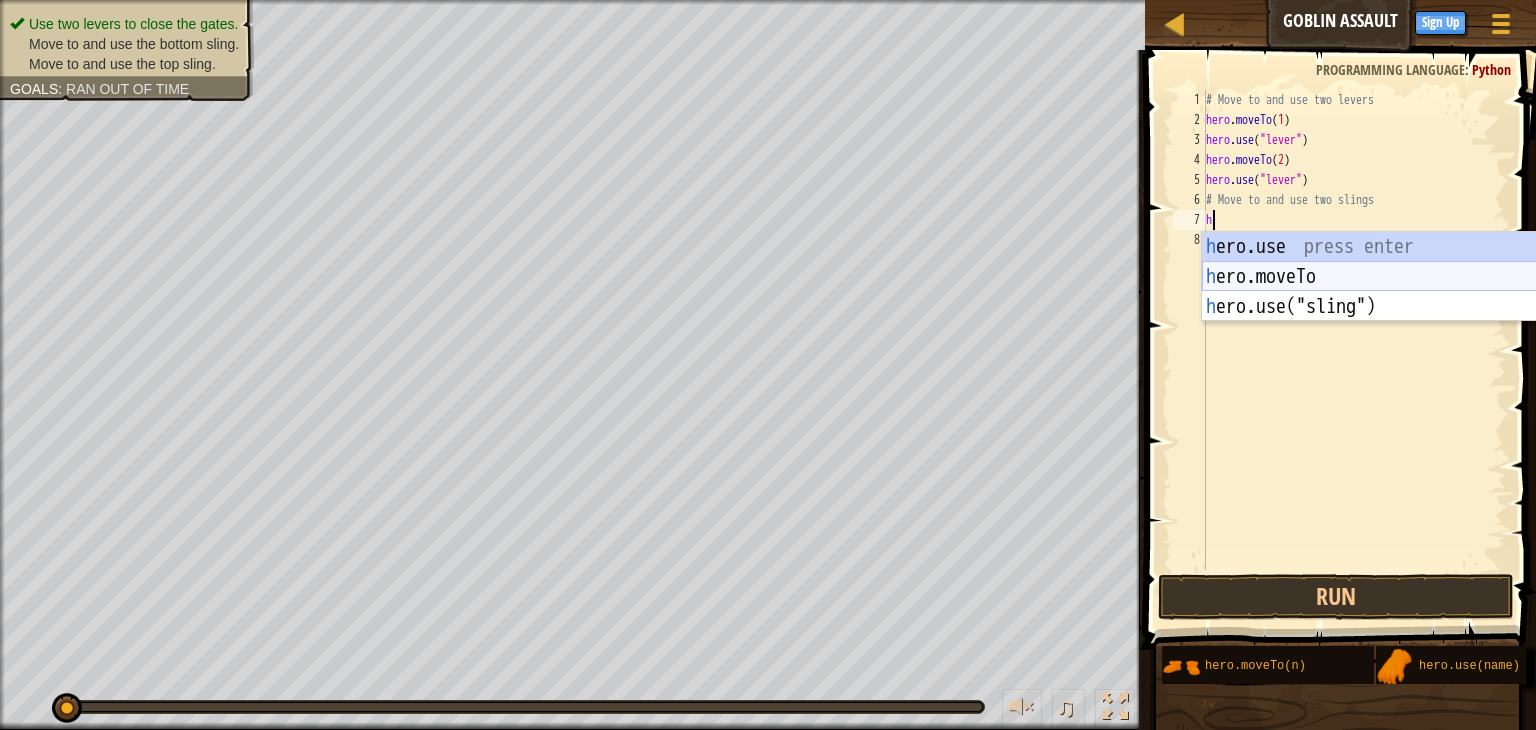 click on "h ero.use press enter h ero.moveTo press enter h ero.use("sling") press enter" at bounding box center [1391, 307] 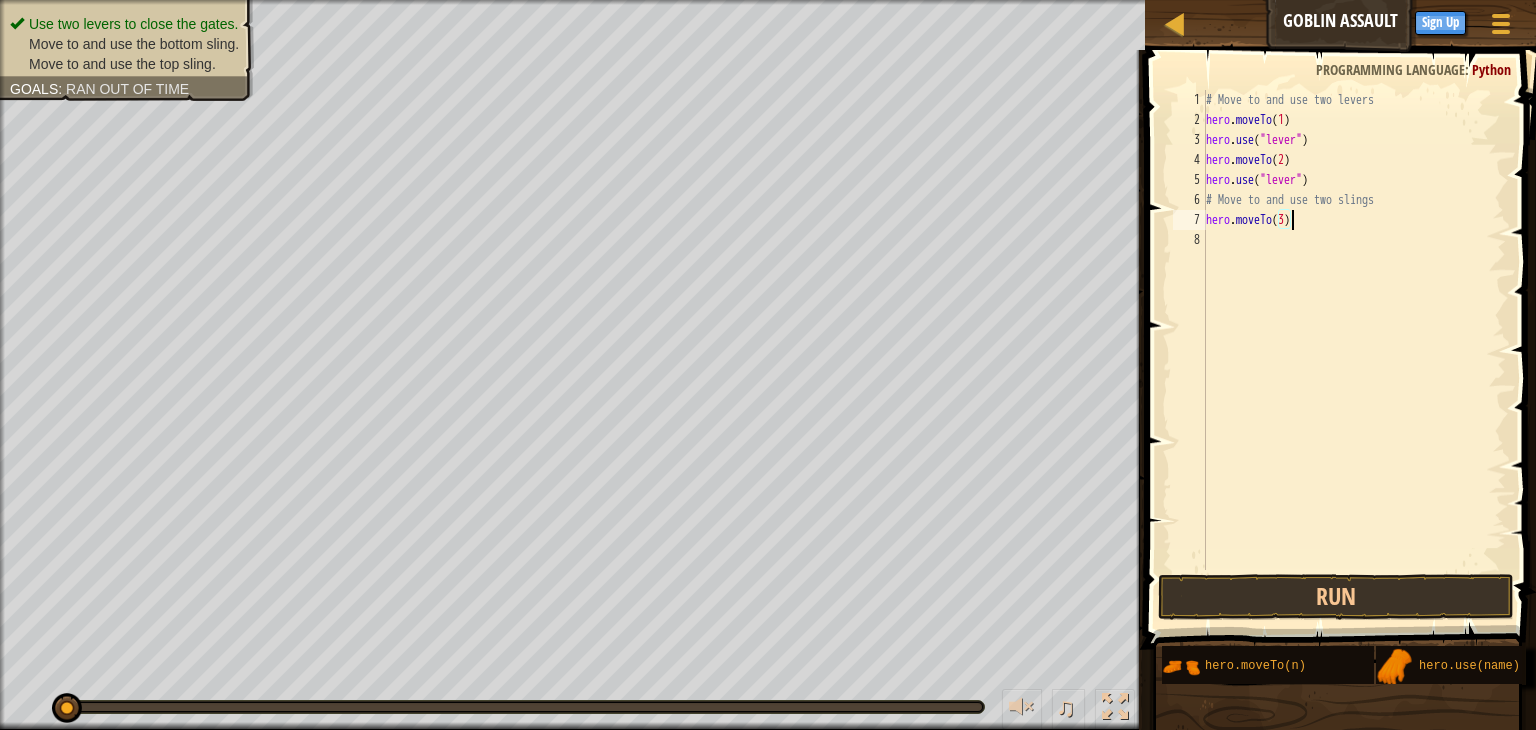 scroll, scrollTop: 9, scrollLeft: 6, axis: both 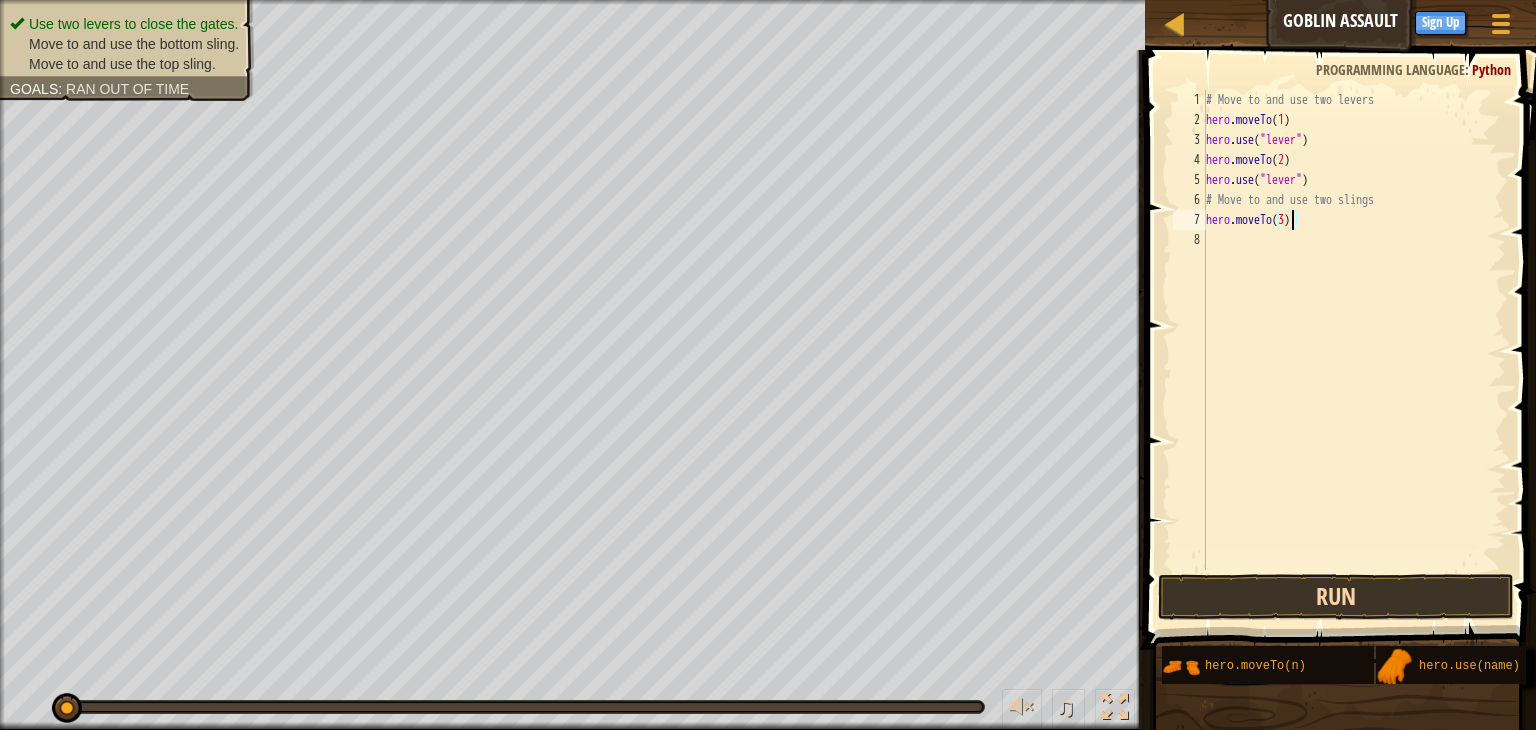 type on "hero.moveTo(3)" 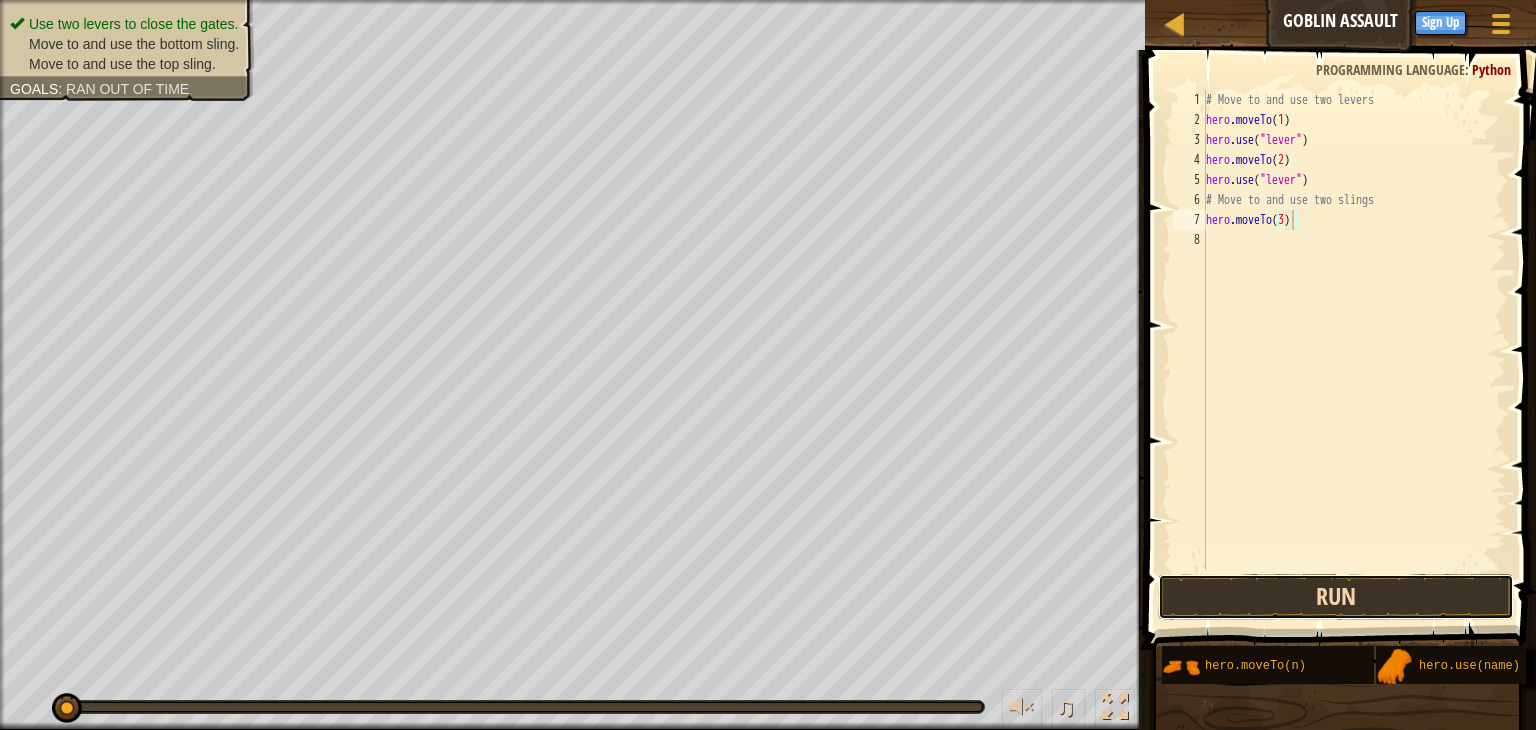 click on "Run" at bounding box center [1336, 597] 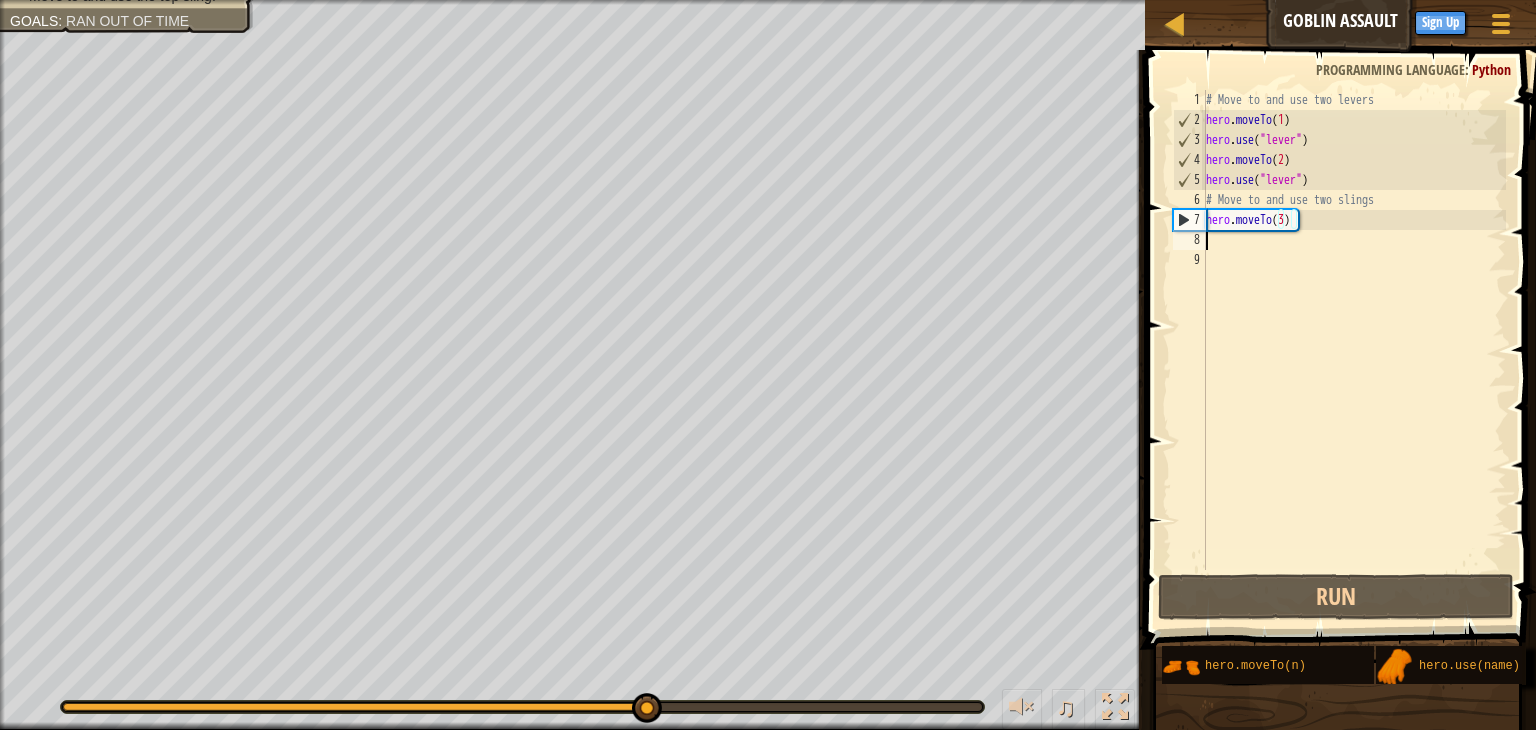 scroll, scrollTop: 9, scrollLeft: 0, axis: vertical 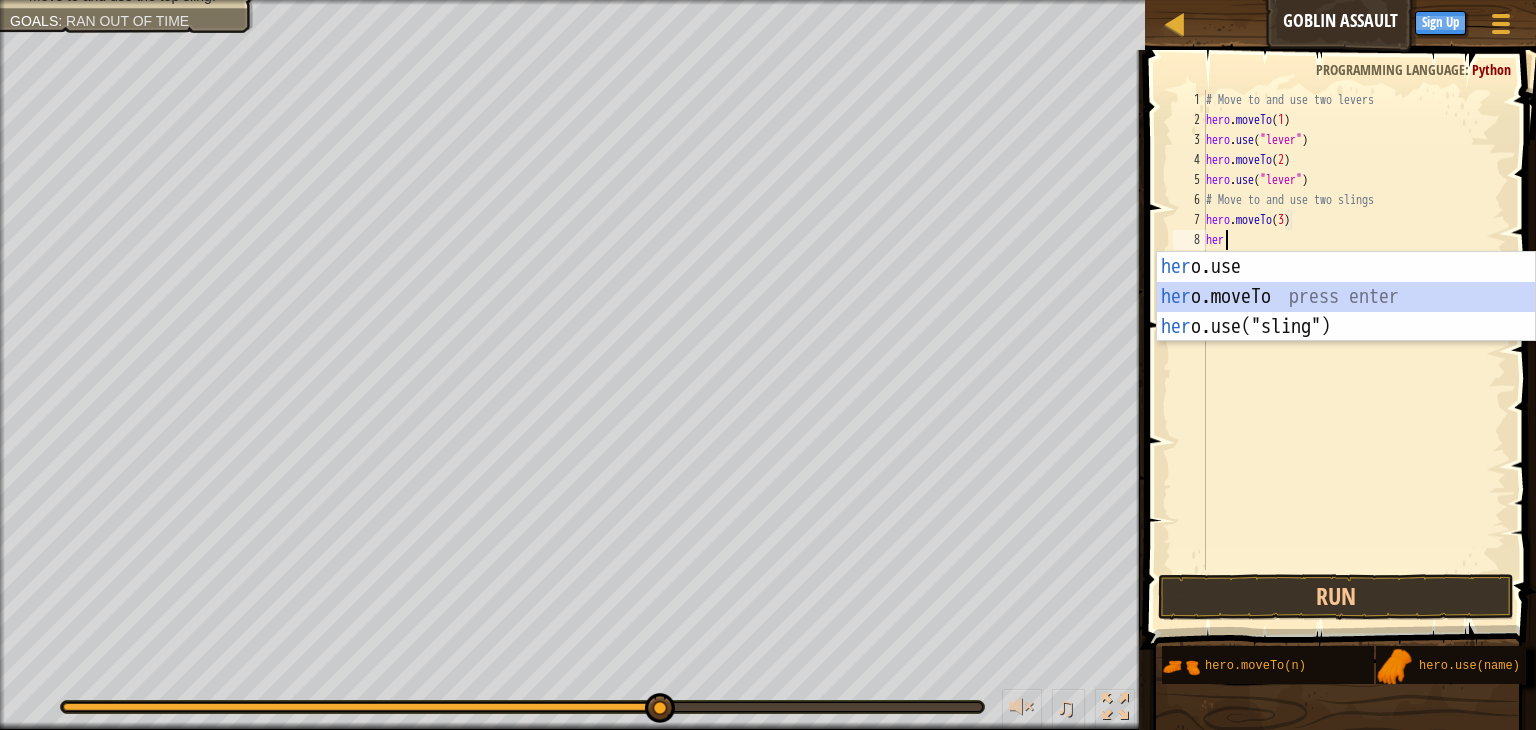 click on "her o.use press enter her o.moveTo press enter her o.use("sling") press enter" at bounding box center [1346, 327] 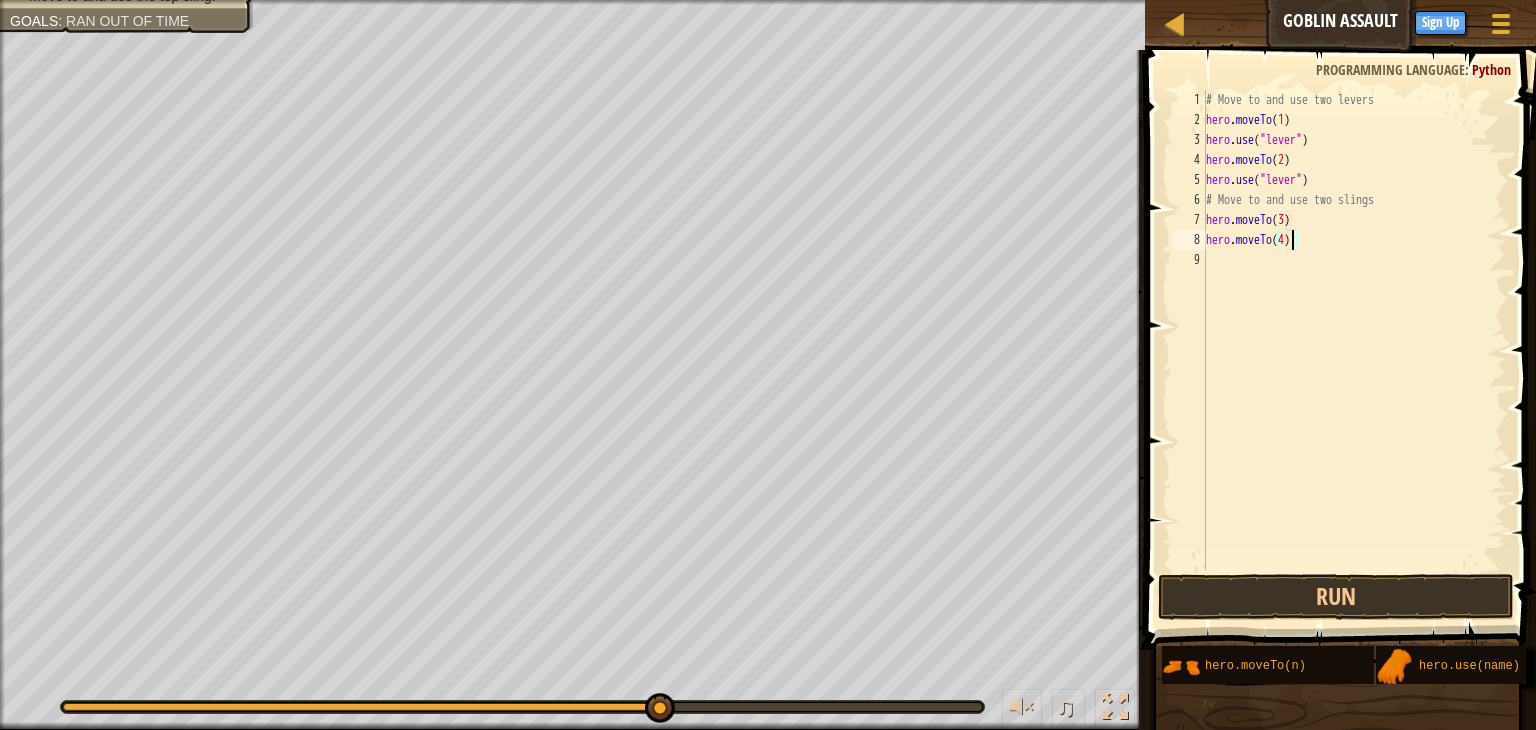 scroll, scrollTop: 9, scrollLeft: 6, axis: both 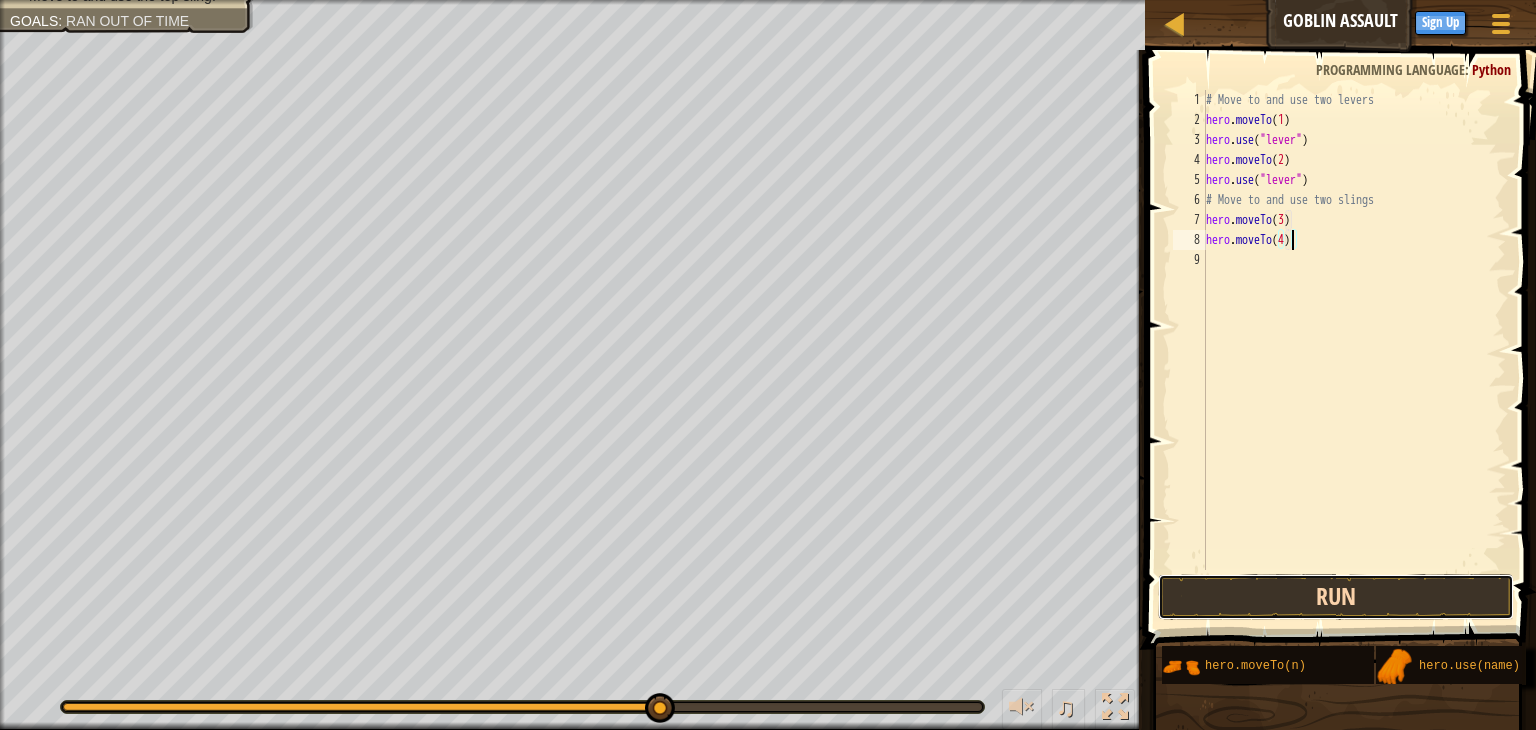 click on "Run" at bounding box center [1336, 597] 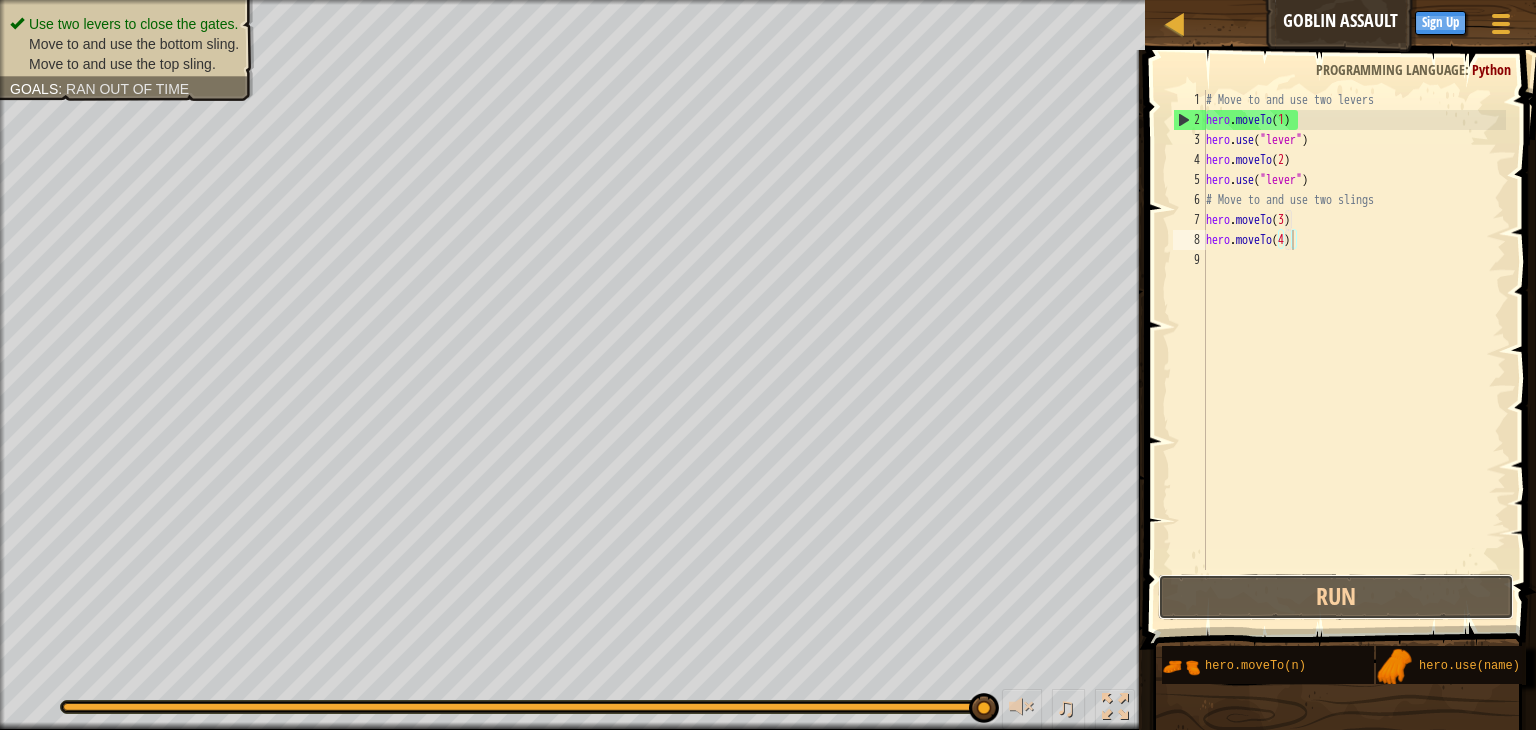 click on "Map Goblin Assault Game Menu Done Sign Up Hints 1     הההההההההההההההההההההההההההההההההההההההההההההההההההההההההההההההההההההההההההההההההההההההההההההההההההההההההההההההההההההההההההההההההההההההההההההההההההההההההההההההההההההההההההההההההההההההההההההההההההההההההההההההההההההההההההההההההההההההההההההההההההההההההההההההה XXXXXXXXXXXXXXXXXXXXXXXXXXXXXXXXXXXXXXXXXXXXXXXXXXXXXXXXXXXXXXXXXXXXXXXXXXXXXXXXXXXXXXXXXXXXXXXXXXXXXXXXXXXXXXXXXXXXXXXXXXXXXXXXXXXXXXXXXXXXXXXXXXXXXXXXXXXXXXXXXXXXXXXXXXXXXXXXXXXXXXXXXXXXXXXXXXXXXXXXXXXXXXXXXXXXXXXXXXXXXXXXXXXXXXXXXXXXXXXXXXXXXXXXXXXXXXXX Solution × Hints hero.moveTo(4) 1 2 3 4 5 6 7 8 9 # Move to and use two levers hero . moveTo ( 1 ) hero . use ( "lever" ) hero . moveTo ( 2 ) hero . use ( "lever" ) # Move to and use two slings . (" at bounding box center [768, 365] 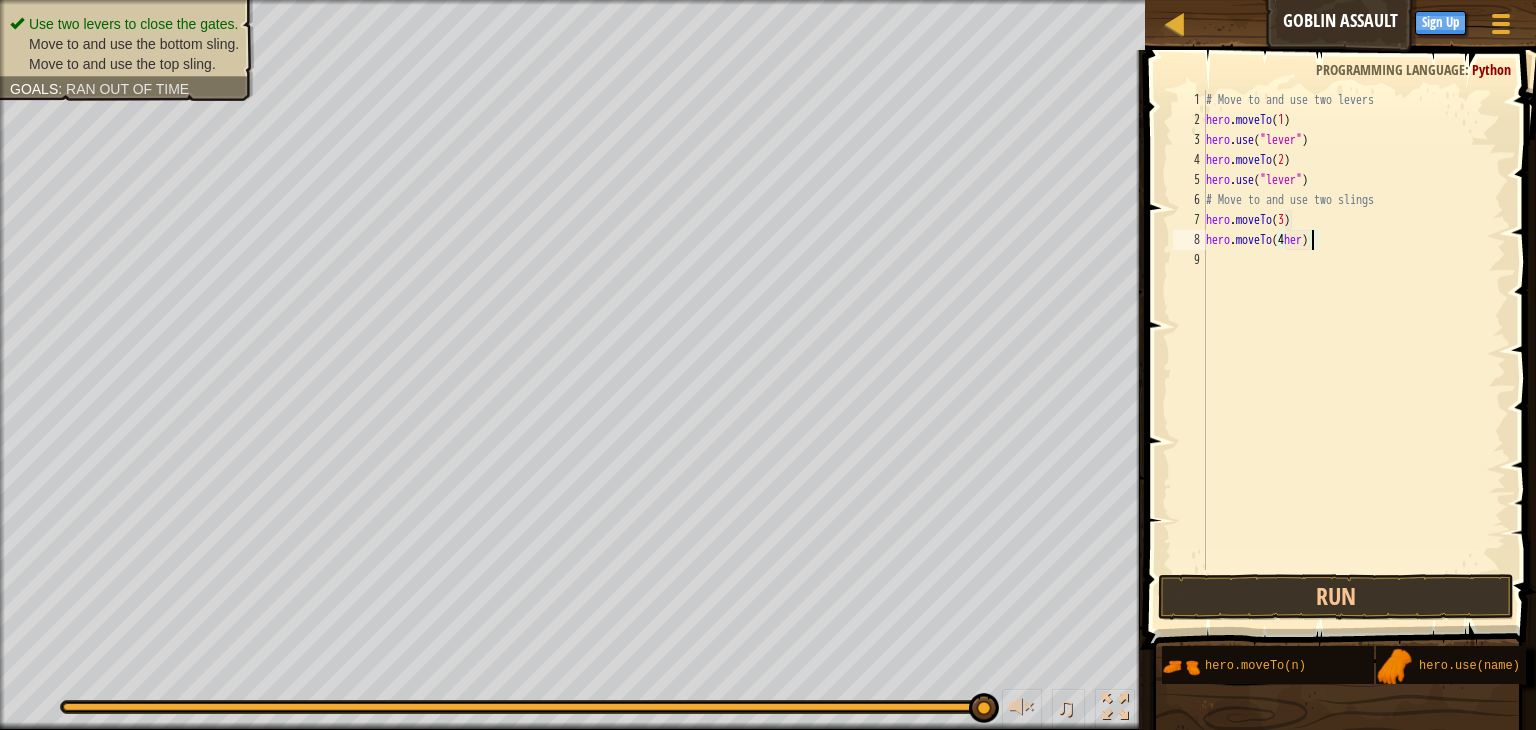 scroll, scrollTop: 9, scrollLeft: 8, axis: both 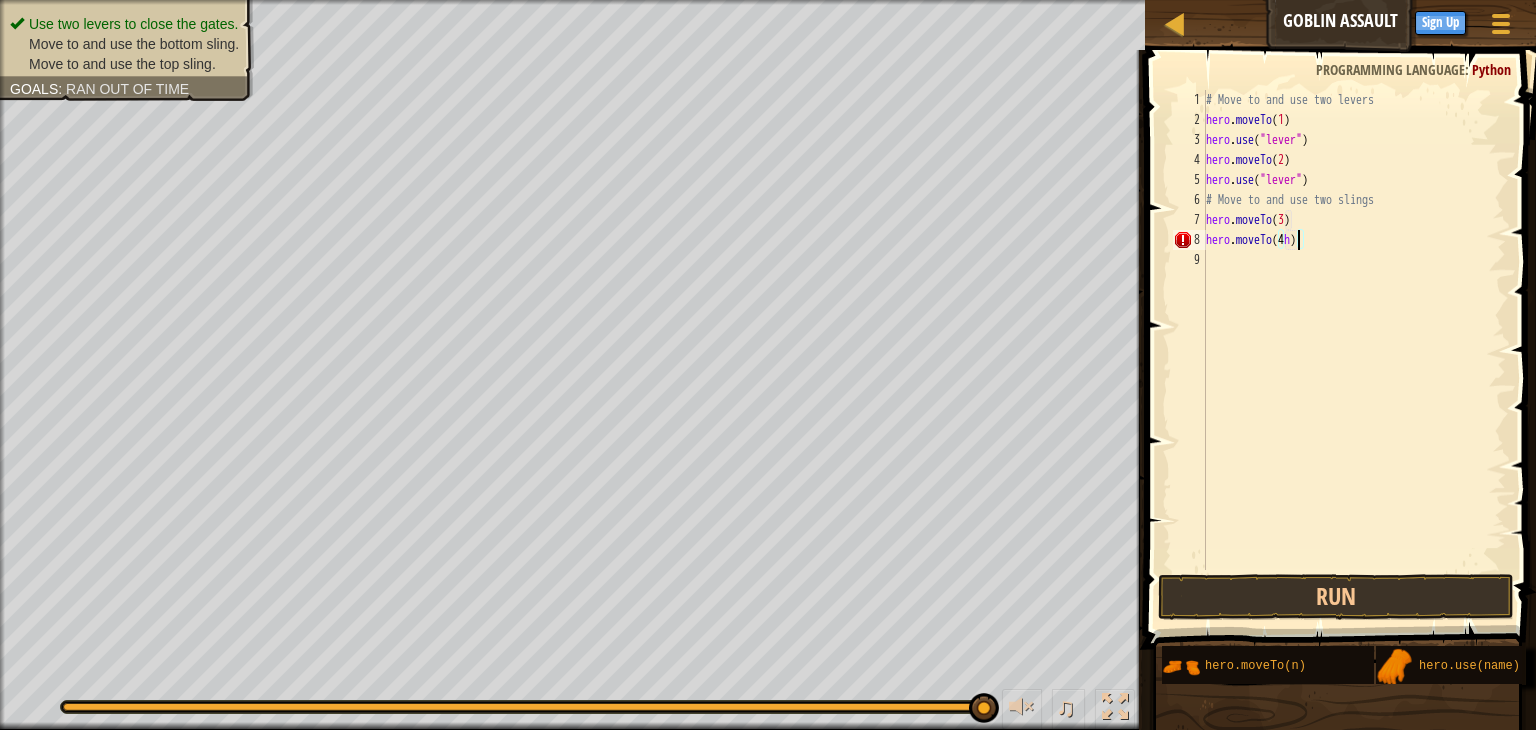 type on "hero.moveTo(4)" 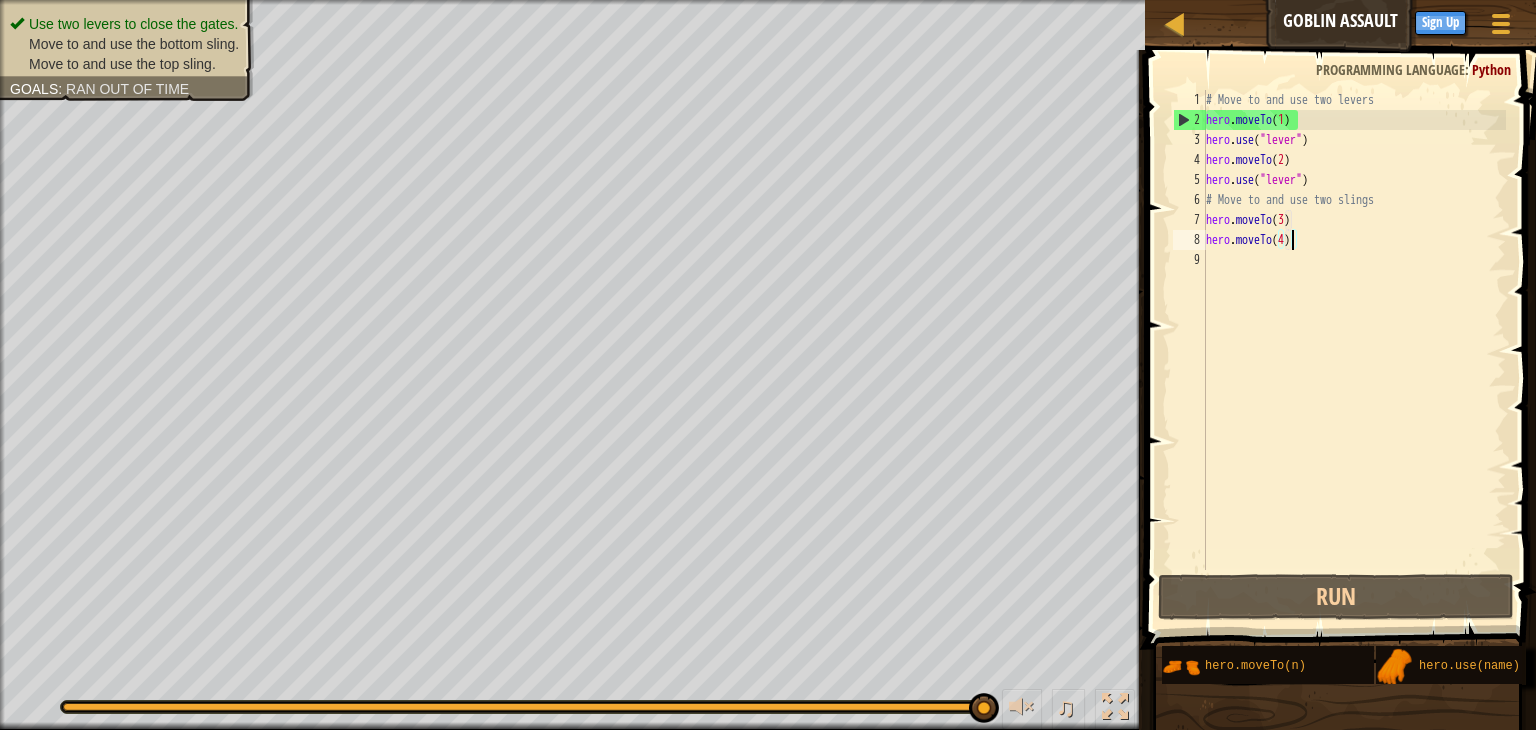 scroll, scrollTop: 9, scrollLeft: 0, axis: vertical 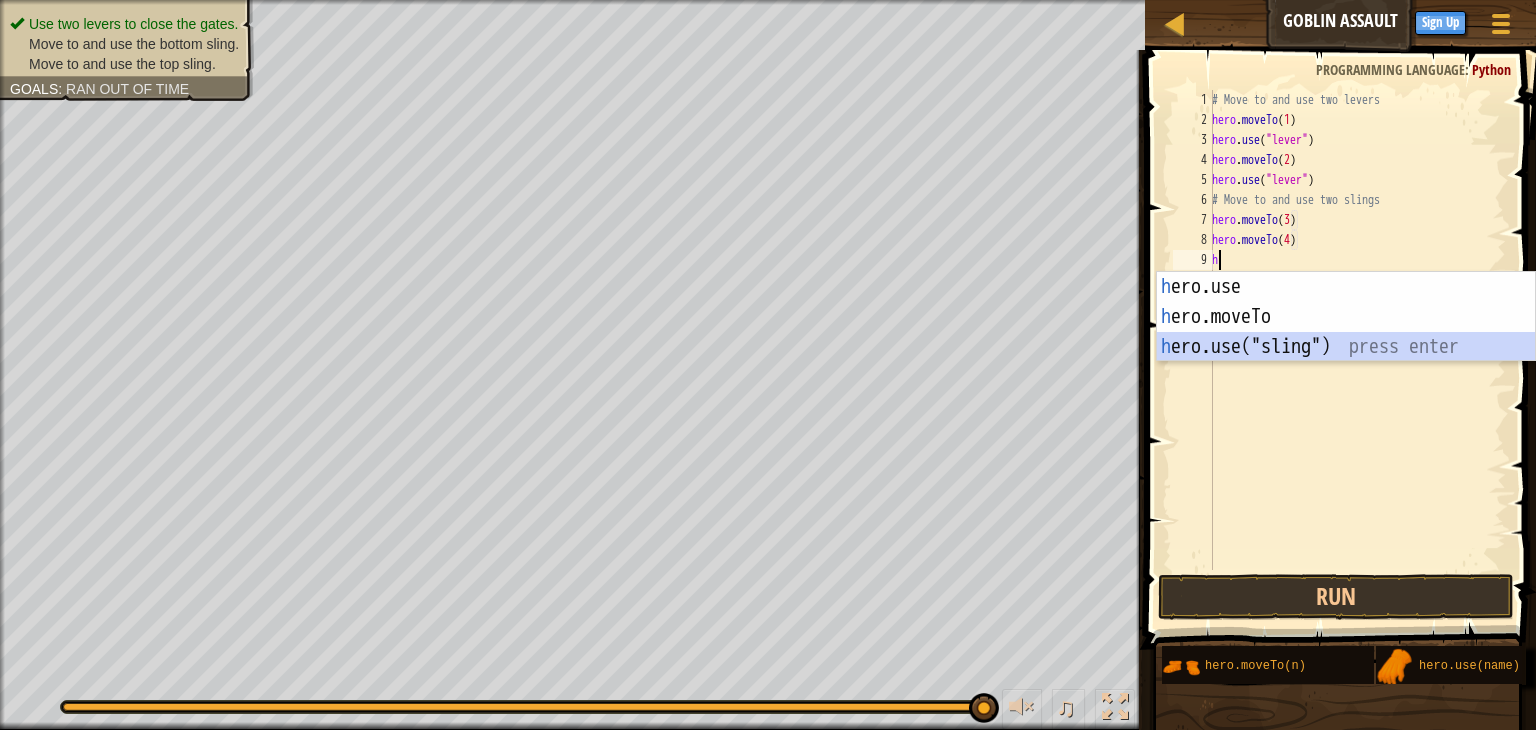 click on "h ero.use press enter h ero.moveTo press enter h ero.use("sling") press enter" at bounding box center (1346, 347) 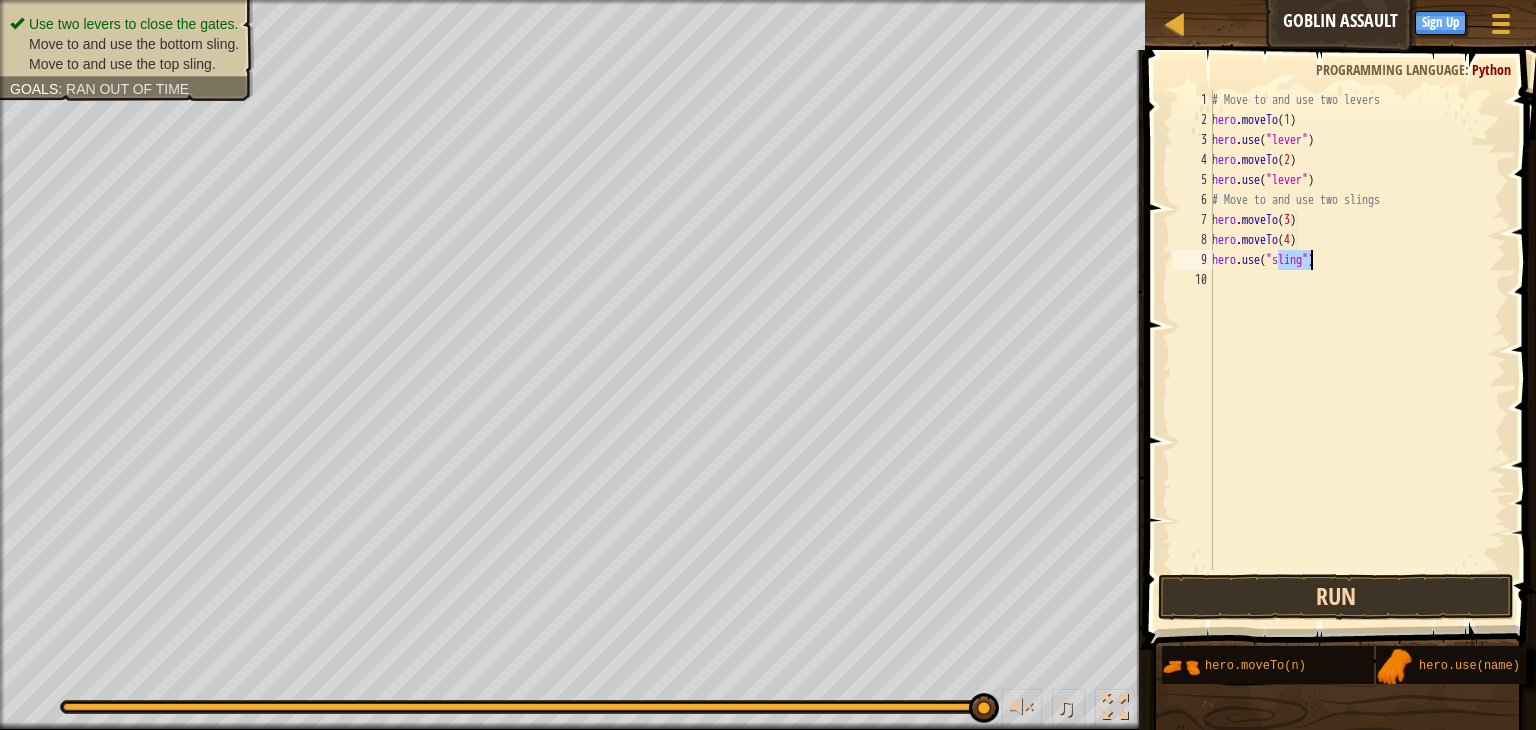 type on "hero.use("sling")" 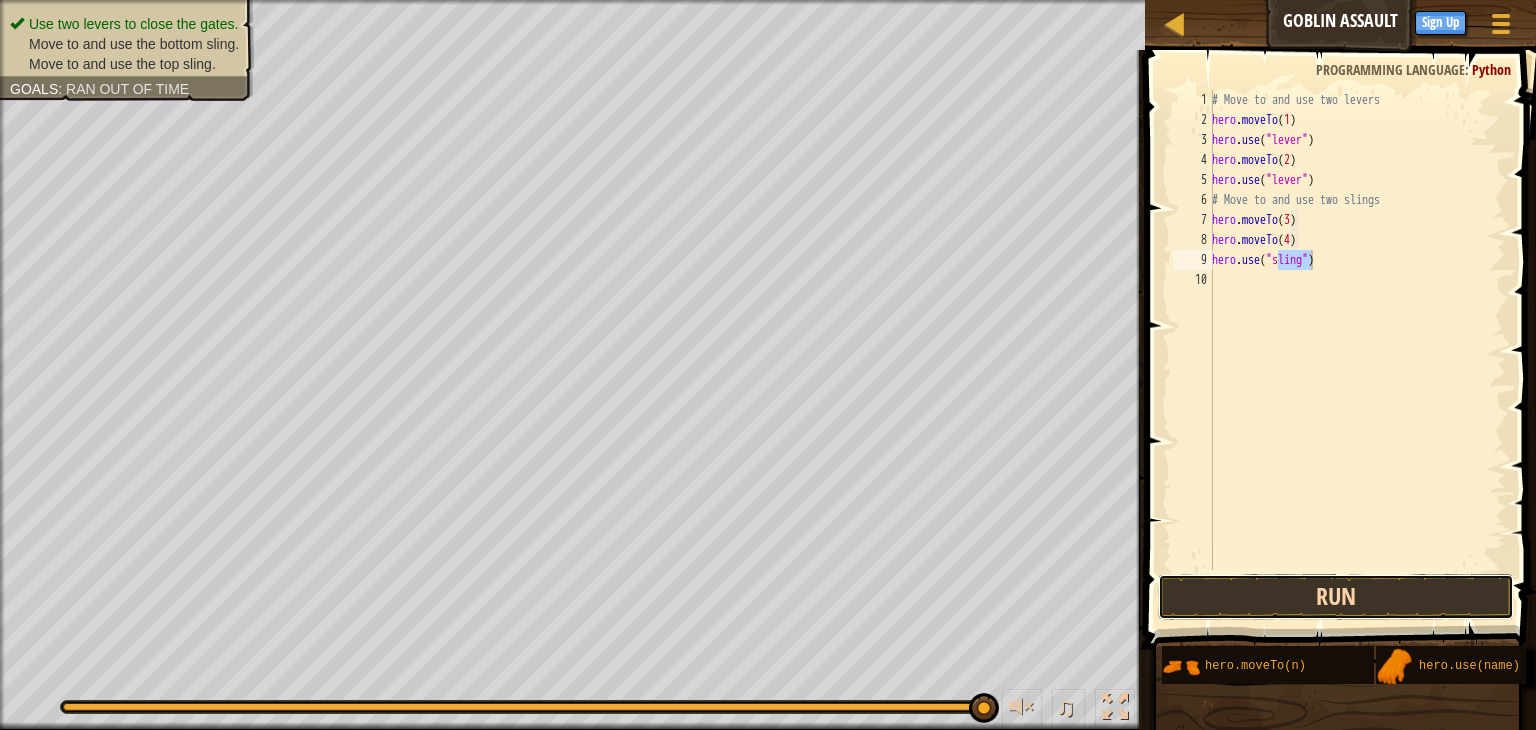 click on "Run" at bounding box center [1336, 597] 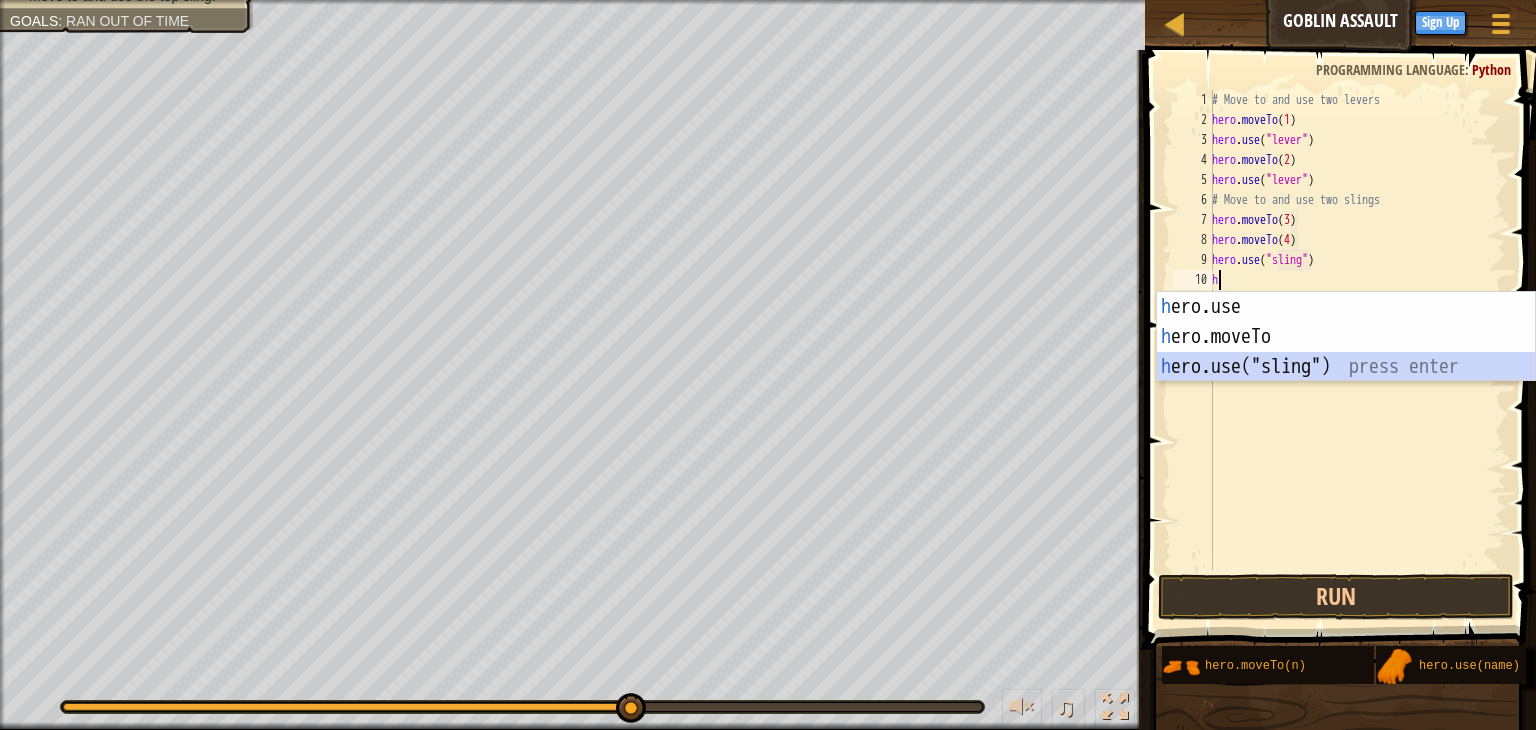 click on "h ero.use press enter h ero.moveTo press enter h ero.use("sling") press enter" at bounding box center [1346, 367] 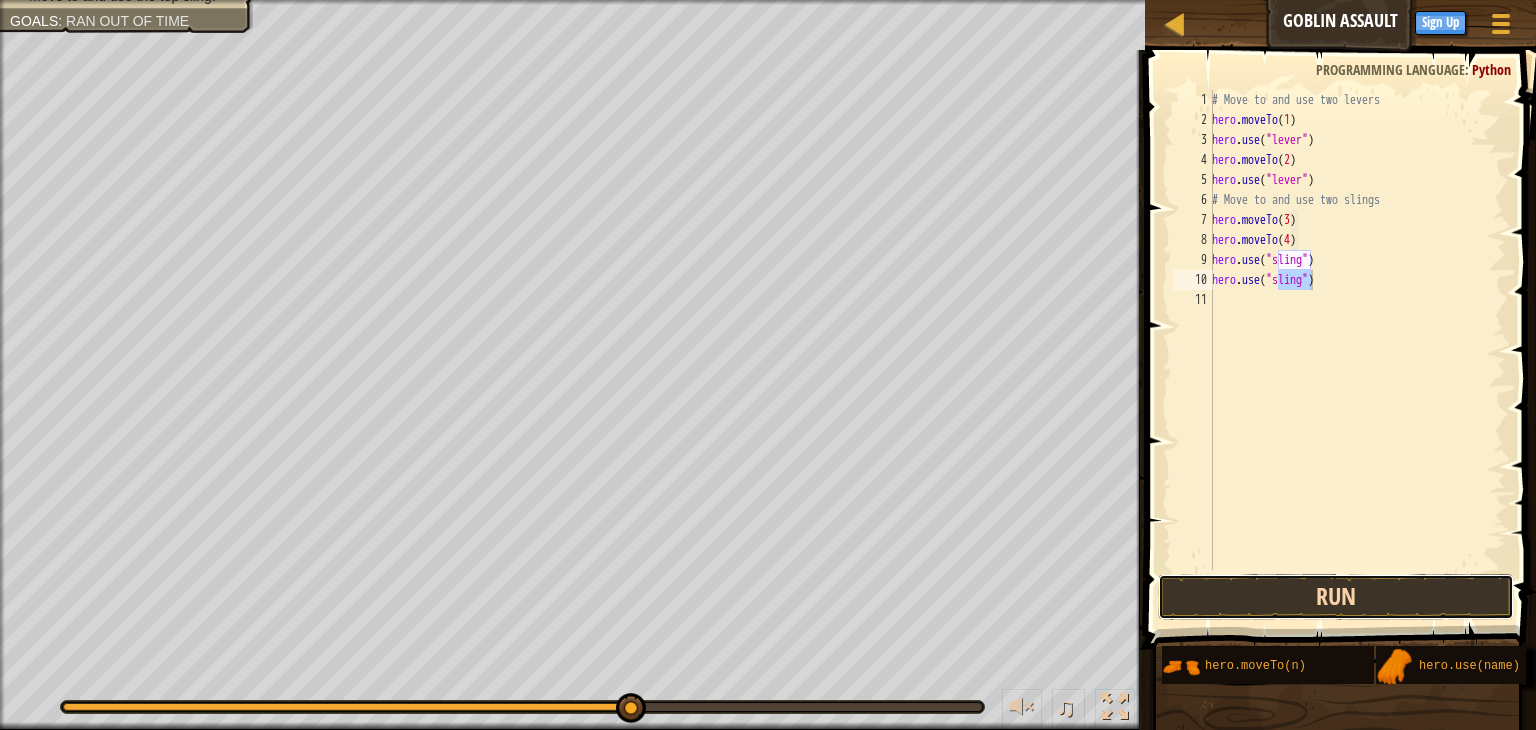 click on "Run" at bounding box center (1336, 597) 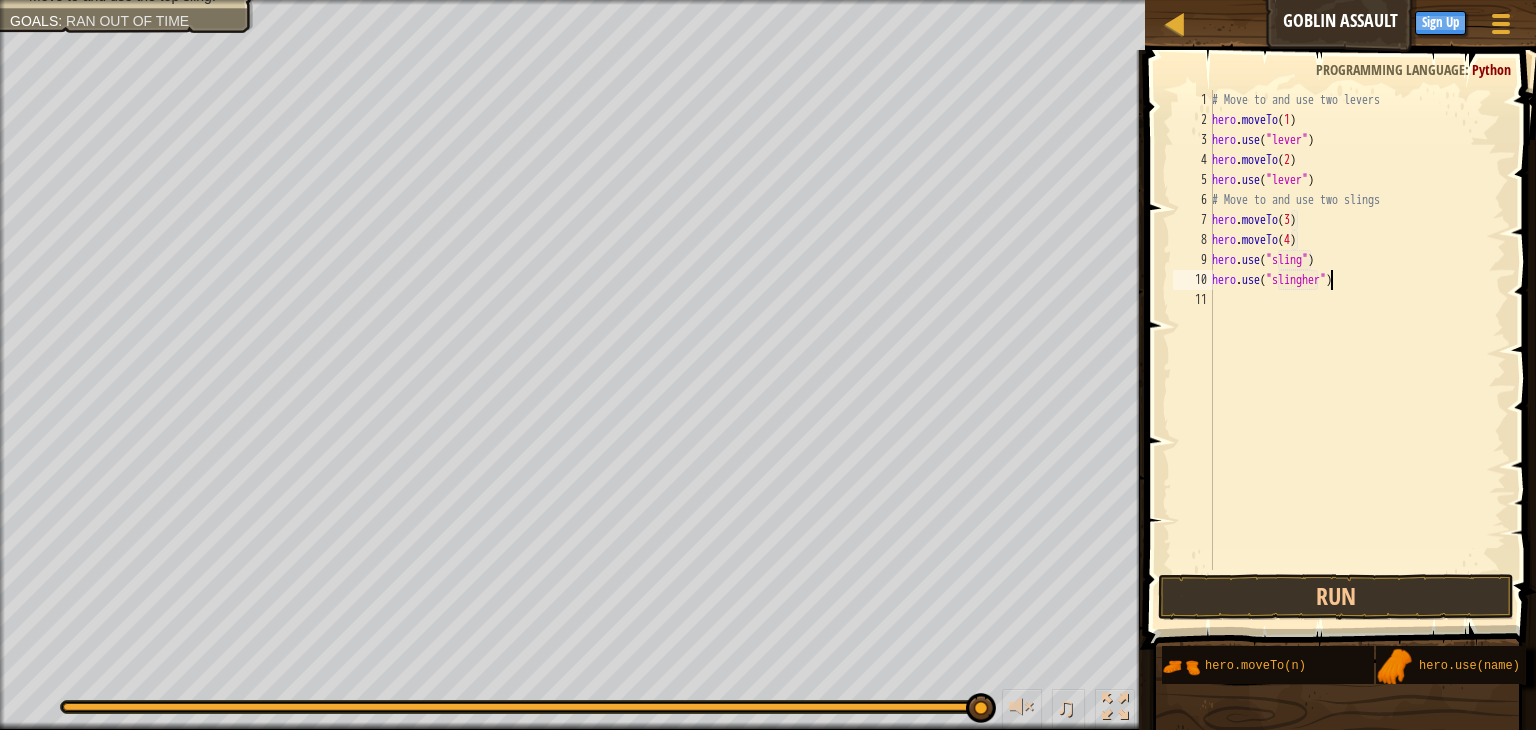 scroll, scrollTop: 9, scrollLeft: 10, axis: both 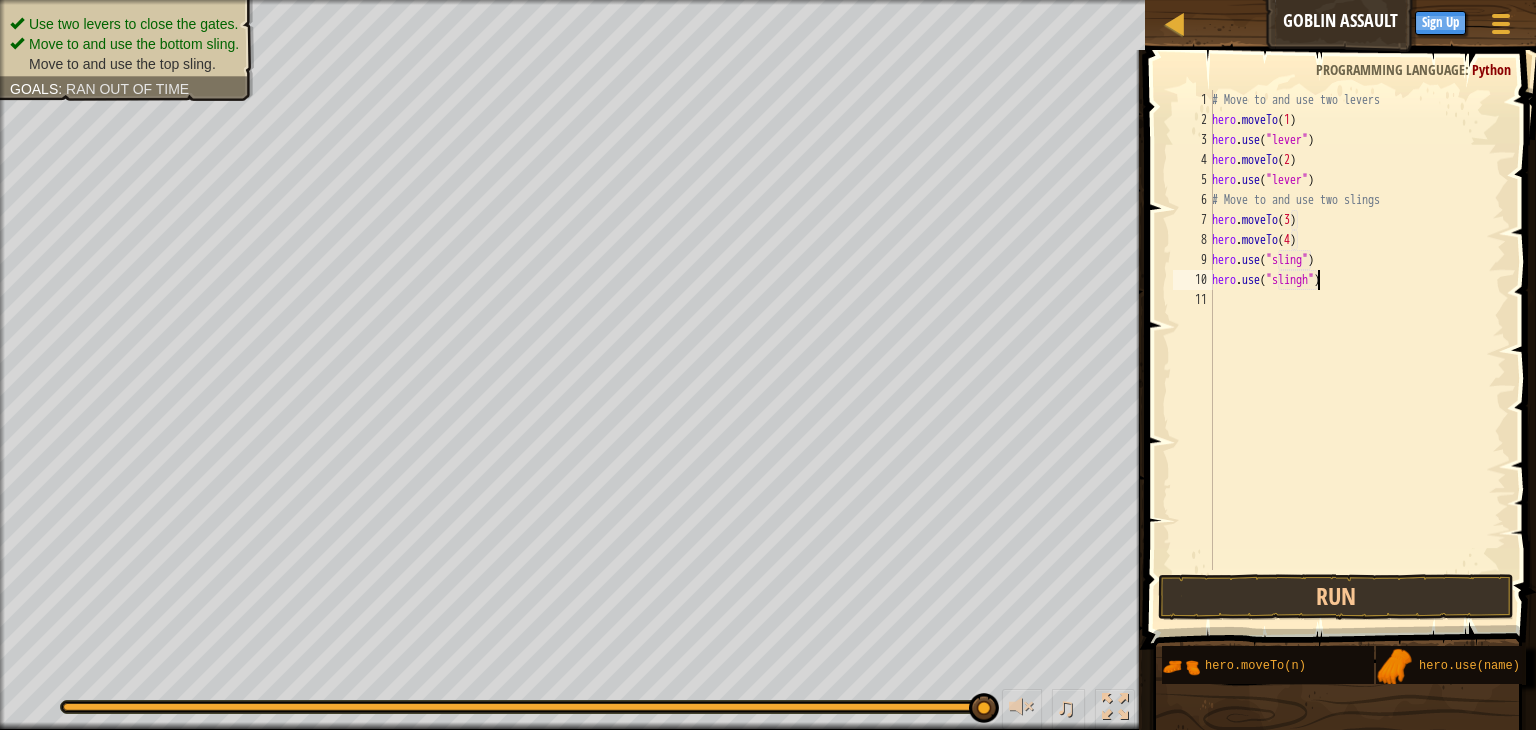 type on "hero.use("sling")" 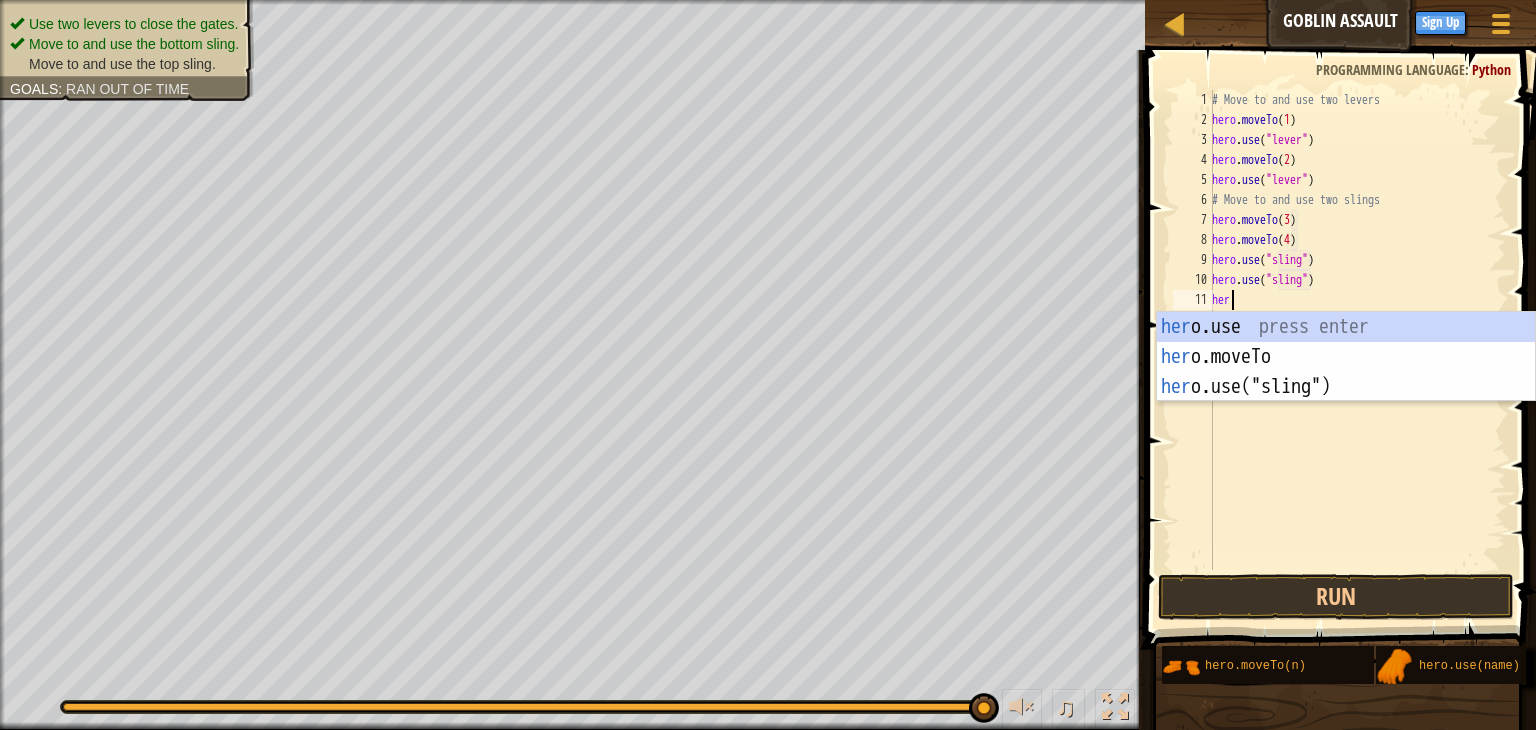 scroll, scrollTop: 9, scrollLeft: 0, axis: vertical 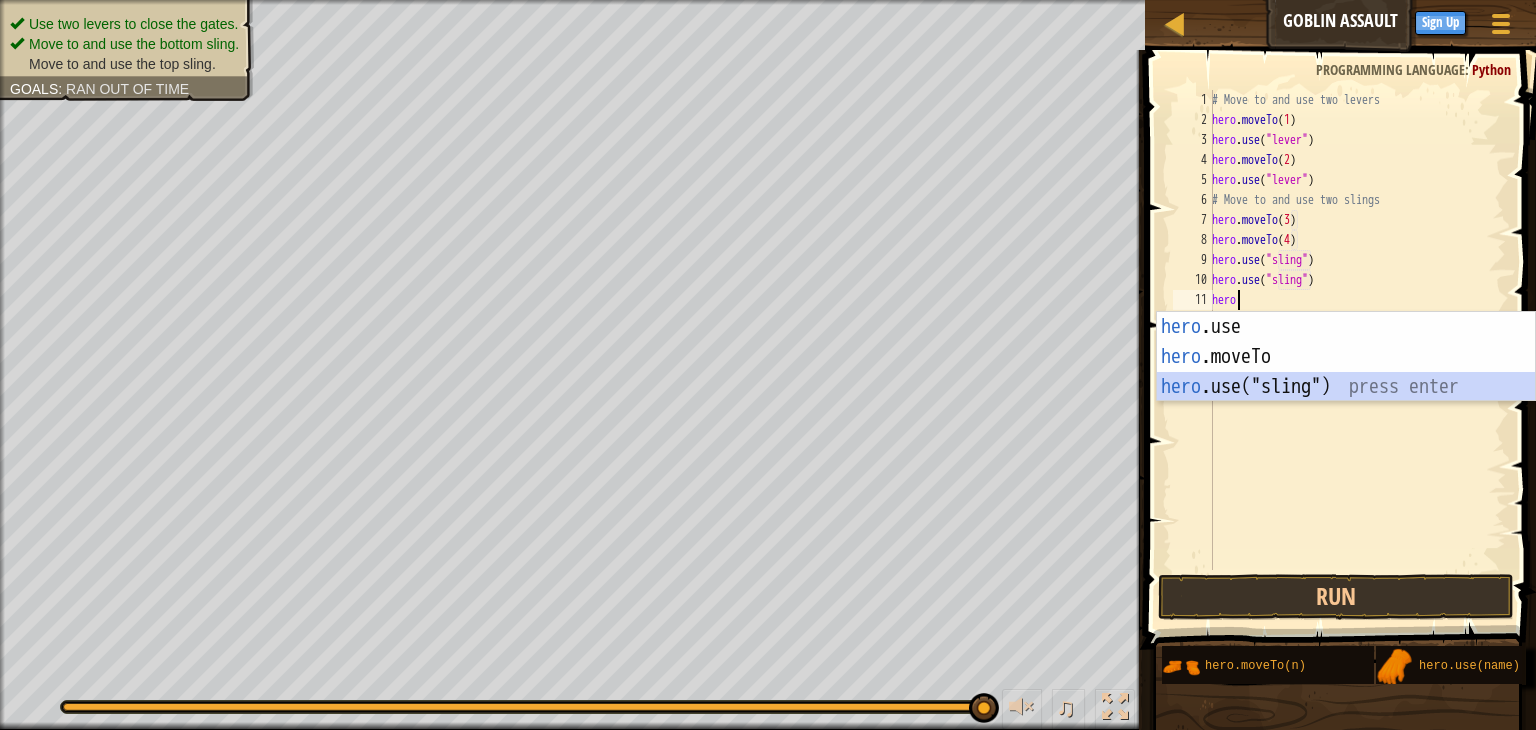 click on "hero .use press enter hero .moveTo press enter hero .use("sling") press enter" at bounding box center [1346, 387] 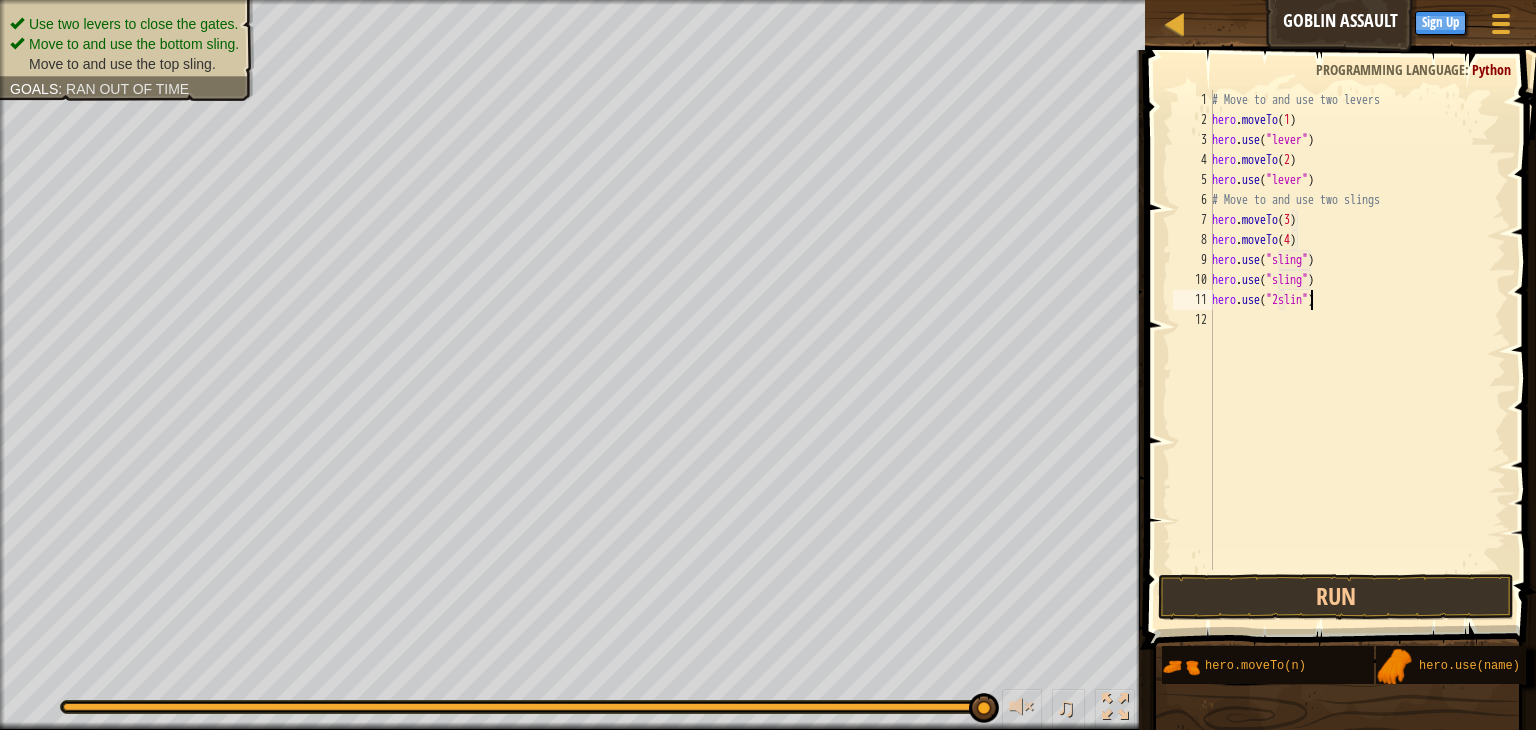 scroll, scrollTop: 9, scrollLeft: 8, axis: both 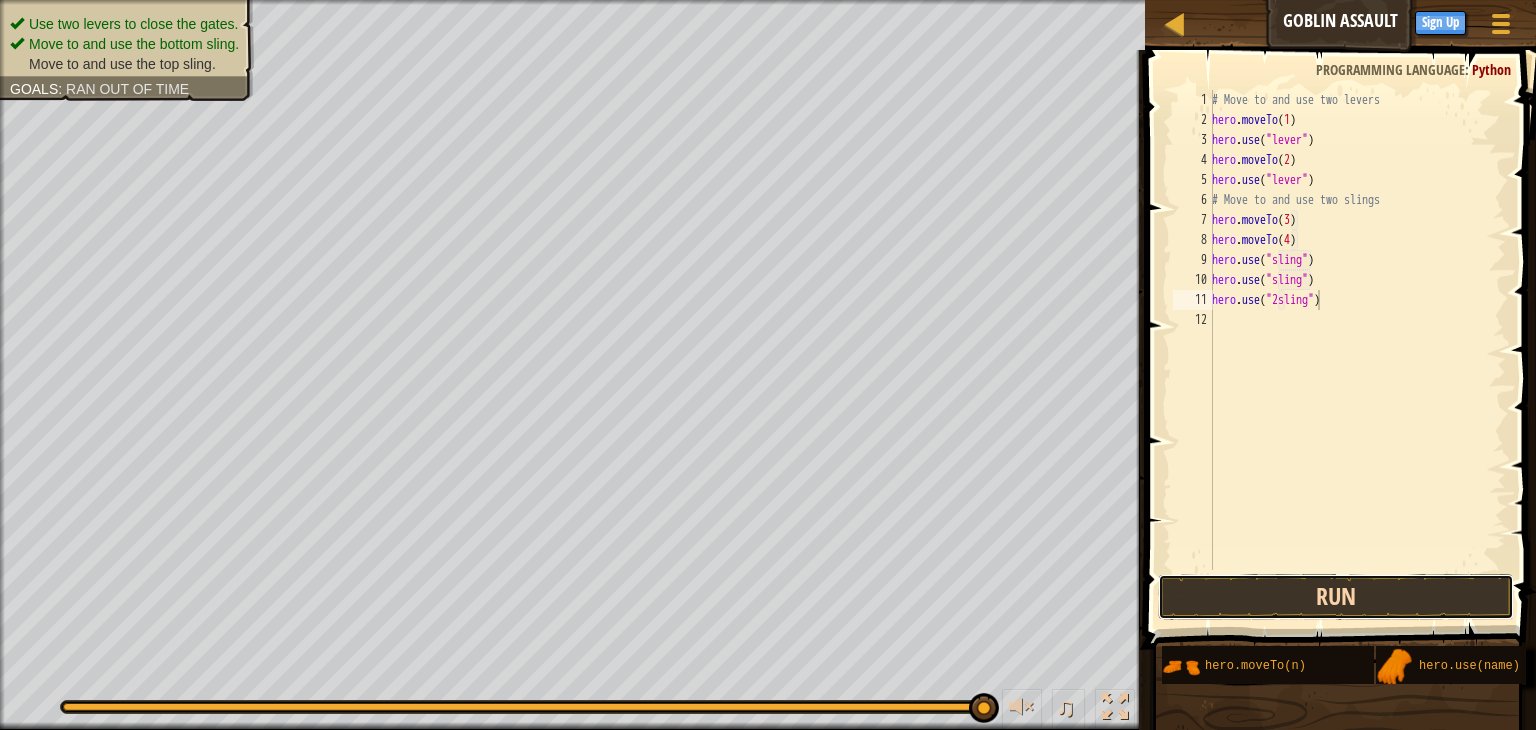 click on "Run" at bounding box center [1336, 597] 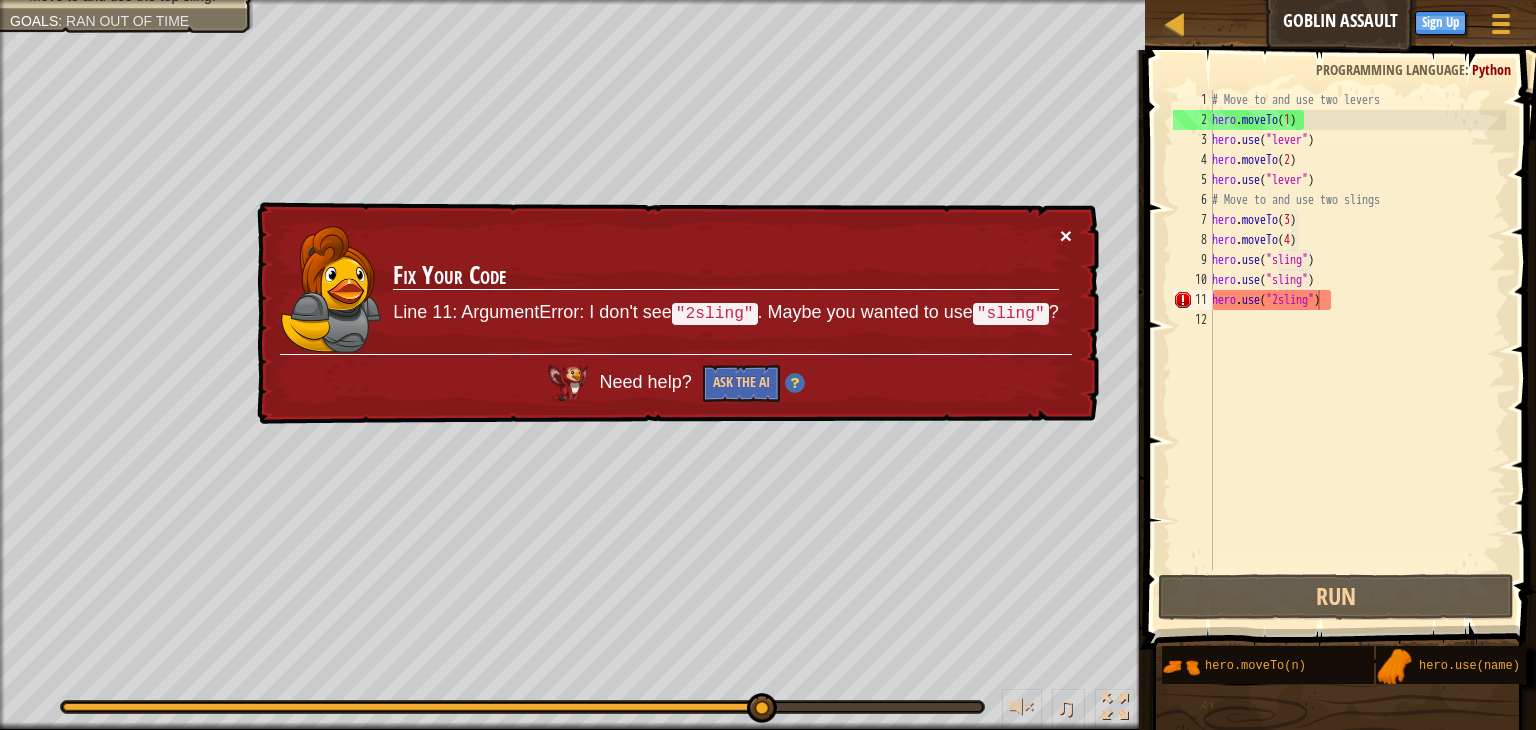 click on "×" at bounding box center (1066, 235) 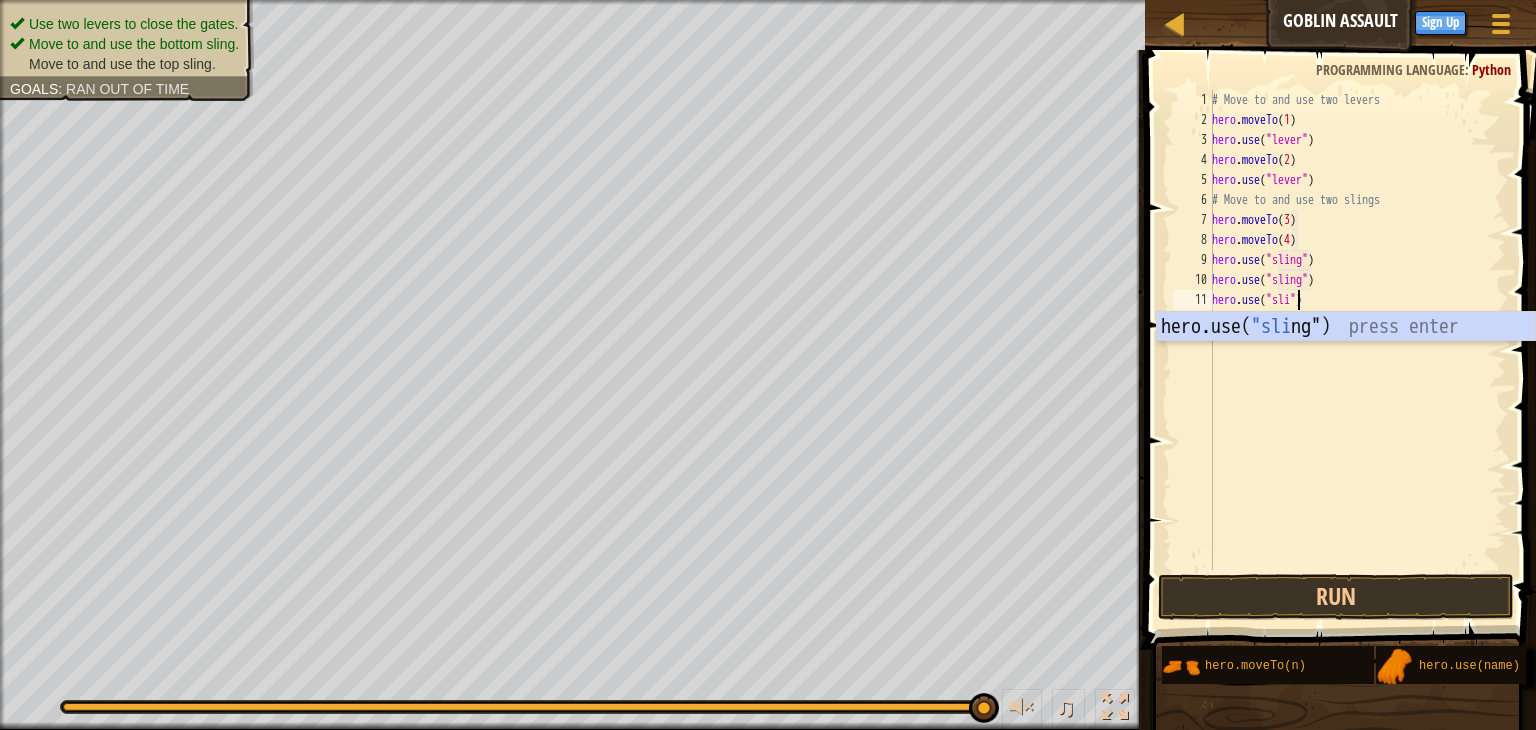 scroll, scrollTop: 9, scrollLeft: 7, axis: both 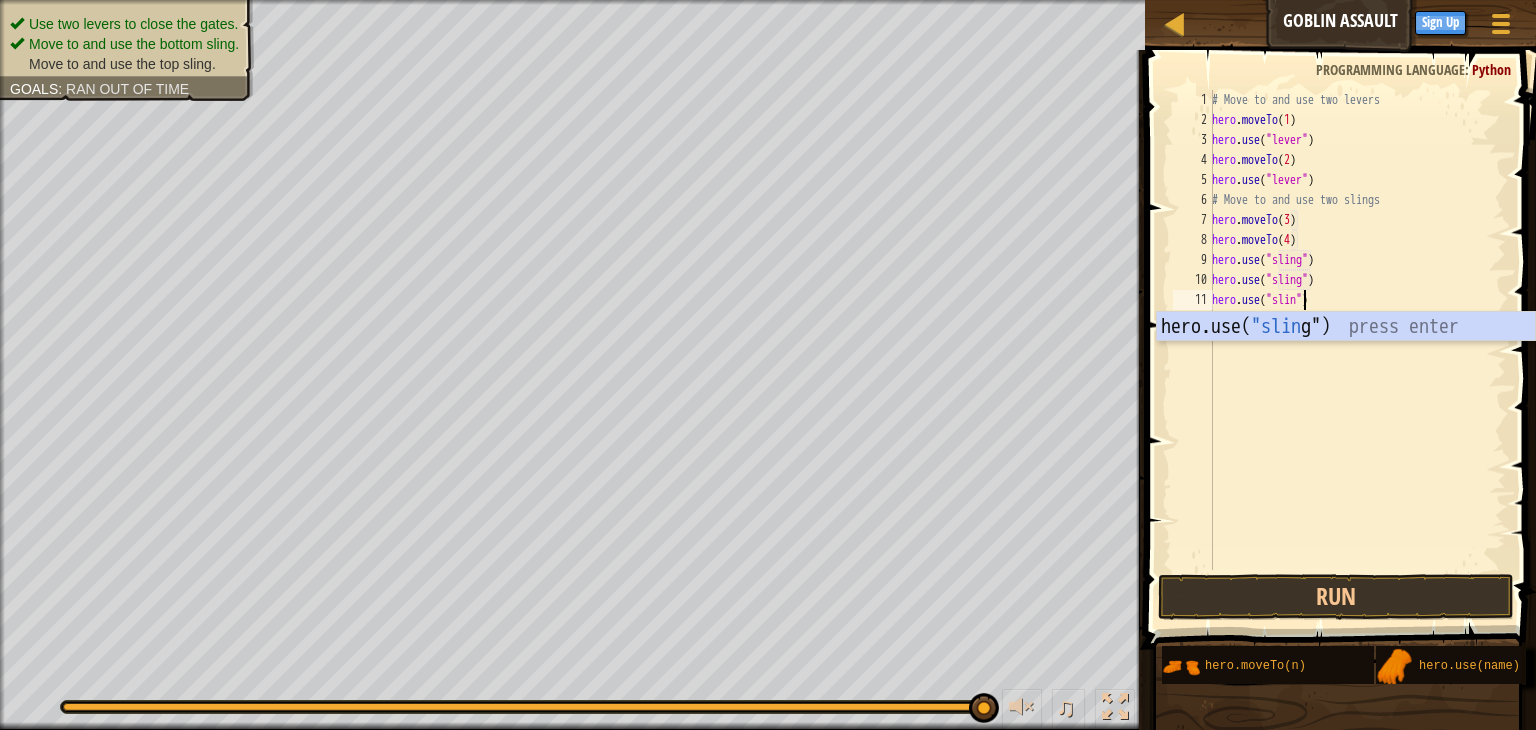 click on "hero.use( "slin g") press enter" at bounding box center (1346, 357) 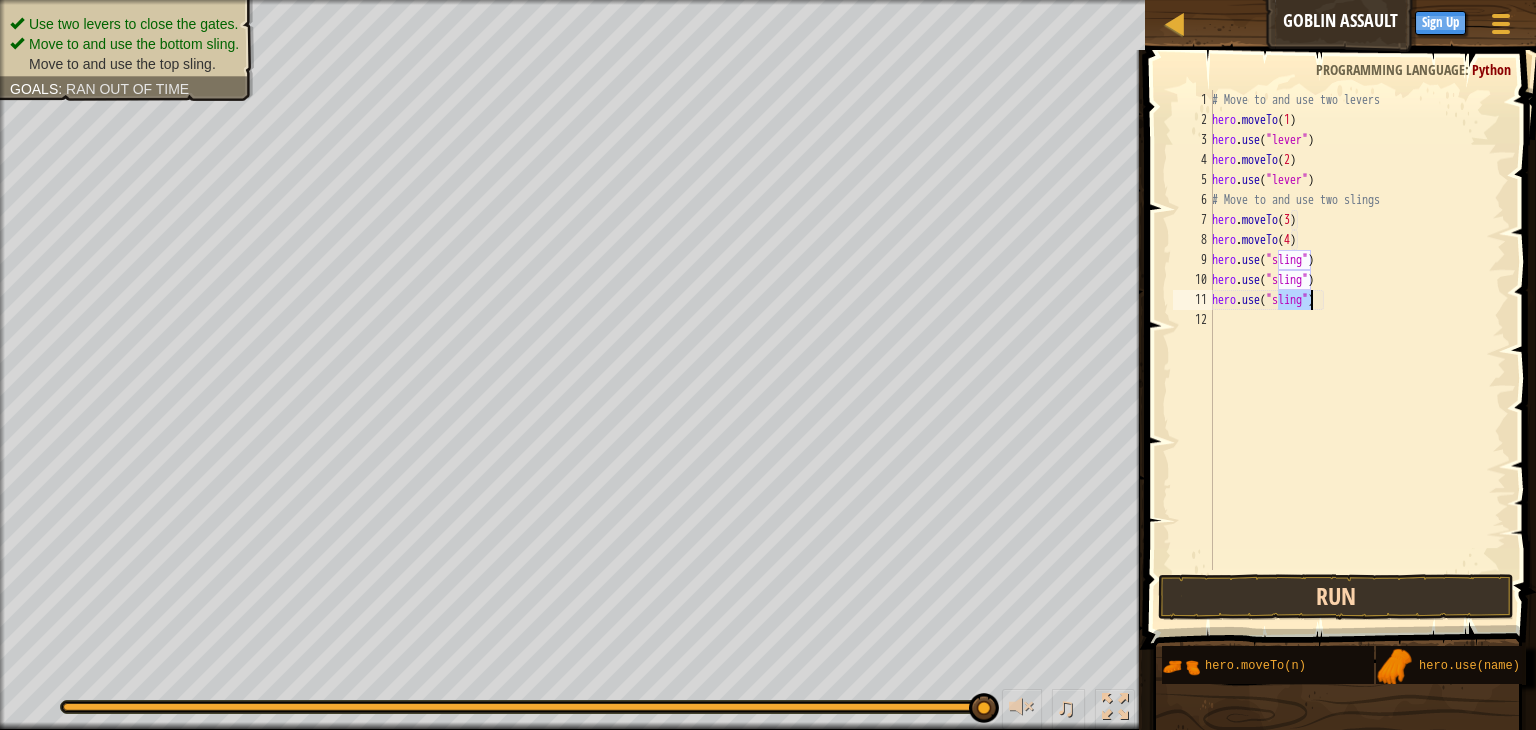 type on "hero.use("sling")" 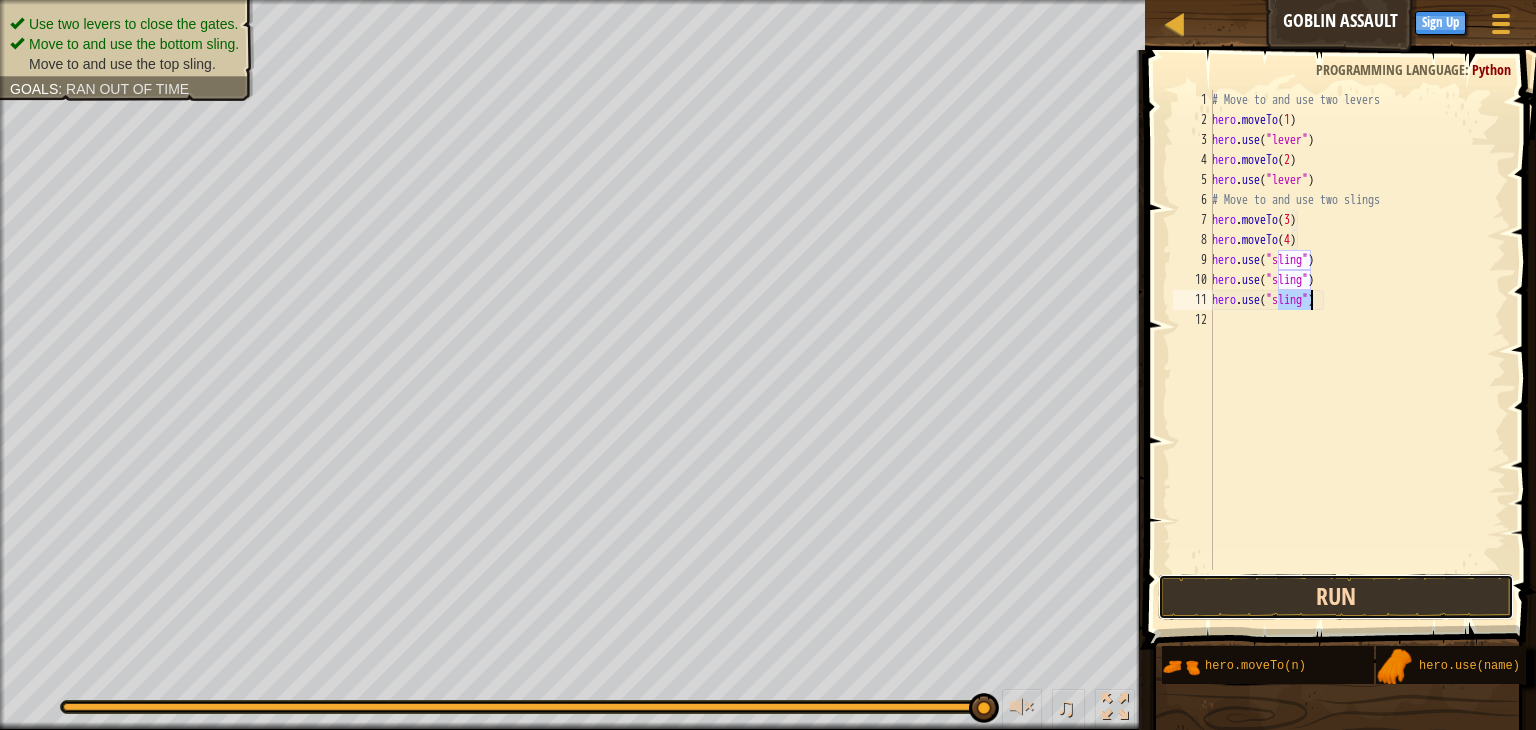 click on "Run" at bounding box center [1336, 597] 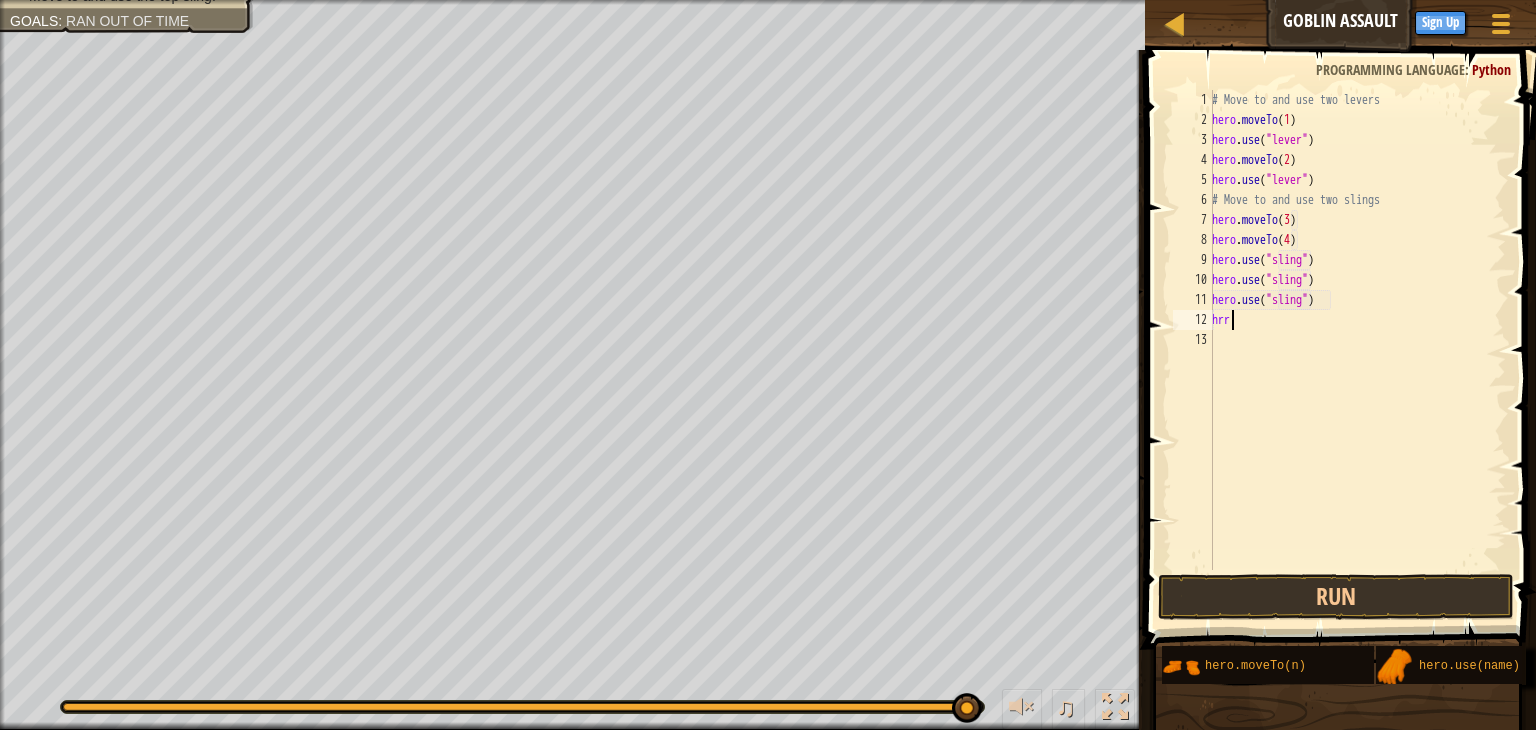 scroll, scrollTop: 9, scrollLeft: 0, axis: vertical 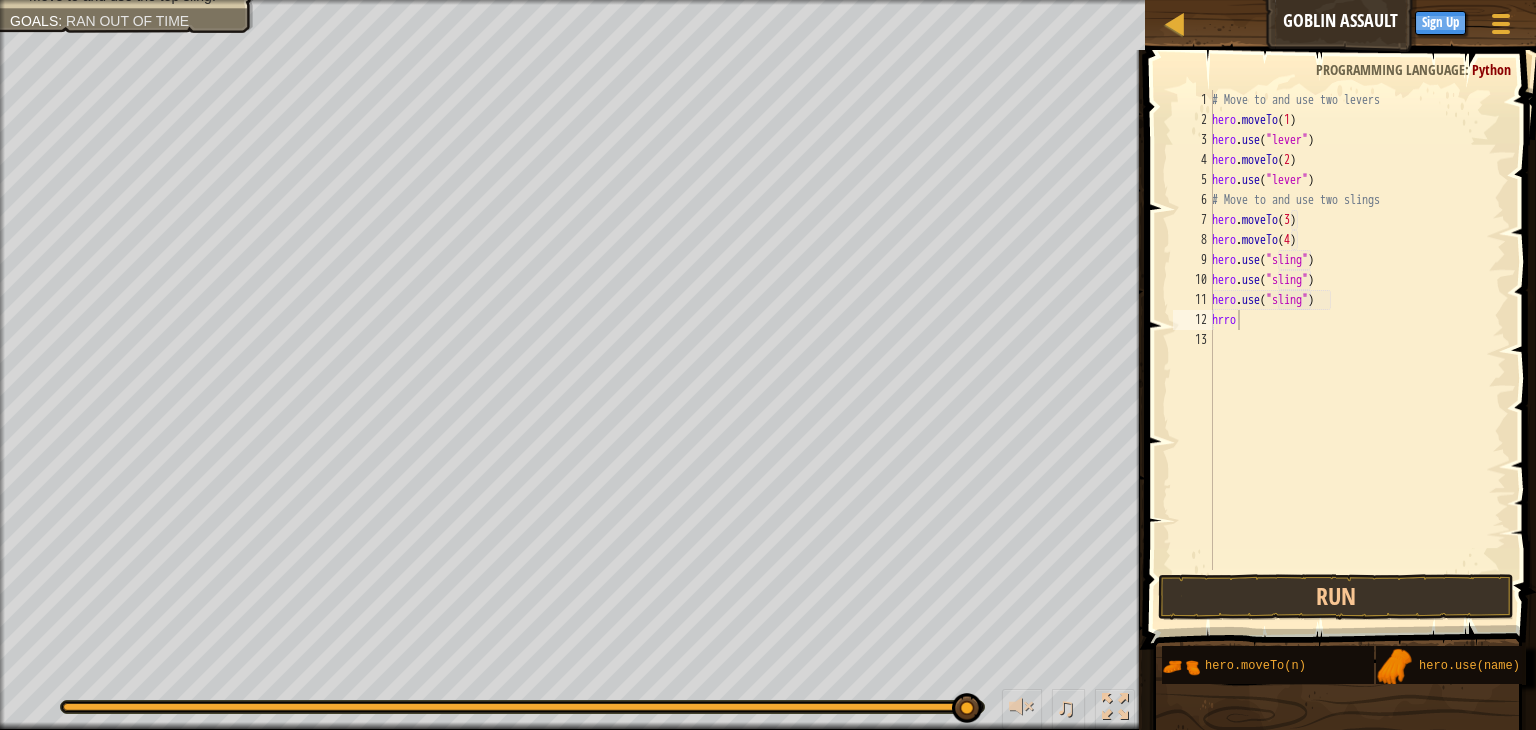 click at bounding box center [1342, 321] 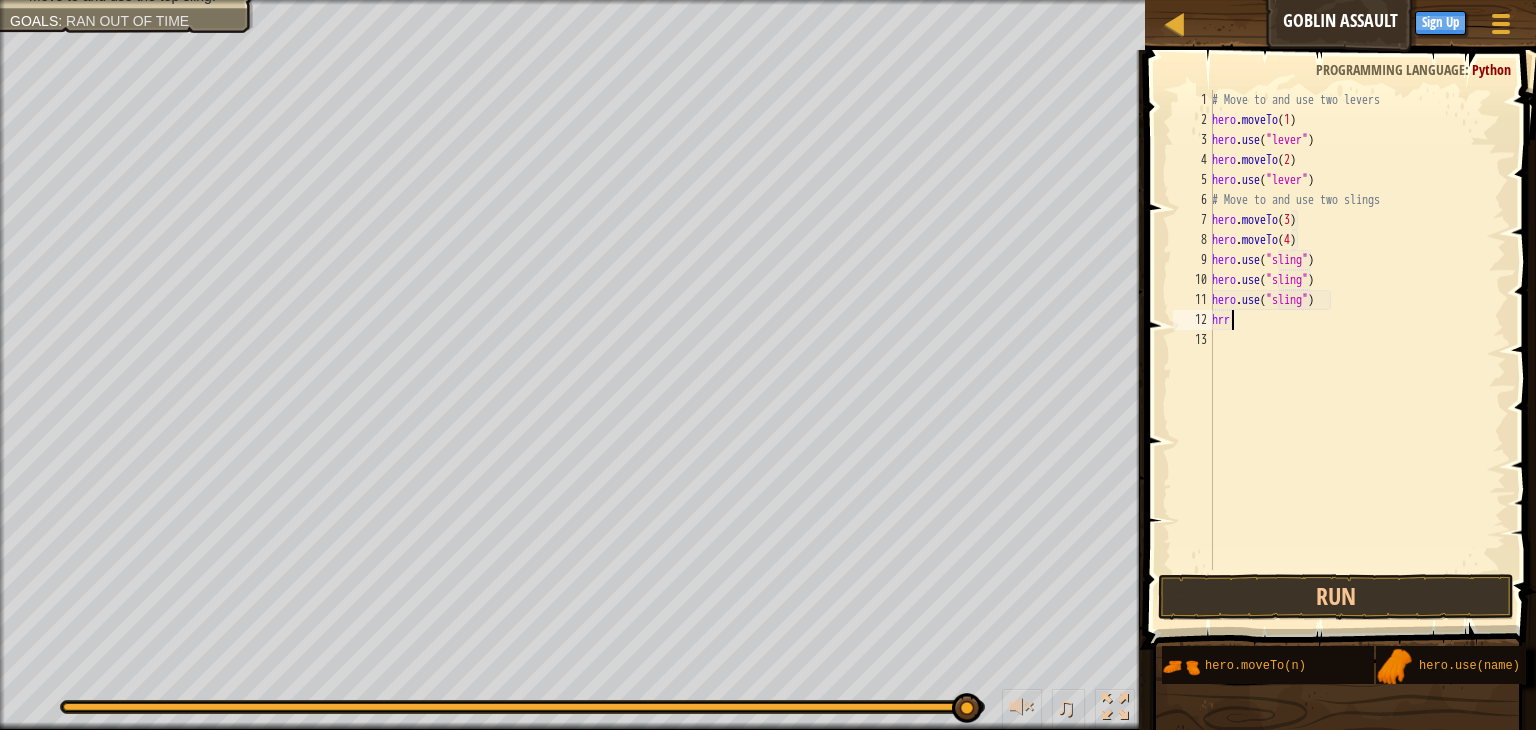 scroll, scrollTop: 9, scrollLeft: 0, axis: vertical 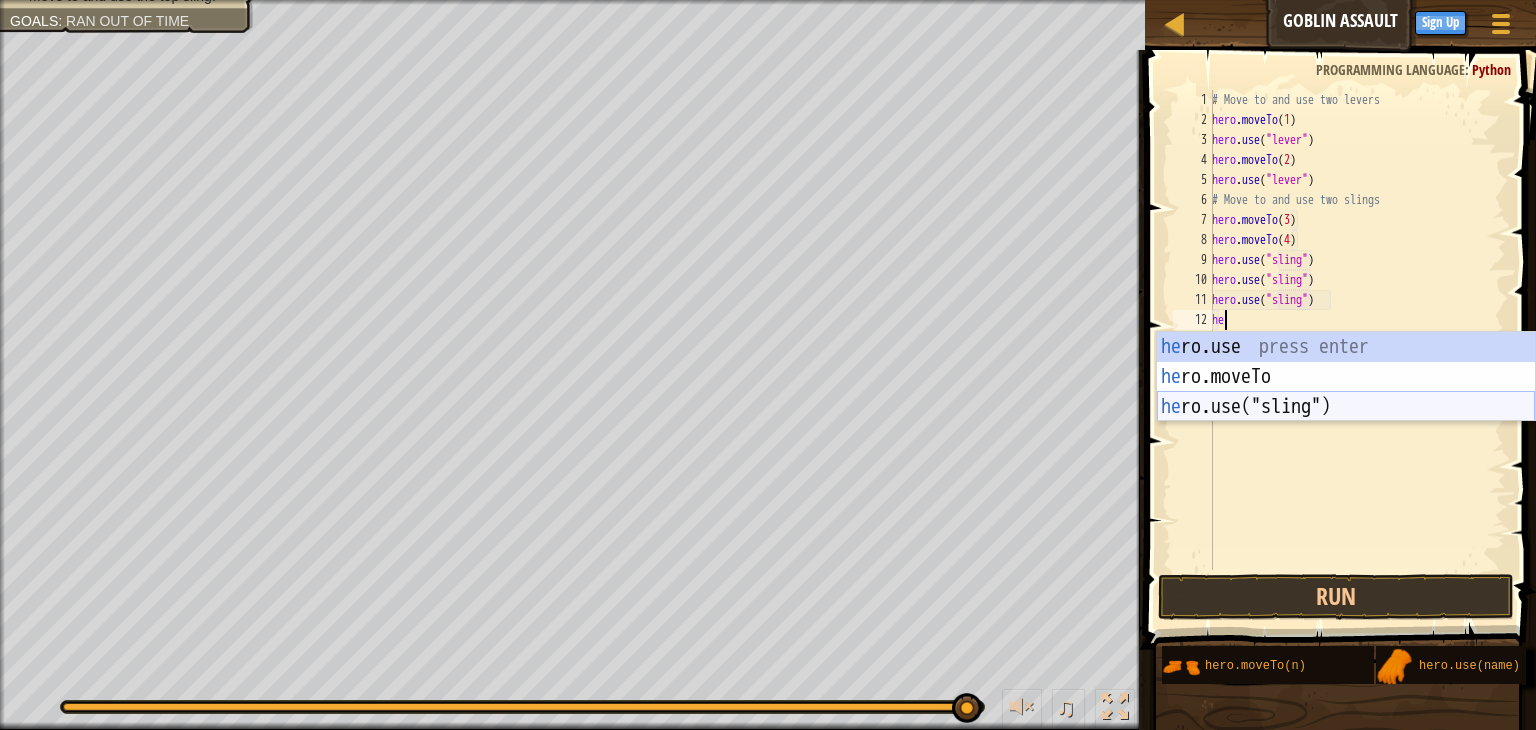 click on "he ro.use press enter he ro.moveTo press enter he ro.use("sling") press enter" at bounding box center [1346, 407] 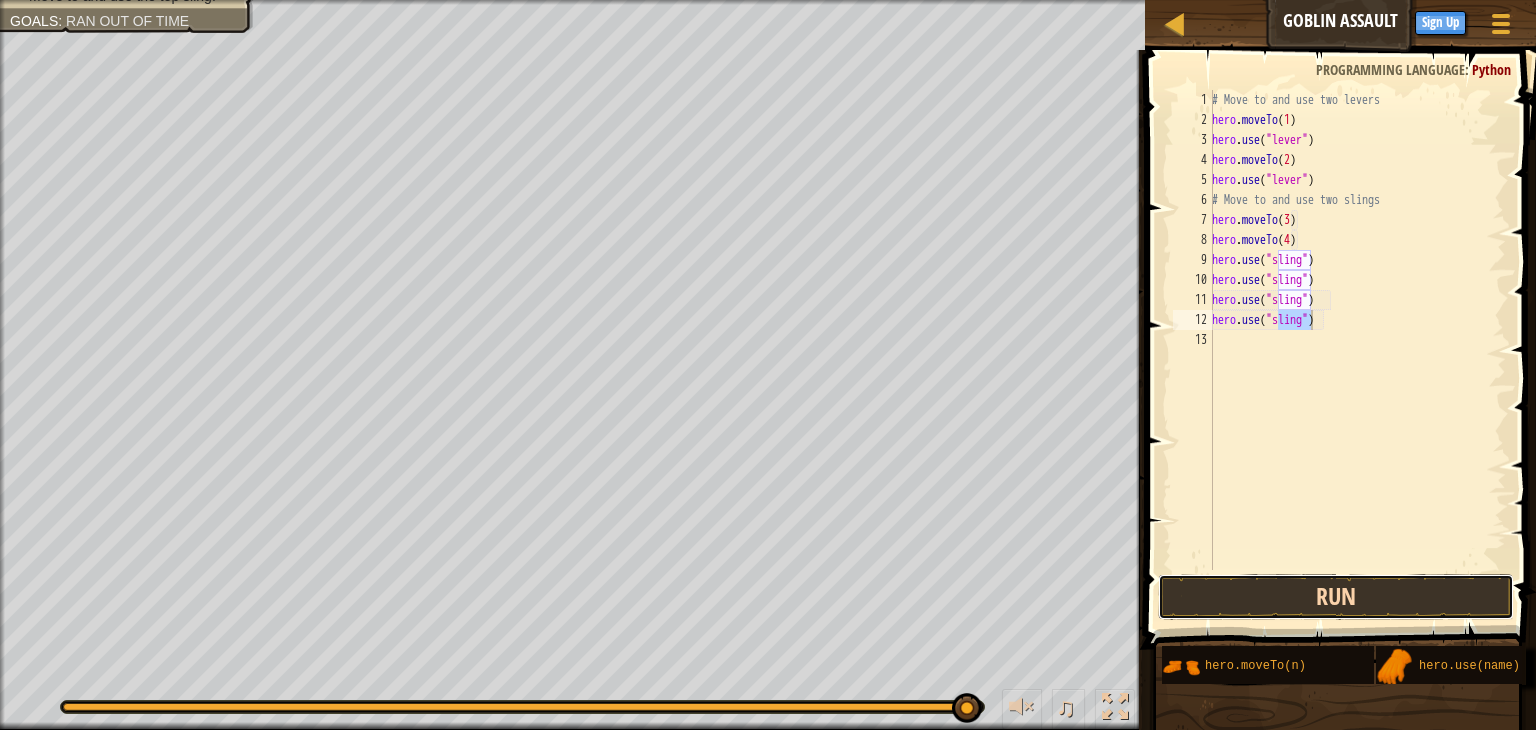 click on "Run" at bounding box center (1336, 597) 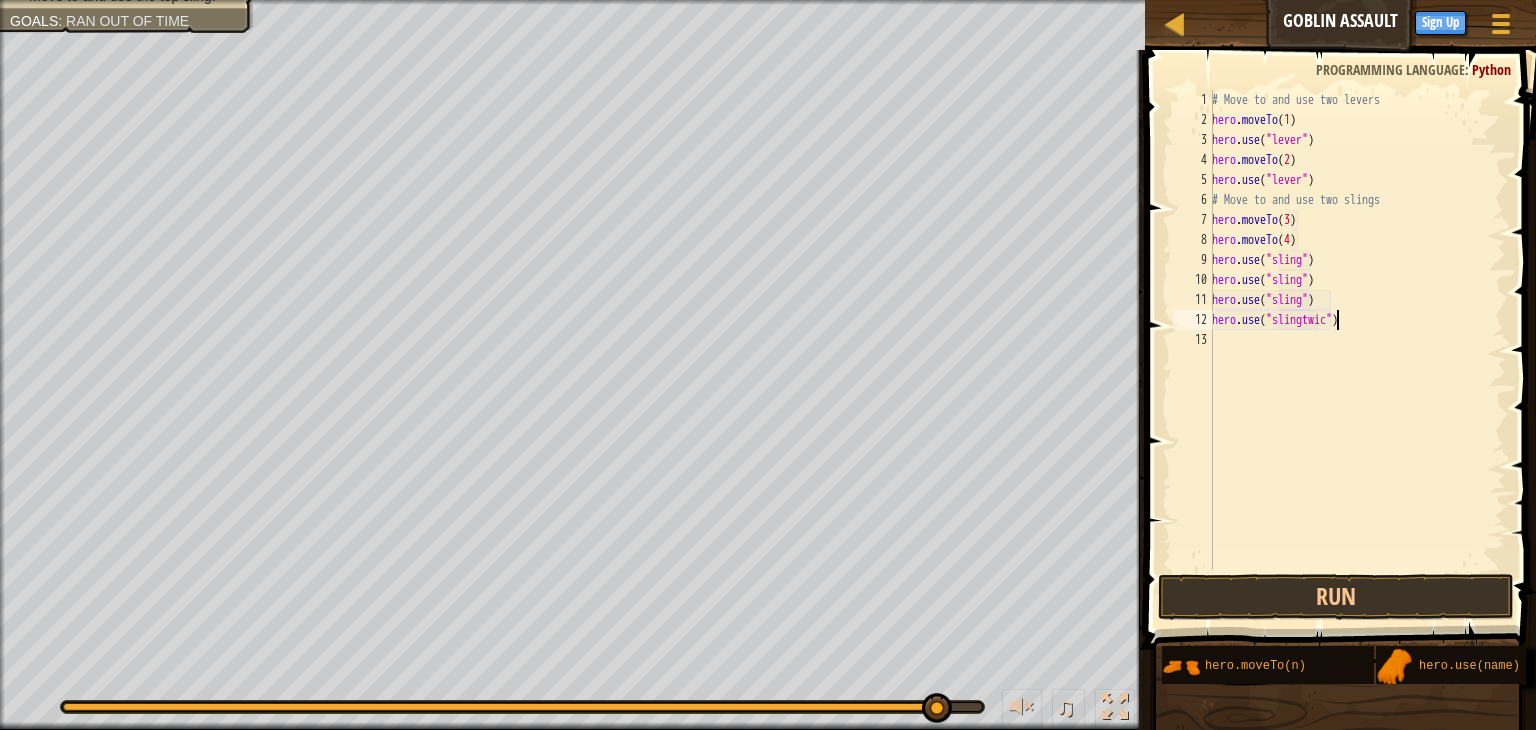 scroll, scrollTop: 9, scrollLeft: 10, axis: both 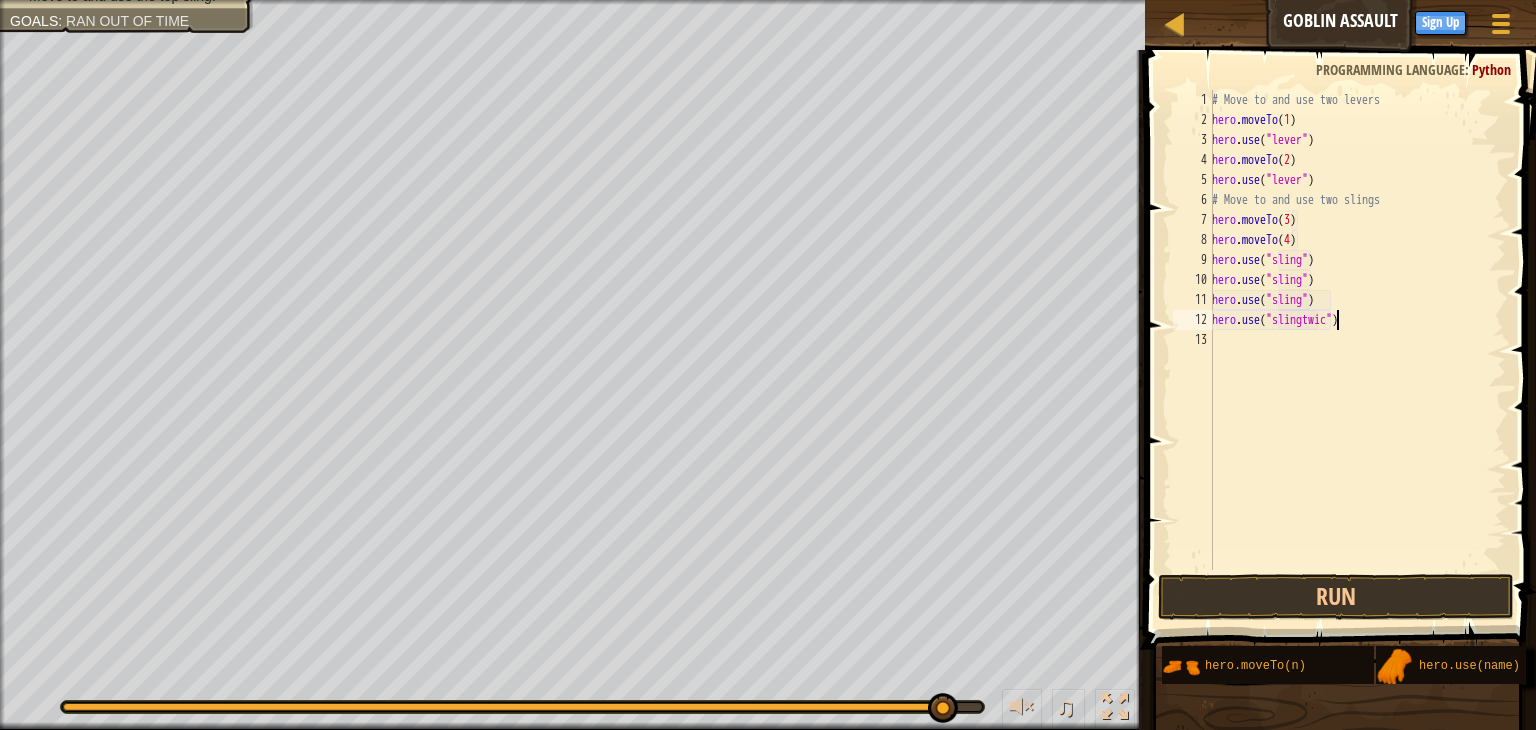 type on "hero.use("slingtwice")" 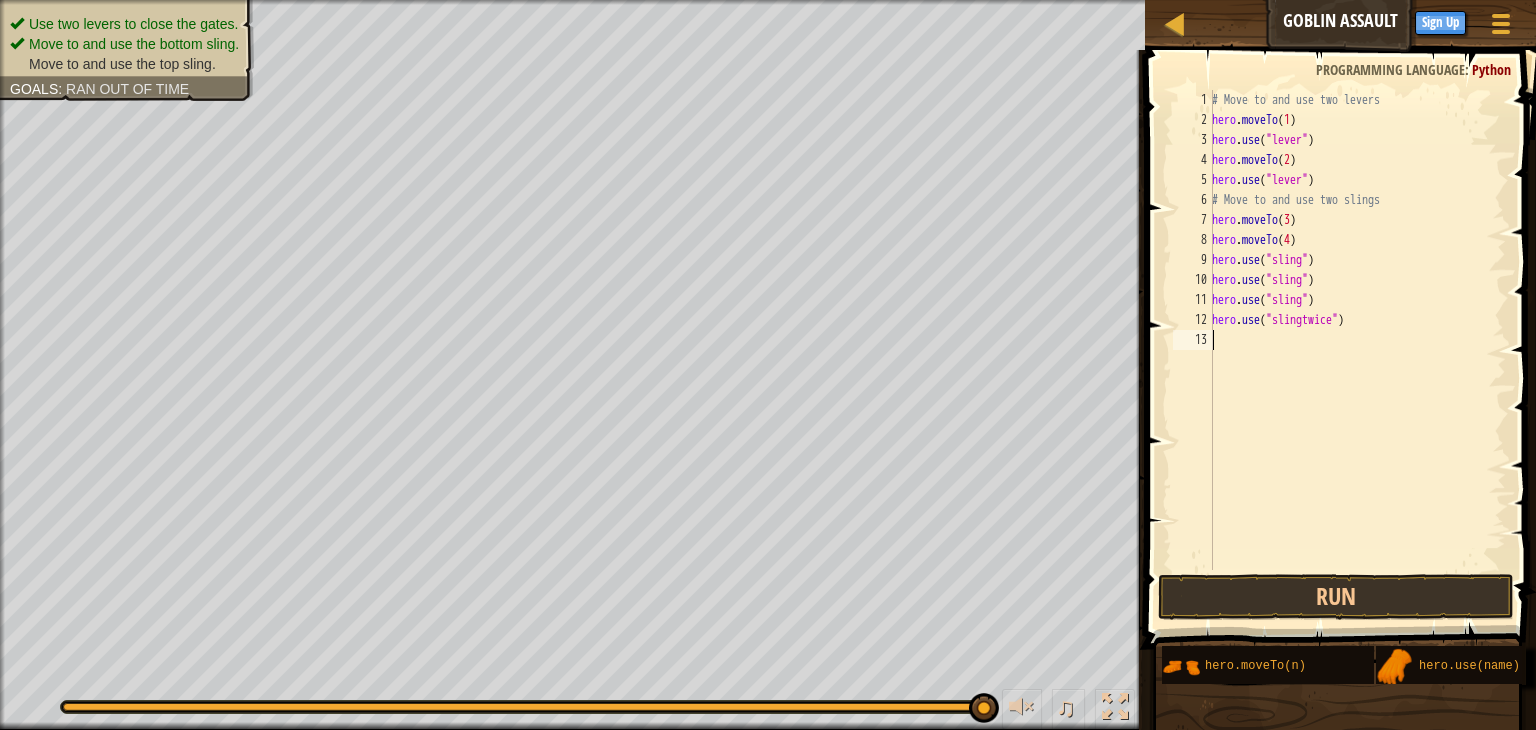 drag, startPoint x: 1363, startPoint y: 596, endPoint x: 1460, endPoint y: 457, distance: 169.49927 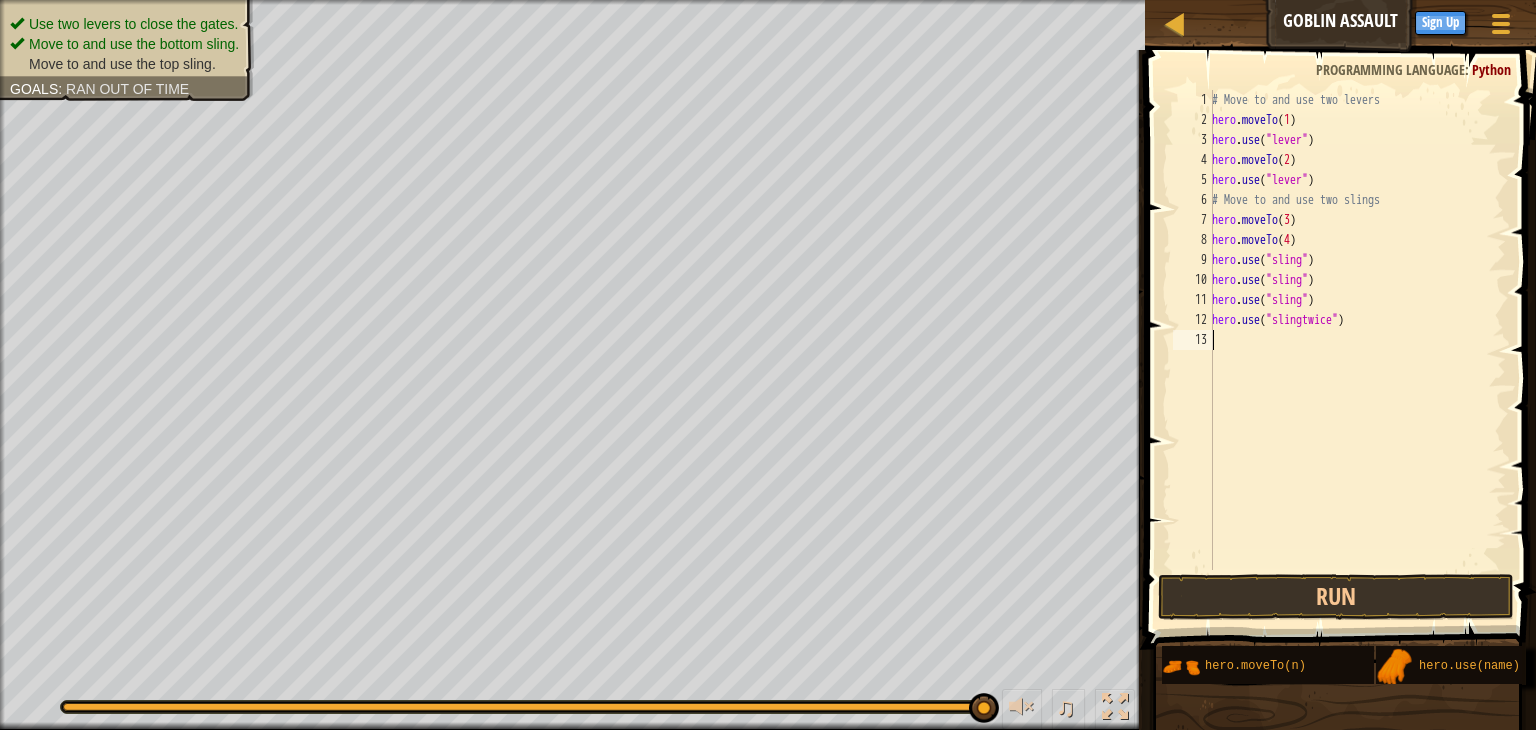 click on "# Move to and use two levers hero . moveTo ( 1 ) hero . use ( "lever" ) hero . moveTo ( 2 ) hero . use ( "lever" ) # Move to and use two slings hero . moveTo ( 3 ) hero . moveTo ( 4 ) hero . use ( "sling" ) hero . use ( "sling" ) hero . use ( "sling" ) hero . use ( "[GEOGRAPHIC_DATA]" )" at bounding box center [1357, 350] 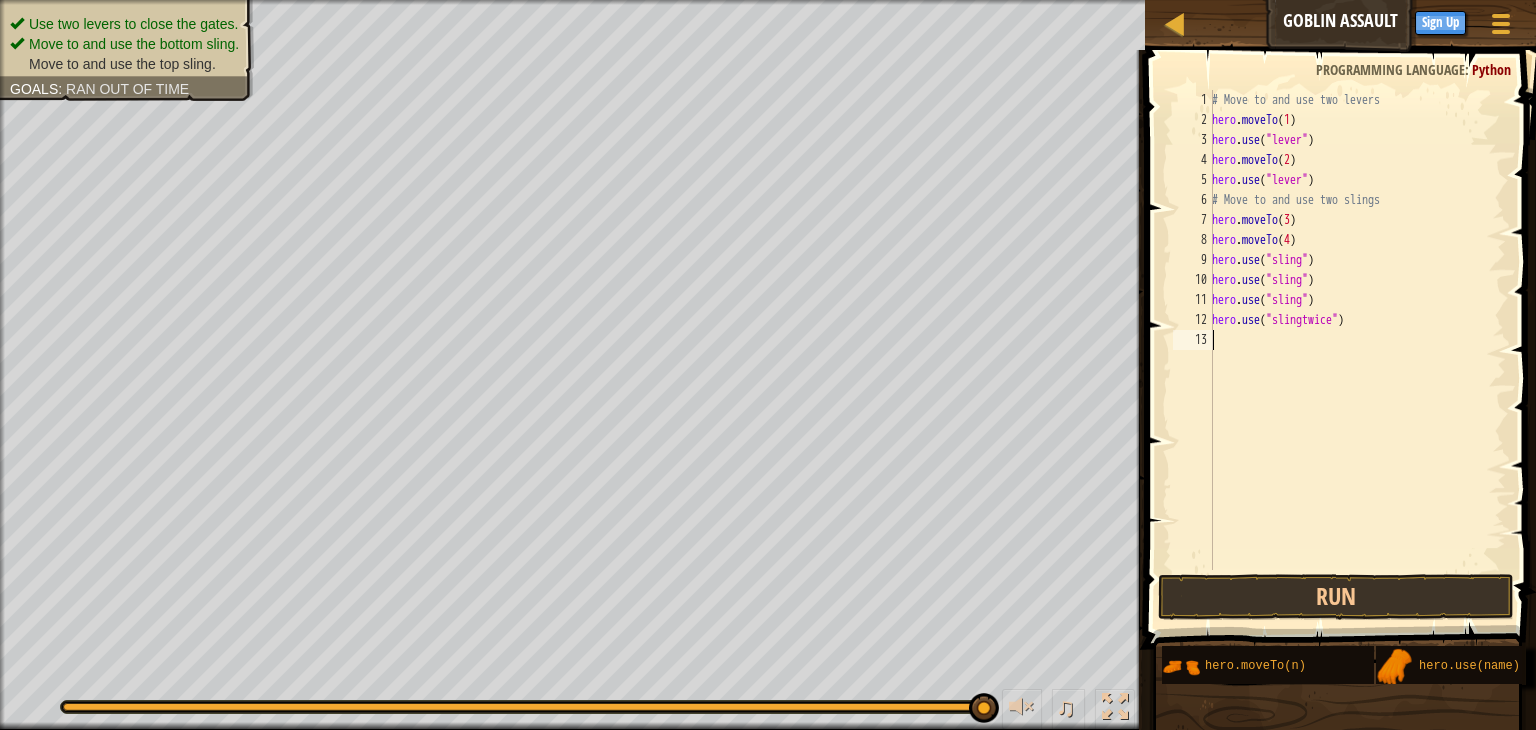 scroll, scrollTop: 9, scrollLeft: 0, axis: vertical 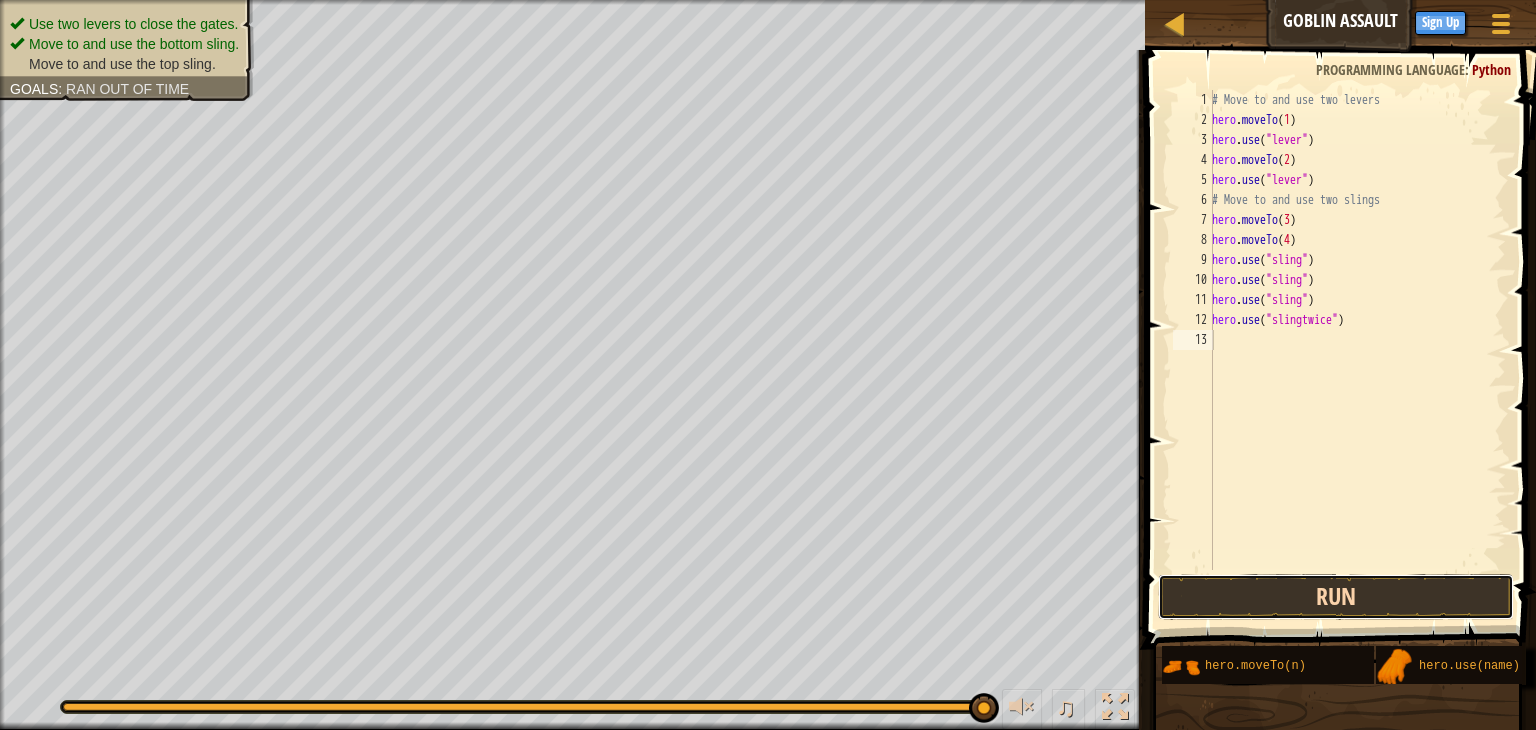 click on "Run" at bounding box center (1336, 597) 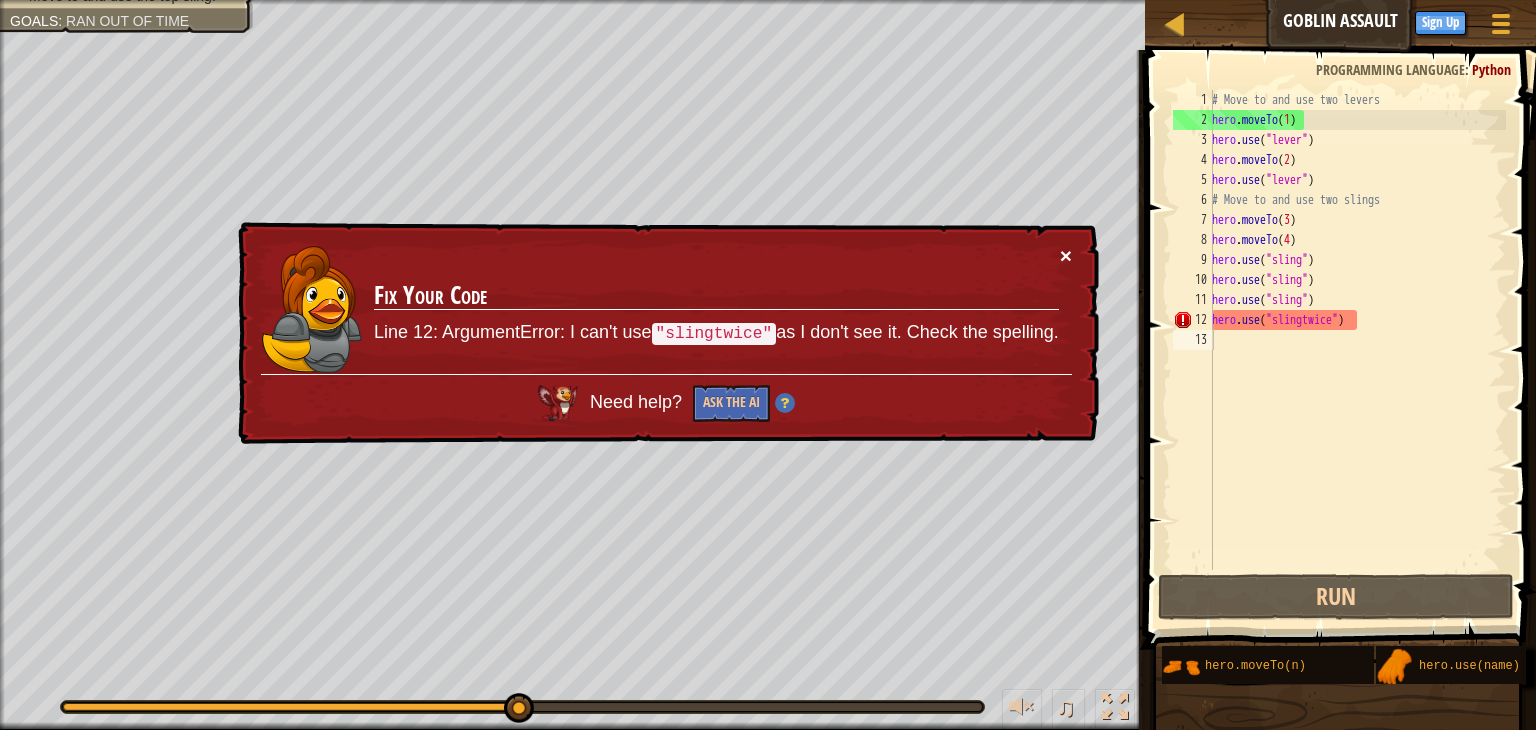 click on "×" at bounding box center [1066, 255] 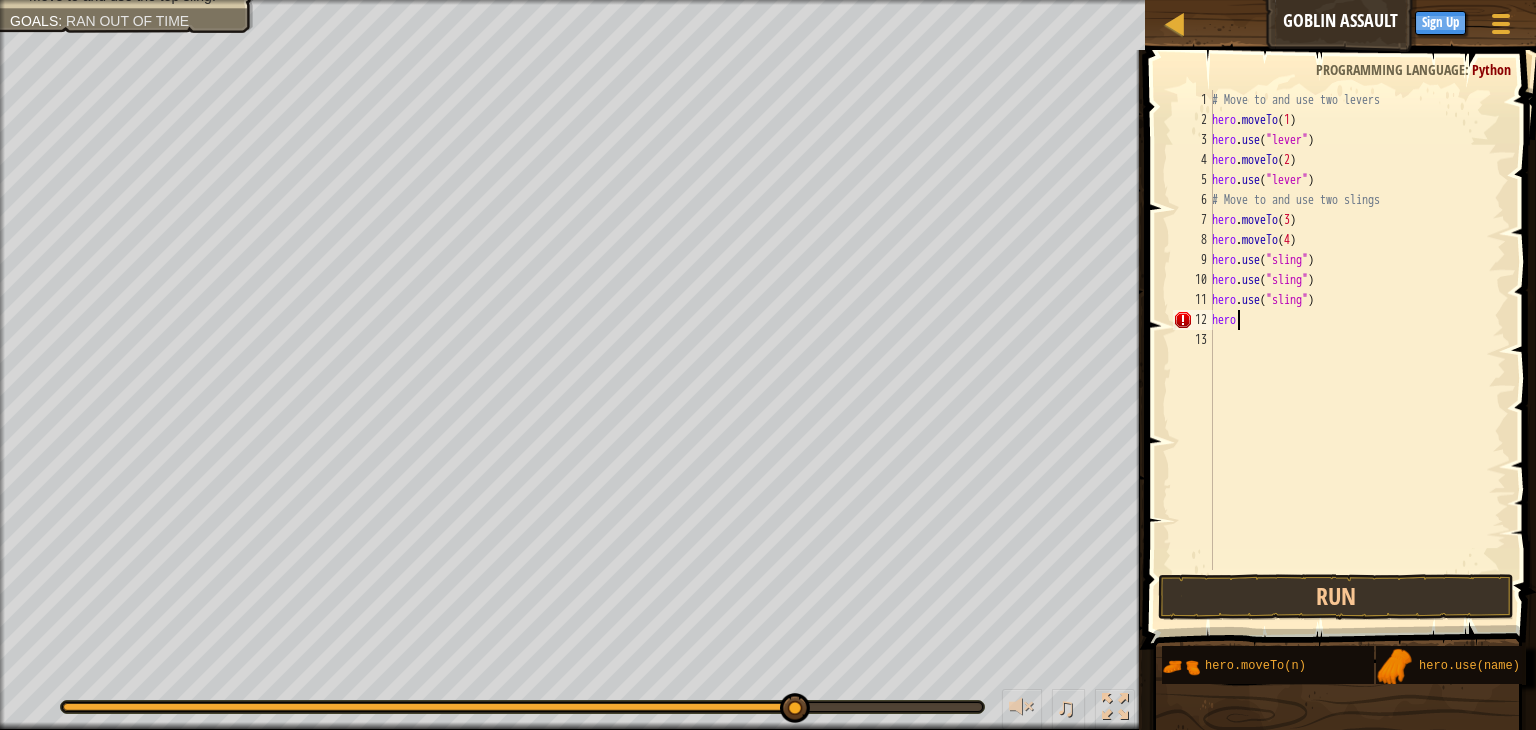 type on "h" 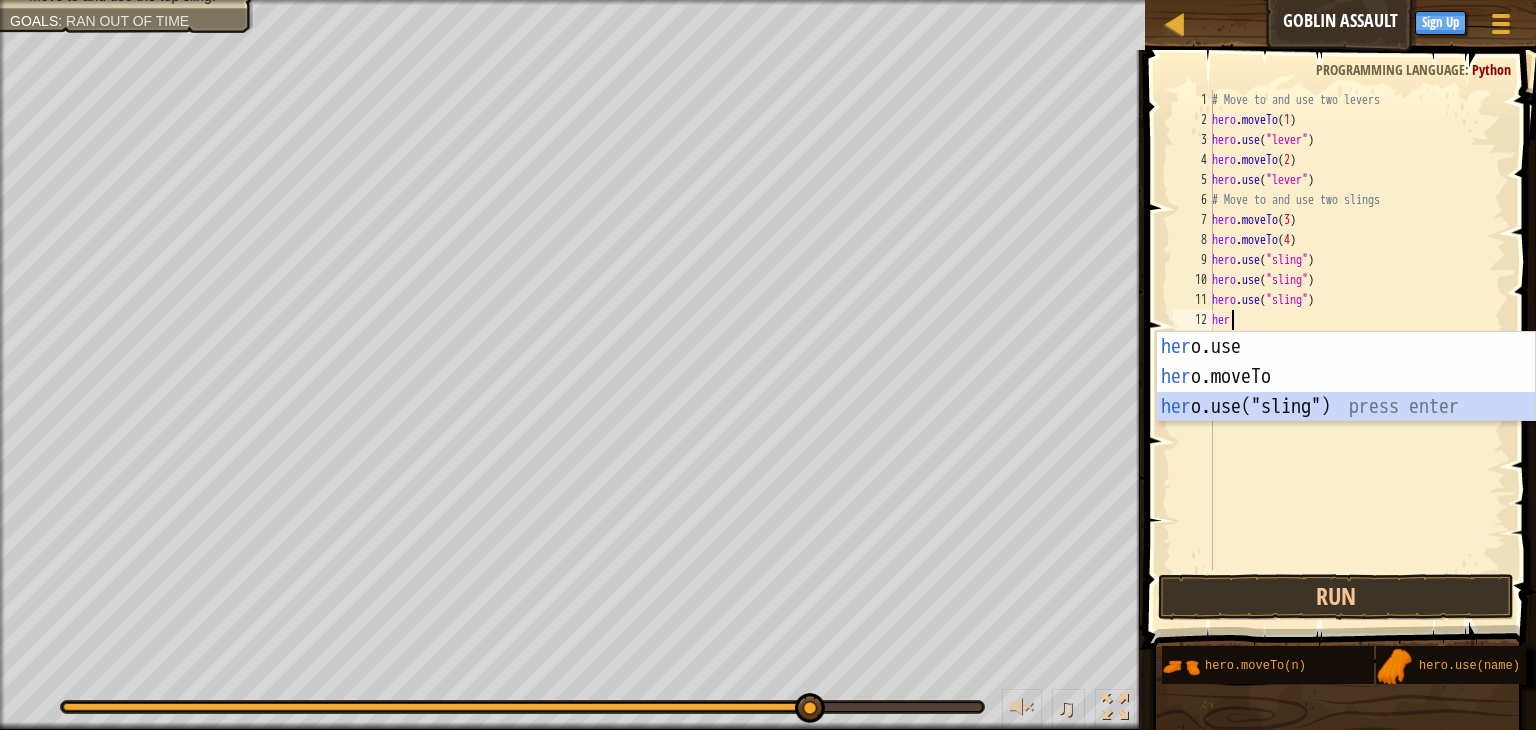 click on "her o.use press enter her o.moveTo press enter her o.use("sling") press enter" at bounding box center [1346, 407] 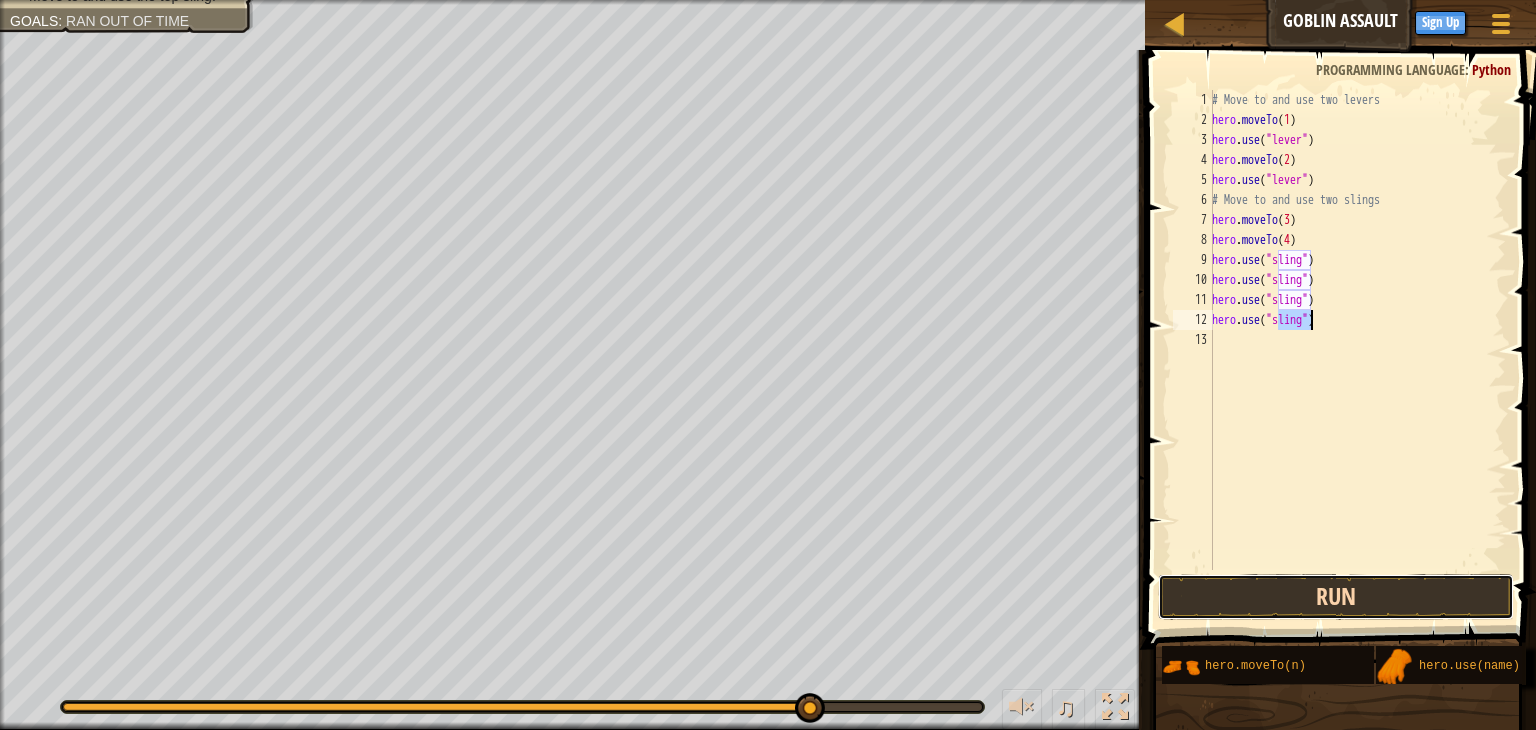 click on "Run" at bounding box center [1336, 597] 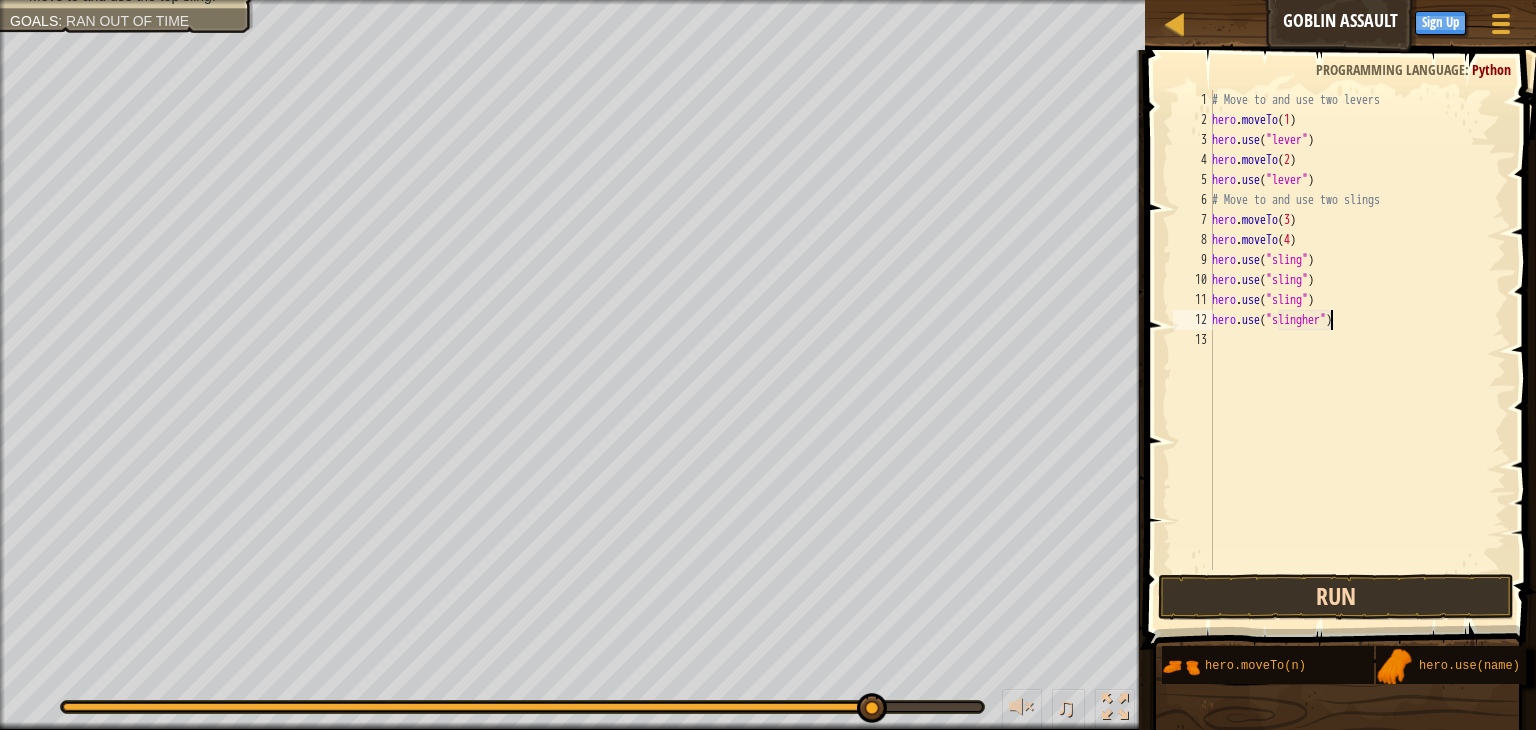 scroll, scrollTop: 9, scrollLeft: 8, axis: both 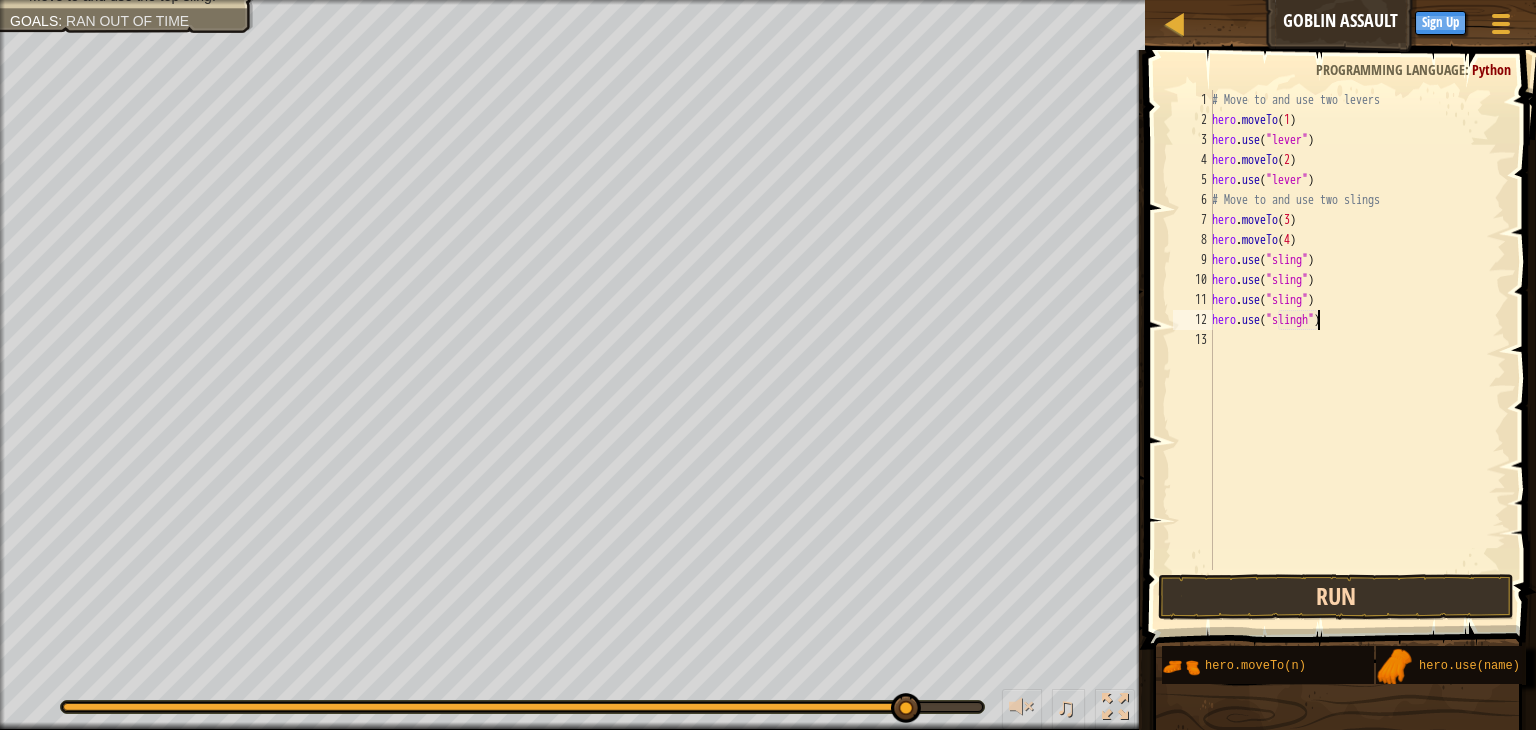 type on "hero.use("sling")" 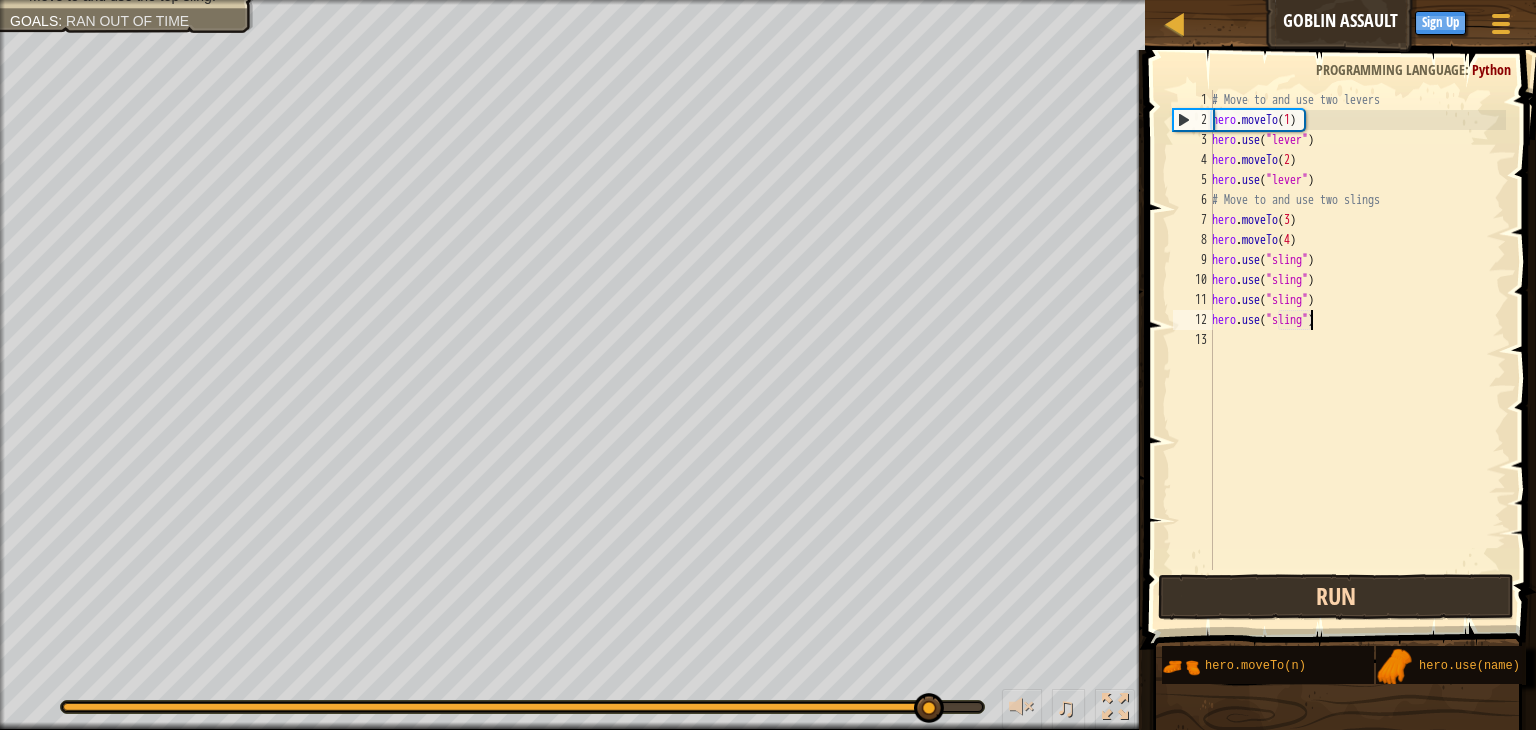 scroll, scrollTop: 9, scrollLeft: 0, axis: vertical 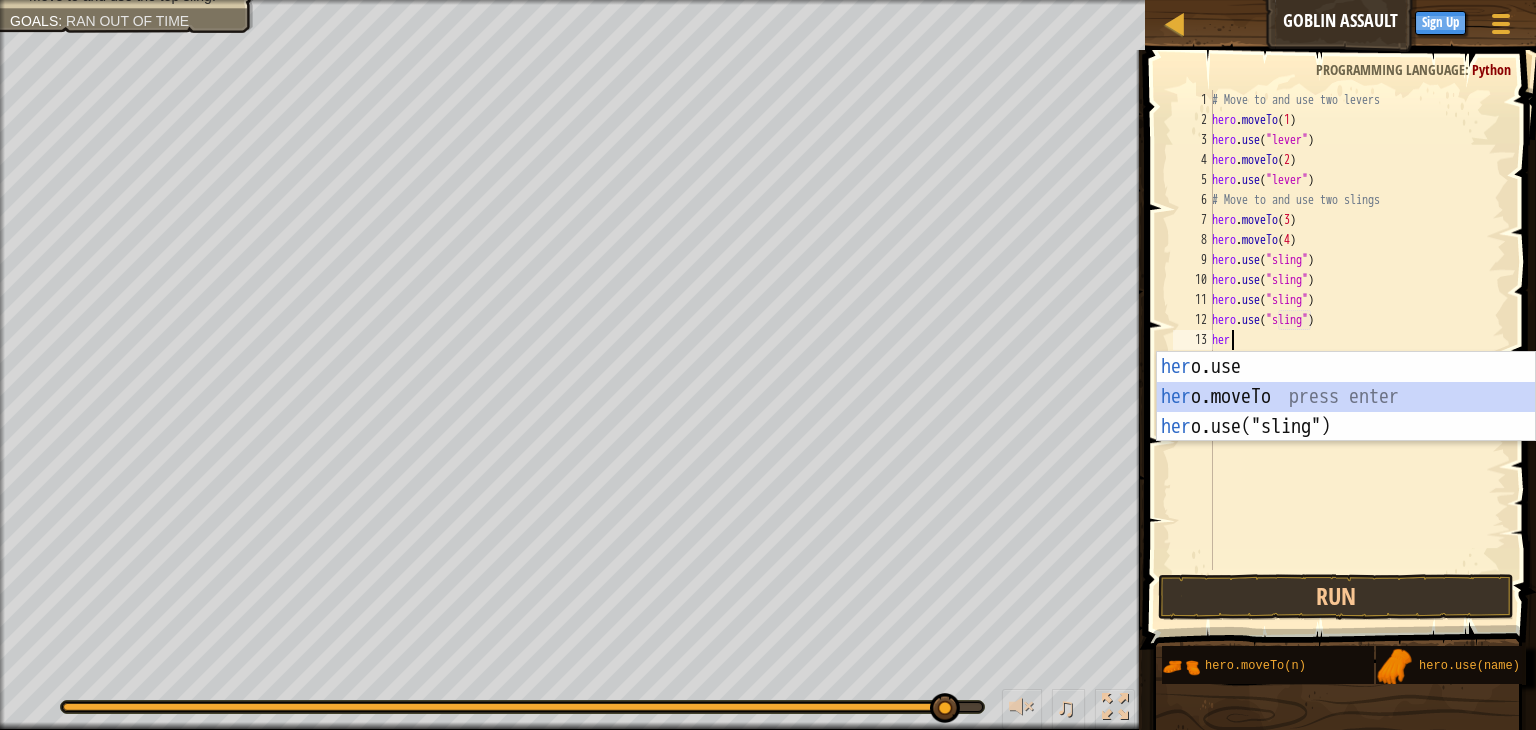 click on "her o.use press enter her o.moveTo press enter her o.use("sling") press enter" at bounding box center (1346, 427) 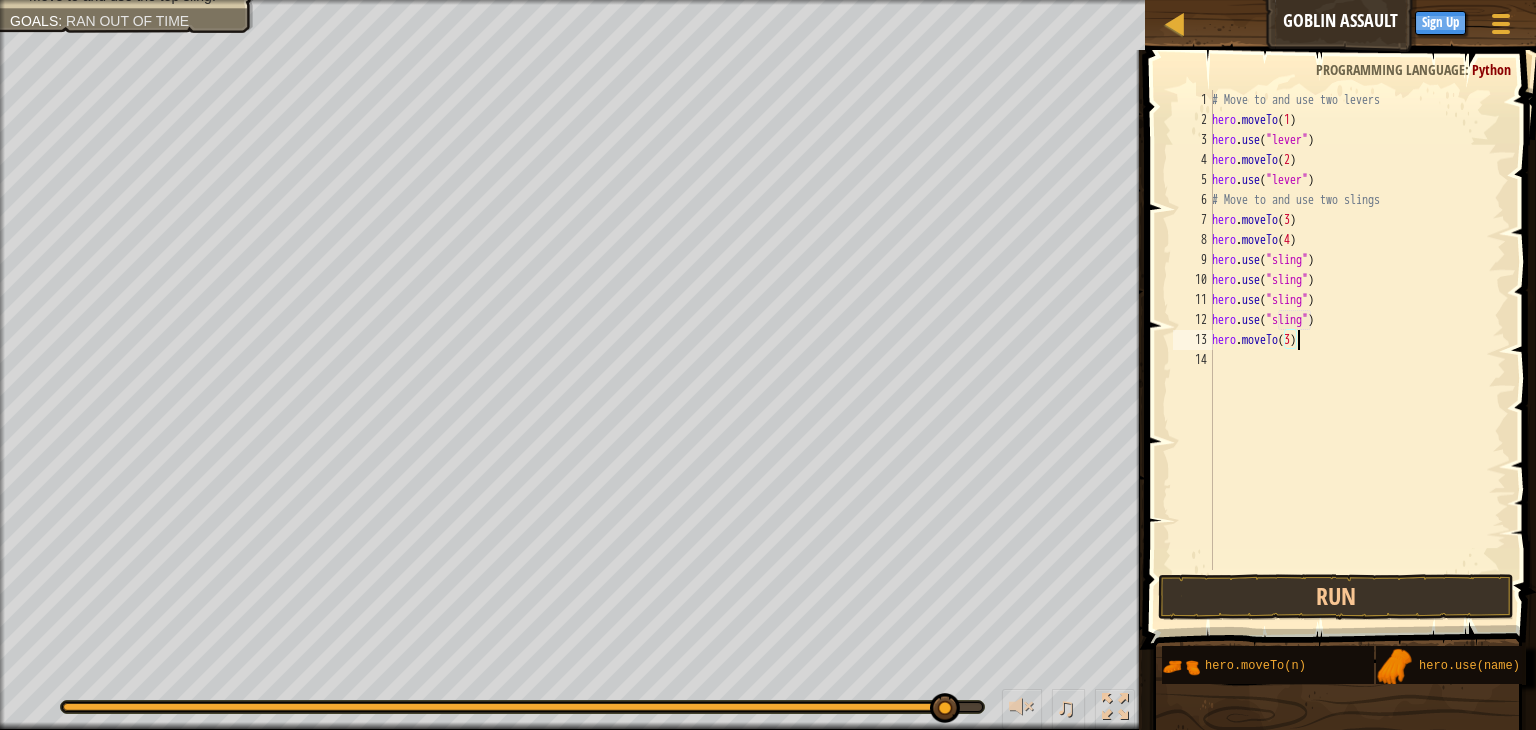 scroll, scrollTop: 9, scrollLeft: 6, axis: both 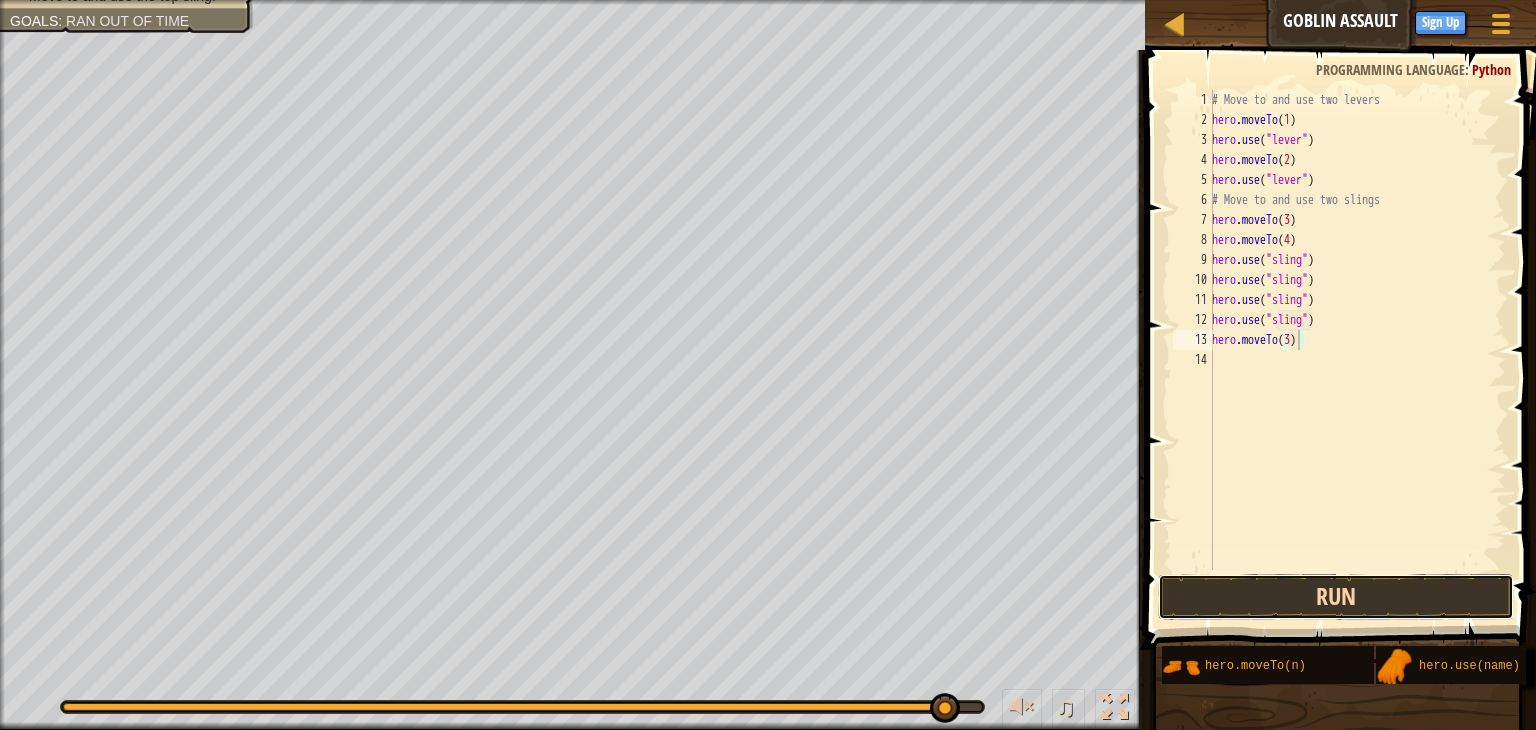 click on "Run" at bounding box center (1336, 597) 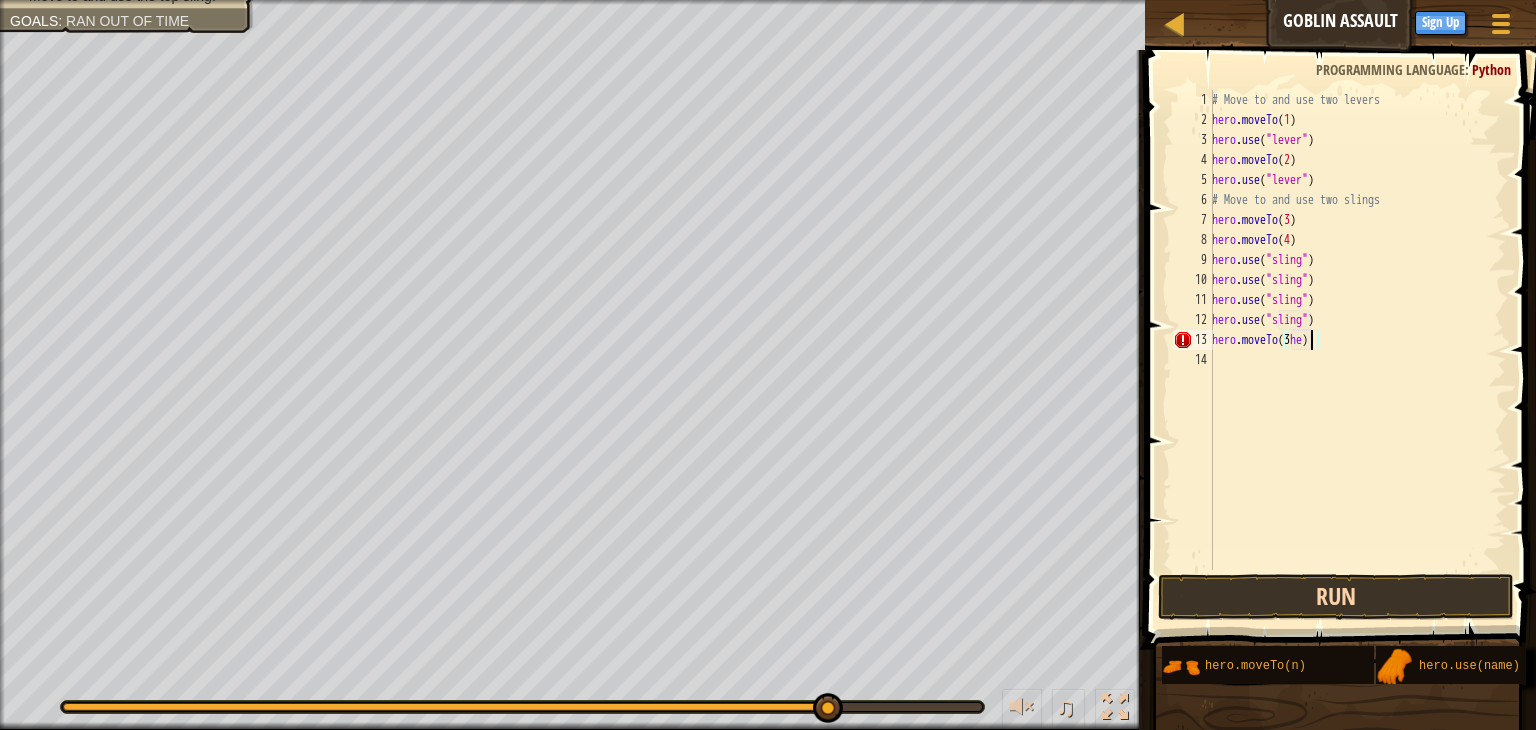 scroll, scrollTop: 9, scrollLeft: 7, axis: both 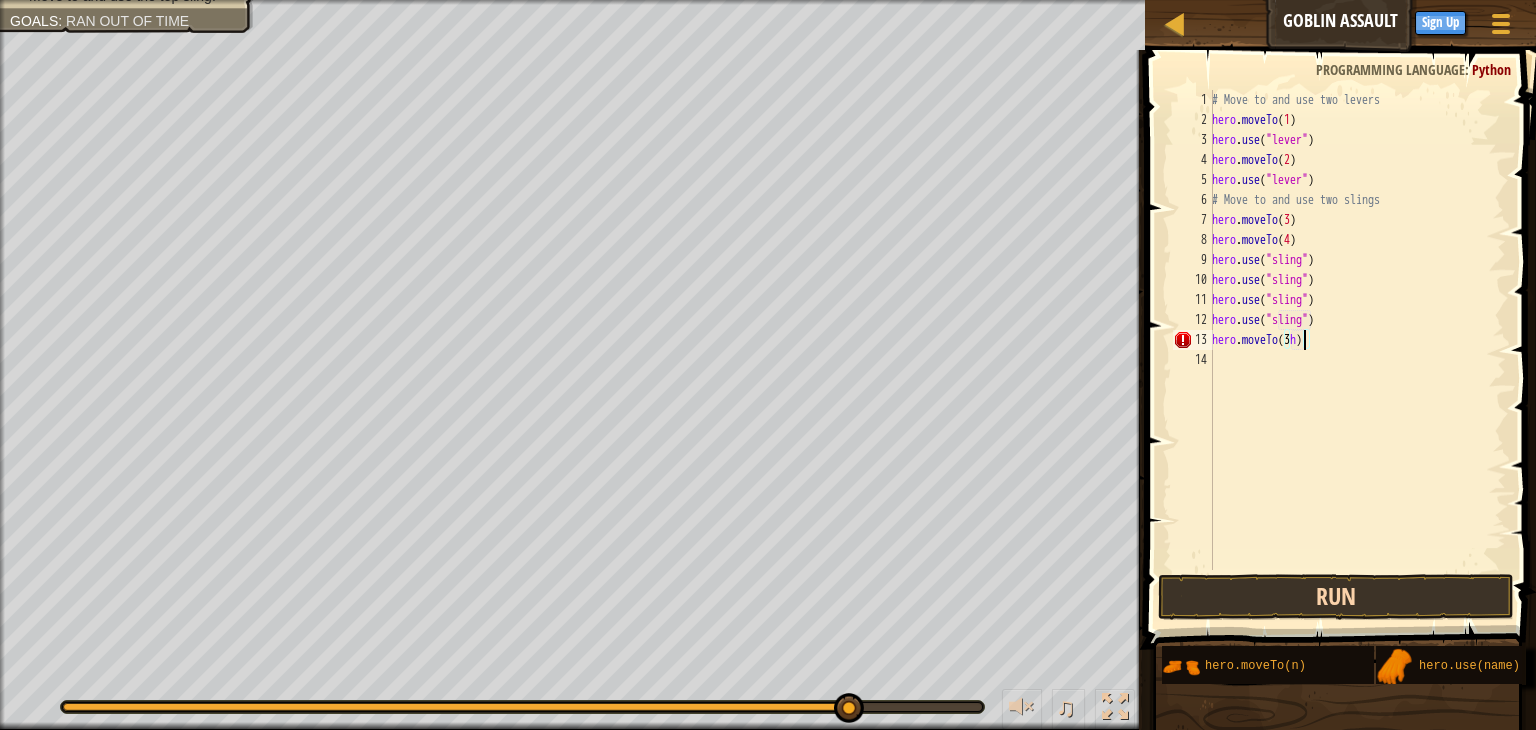 type on "hero.moveTo(3)" 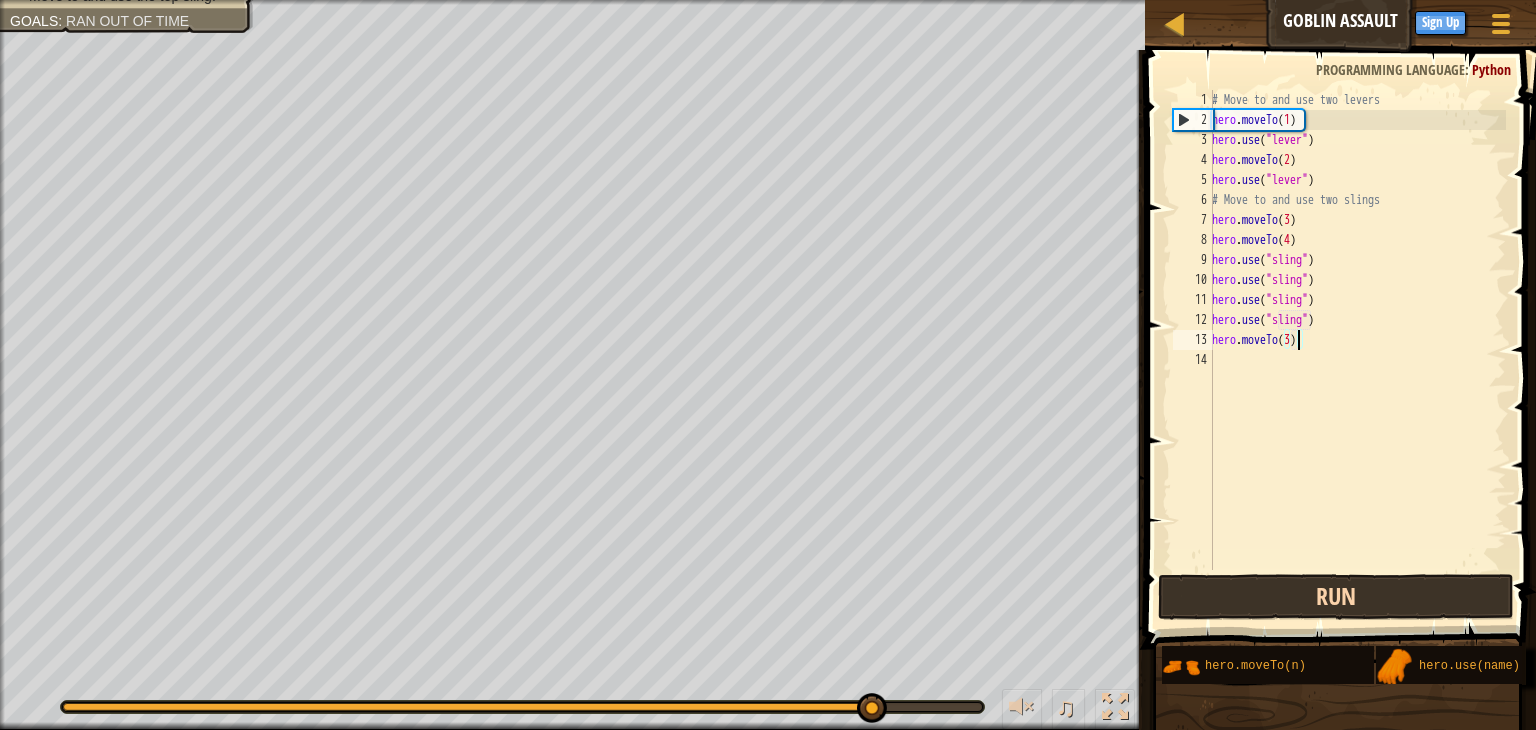scroll, scrollTop: 9, scrollLeft: 0, axis: vertical 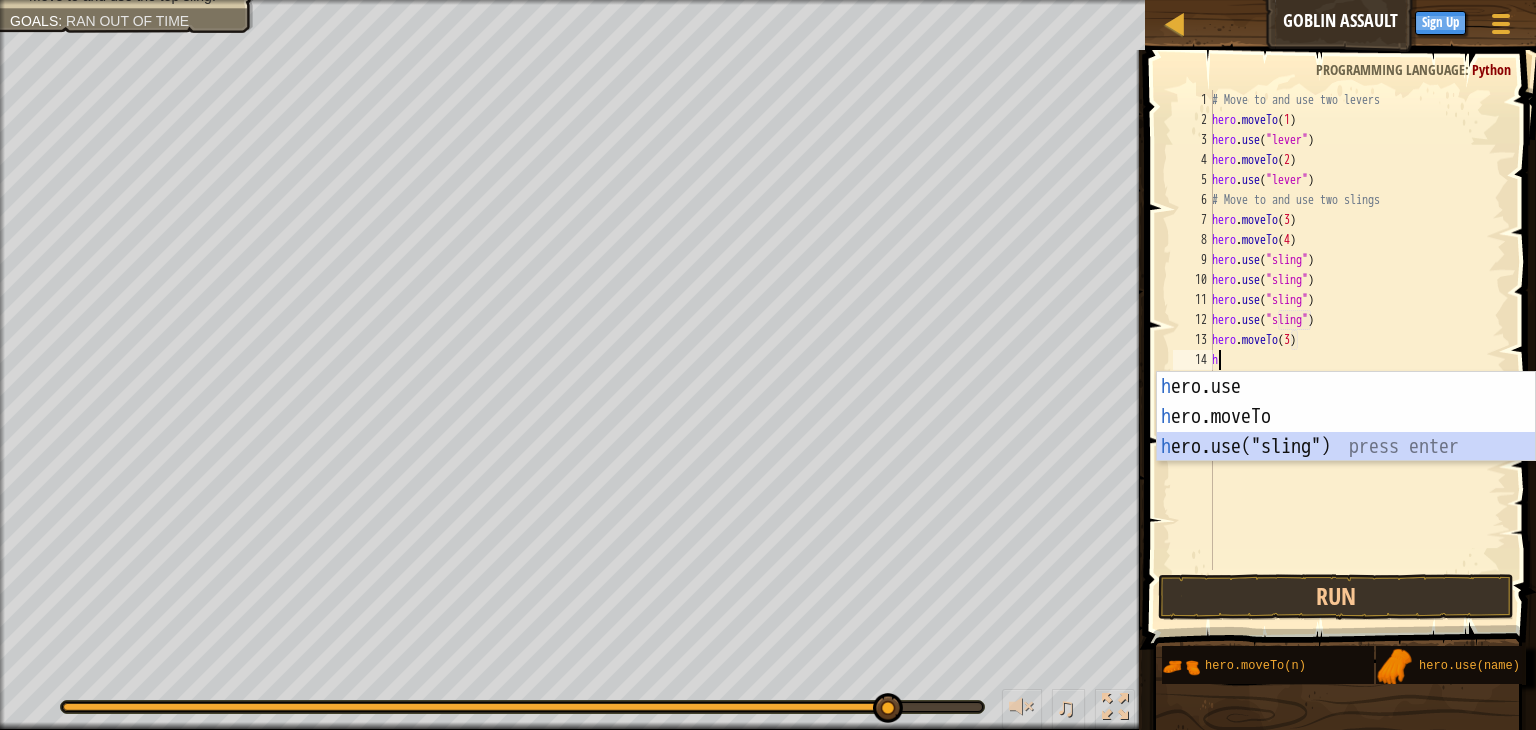 click on "h ero.use press enter h ero.moveTo press enter h ero.use("sling") press enter" at bounding box center (1346, 447) 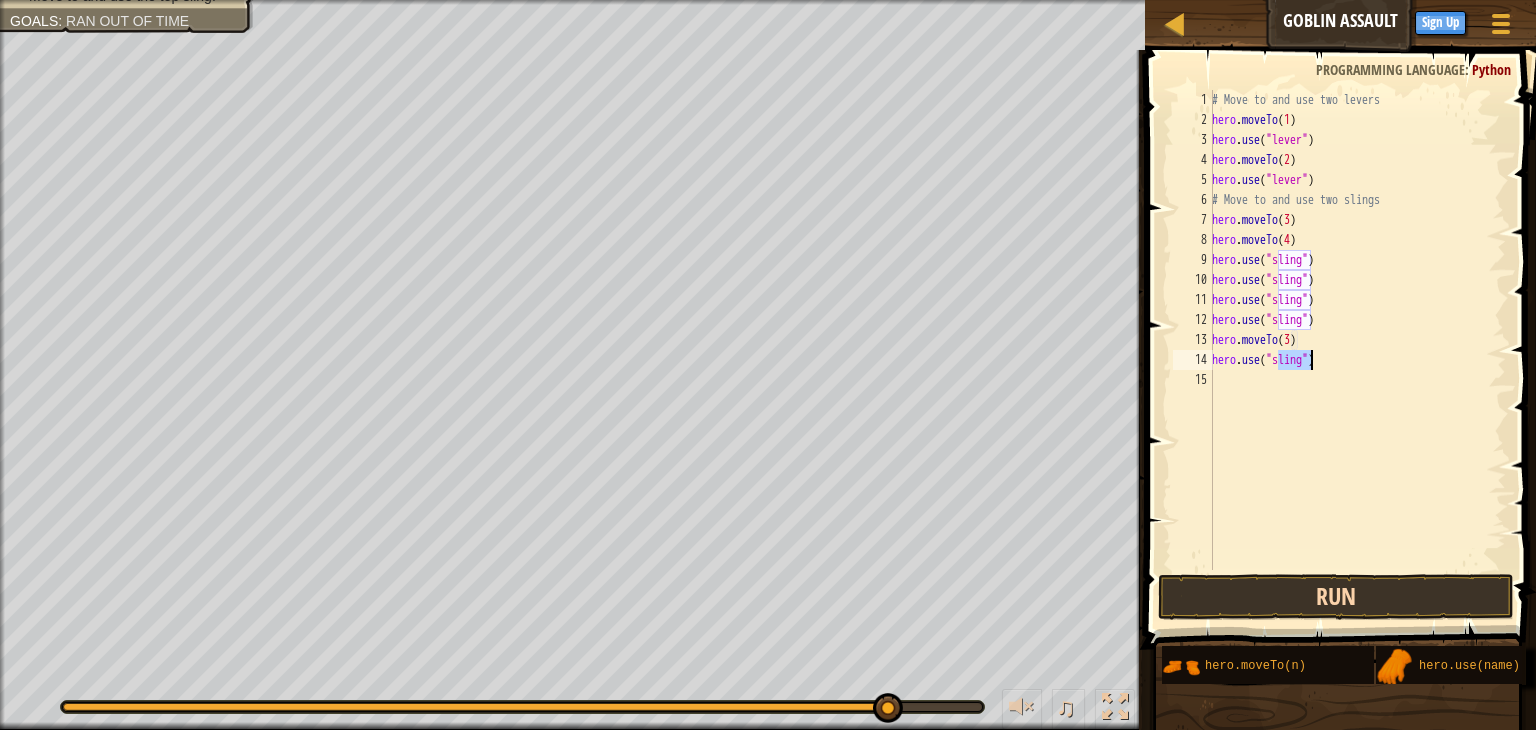 type on "hero.use("sling")" 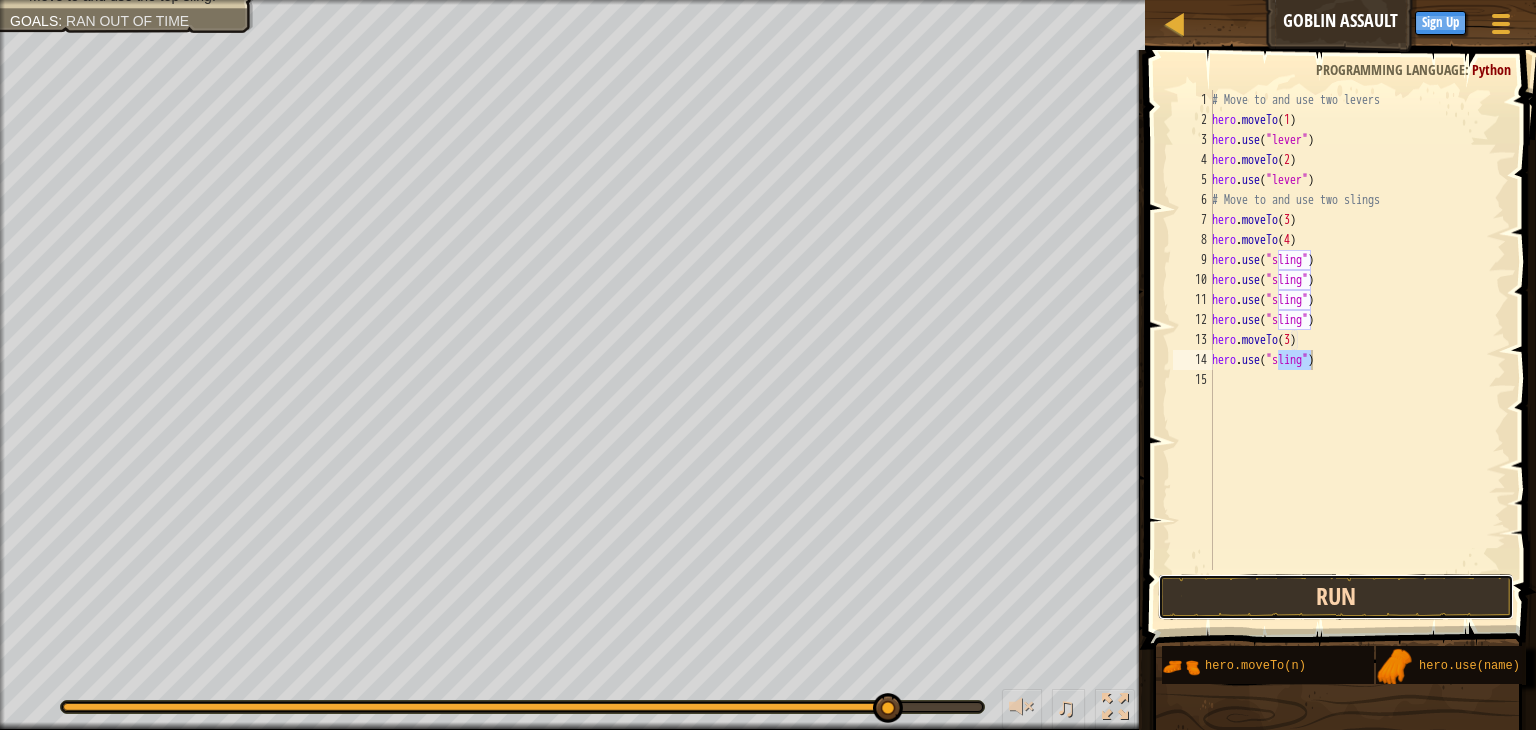 click on "Run" at bounding box center (1336, 597) 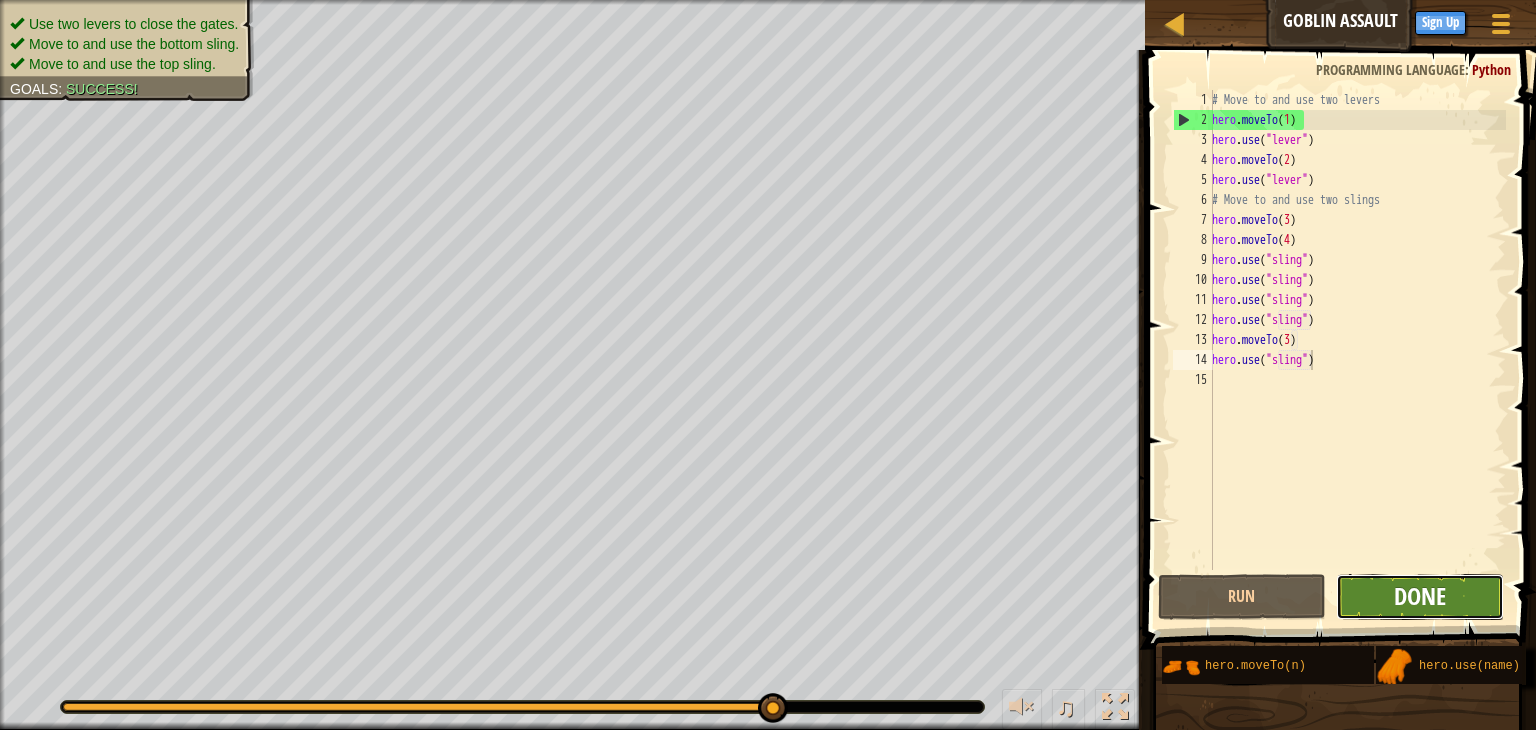click on "Done" at bounding box center (1420, 596) 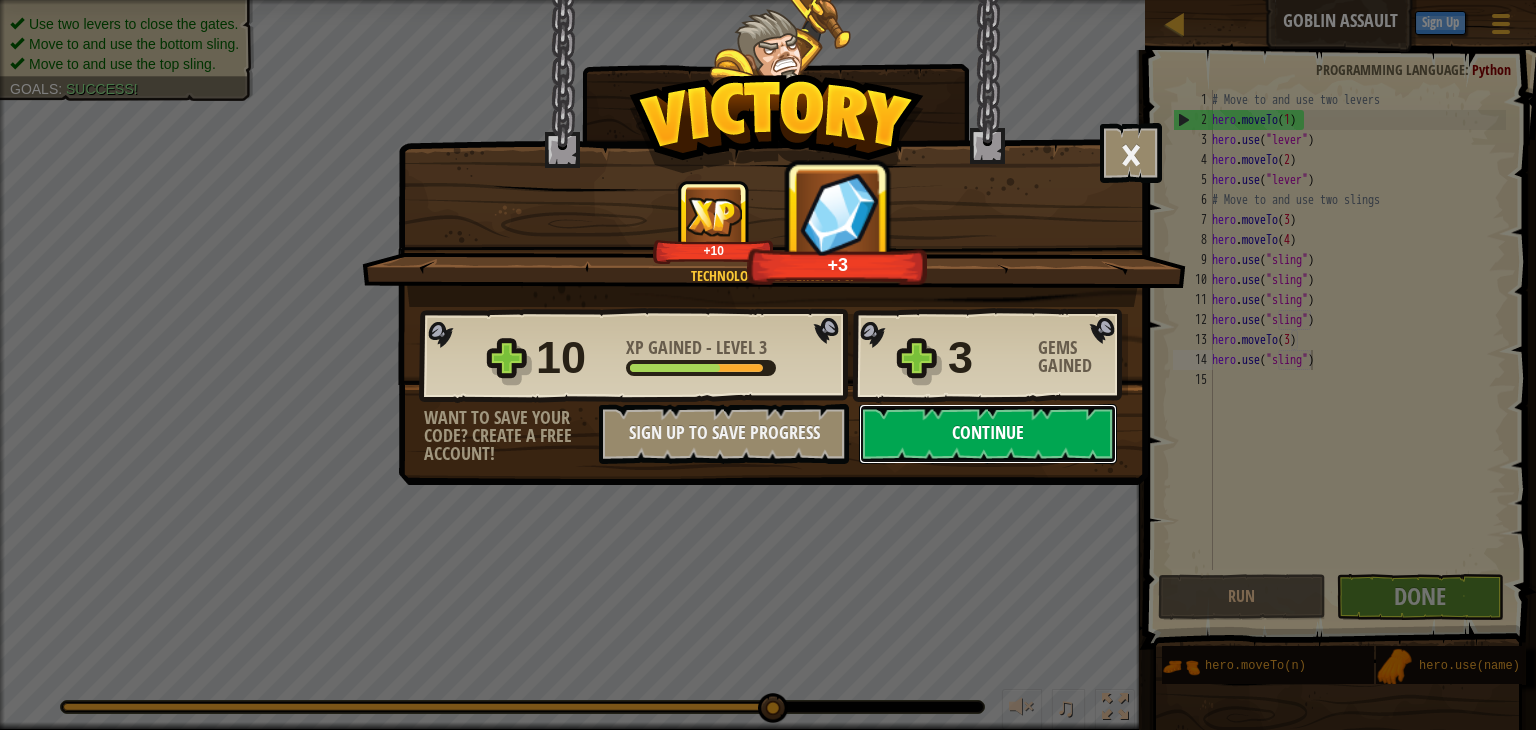 click on "Continue" at bounding box center (988, 434) 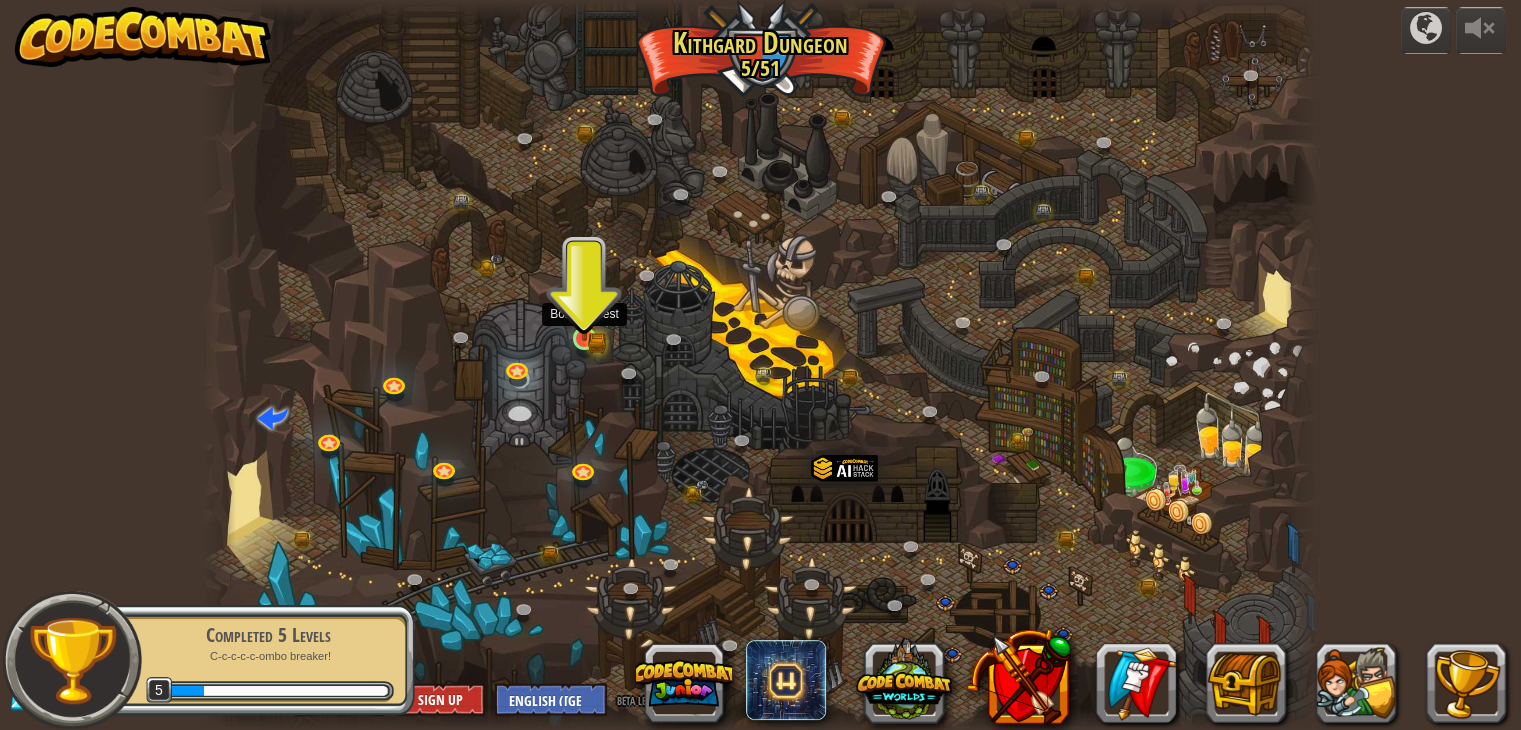drag, startPoint x: 600, startPoint y: 313, endPoint x: 588, endPoint y: 310, distance: 12.369317 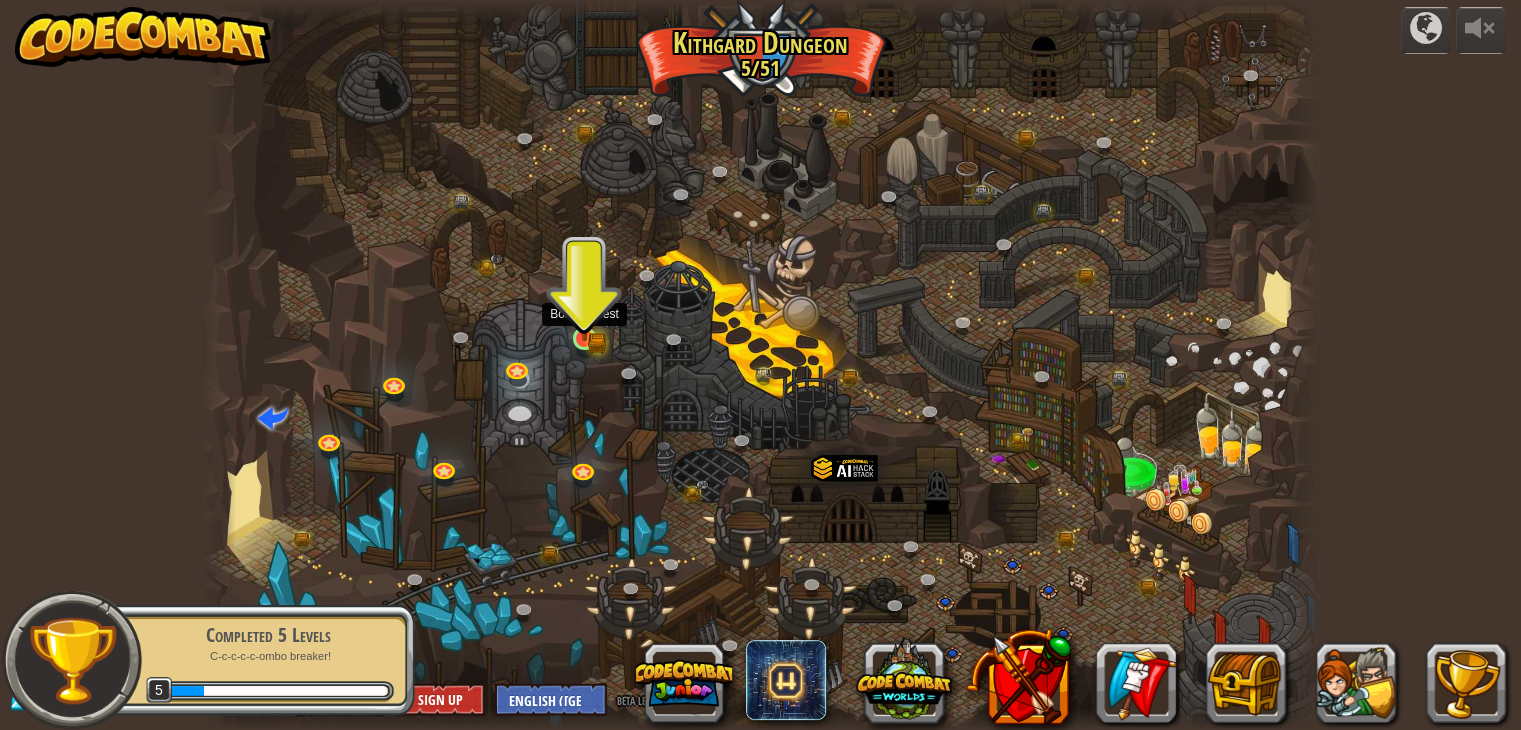 click on "Twisted Canyon (Locked) Challenge: collect the most gold using all the programming skills you've learned so far!
Basic Syntax While Loops Strings Variables Reading the Docs Known Enemy (Locked) Using your first variable to achieve victory.
Arguments Basic Syntax Strings Variables Hack and Dash (Locked) Escape the Dungeon Sprite with the help of a speed potion.
Arguments Basic Syntax Strings While Loops Dread Door (Locked) Behind a dread door lies a chest full of riches.
Arguments Basic Syntax Strings While Loops Master of Names (Locked) Use your new coding powers to target nameless enemies.
Arguments Basic Syntax Variables Pong Pong (Locked) Challenge: write the shortest solution using all the programming skills you've learned so far!
Basic Syntax Reading the Docs Ingredient Identification (Locked) Variables are like labeled bottles that hold data.
Basic Syntax Variables Cupboards of Kithgard (Locked) Who knows what horrors lurk in the Cupboards of Kithgard?
Arguments Basic Syntax Strings" at bounding box center [760, 365] 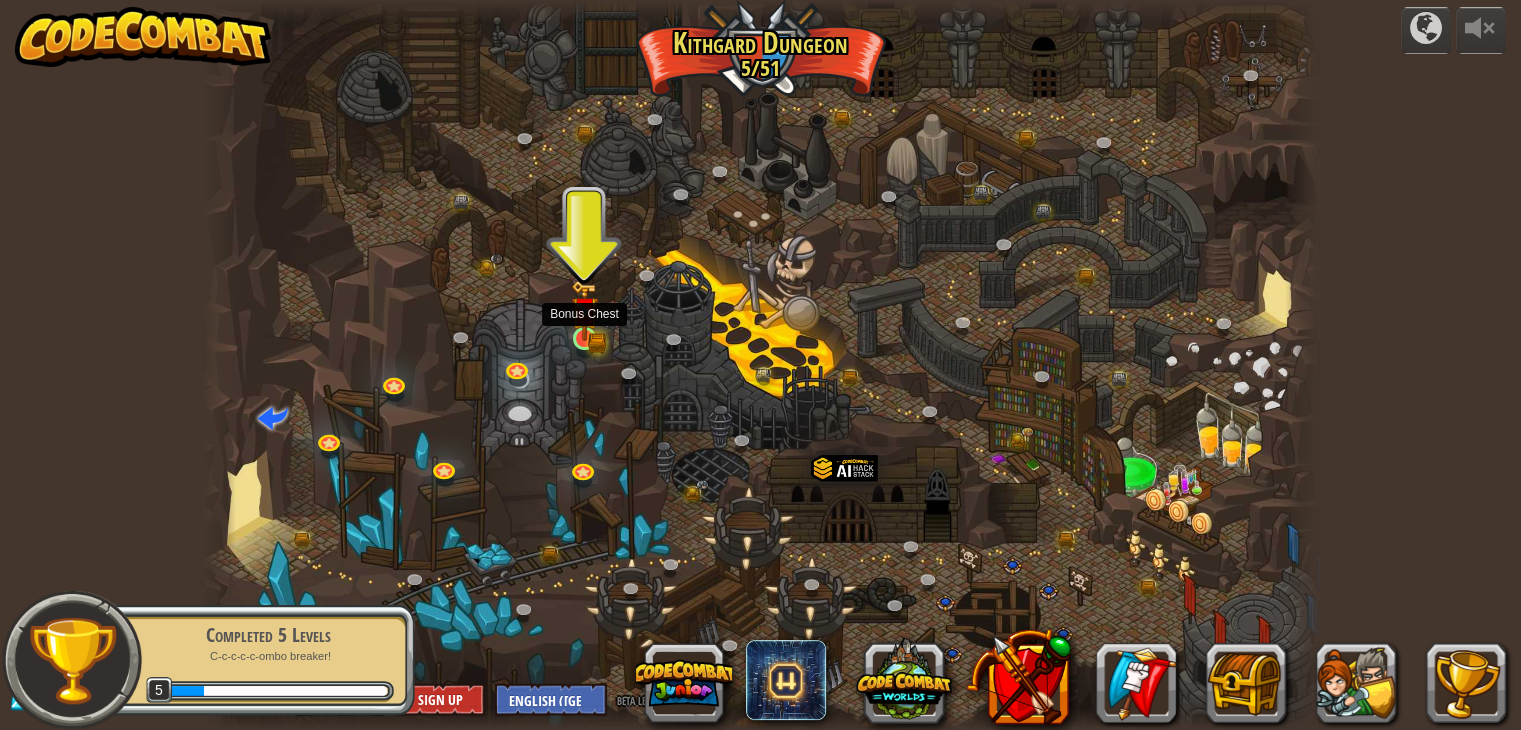 click at bounding box center (584, 311) 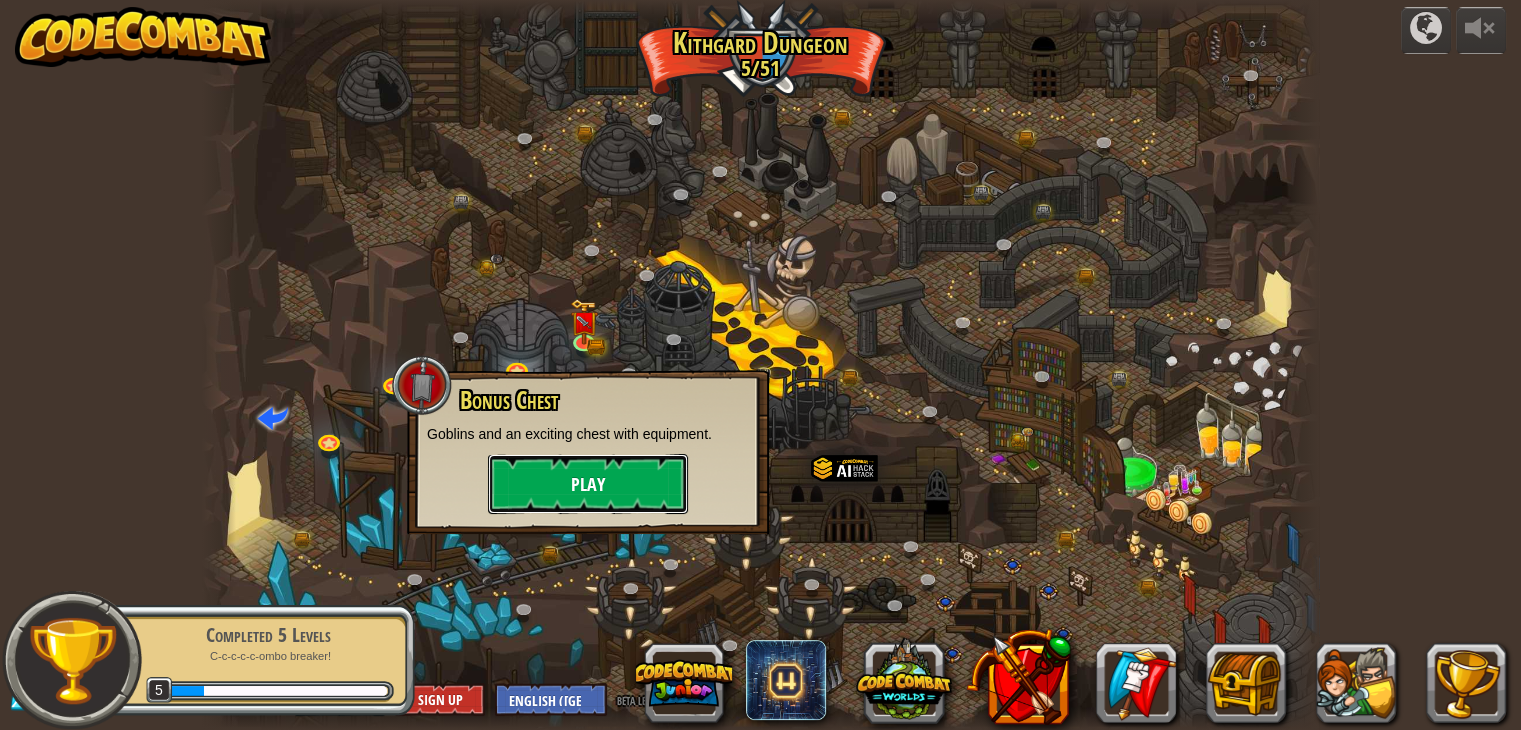 click on "Play" at bounding box center [588, 484] 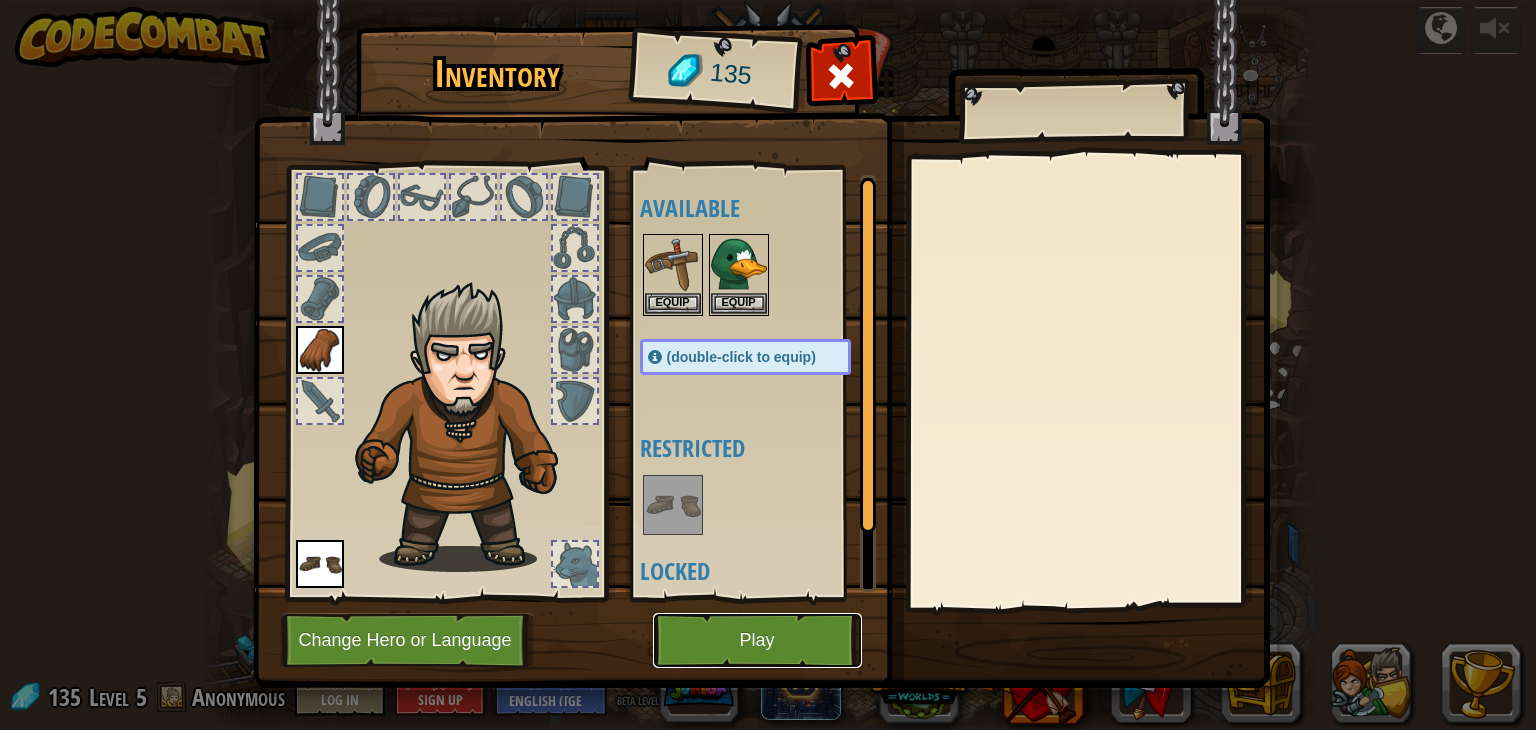 click on "Play" at bounding box center (757, 640) 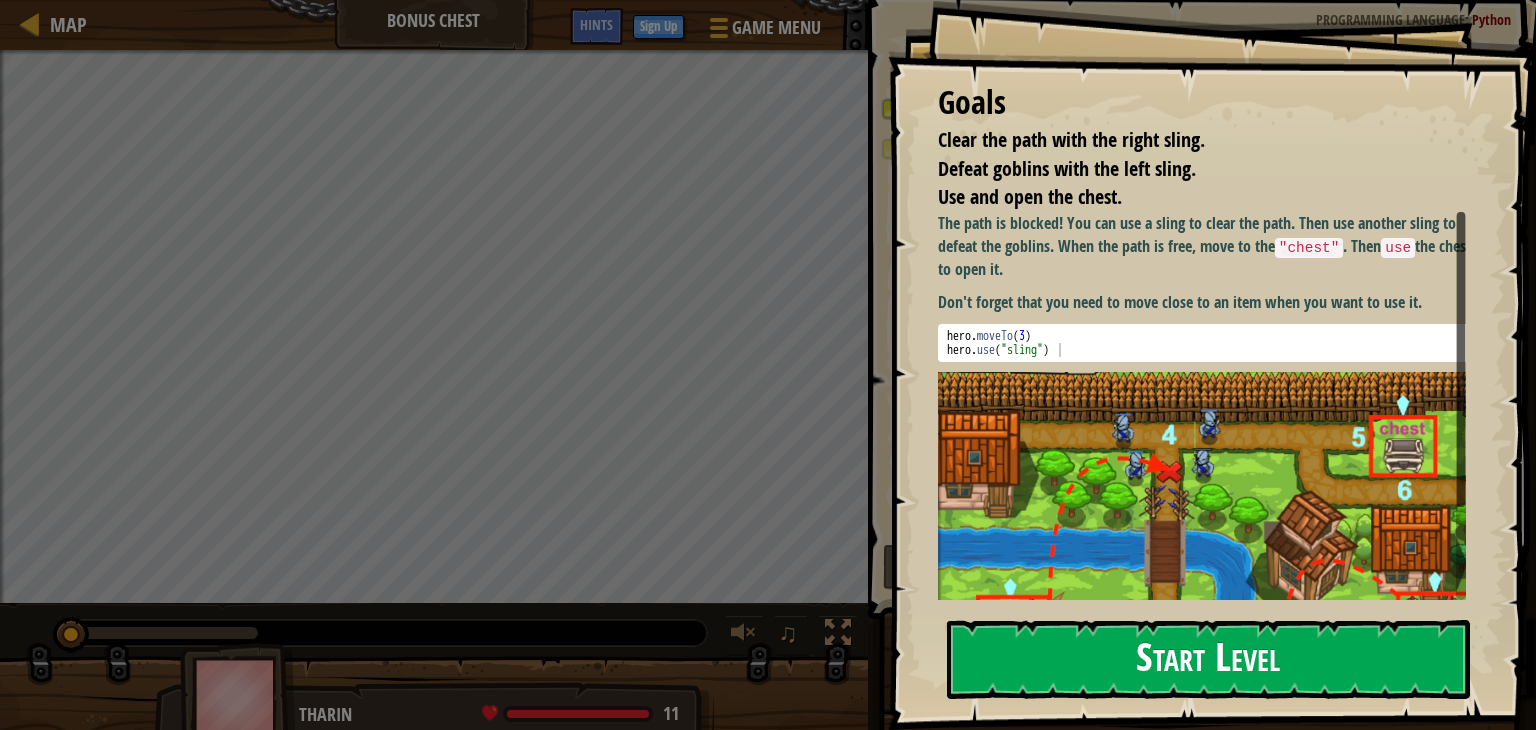 click on "Start Level" at bounding box center [1208, 659] 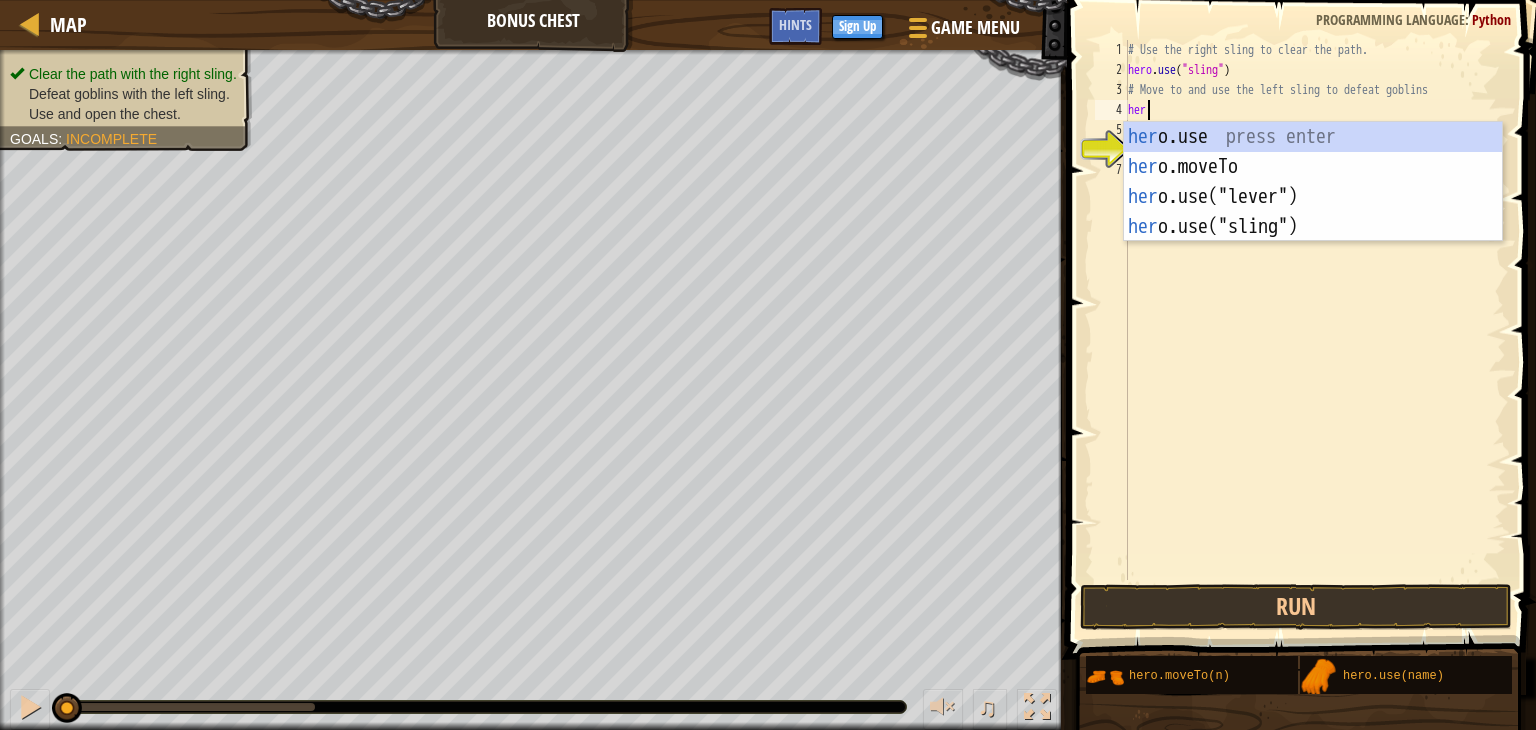 scroll, scrollTop: 9, scrollLeft: 0, axis: vertical 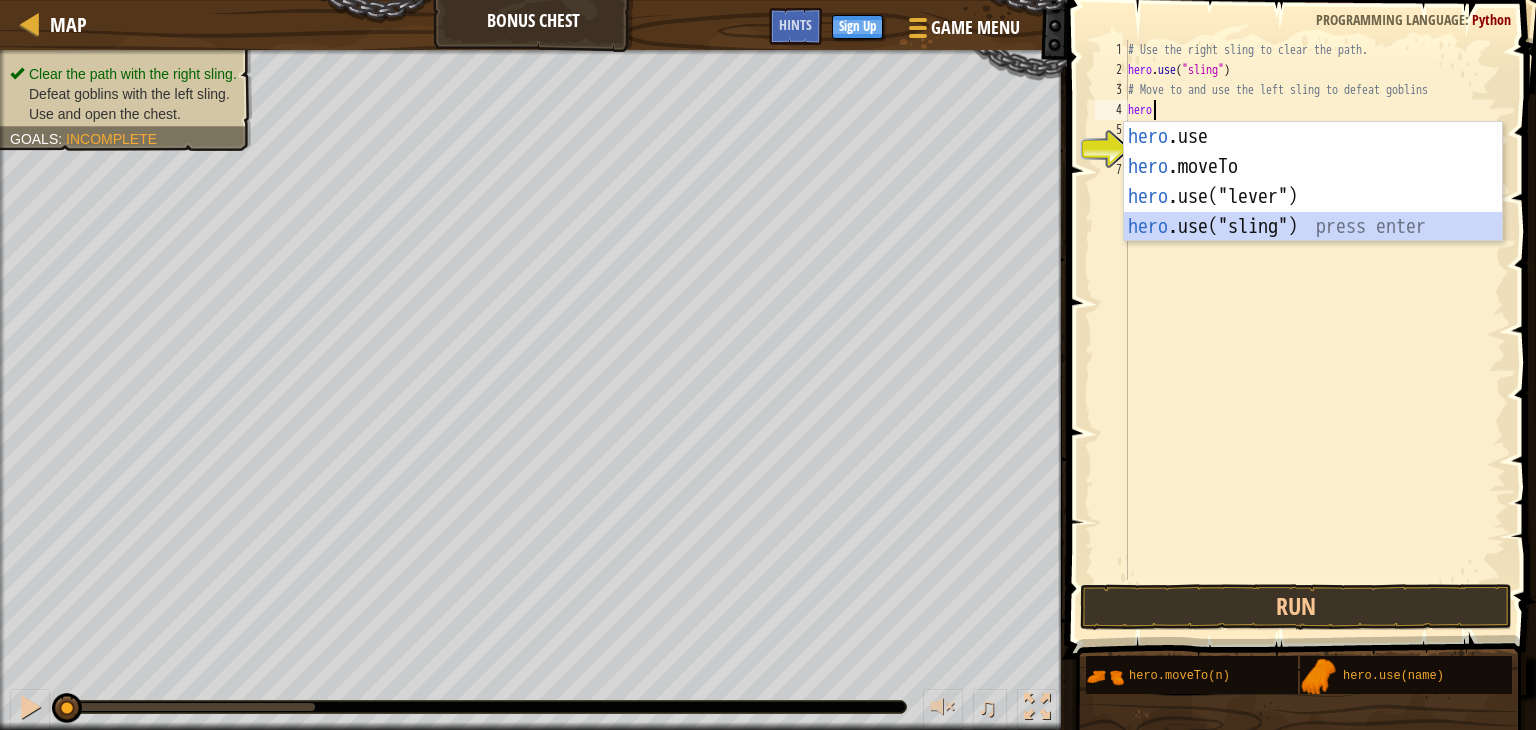 click on "hero .use press enter hero .moveTo press enter hero .use("lever") press enter hero .use("sling") press enter" at bounding box center [1313, 212] 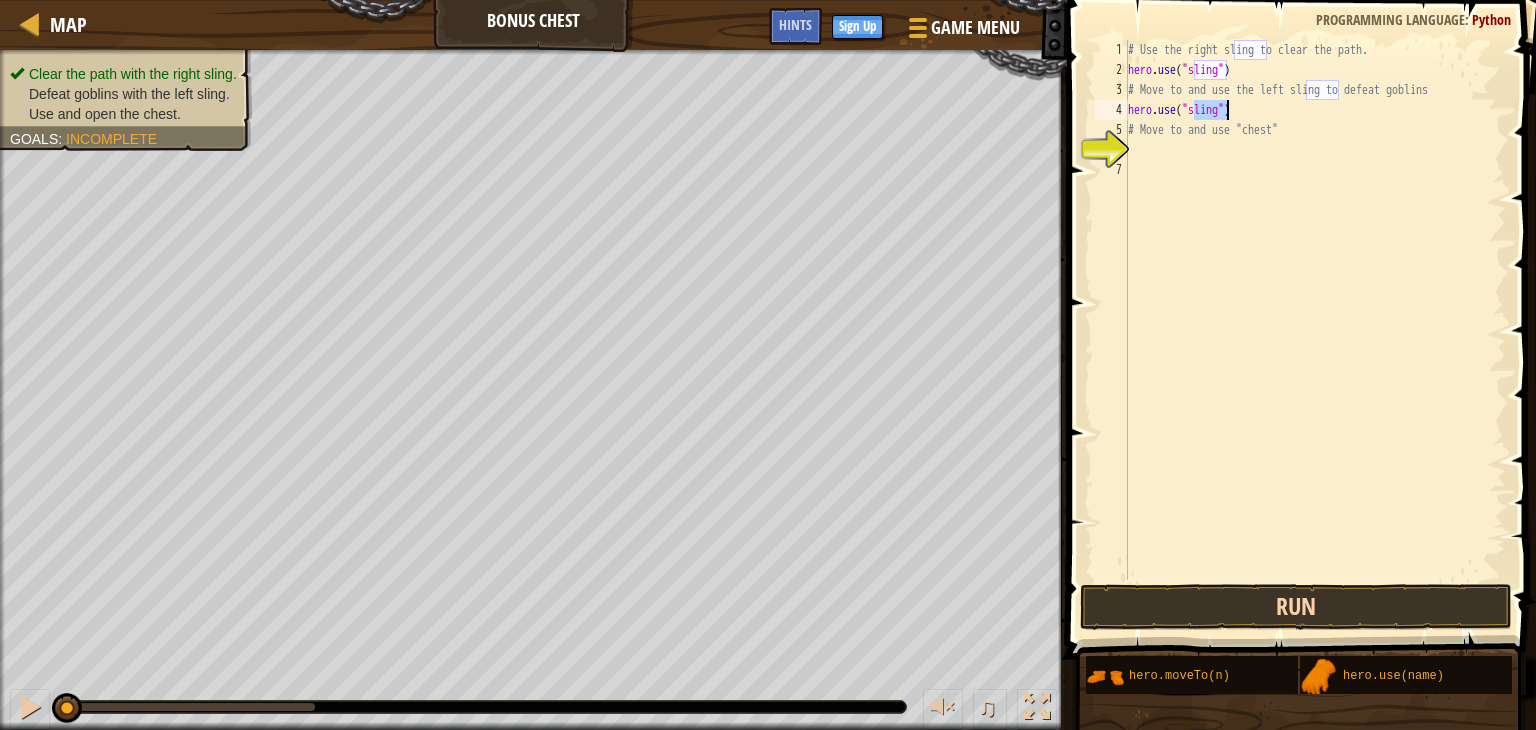 type on "hero.use("sling")" 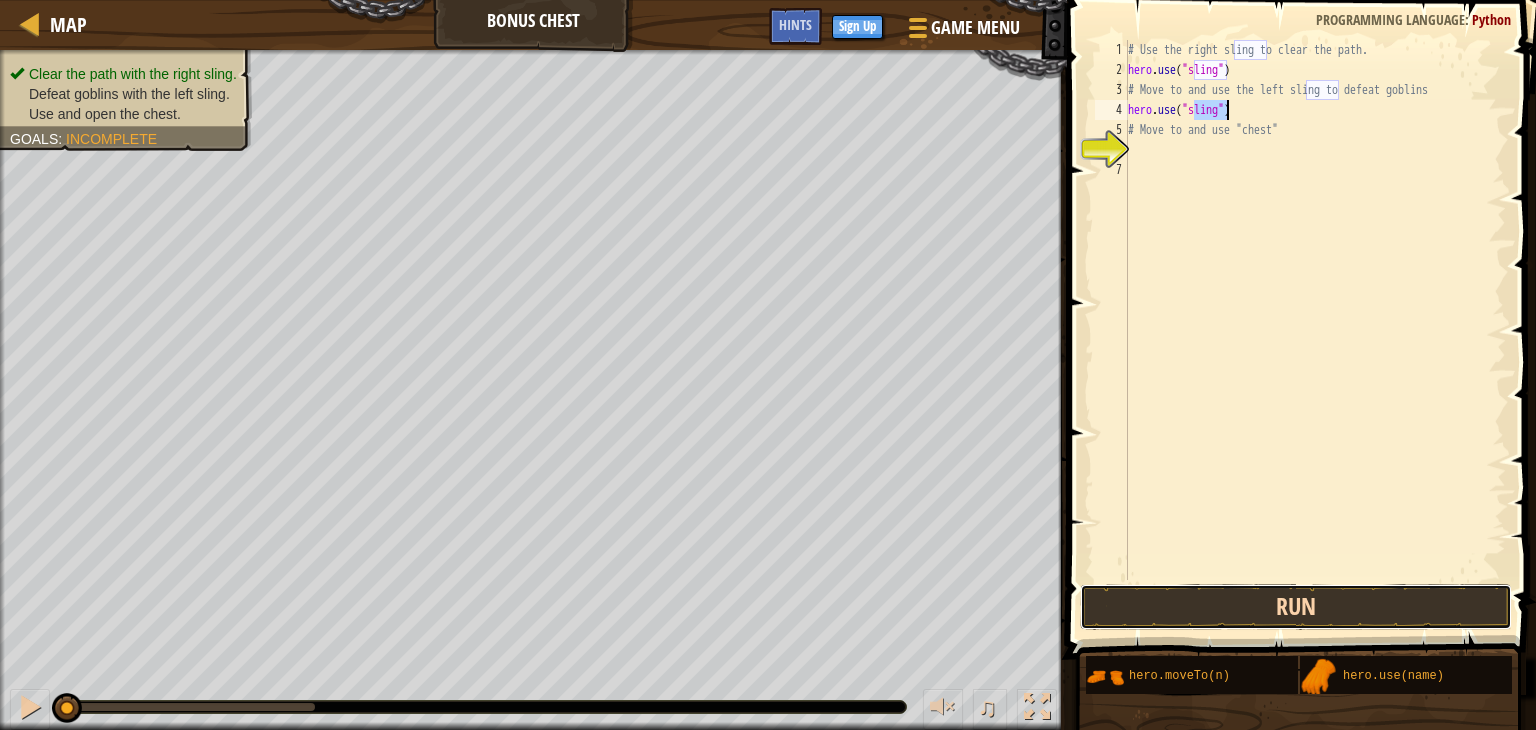 click on "Run" at bounding box center [1296, 607] 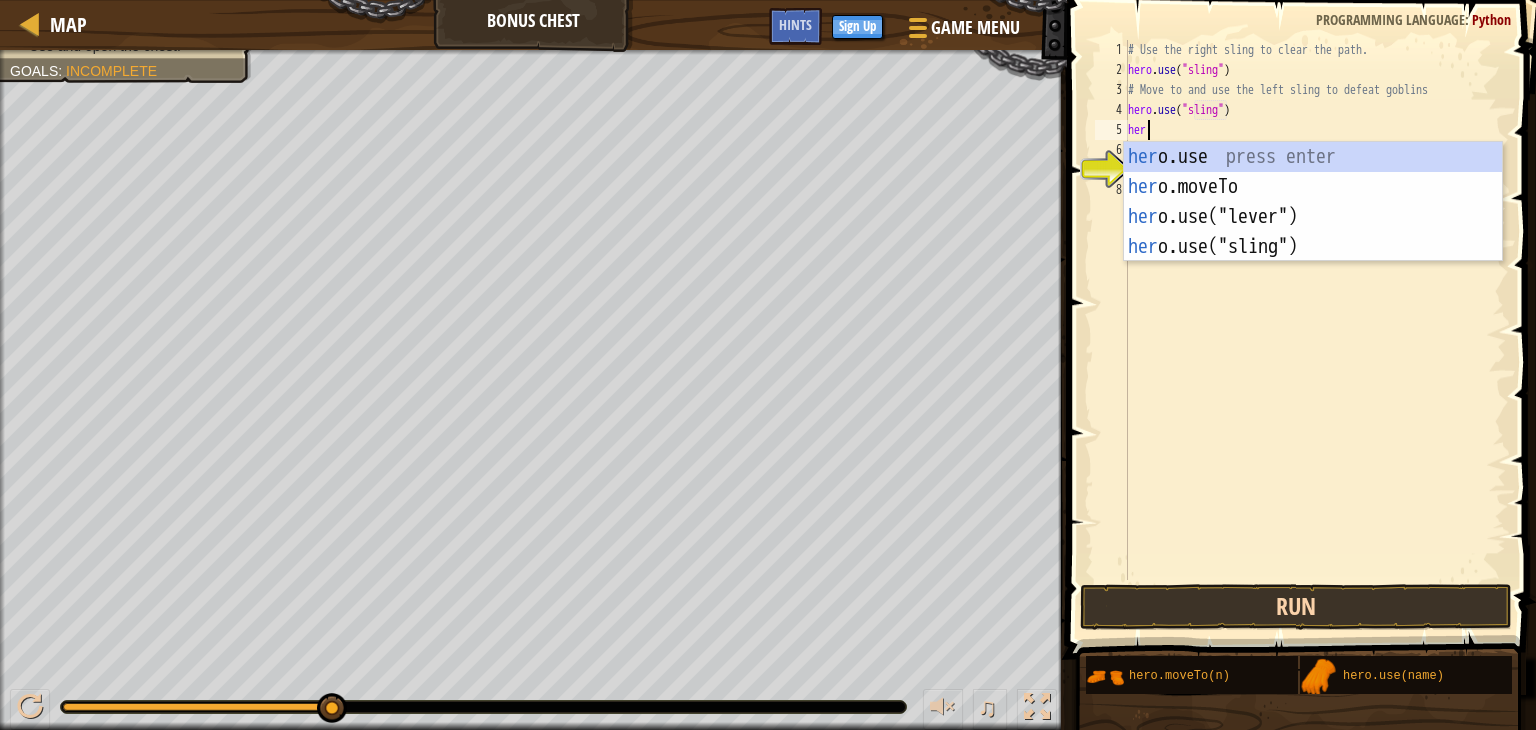 scroll, scrollTop: 9, scrollLeft: 0, axis: vertical 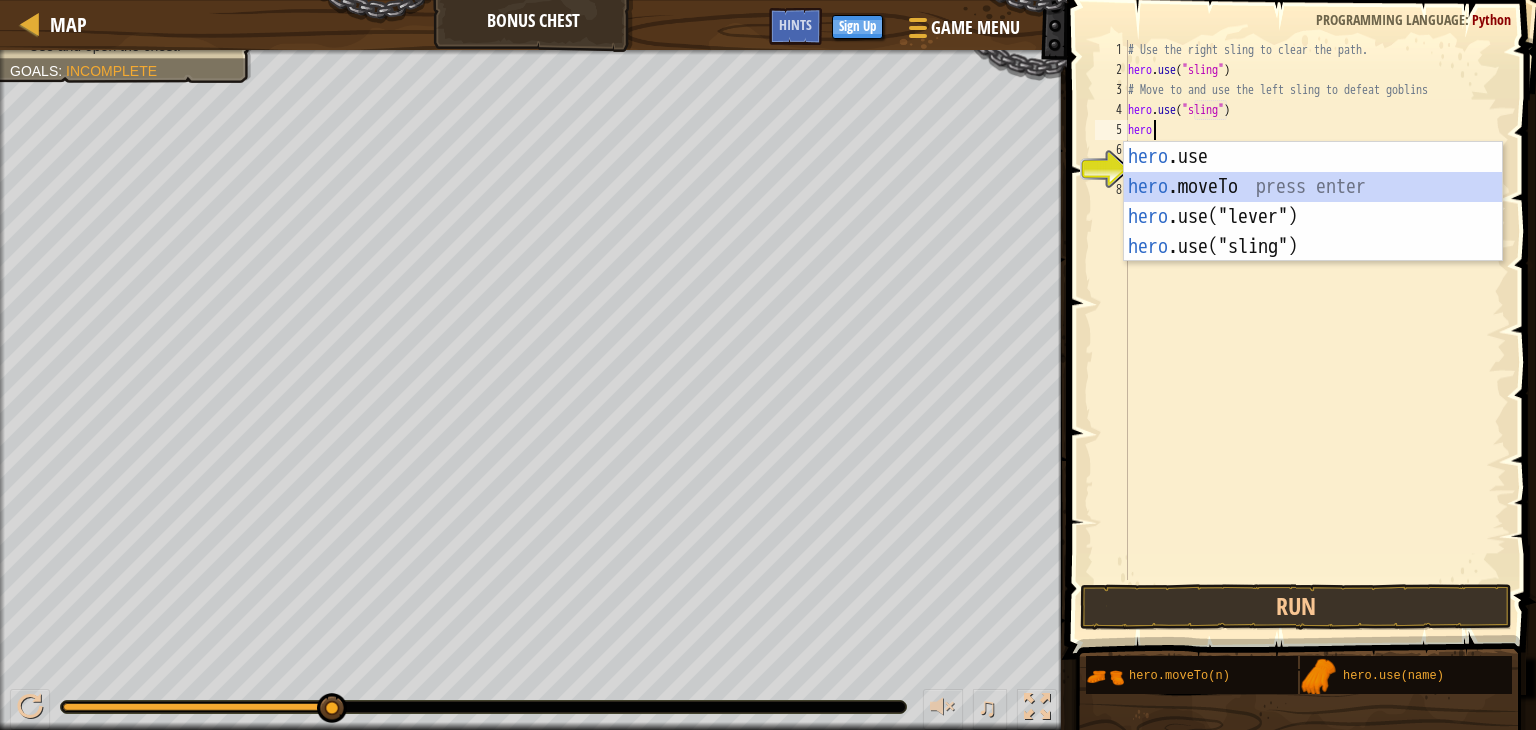 click on "hero .use press enter hero .moveTo press enter hero .use("lever") press enter hero .use("sling") press enter" at bounding box center [1313, 232] 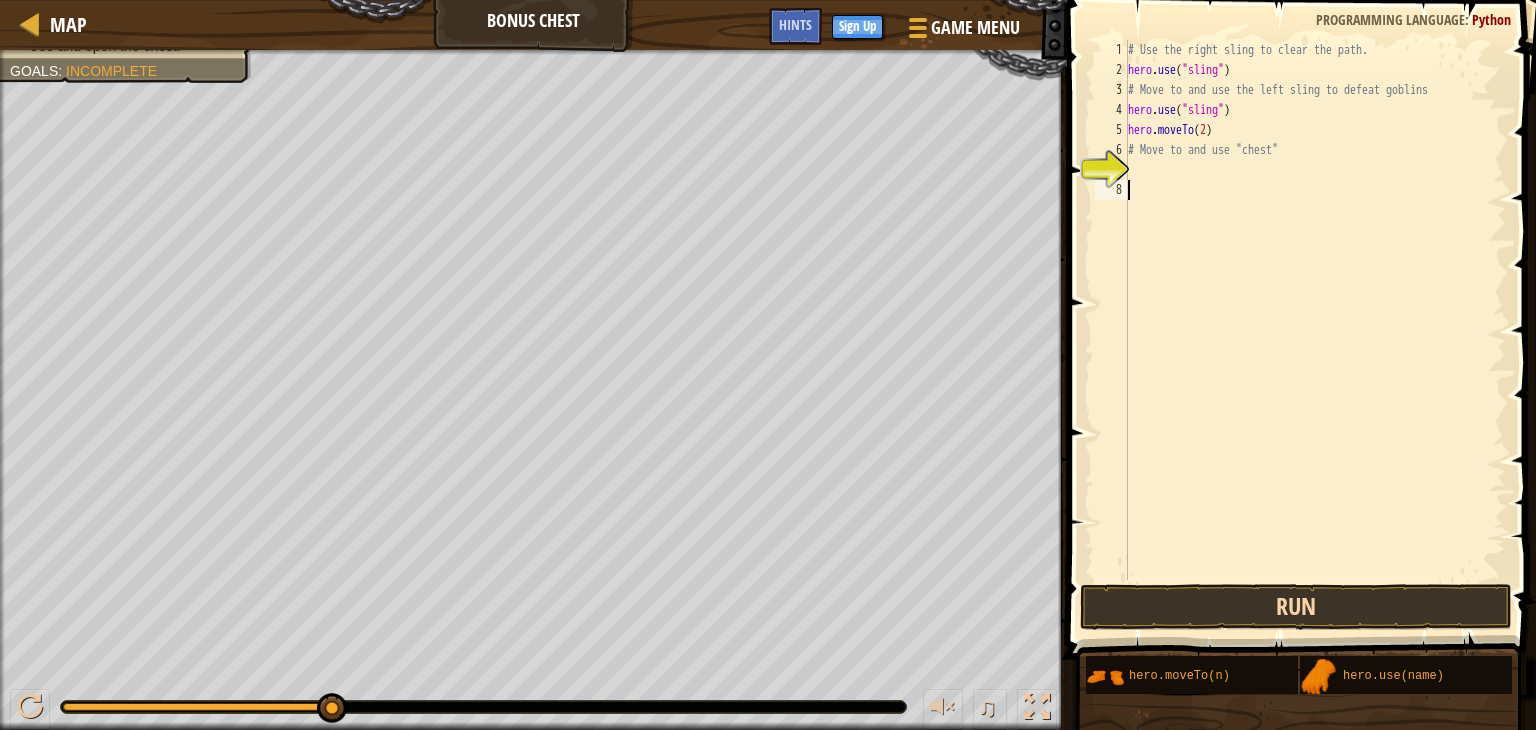 drag, startPoint x: 1244, startPoint y: 185, endPoint x: 1232, endPoint y: 605, distance: 420.1714 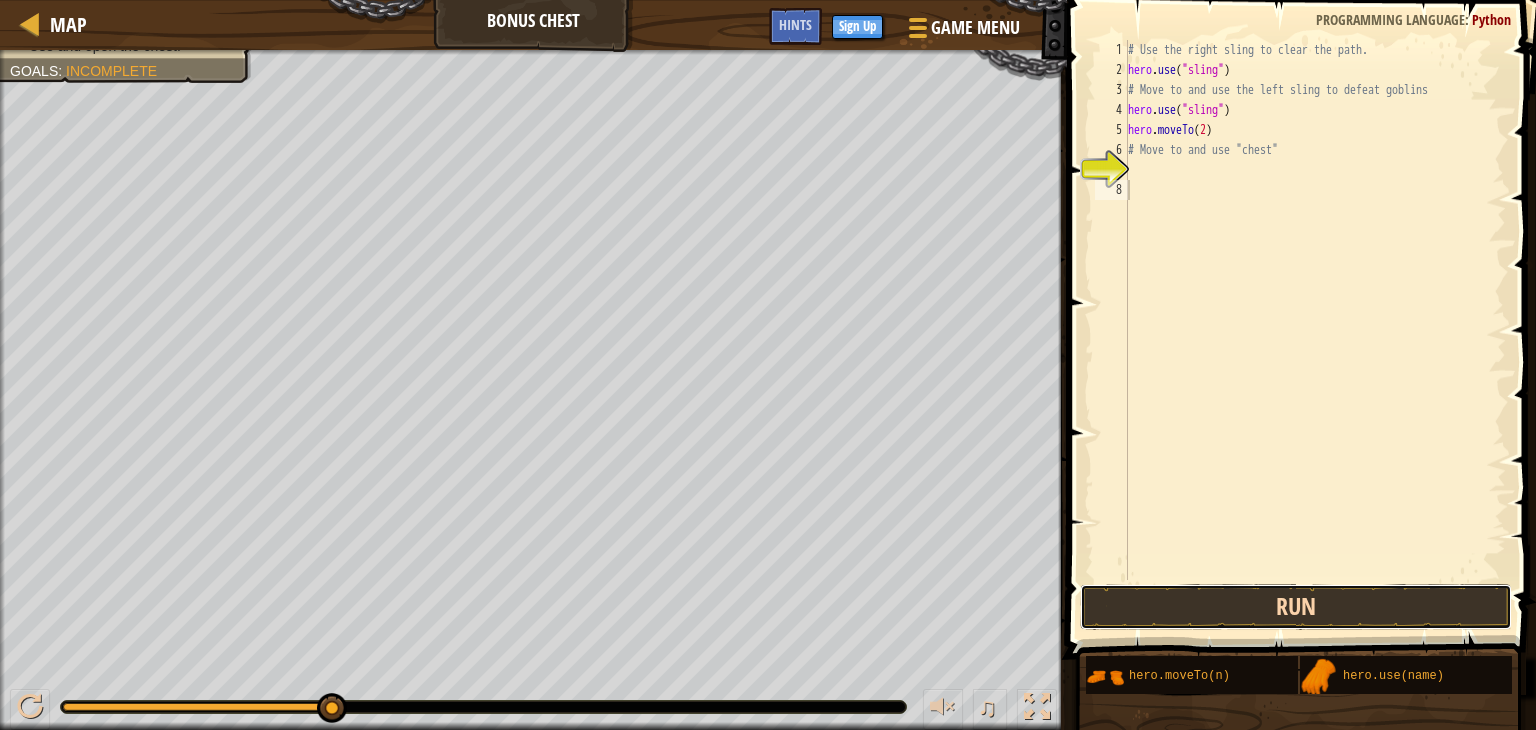 click on "Run" at bounding box center [1296, 607] 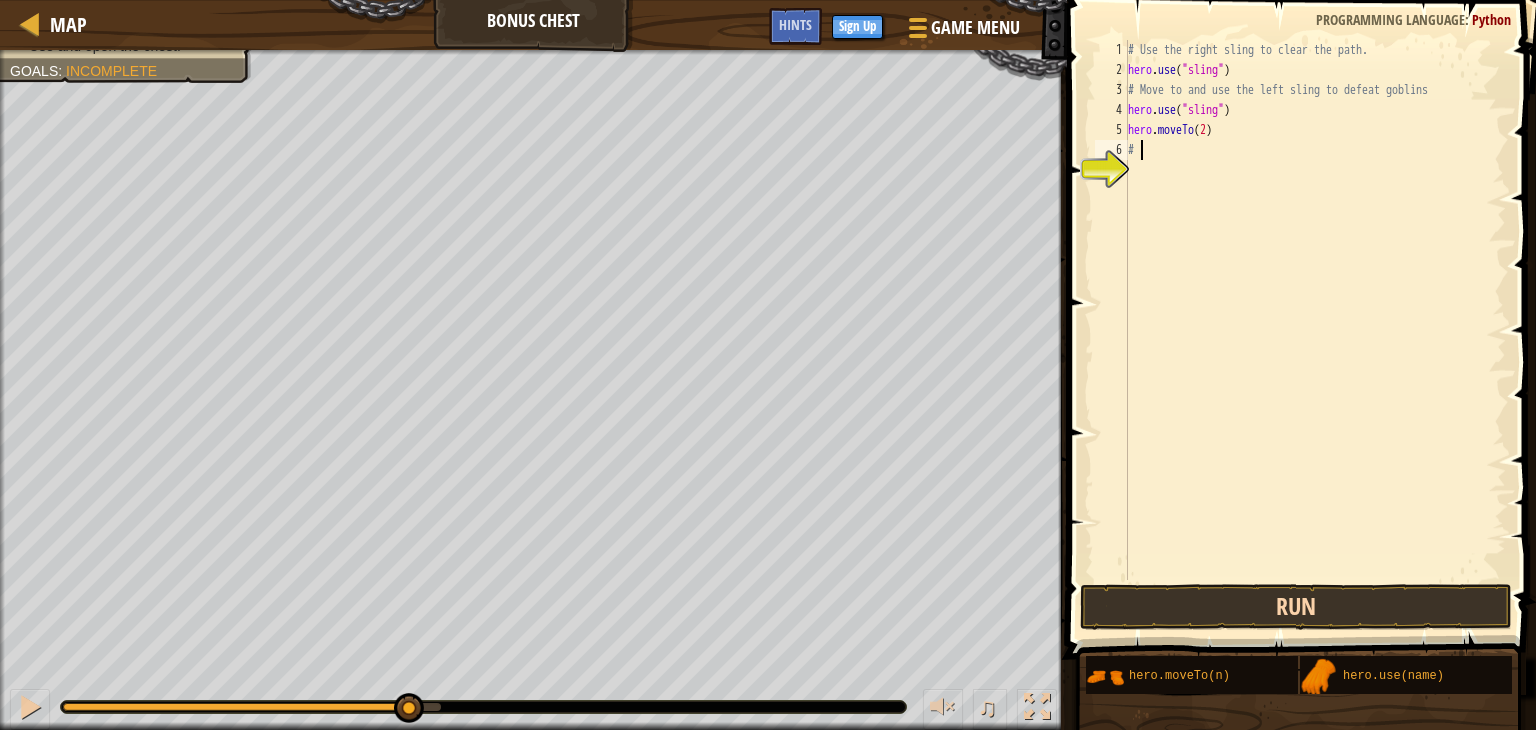 type on "#" 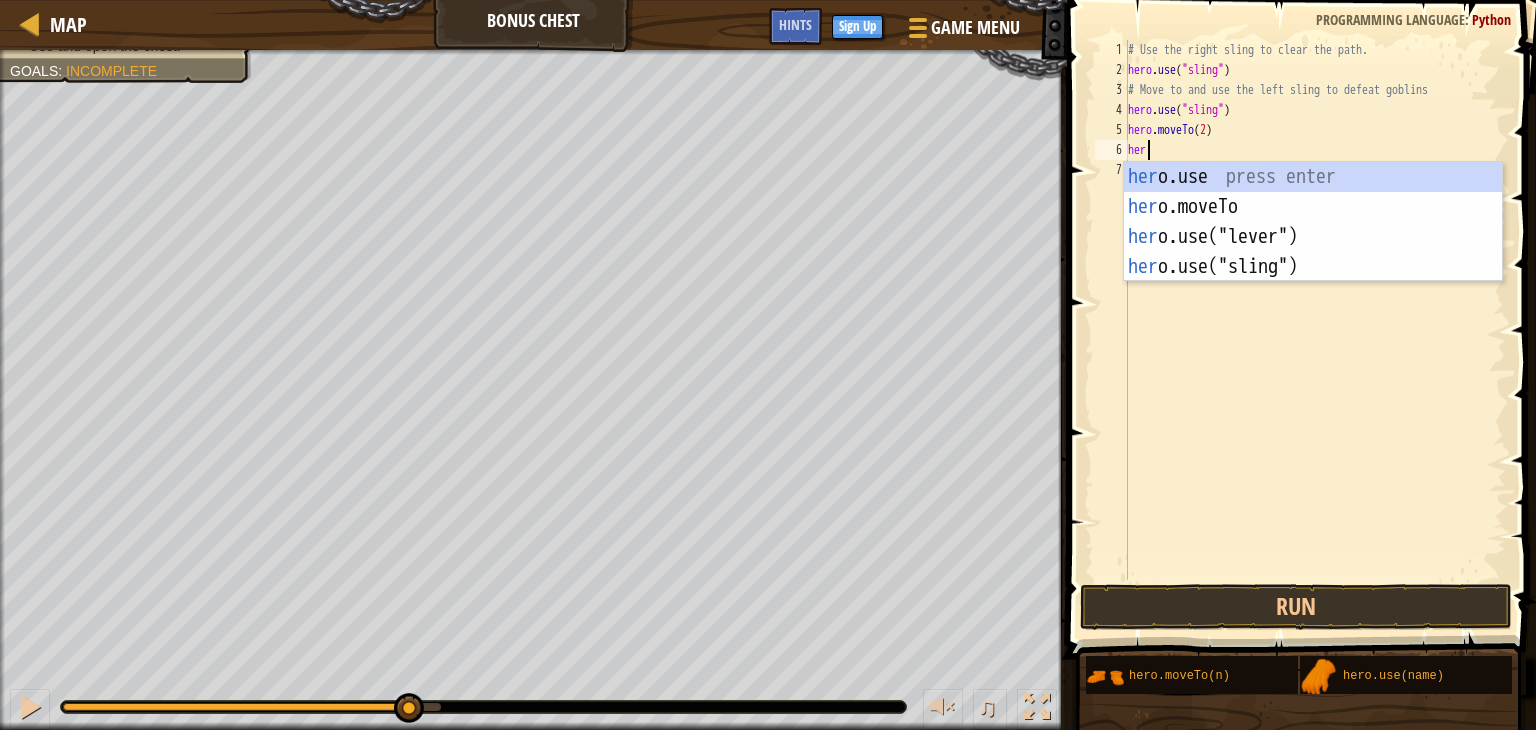 scroll, scrollTop: 9, scrollLeft: 0, axis: vertical 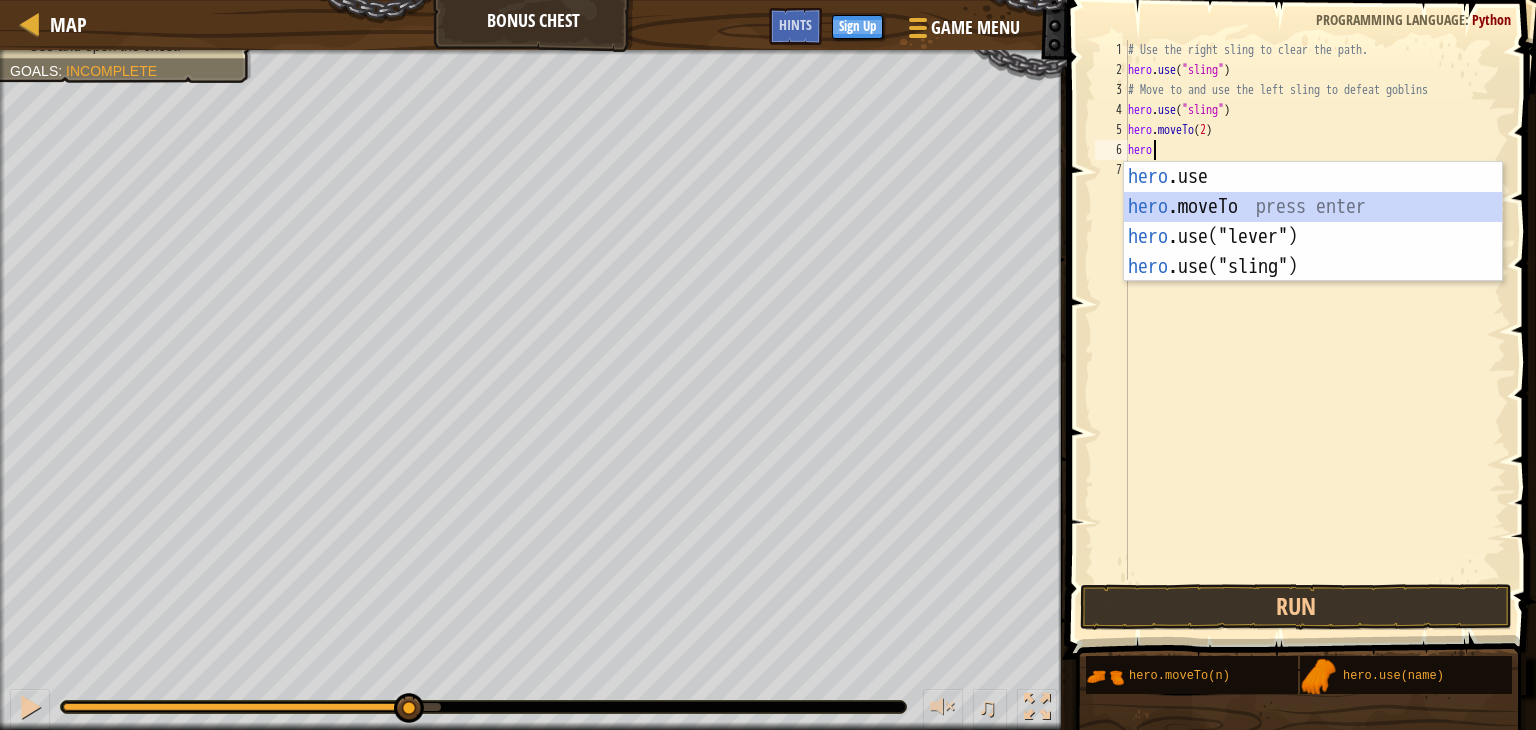click on "hero .use press enter hero .moveTo press enter hero .use("lever") press enter hero .use("sling") press enter" at bounding box center (1313, 252) 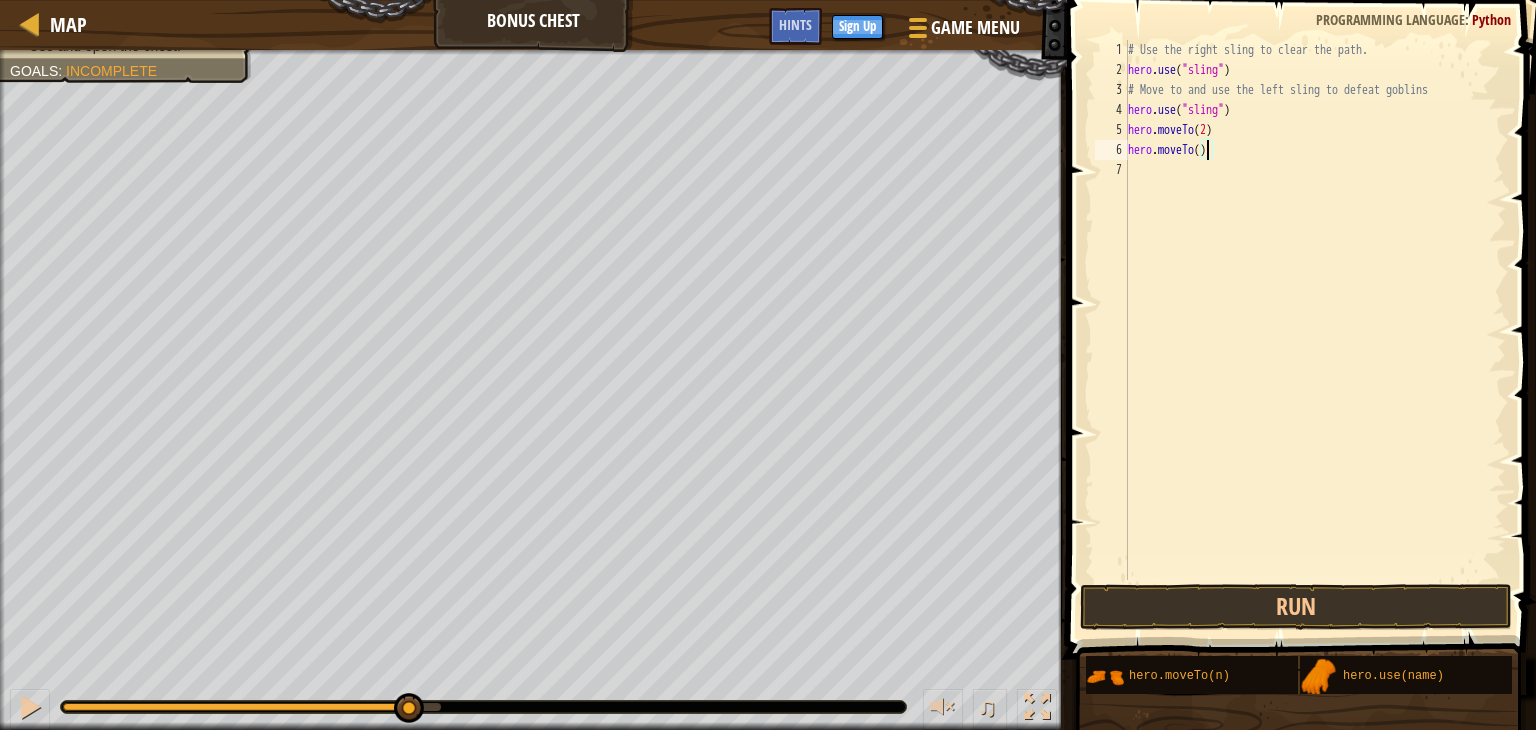 scroll, scrollTop: 9, scrollLeft: 6, axis: both 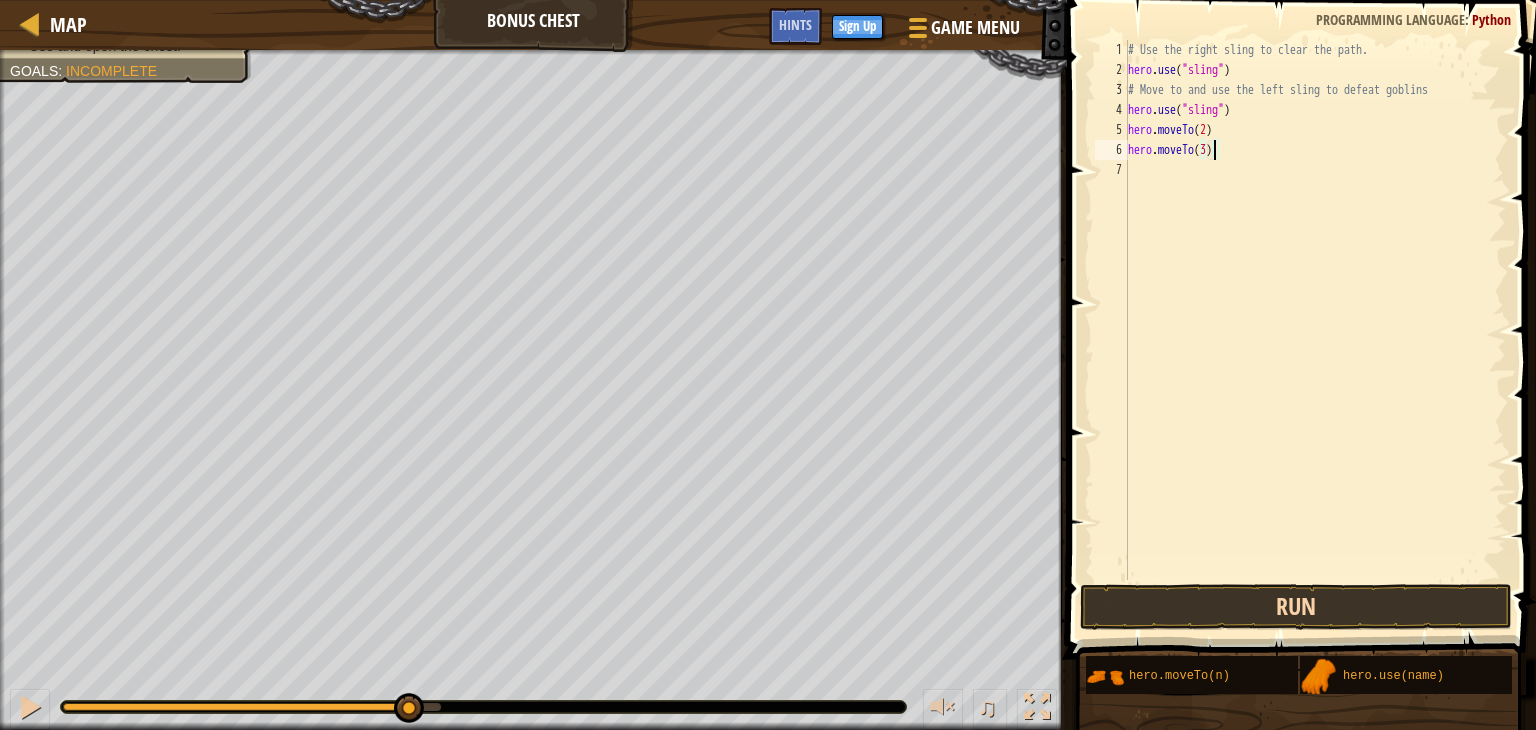 type on "hero.moveTo(3)" 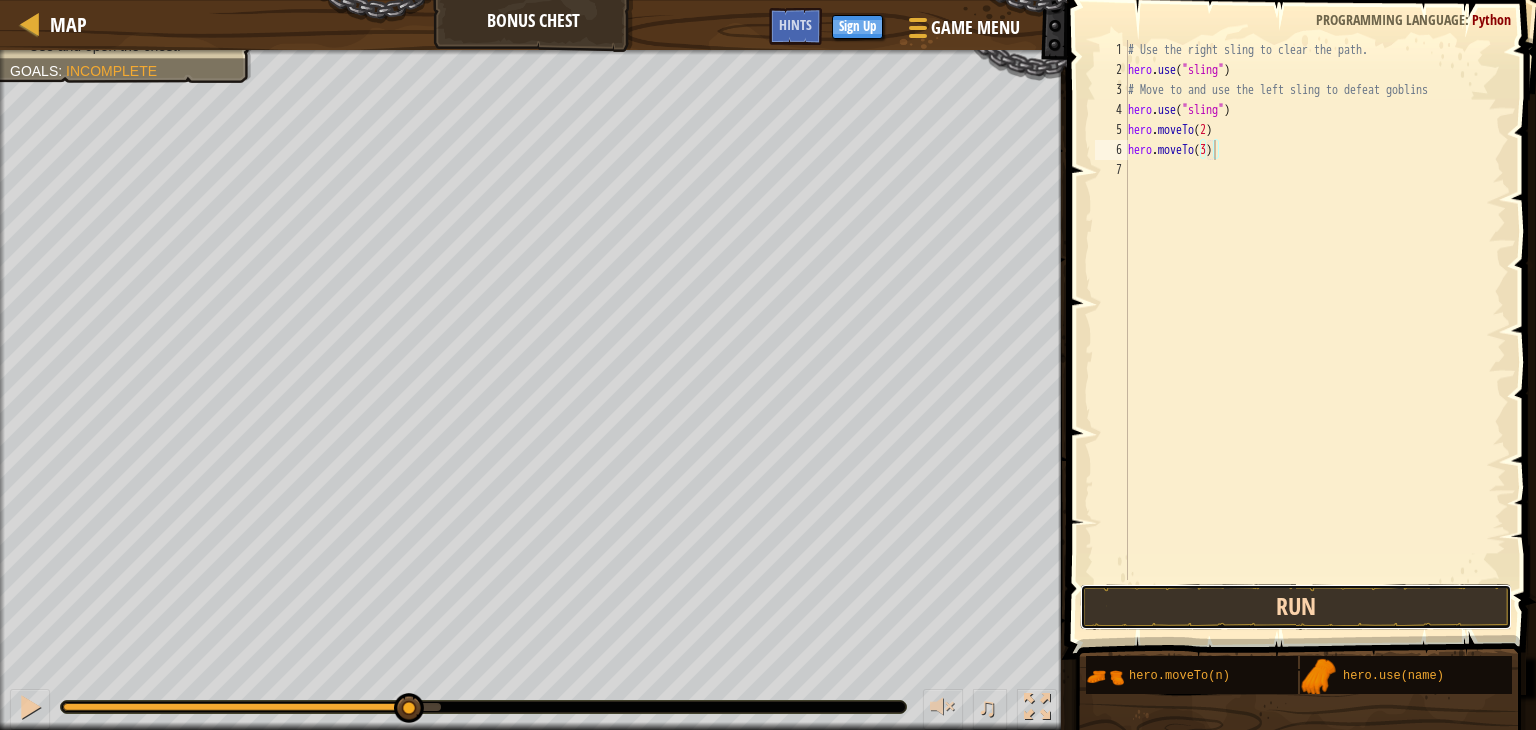 click on "Run" at bounding box center (1296, 607) 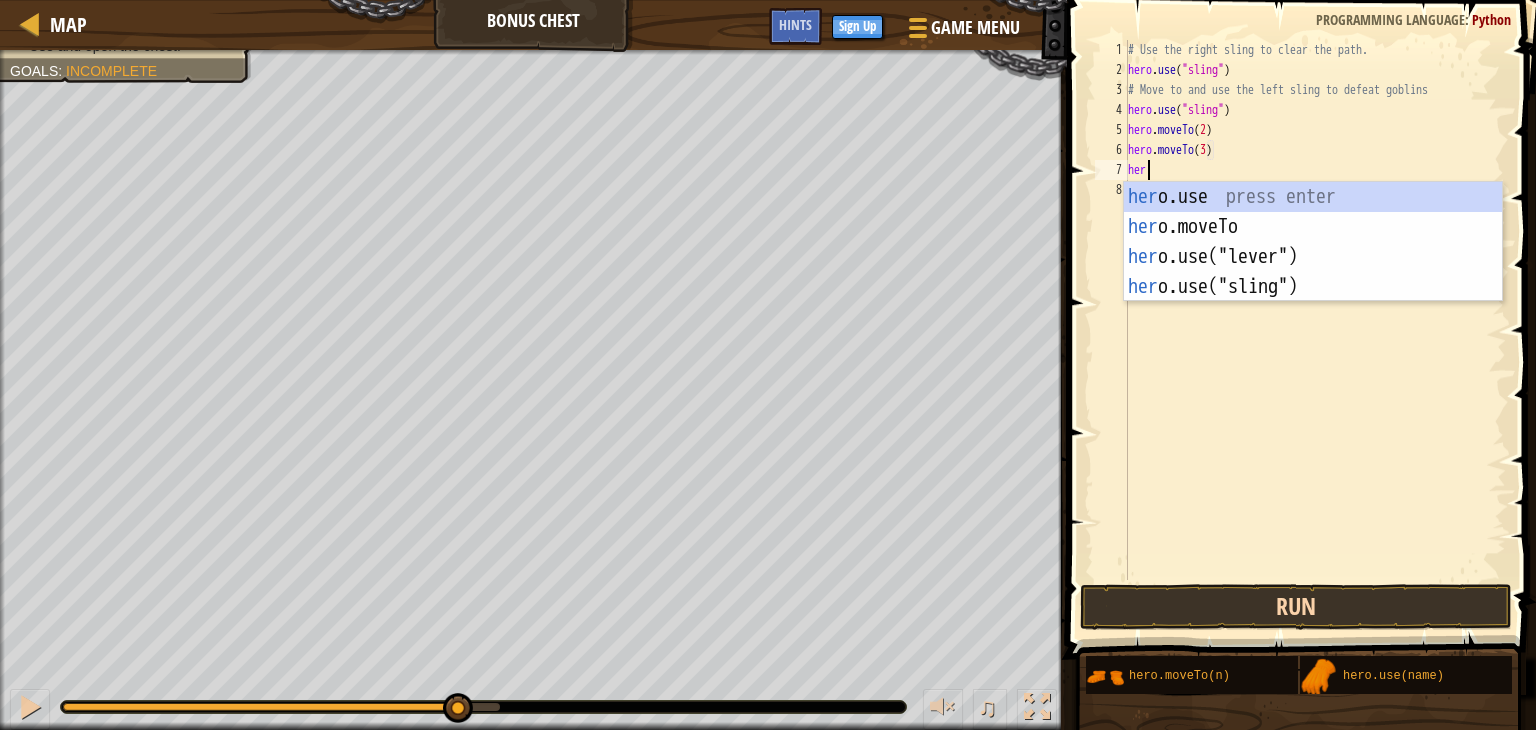 scroll, scrollTop: 9, scrollLeft: 0, axis: vertical 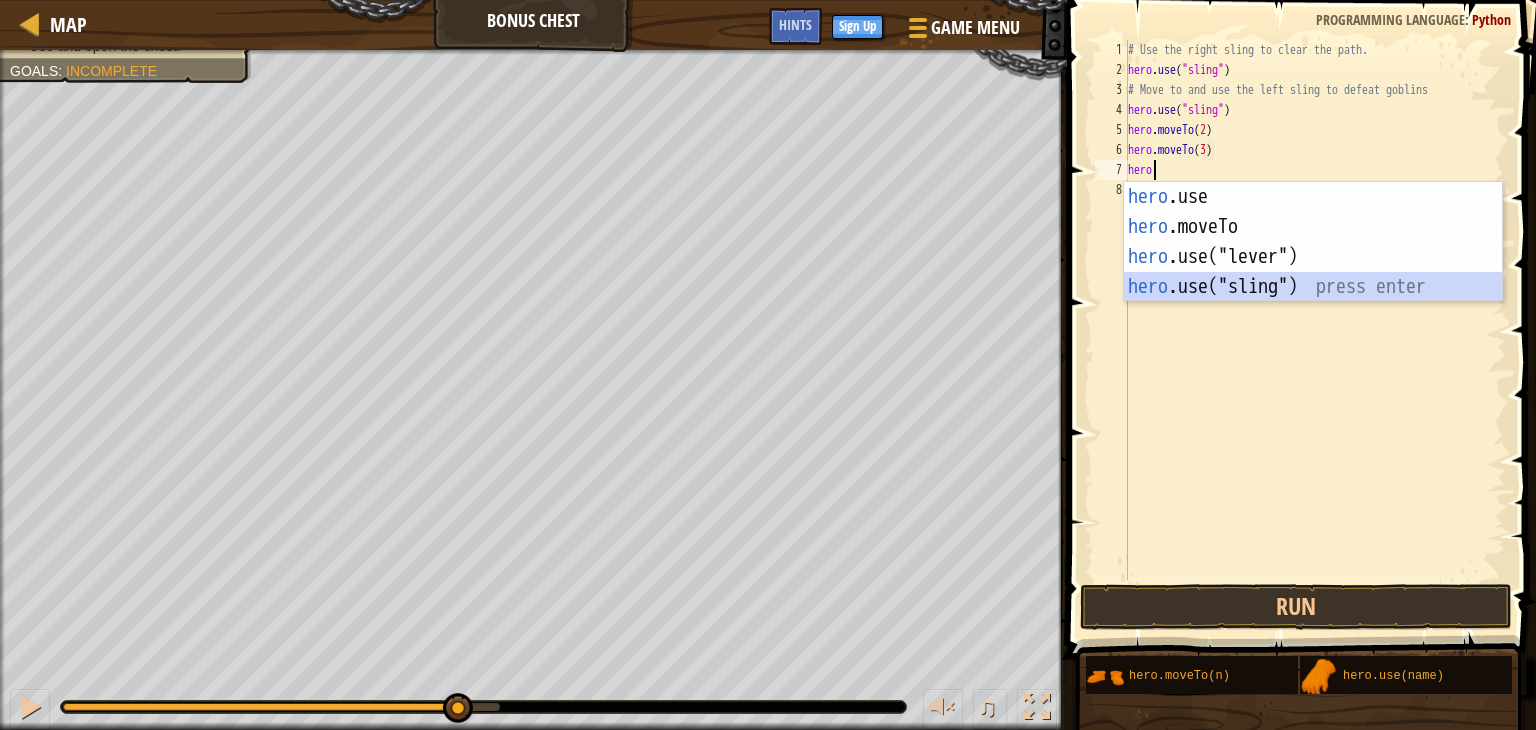 click on "hero .use press enter hero .moveTo press enter hero .use("lever") press enter hero .use("sling") press enter" at bounding box center (1313, 272) 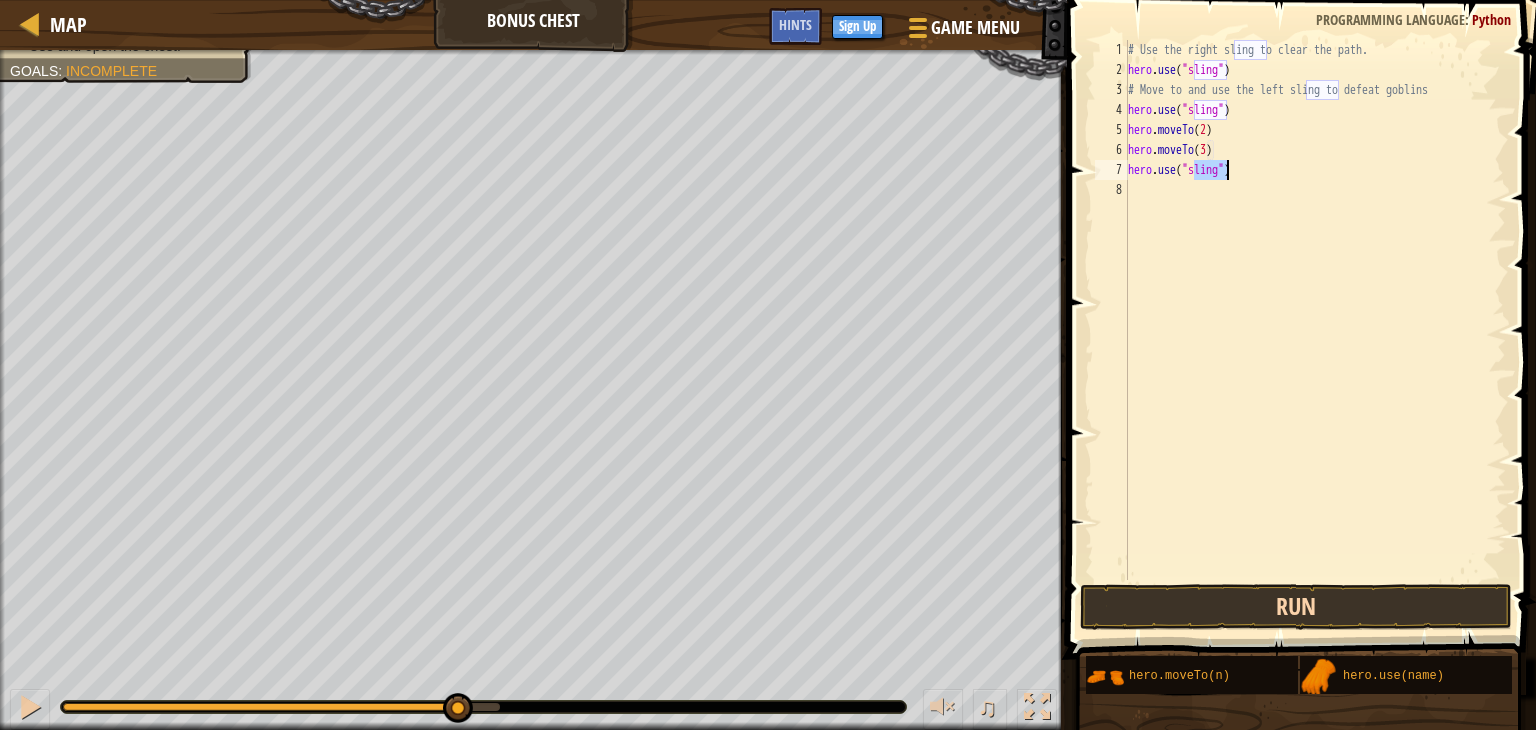 type on "hero.use("sling")" 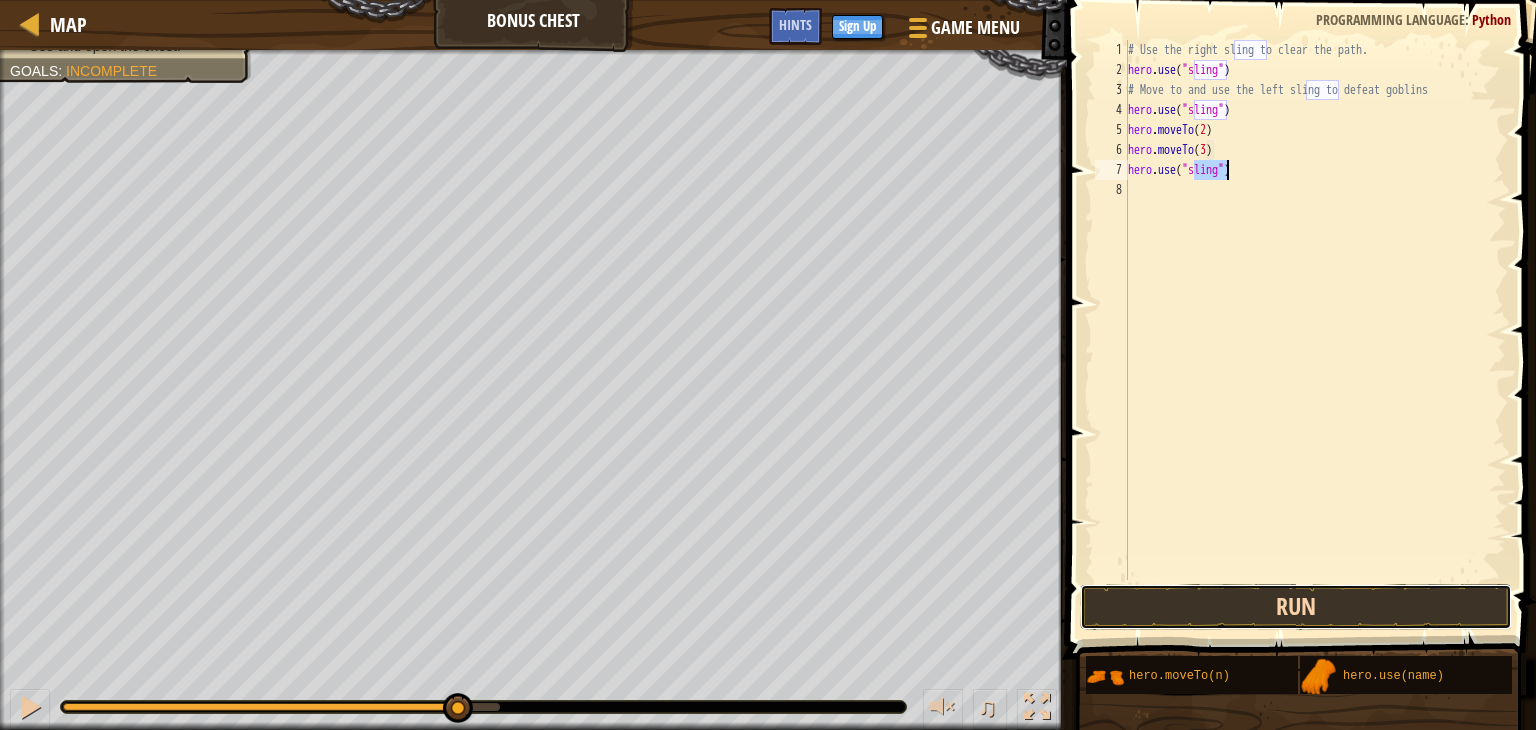 click on "Run" at bounding box center [1296, 607] 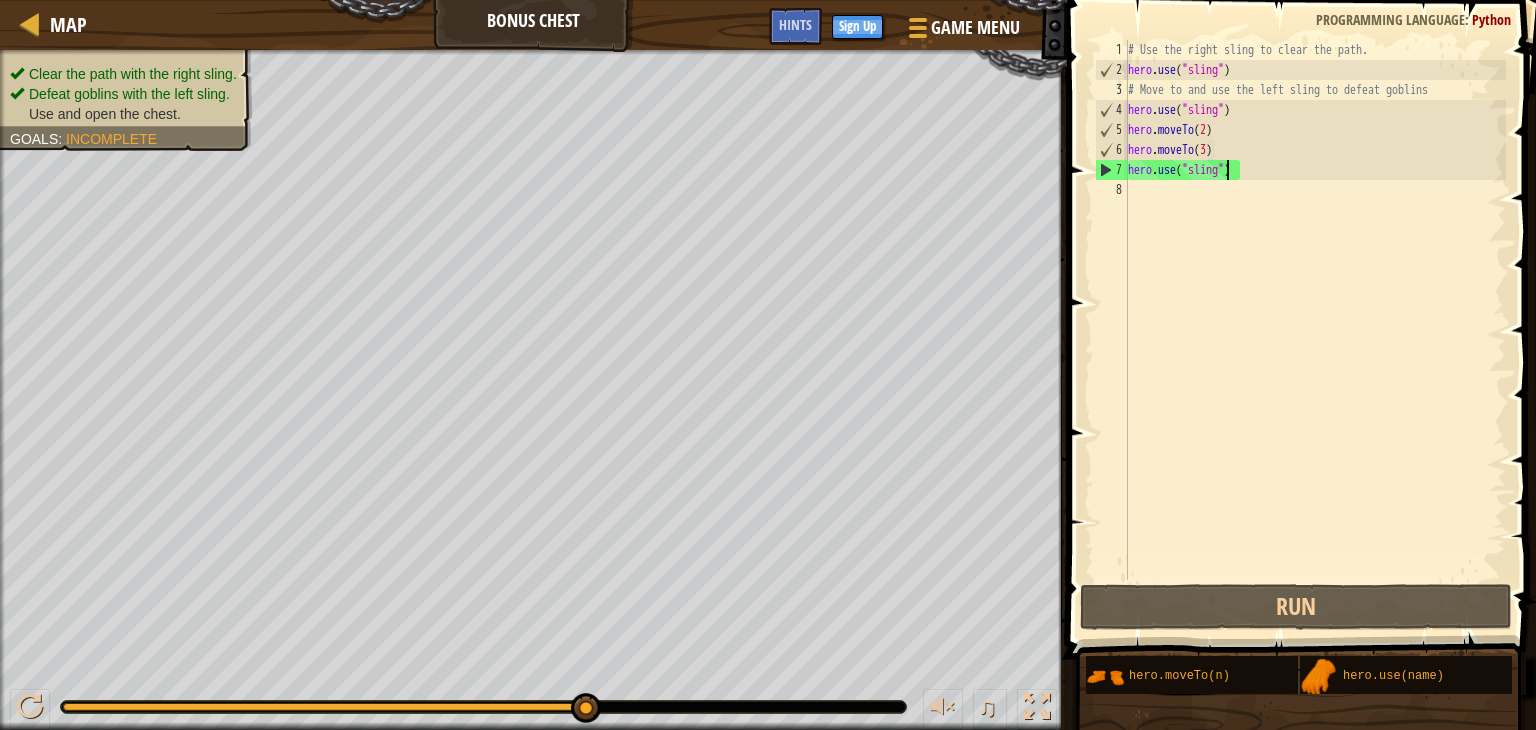 scroll, scrollTop: 9, scrollLeft: 0, axis: vertical 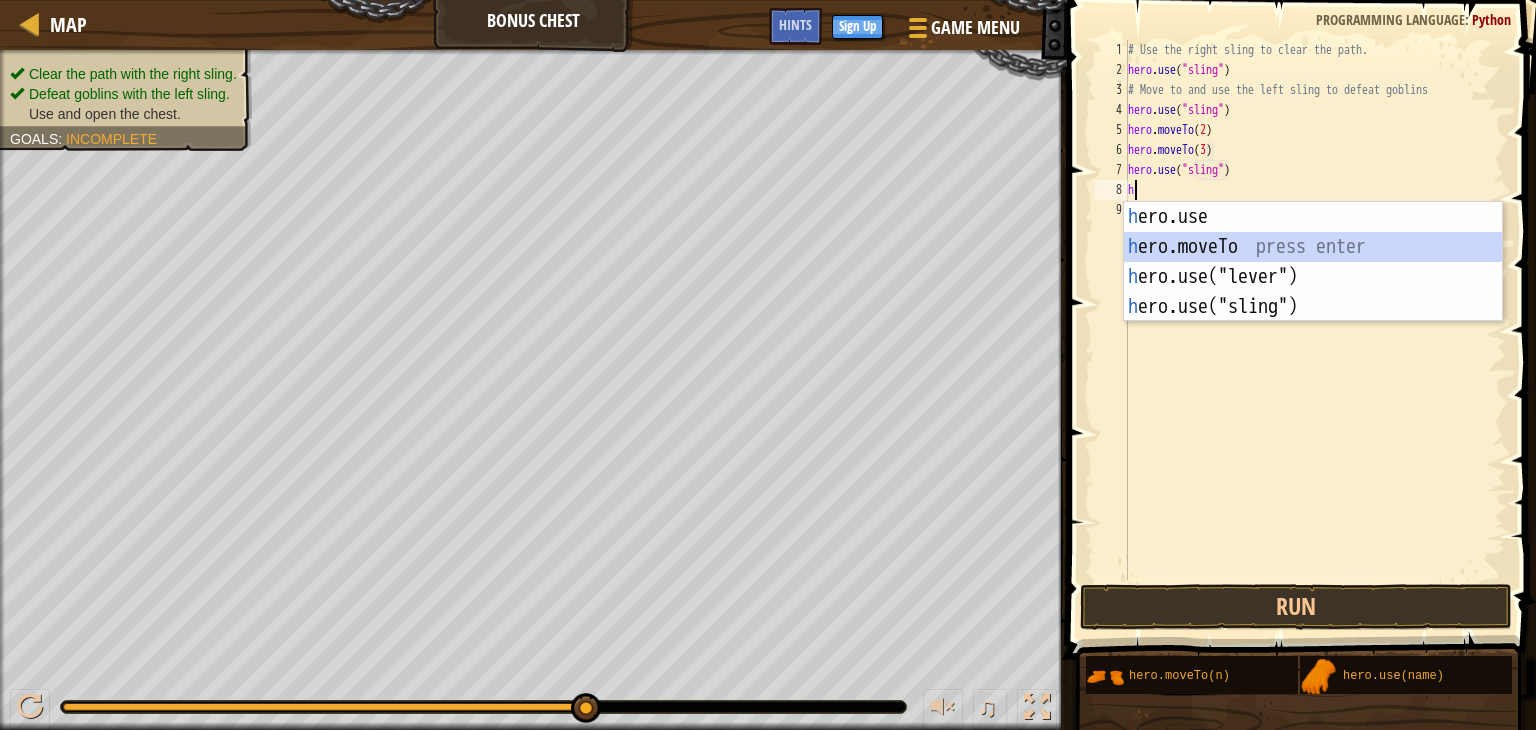 click on "h ero.use press enter h ero.moveTo press enter h ero.use("lever") press enter h ero.use("sling") press enter" at bounding box center (1313, 292) 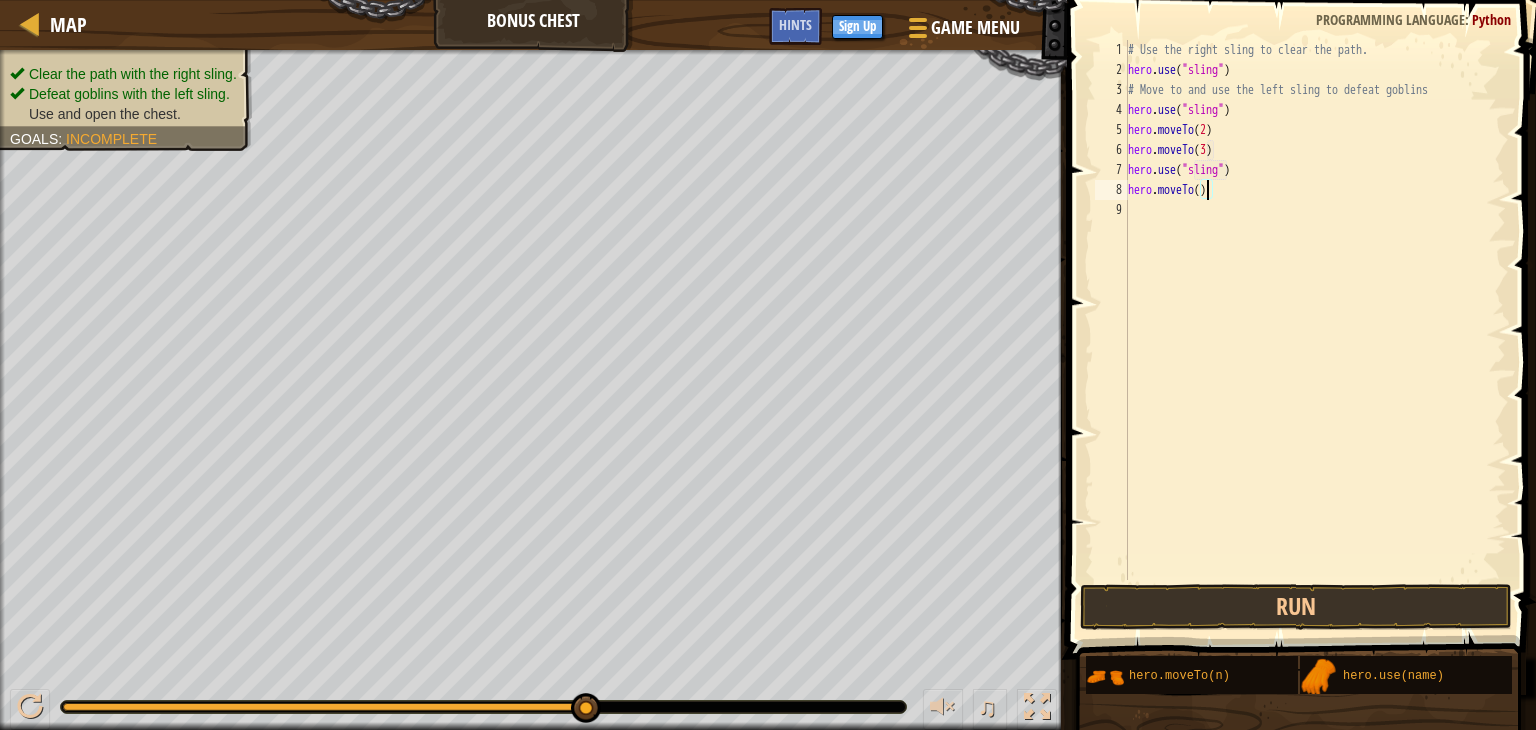 scroll, scrollTop: 9, scrollLeft: 6, axis: both 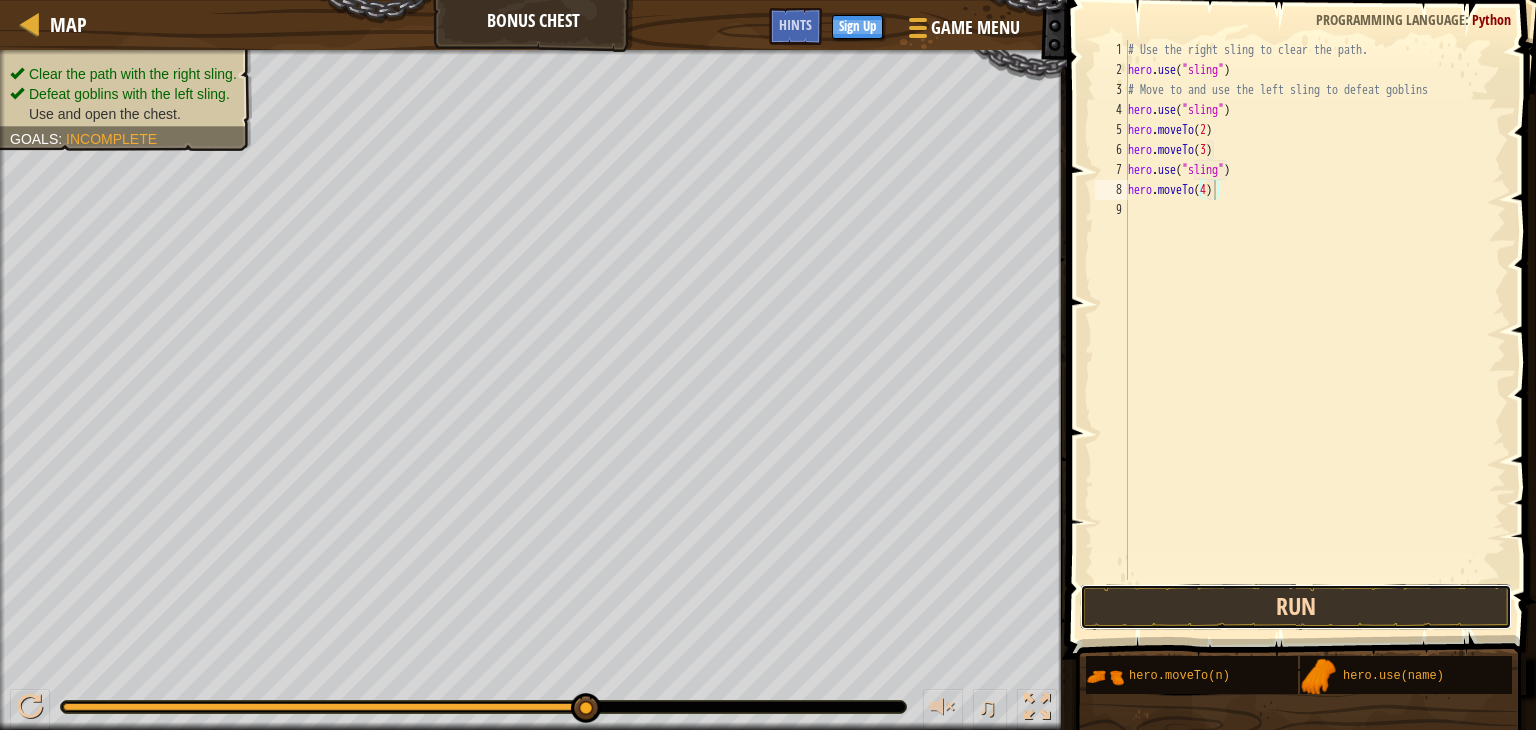 click on "Run" at bounding box center (1296, 607) 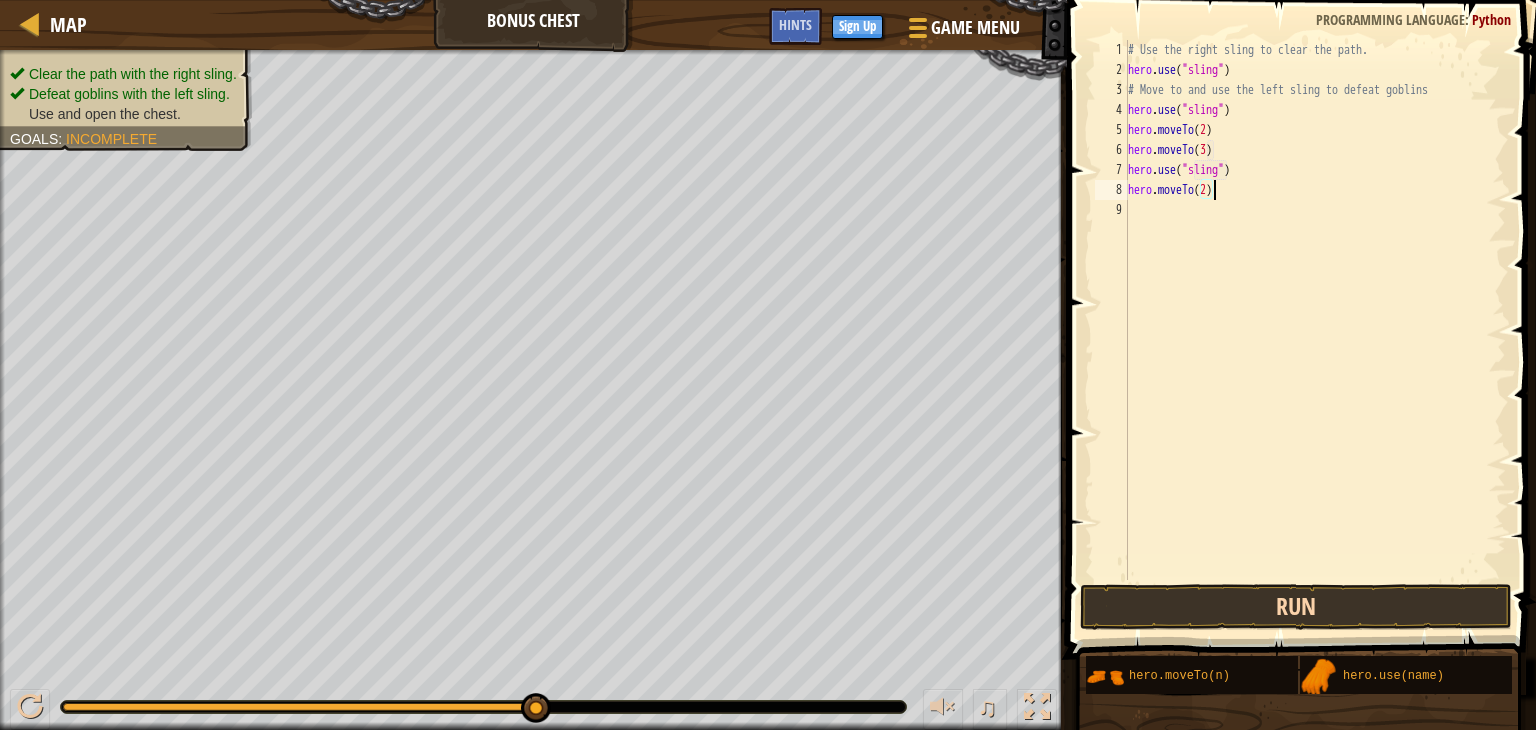 scroll, scrollTop: 9, scrollLeft: 6, axis: both 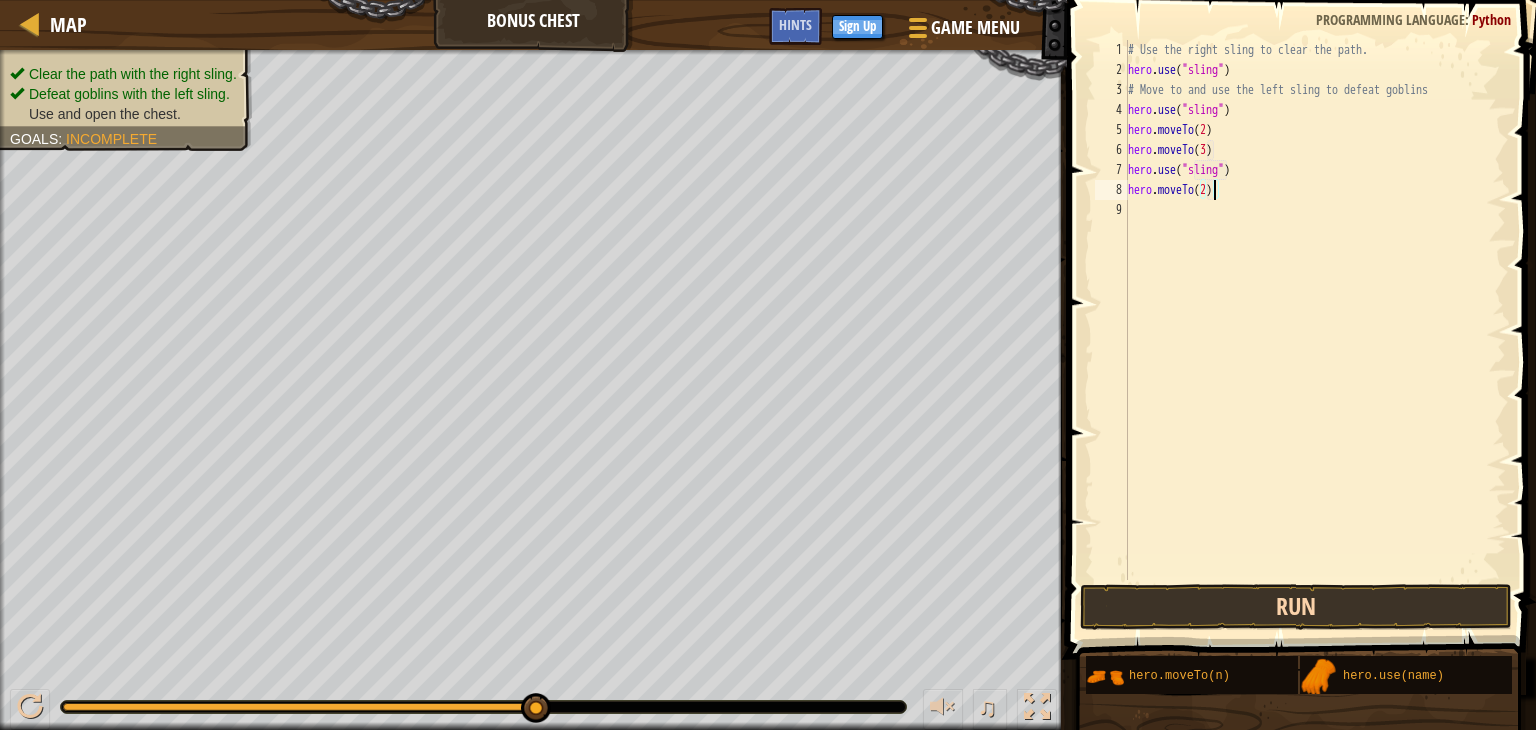 type on "hero.moveTo(2)" 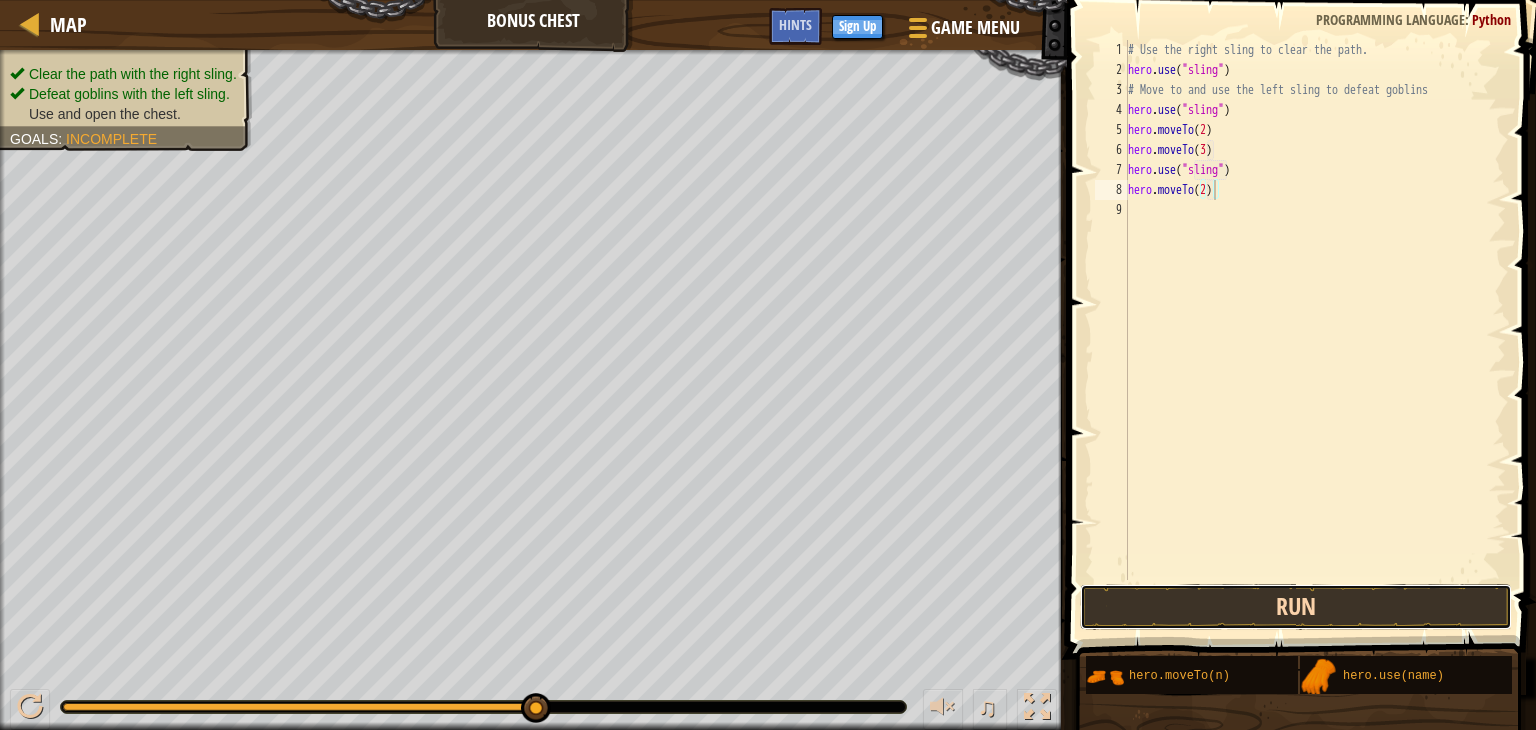 click on "Run" at bounding box center [1296, 607] 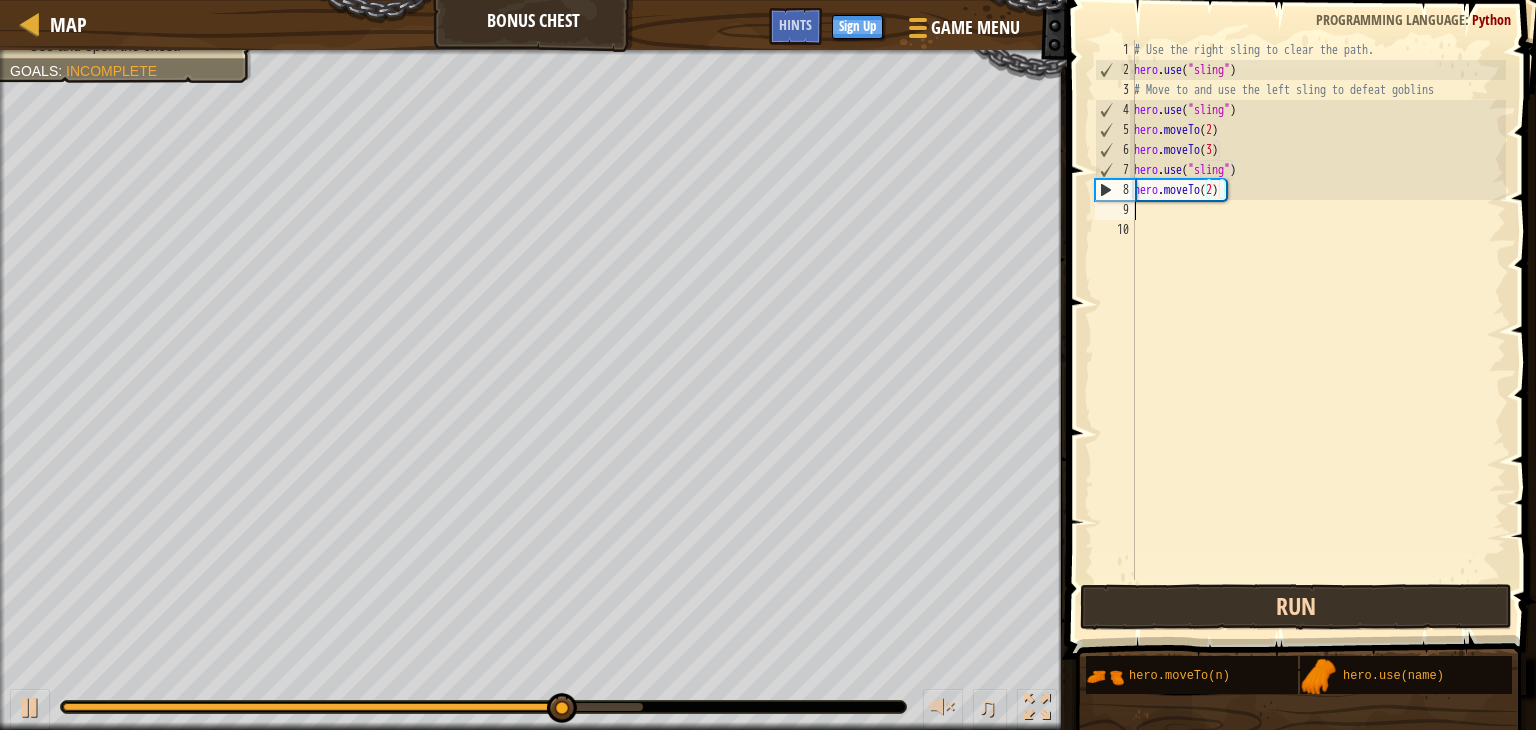 scroll, scrollTop: 9, scrollLeft: 0, axis: vertical 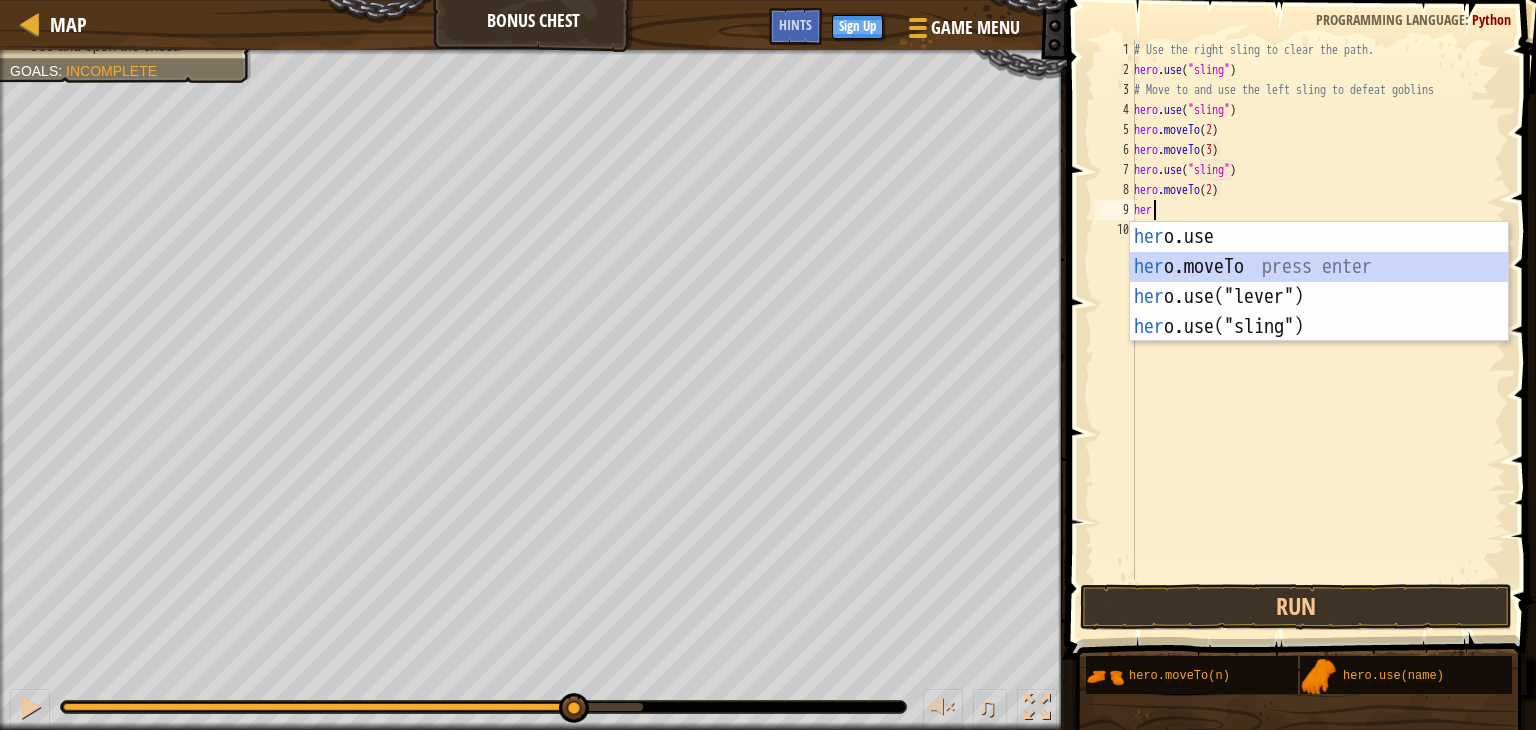 click on "her o.use press enter her o.moveTo press enter her o.use("lever") press enter her o.use("sling") press enter" at bounding box center [1319, 312] 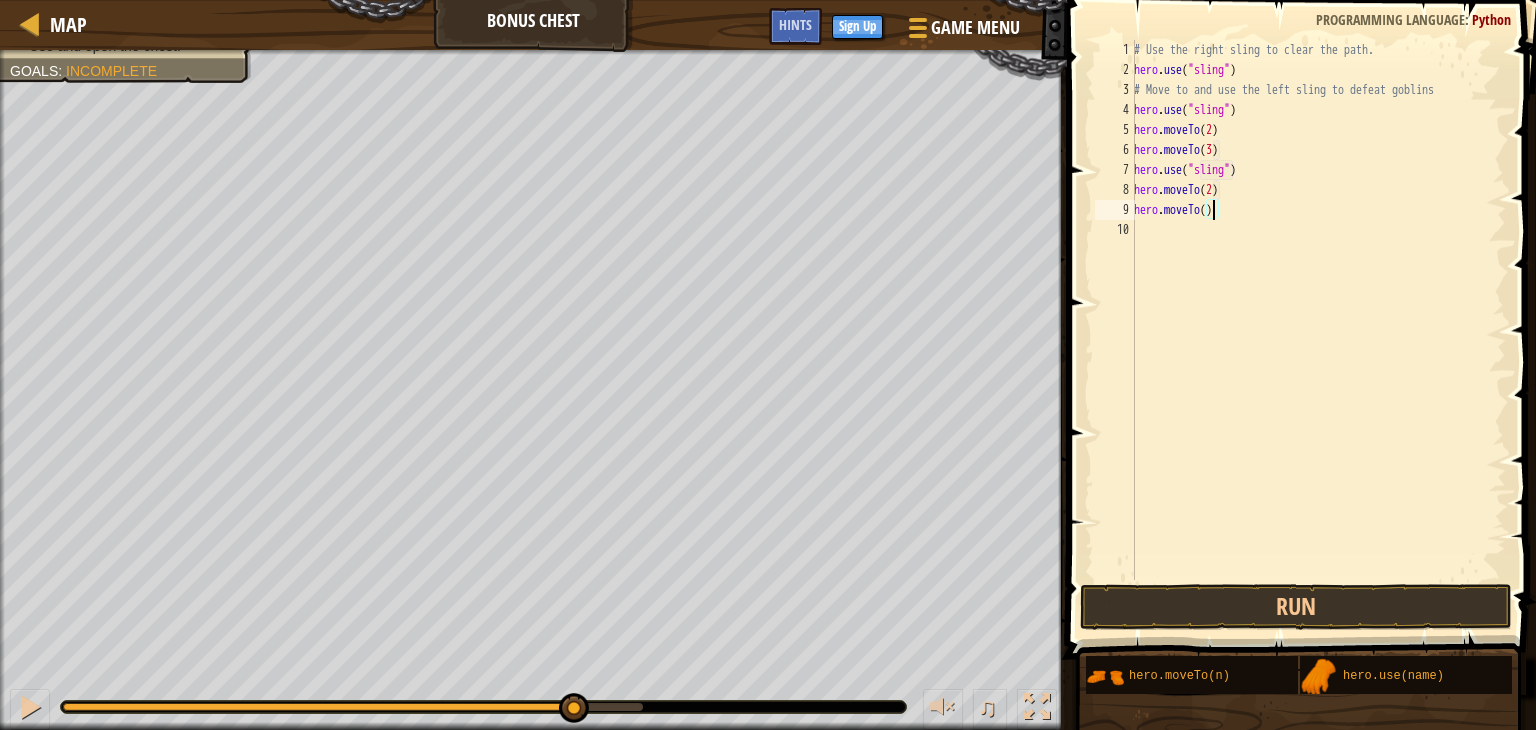 scroll, scrollTop: 9, scrollLeft: 6, axis: both 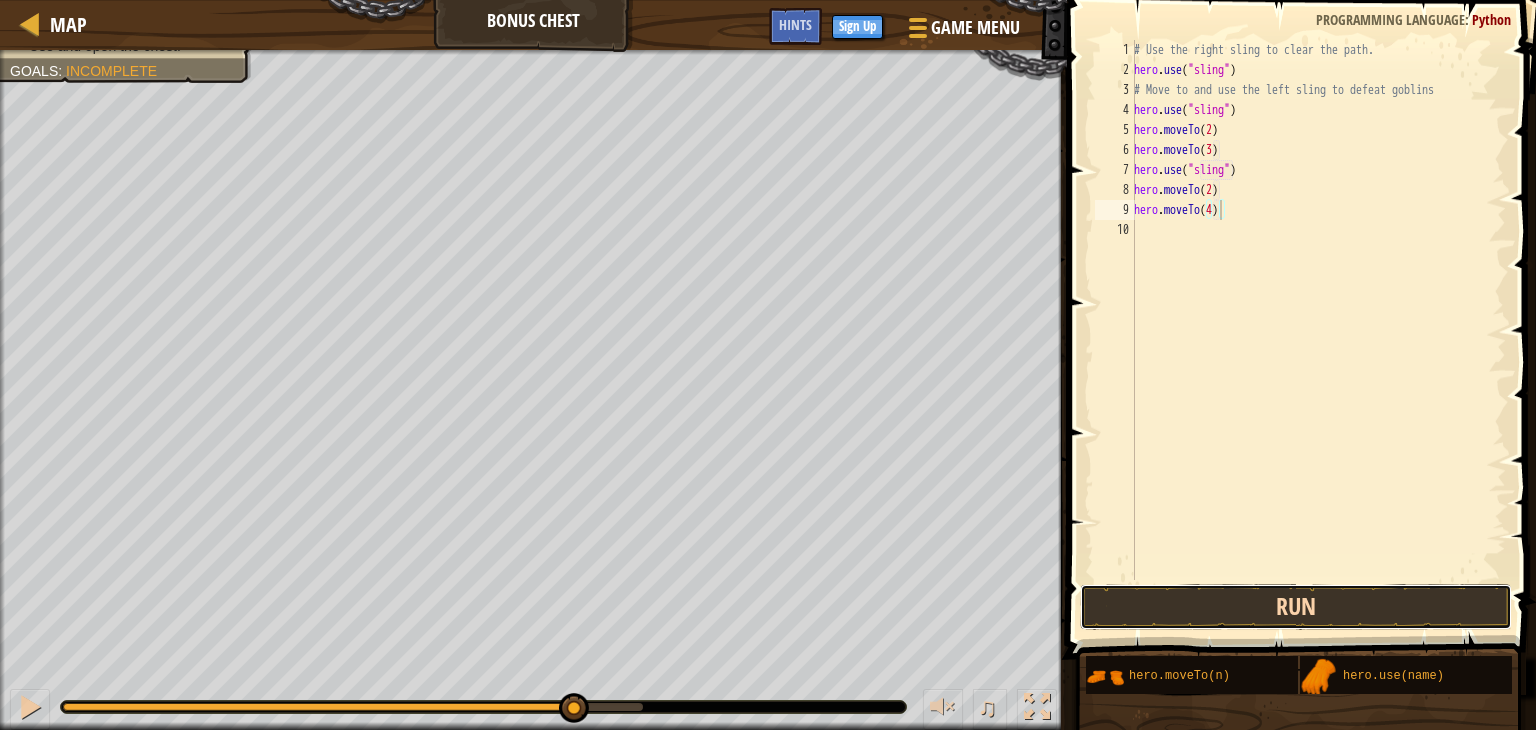 click on "Run" at bounding box center [1296, 607] 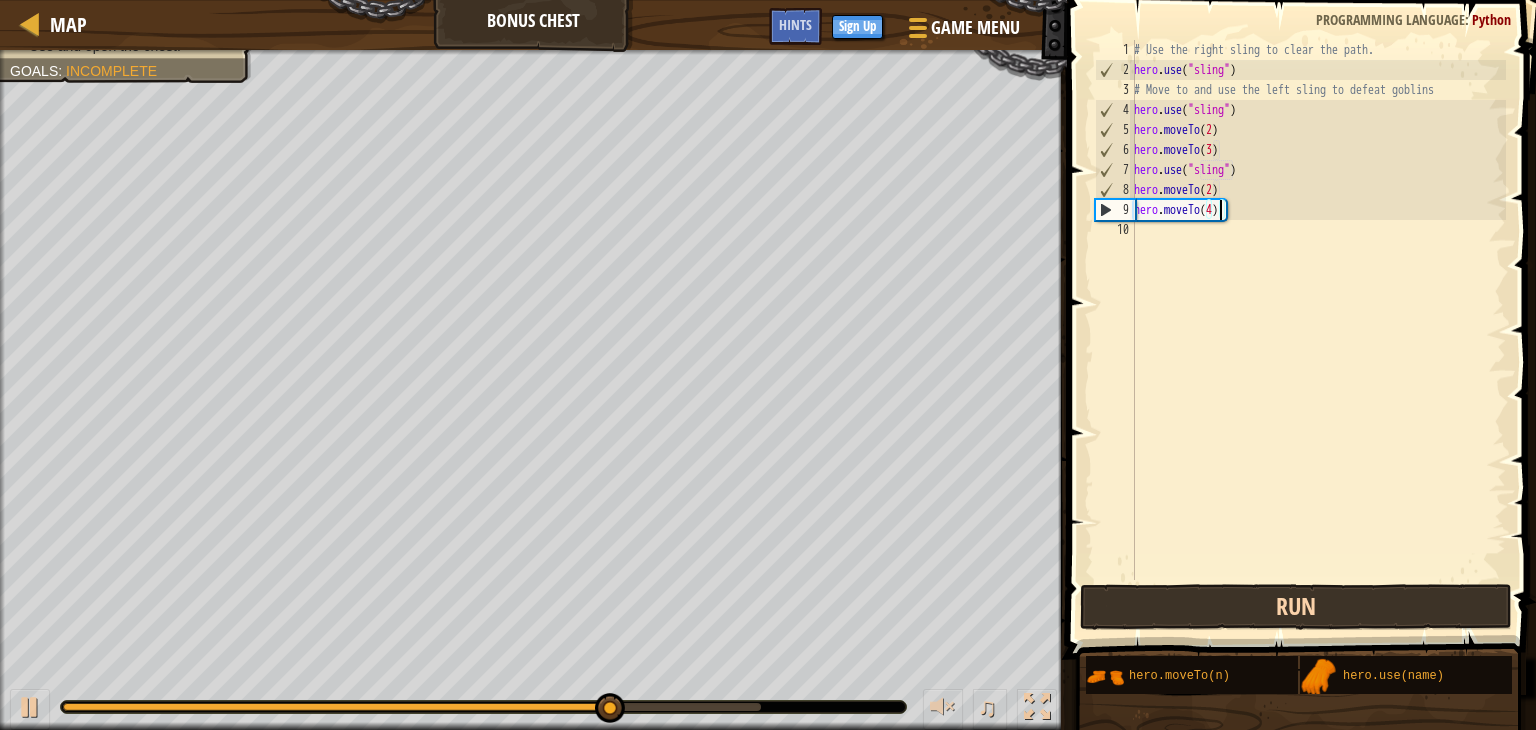 scroll, scrollTop: 9, scrollLeft: 5, axis: both 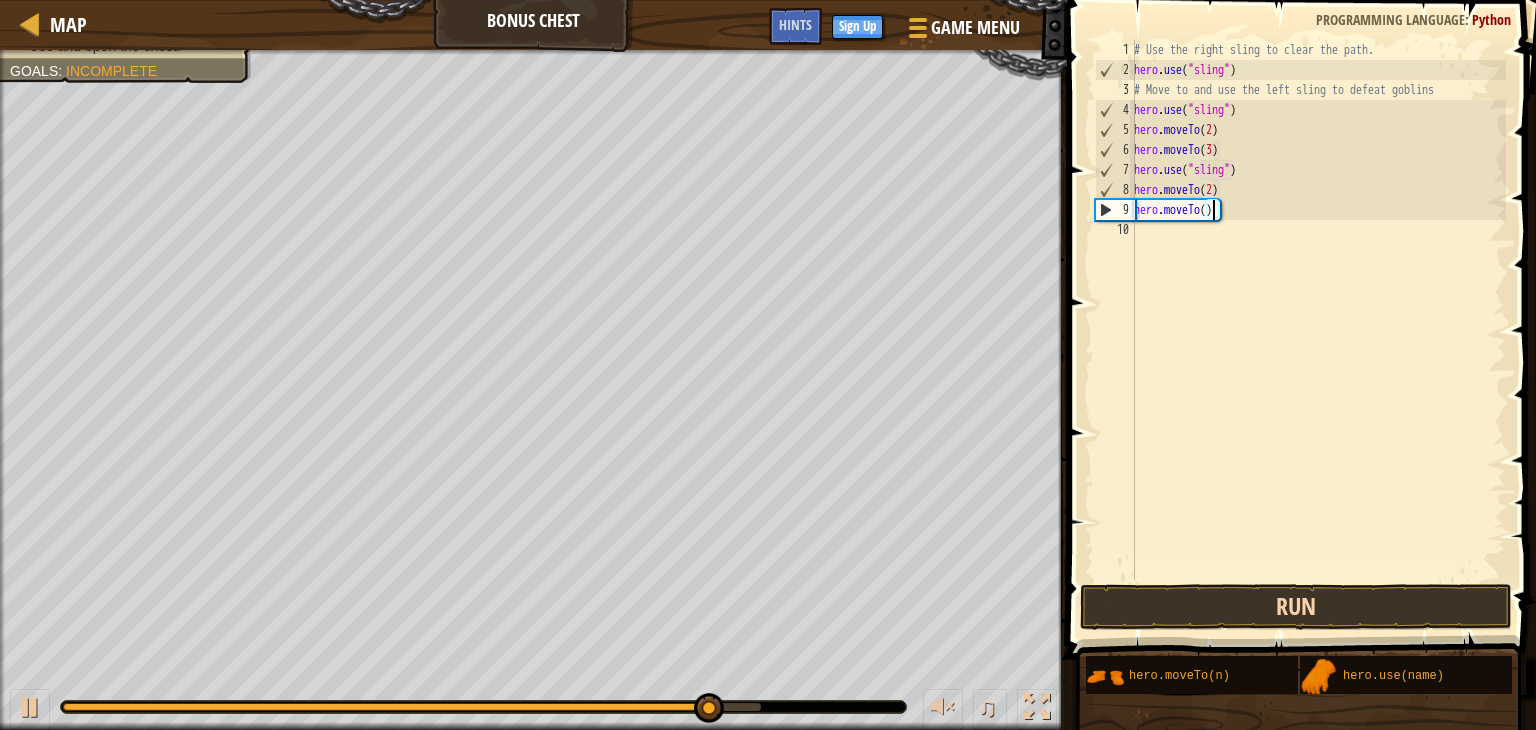 type on "hero.moveTo(4)" 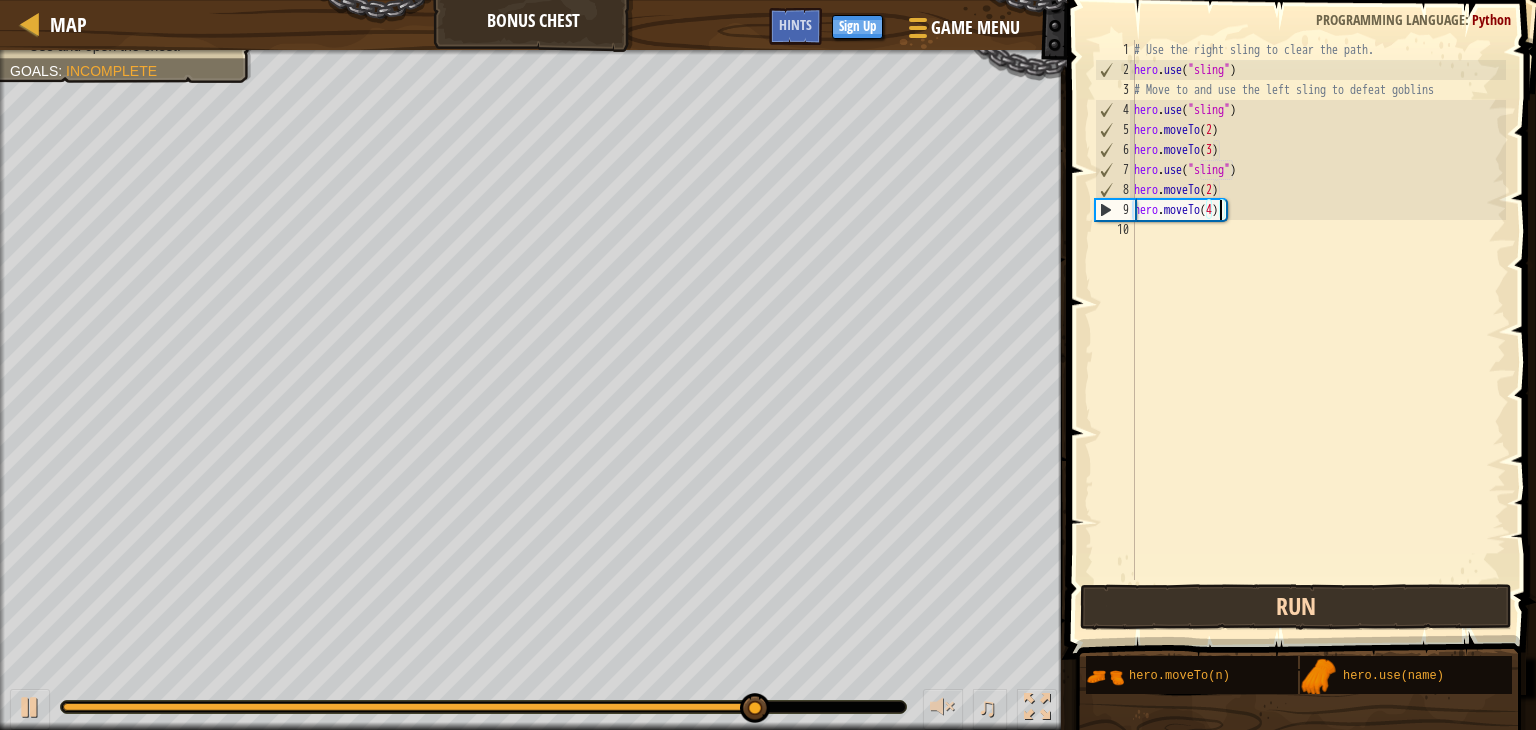 scroll, scrollTop: 9, scrollLeft: 0, axis: vertical 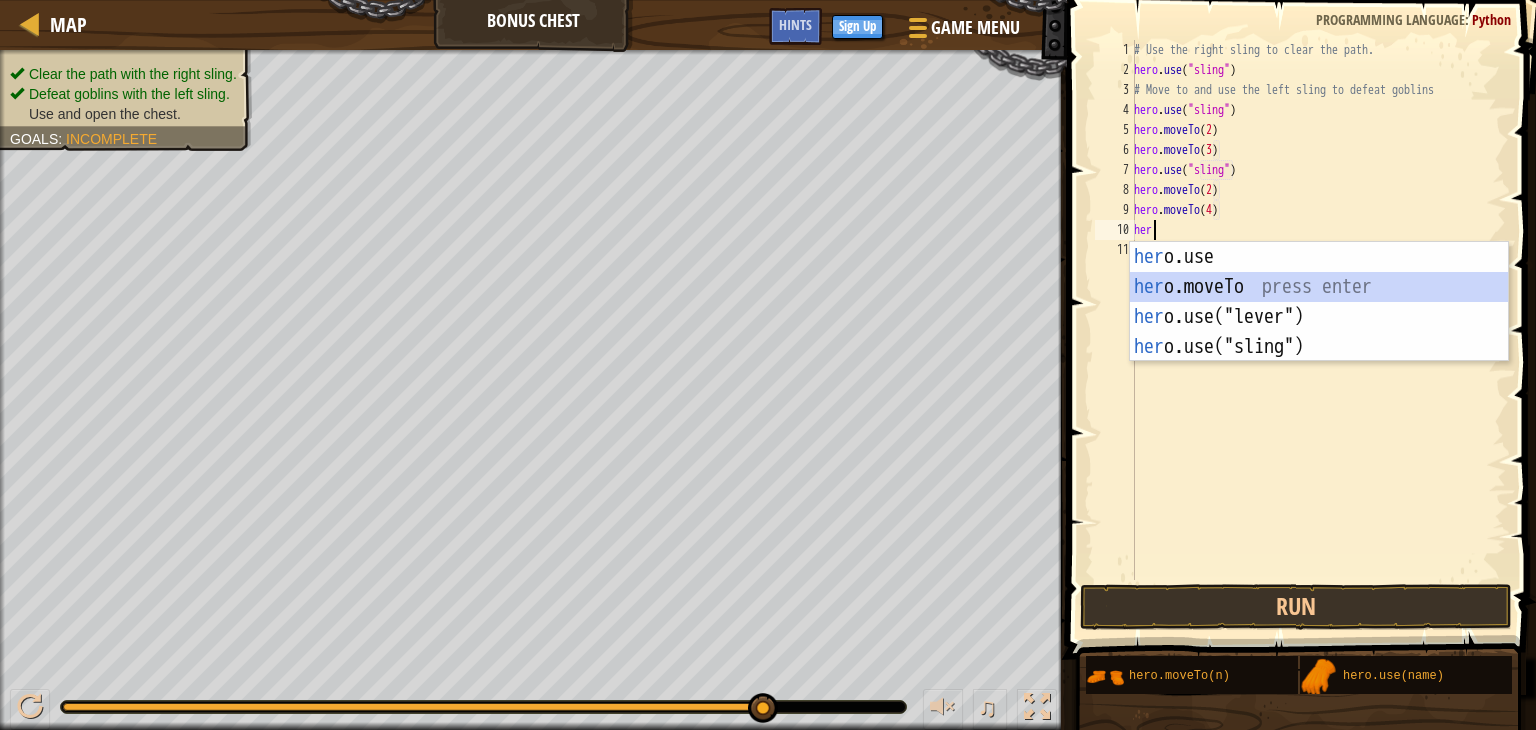 click on "her o.use press enter her o.moveTo press enter her o.use("lever") press enter her o.use("sling") press enter" at bounding box center [1319, 332] 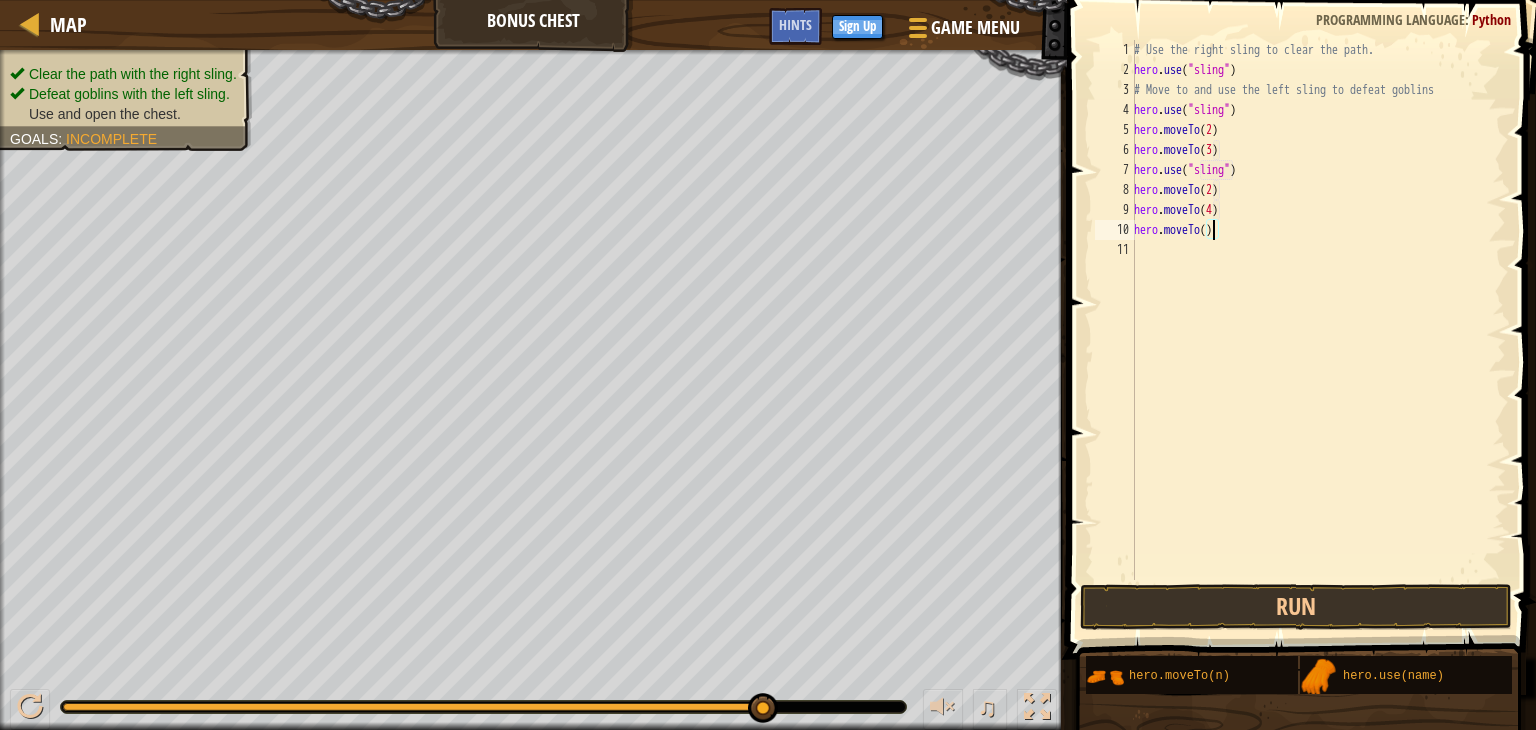 type on "hero.moveTo(5)" 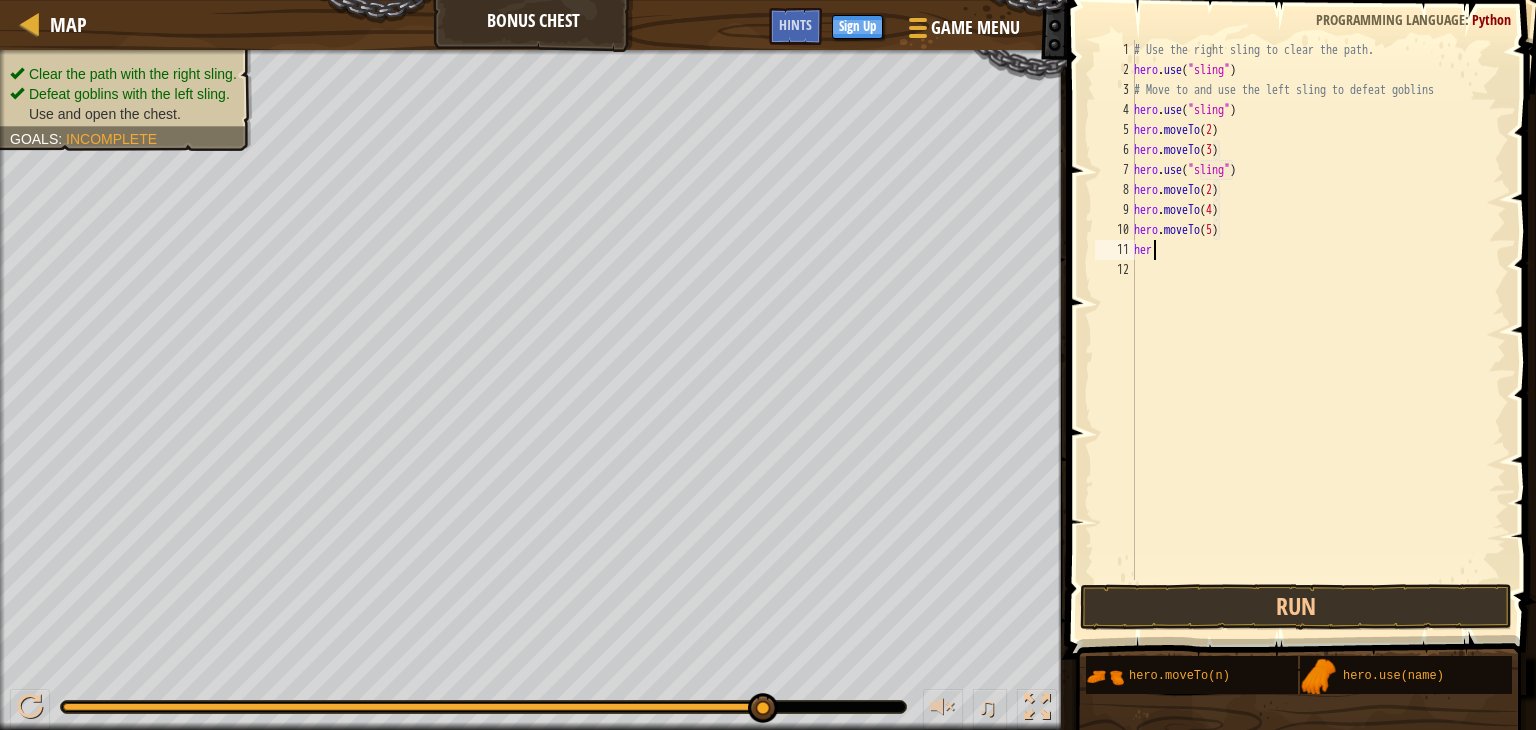 scroll, scrollTop: 9, scrollLeft: 0, axis: vertical 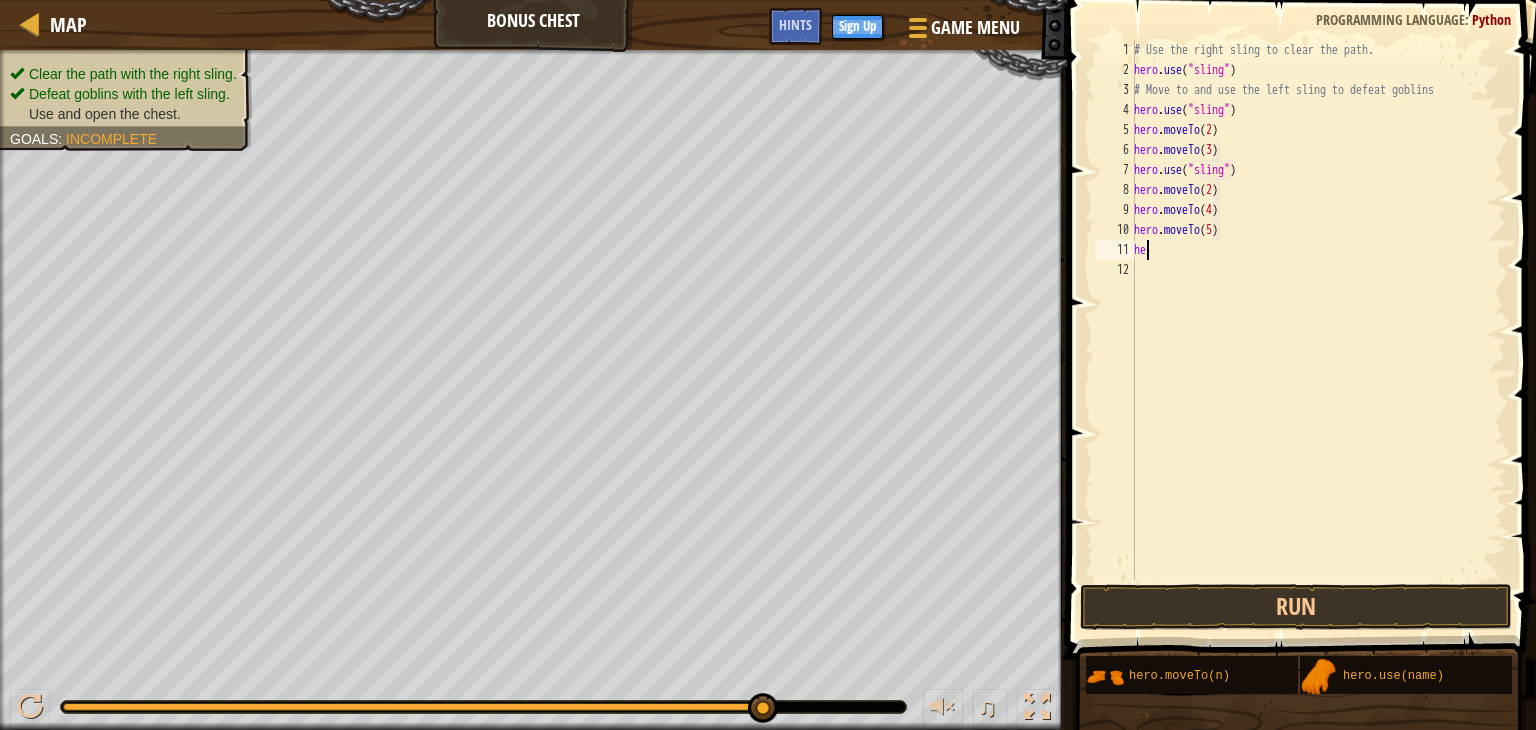type on "h" 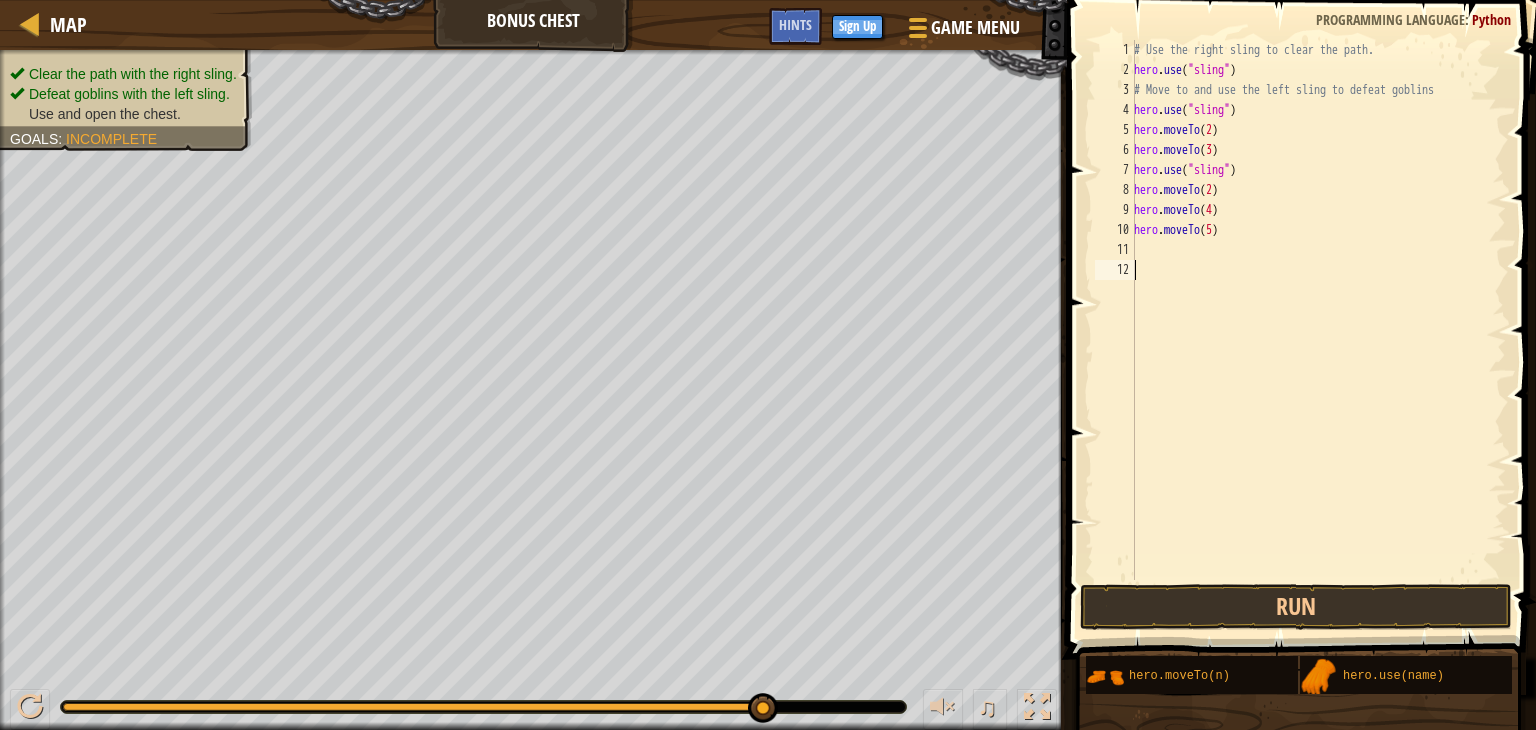 click on "# Use the right sling to clear the path. hero . use ( "sling" ) # Move to and use the left sling to defeat goblins hero . use ( "sling" ) hero . moveTo ( 2 ) hero . moveTo ( 3 ) hero . use ( "sling" ) hero . moveTo ( 2 ) hero . moveTo ( 4 ) hero . moveTo ( 5 )" at bounding box center [1318, 330] 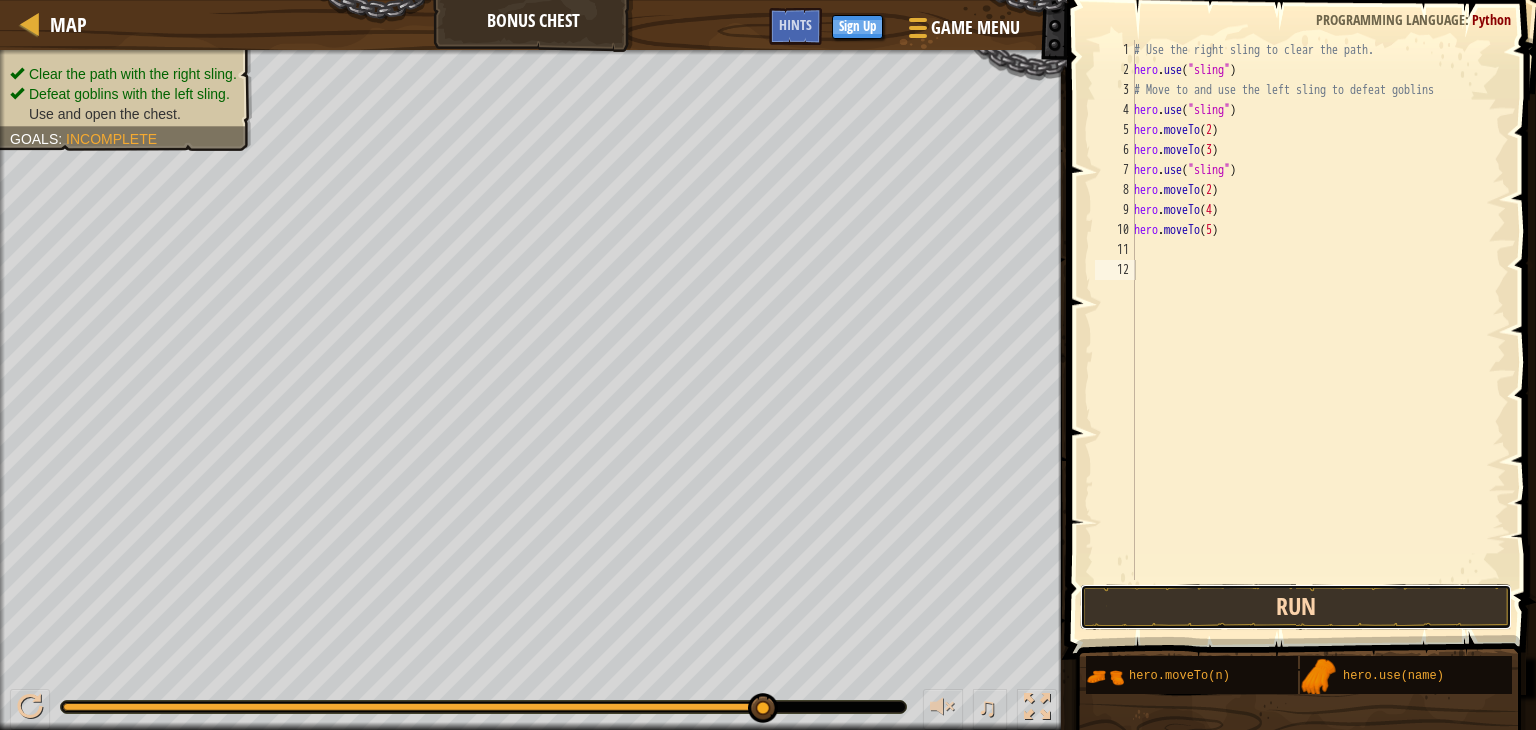 click on "Run" at bounding box center [1296, 607] 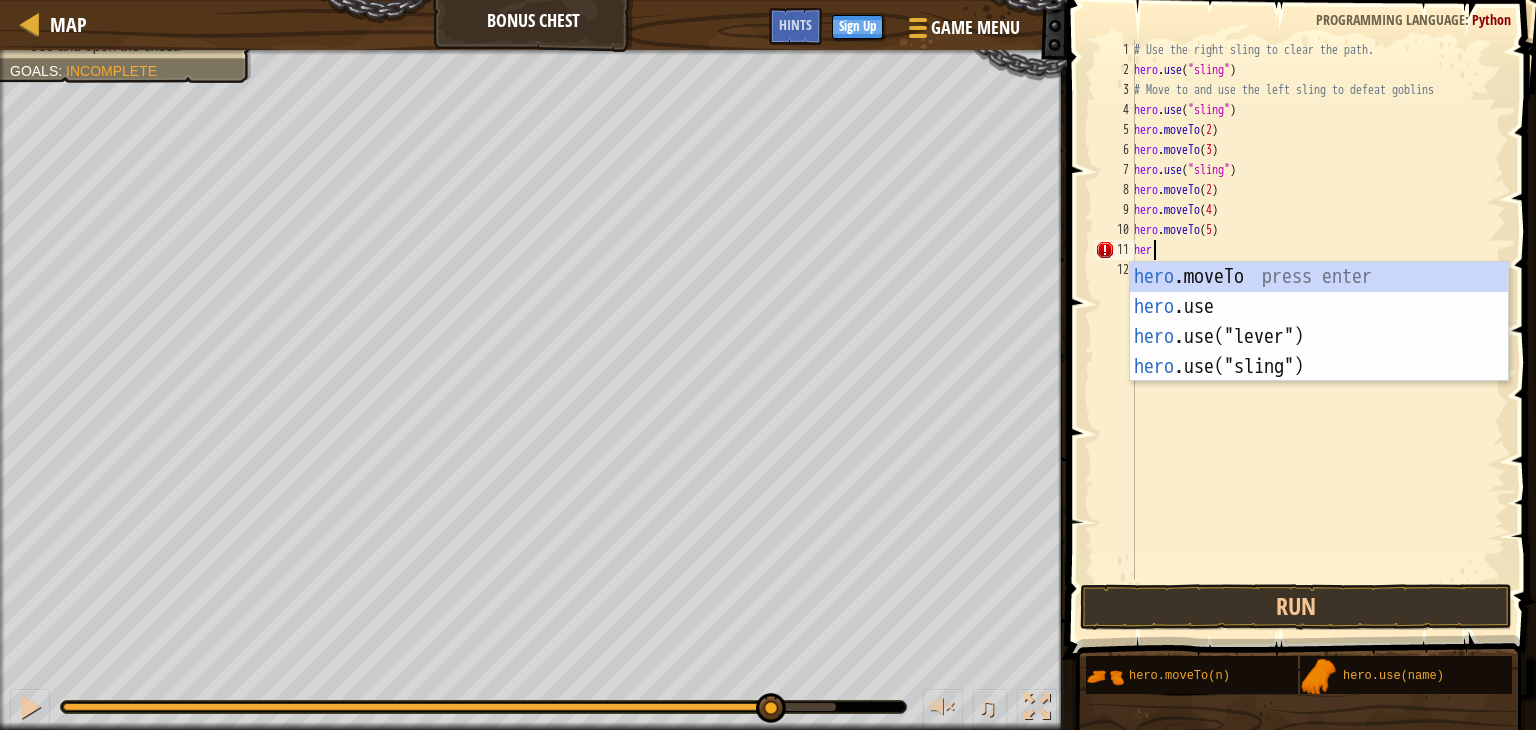 scroll, scrollTop: 9, scrollLeft: 0, axis: vertical 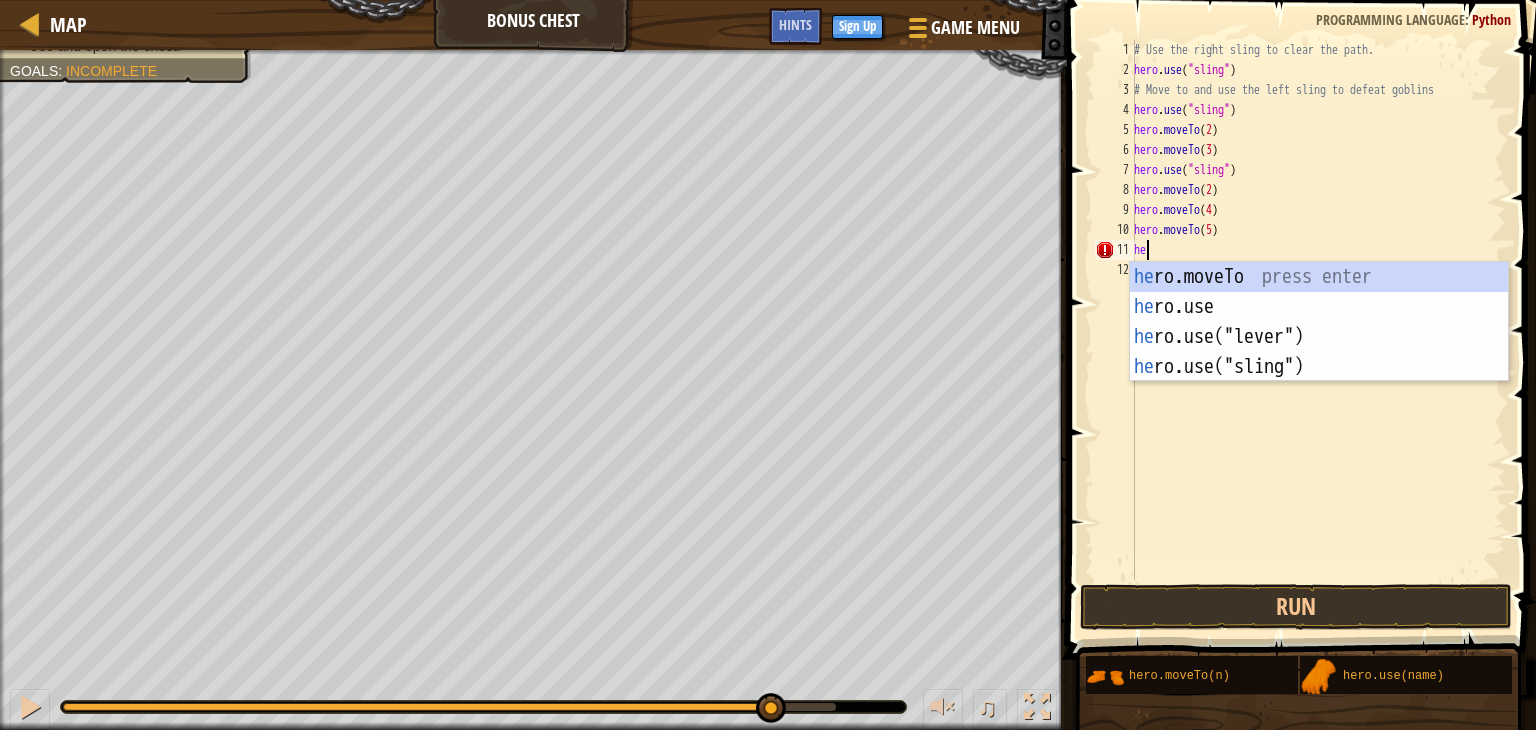 type on "h" 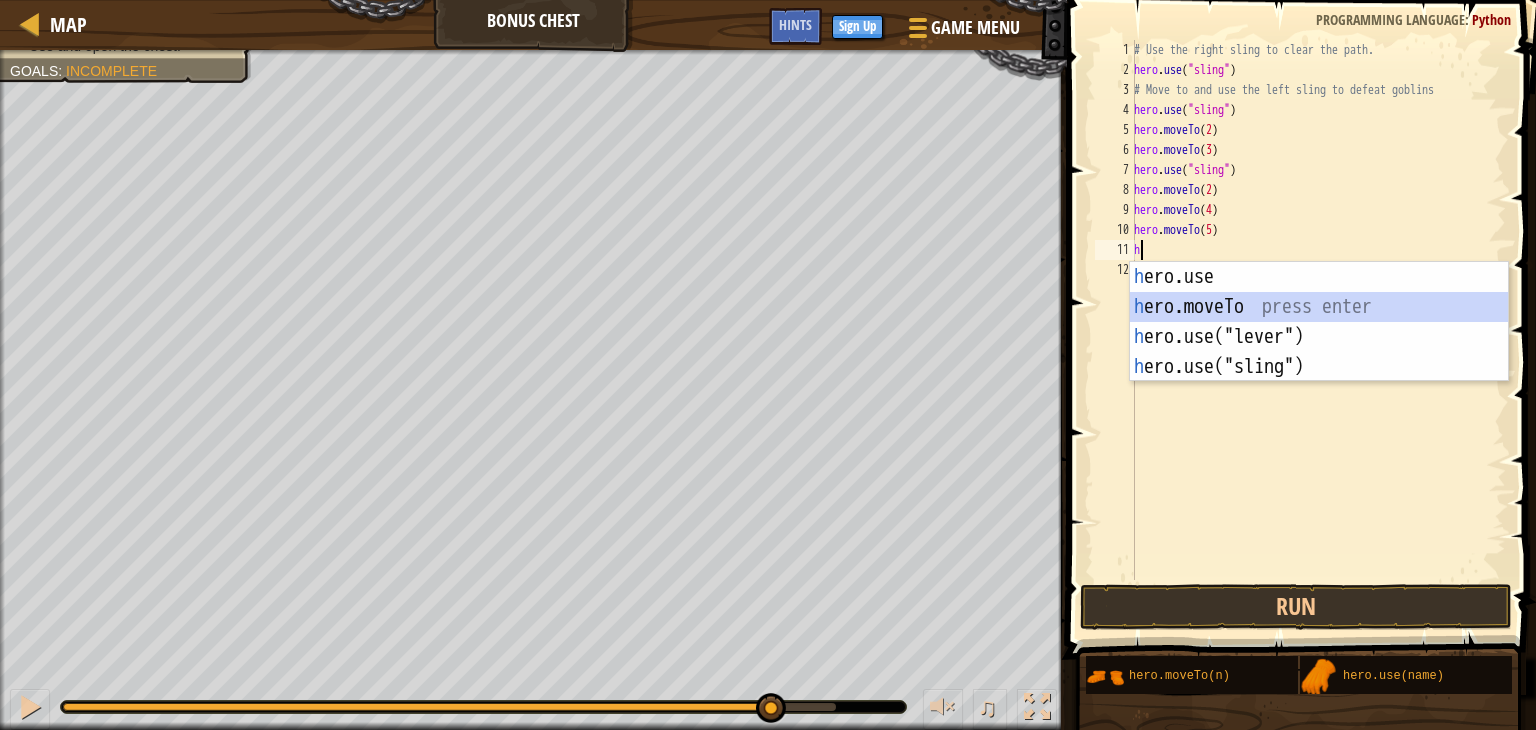 click on "h ero.use press enter h ero.moveTo press enter h ero.use("lever") press enter h ero.use("sling") press enter" at bounding box center [1319, 352] 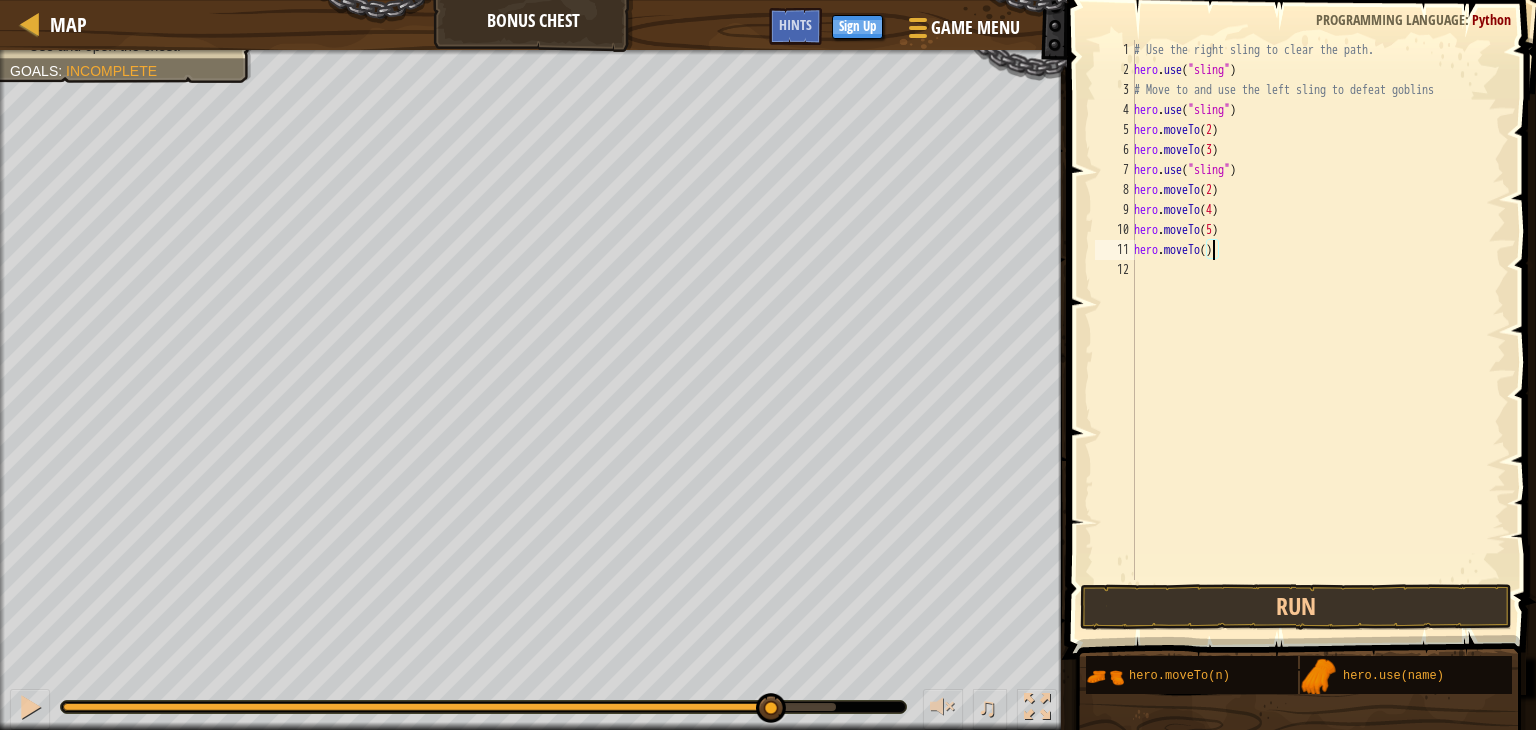 scroll, scrollTop: 9, scrollLeft: 6, axis: both 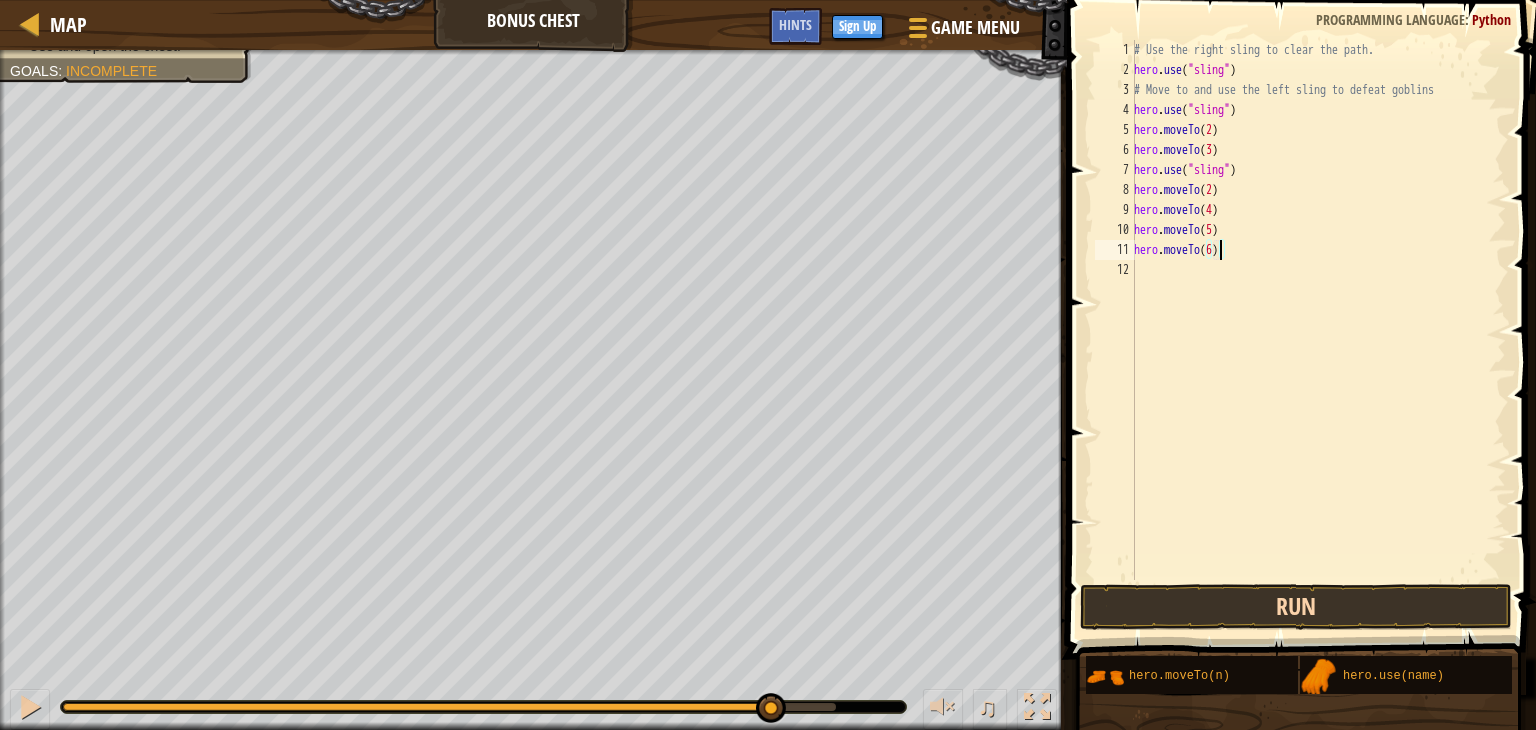 type on "hero.moveTo(6)" 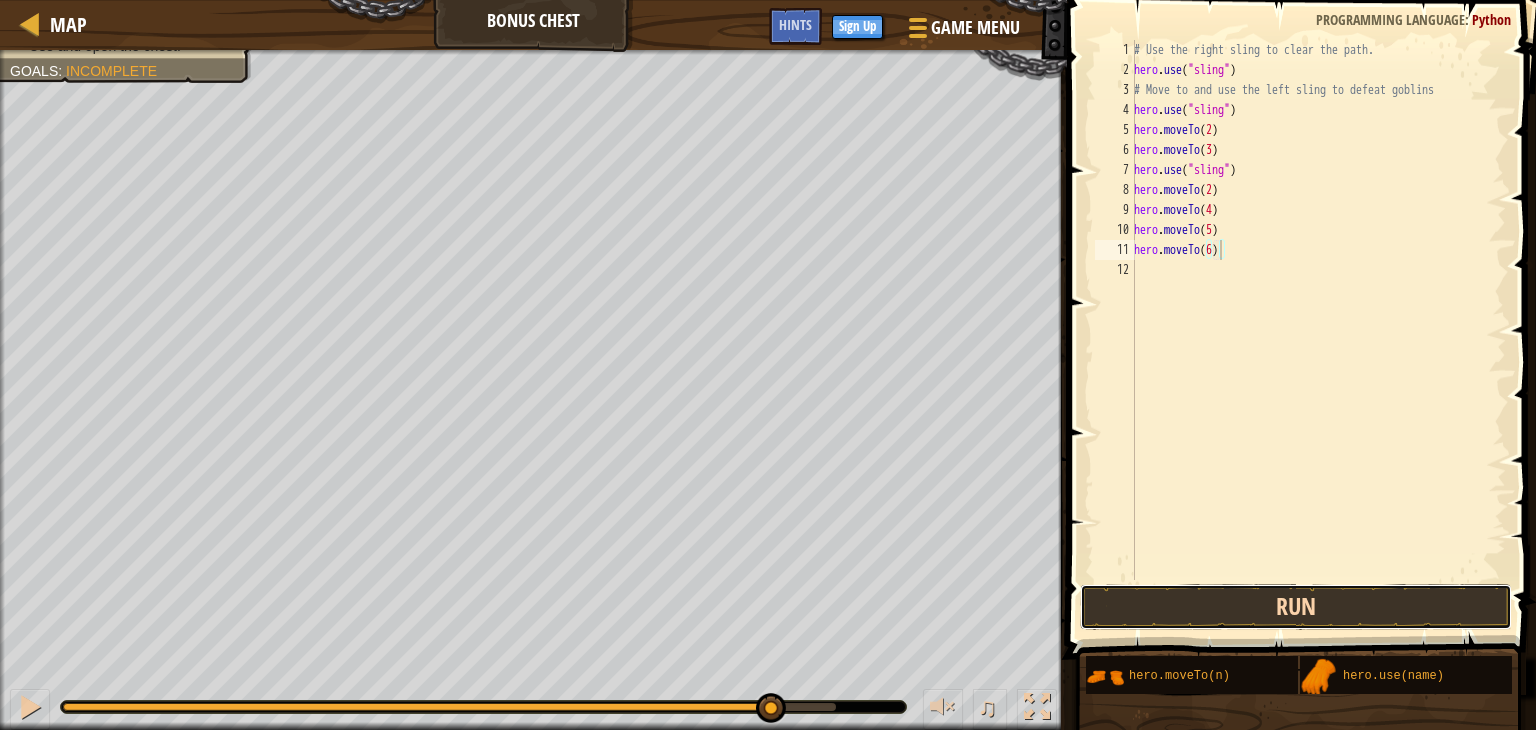 click on "Run" at bounding box center (1296, 607) 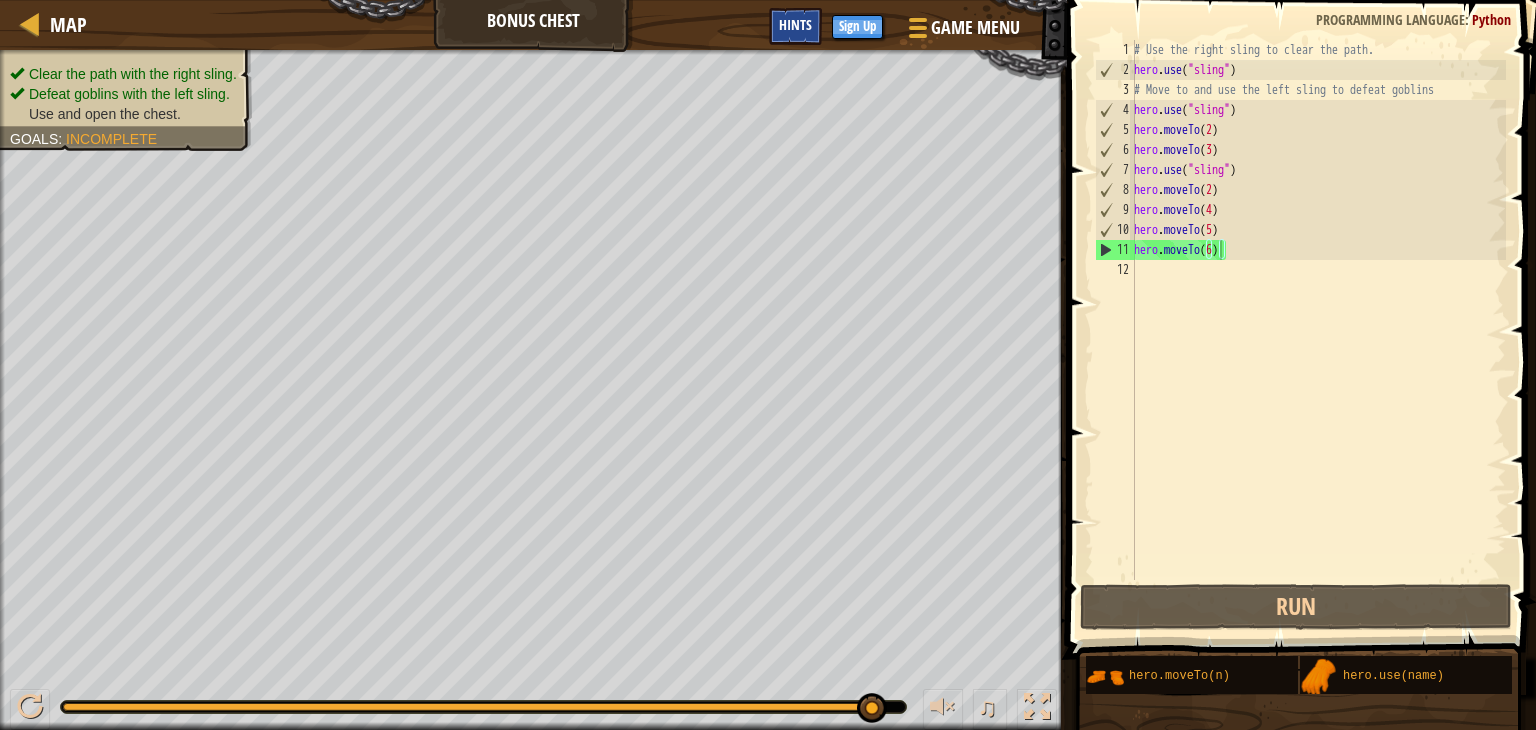 click on "Hints" at bounding box center (795, 24) 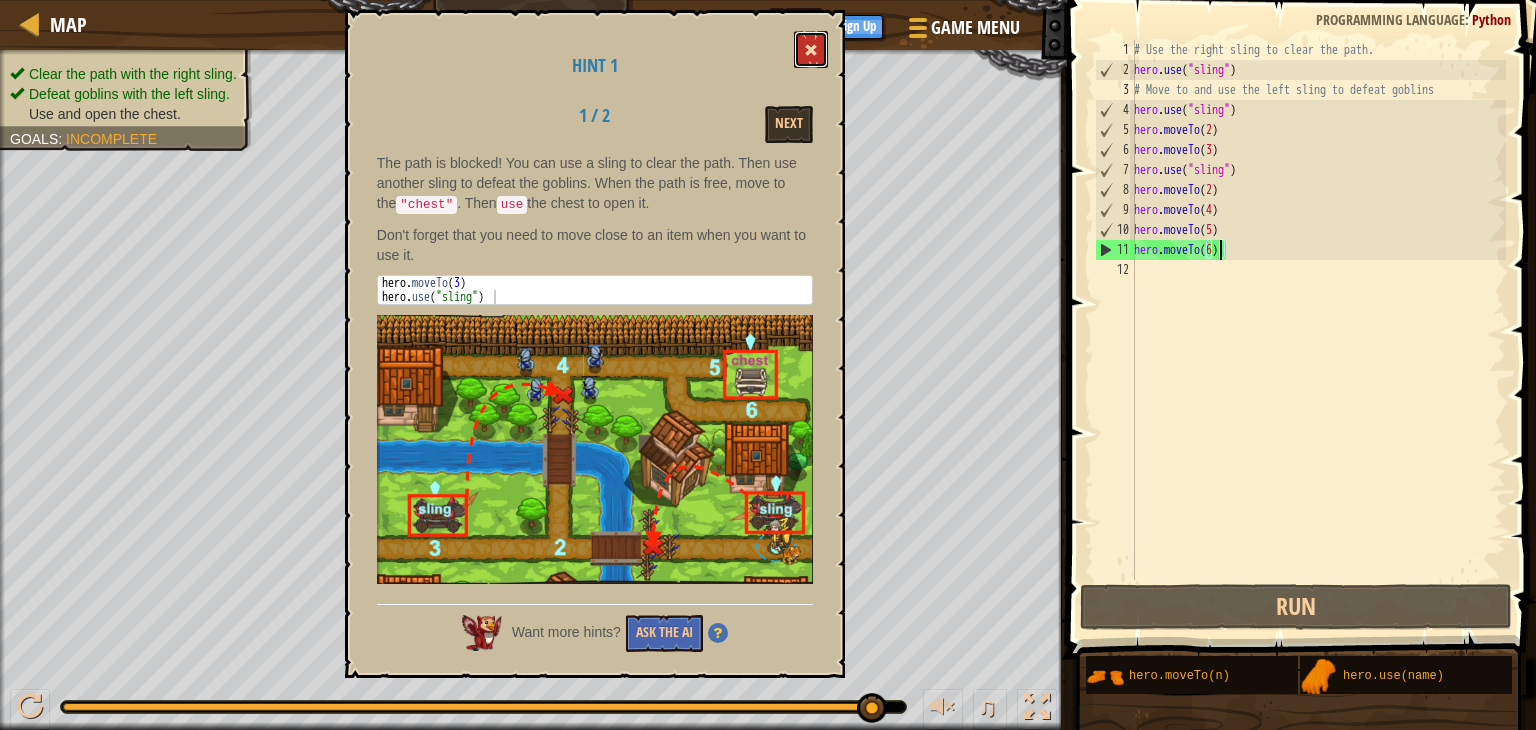 click at bounding box center [811, 49] 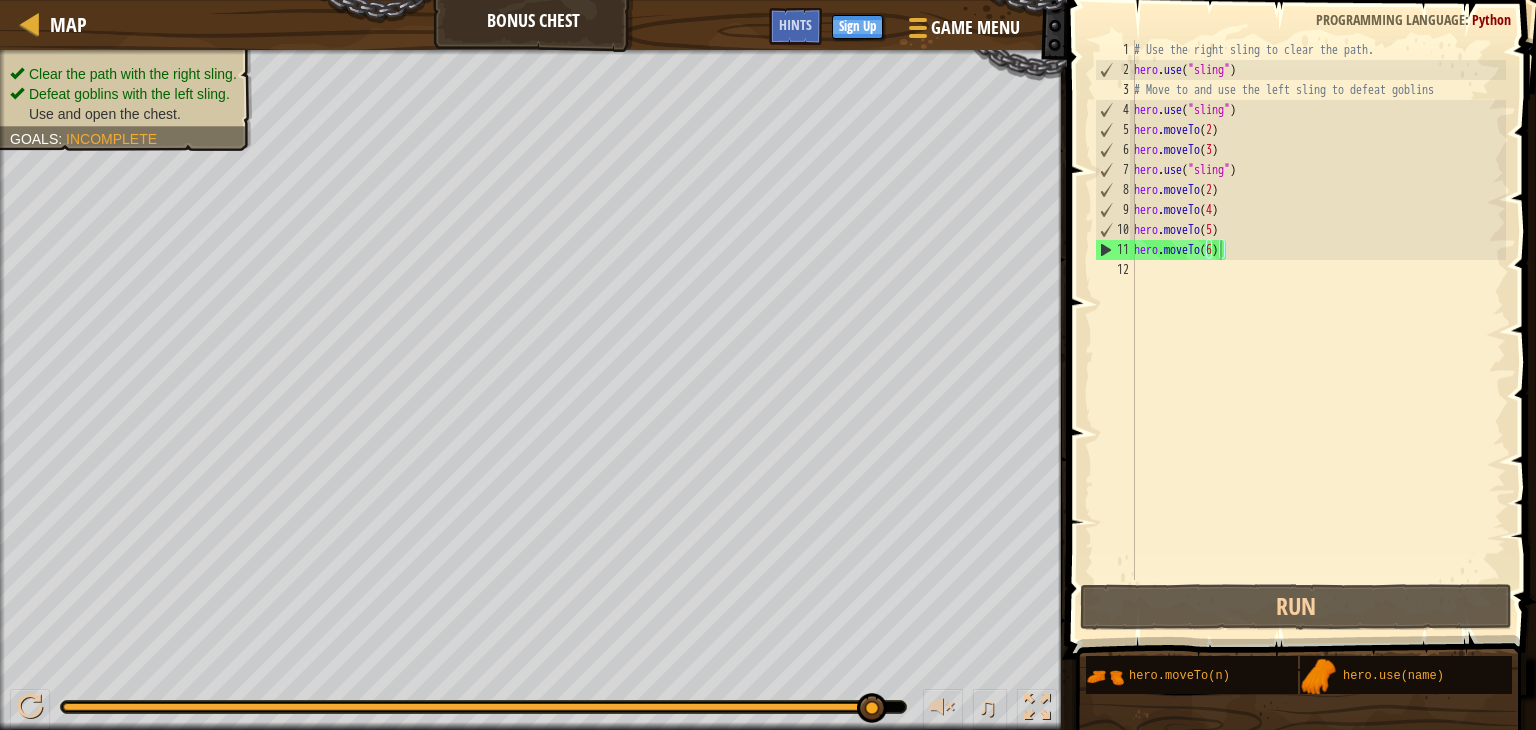 scroll, scrollTop: 9, scrollLeft: 0, axis: vertical 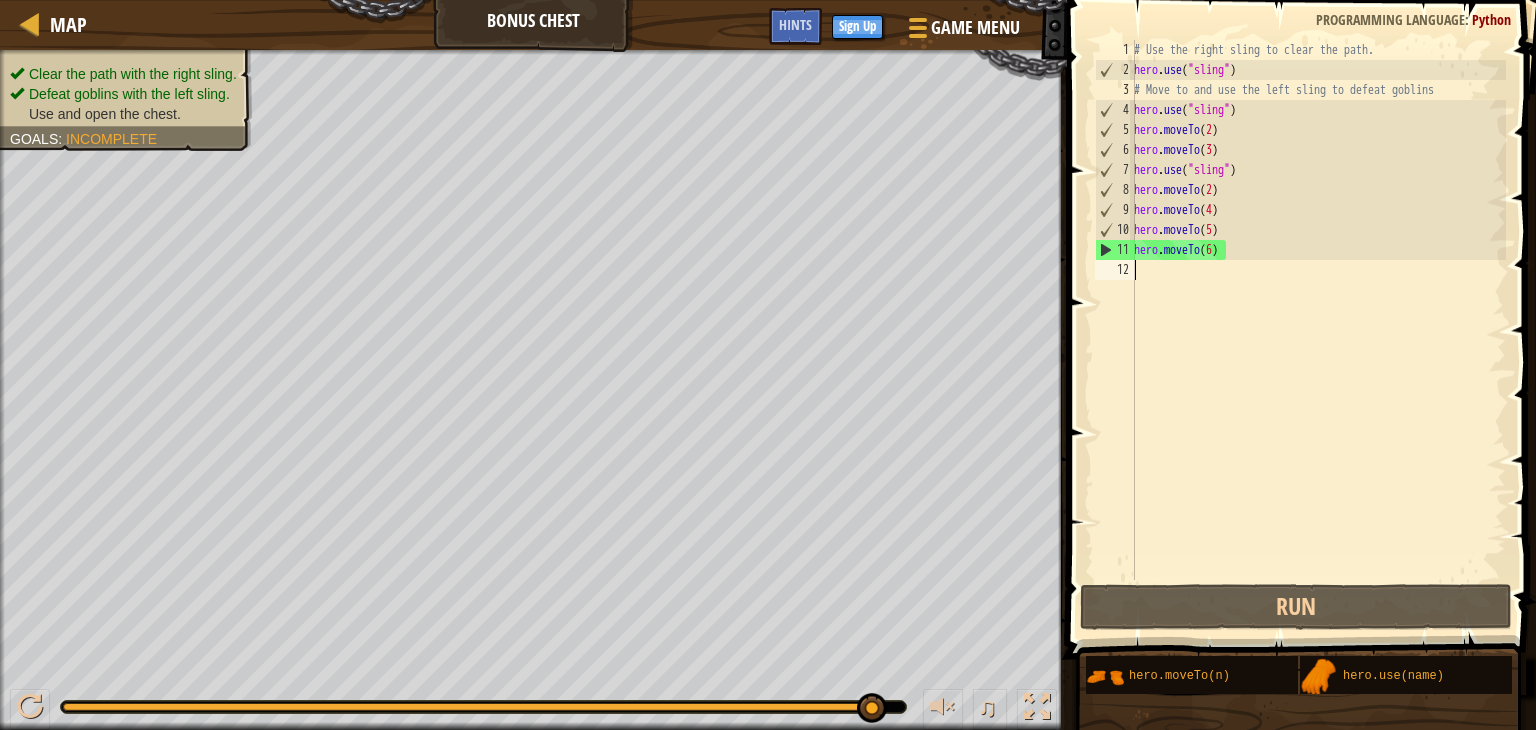 type on "h" 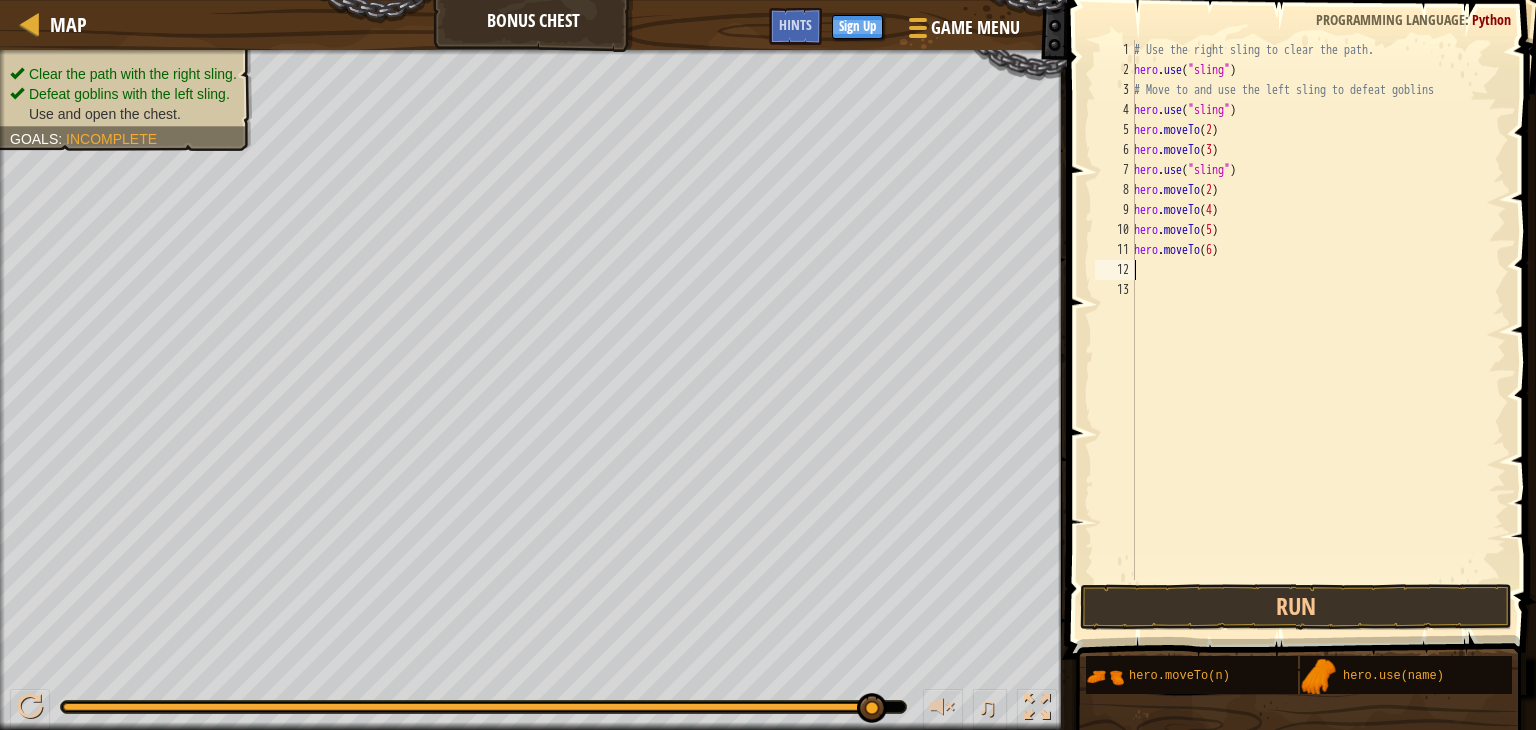 click on "# Use the right sling to clear the path. hero . use ( "sling" ) # Move to and use the left sling to defeat goblins hero . use ( "sling" ) hero . moveTo ( 2 ) hero . moveTo ( 3 ) hero . use ( "sling" ) hero . moveTo ( 2 ) hero . moveTo ( 4 ) hero . moveTo ( 5 ) hero . moveTo ( 6 )" at bounding box center (1318, 330) 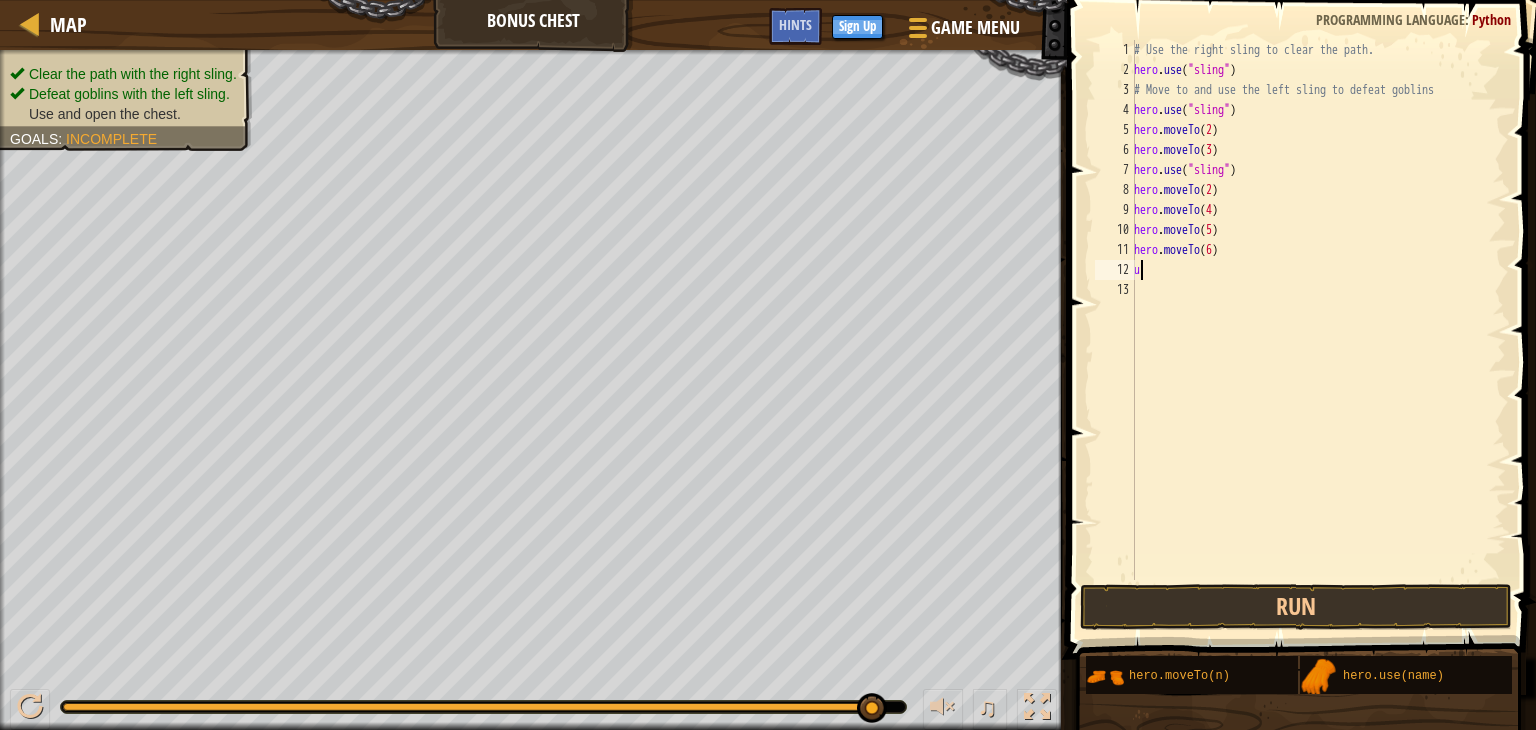 click on "# Use the right sling to clear the path. hero . use ( "sling" ) # Move to and use the left sling to defeat goblins hero . use ( "sling" ) hero . moveTo ( 2 ) hero . moveTo ( 3 ) hero . use ( "sling" ) hero . moveTo ( 2 ) hero . moveTo ( 4 ) hero . moveTo ( 5 ) hero . moveTo ( 6 ) u" at bounding box center [1318, 330] 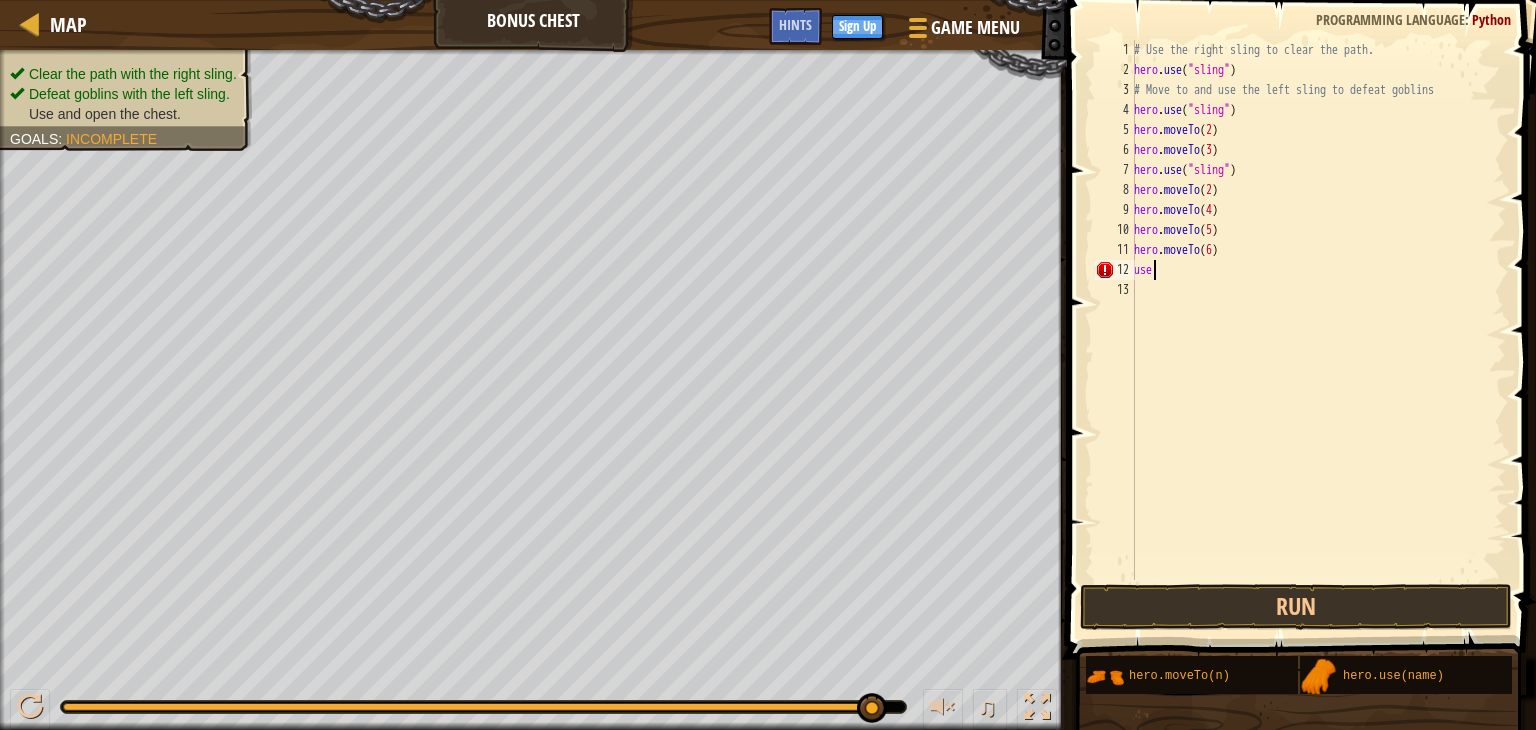 scroll, scrollTop: 9, scrollLeft: 0, axis: vertical 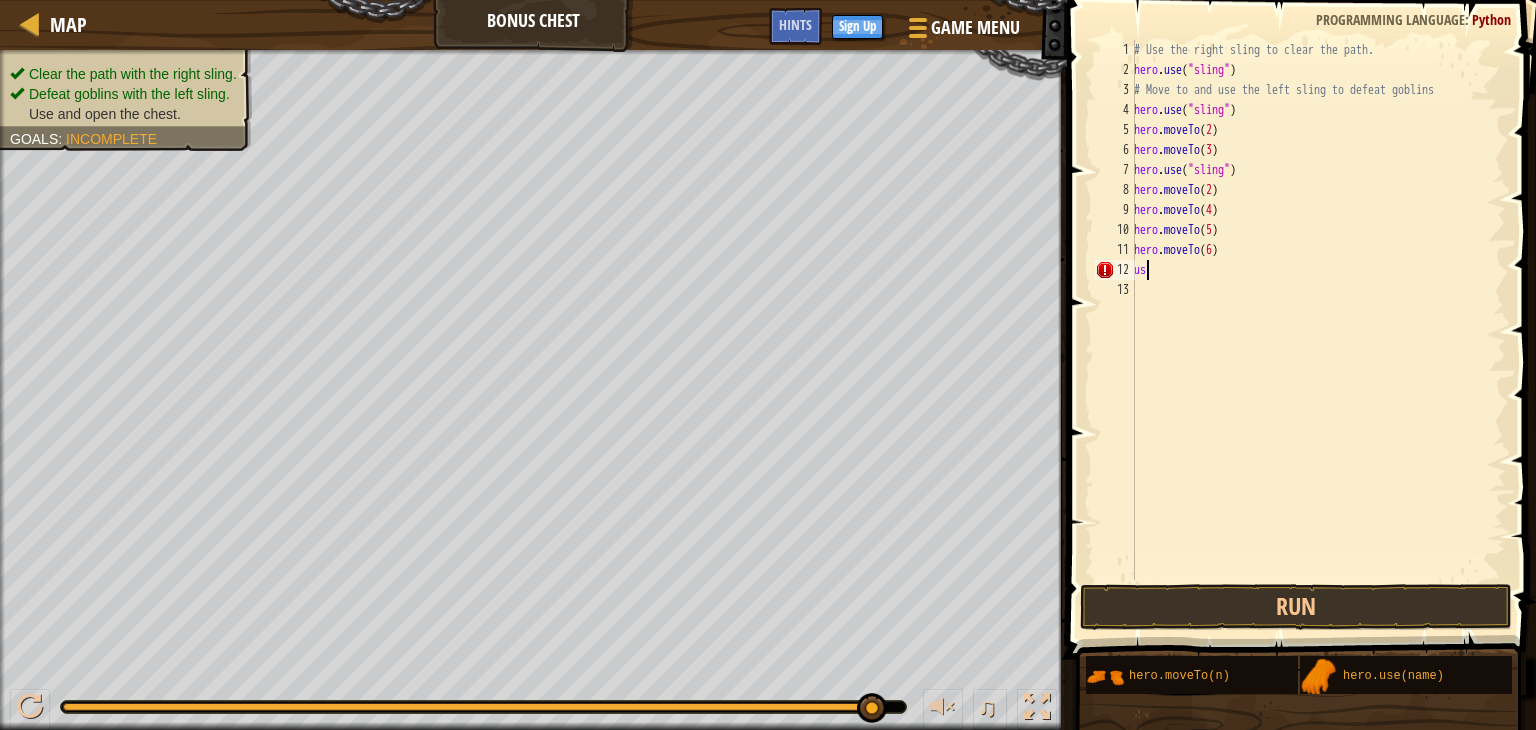 type on "u" 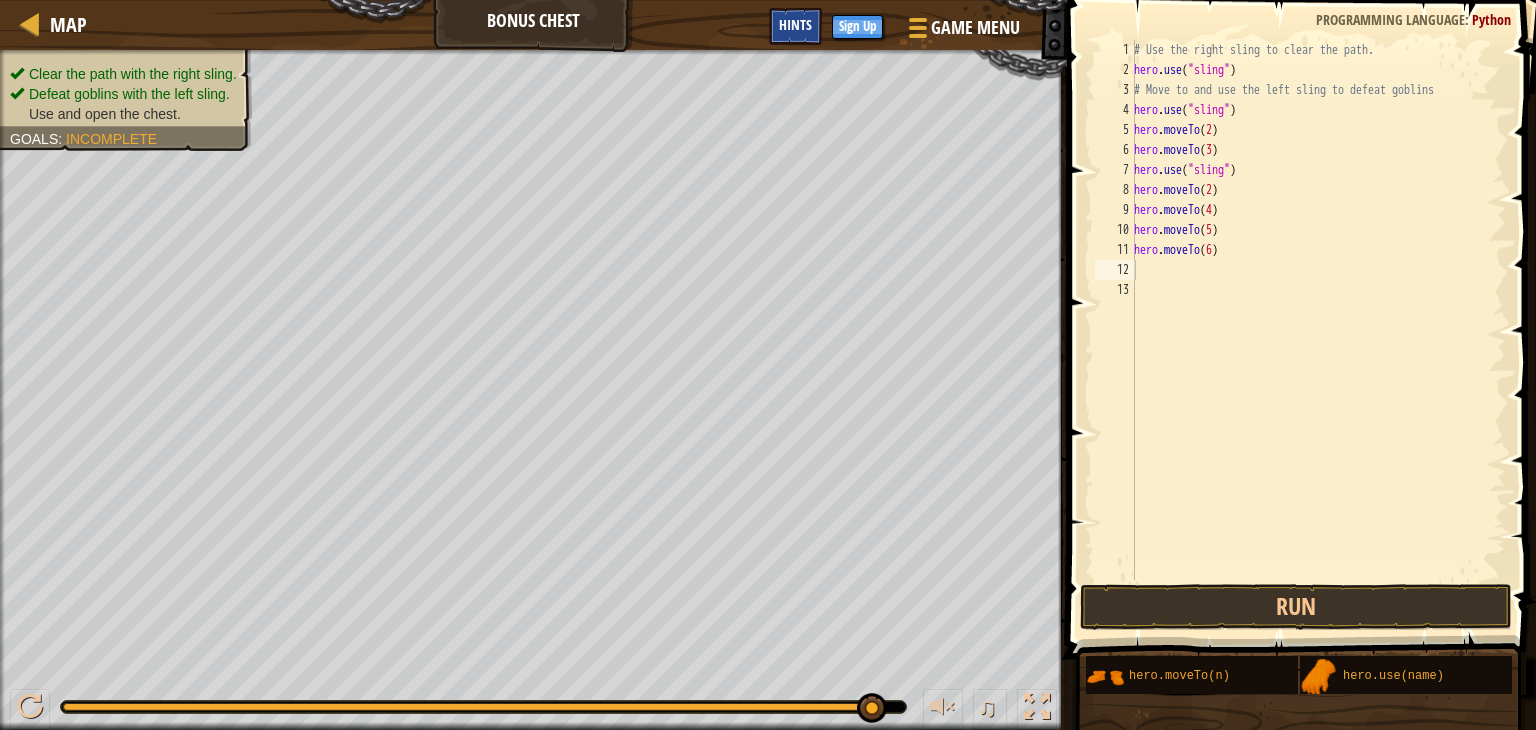 click on "Hints" at bounding box center [795, 24] 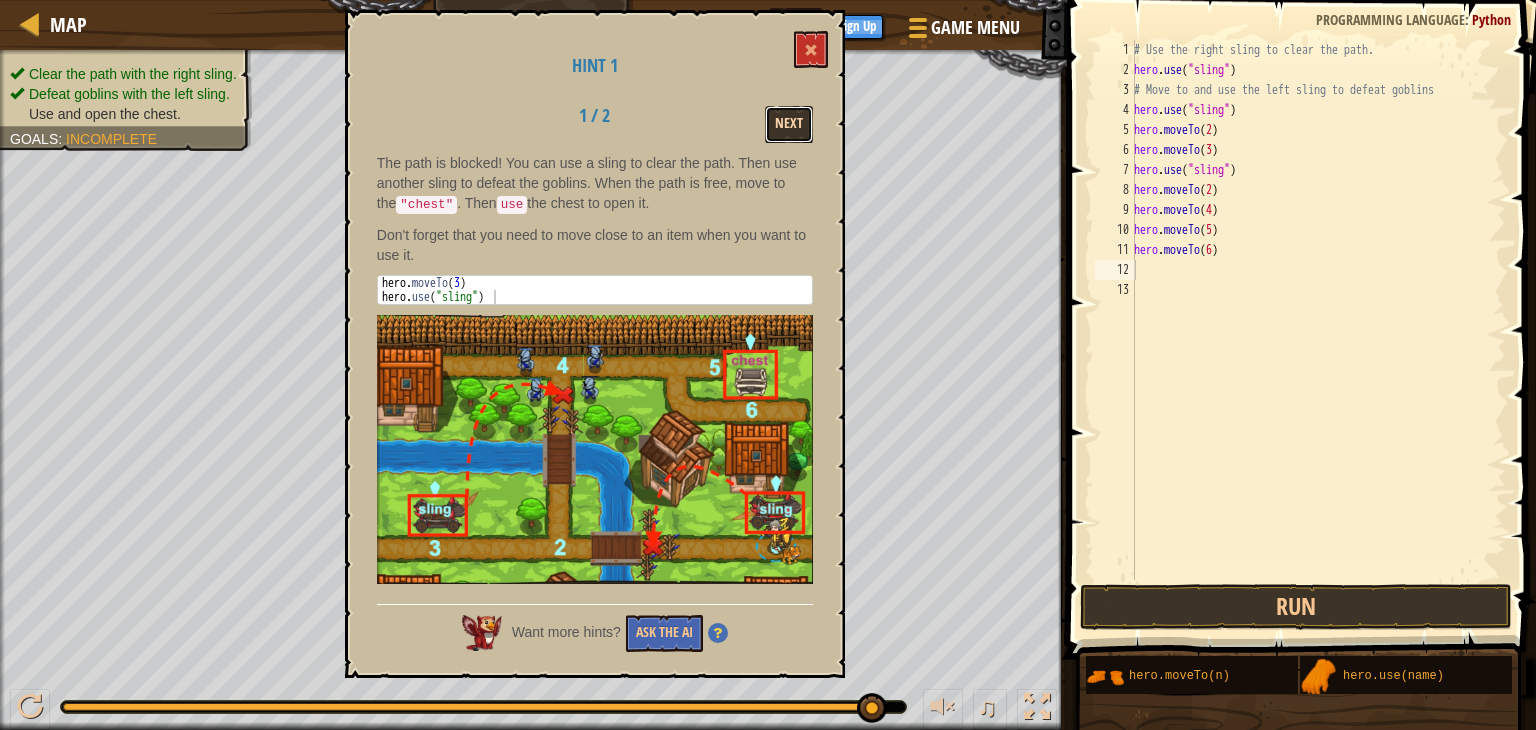click on "Next" at bounding box center [789, 124] 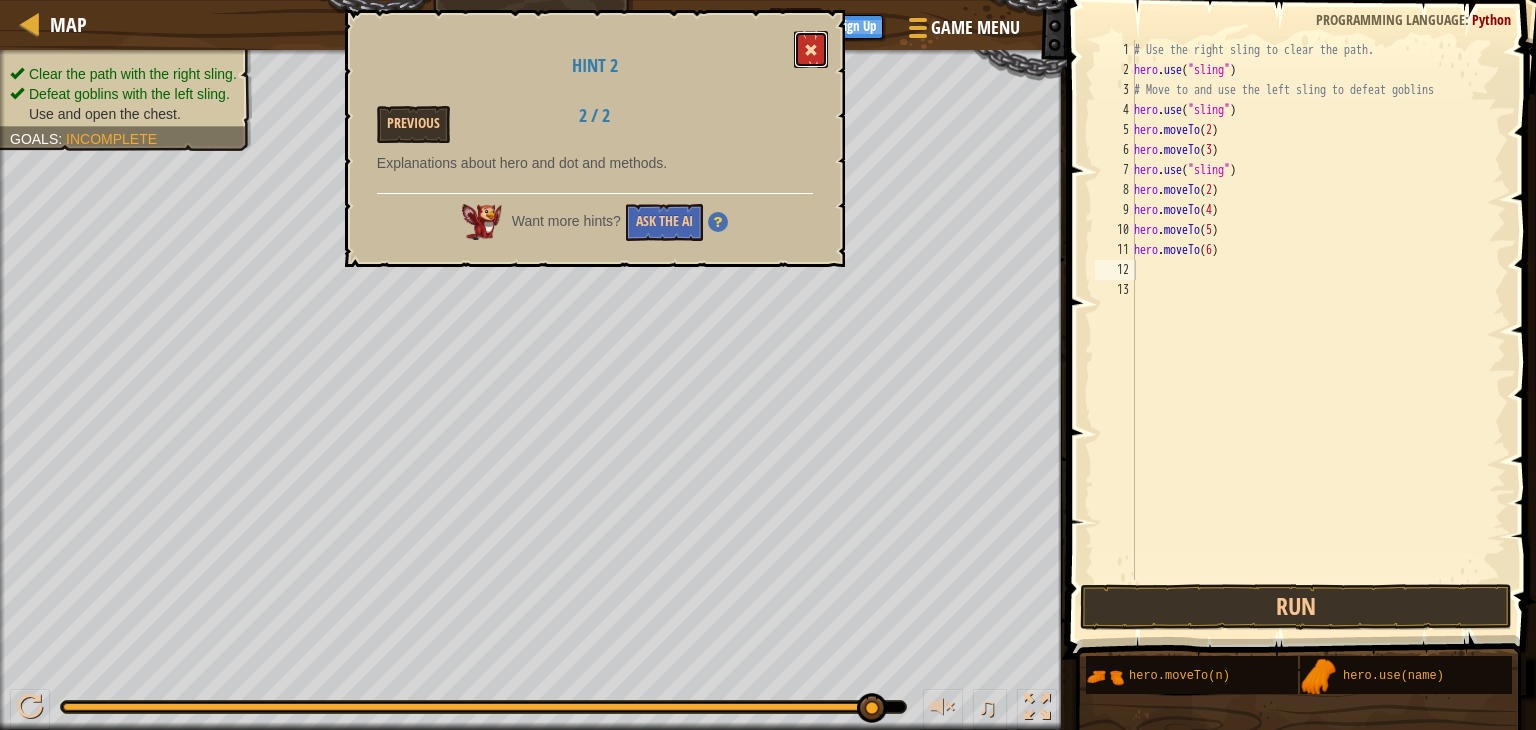 click at bounding box center (811, 49) 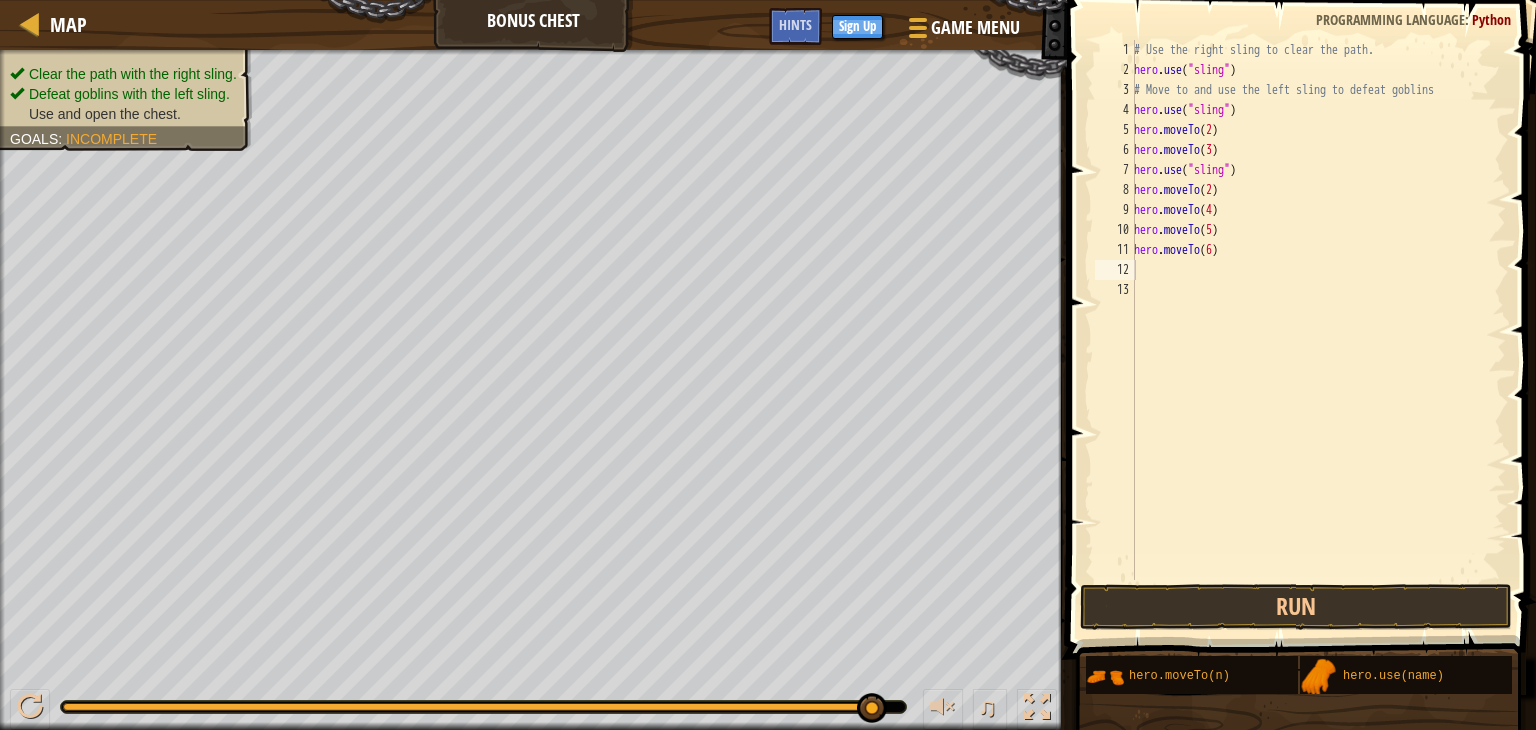 click on "Use and open the chest." at bounding box center (105, 114) 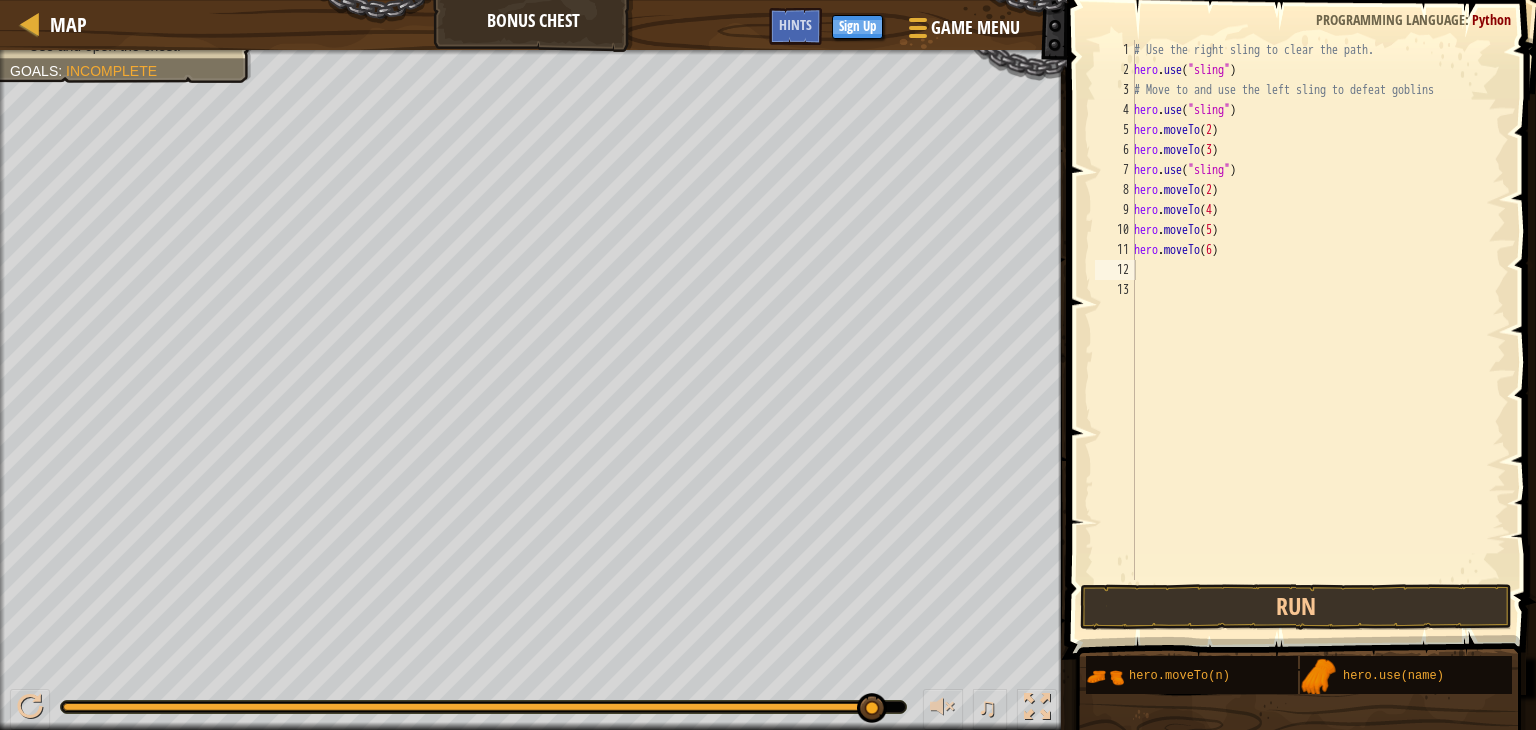 click on "Map Bonus Chest Game Menu Done Sign Up Hints" at bounding box center (533, 25) 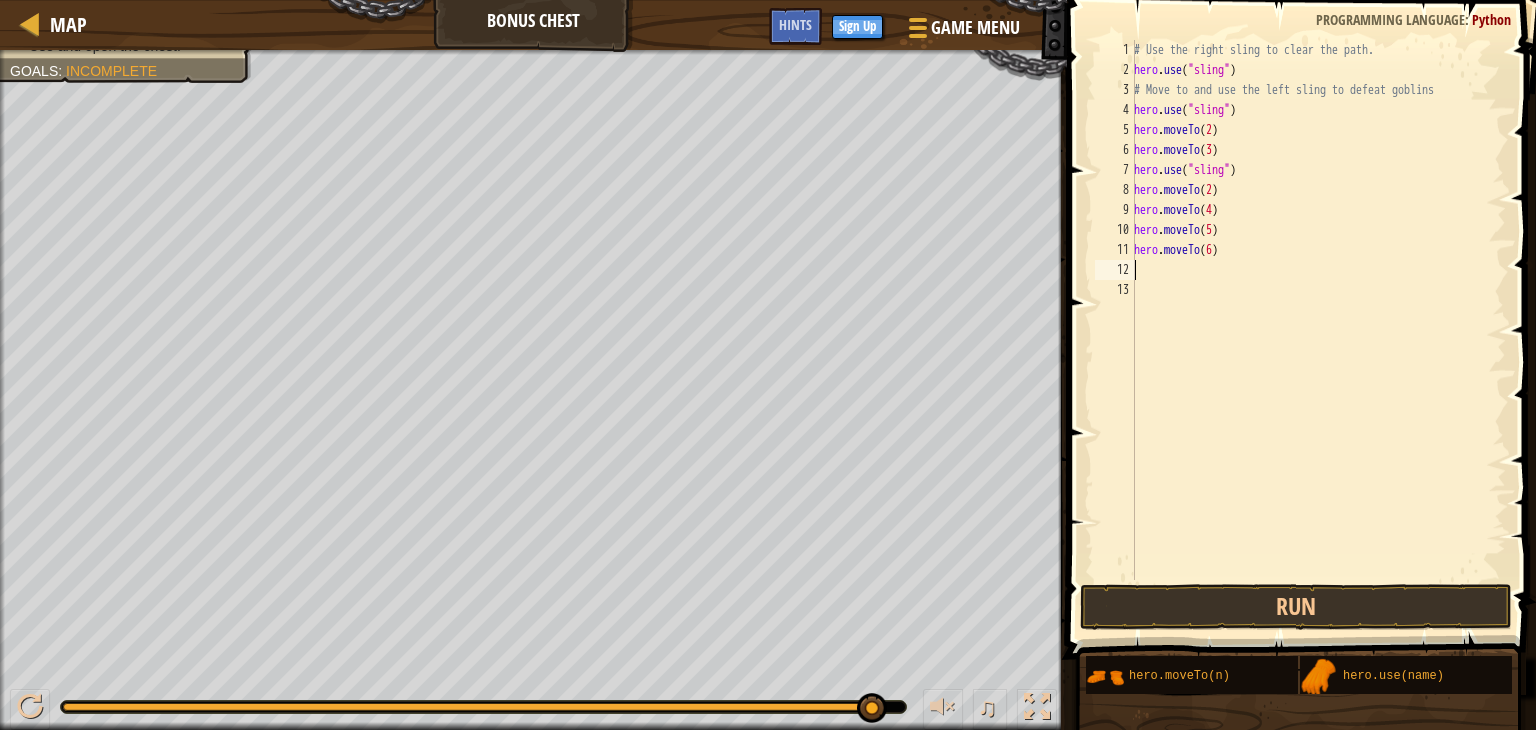 type on """ 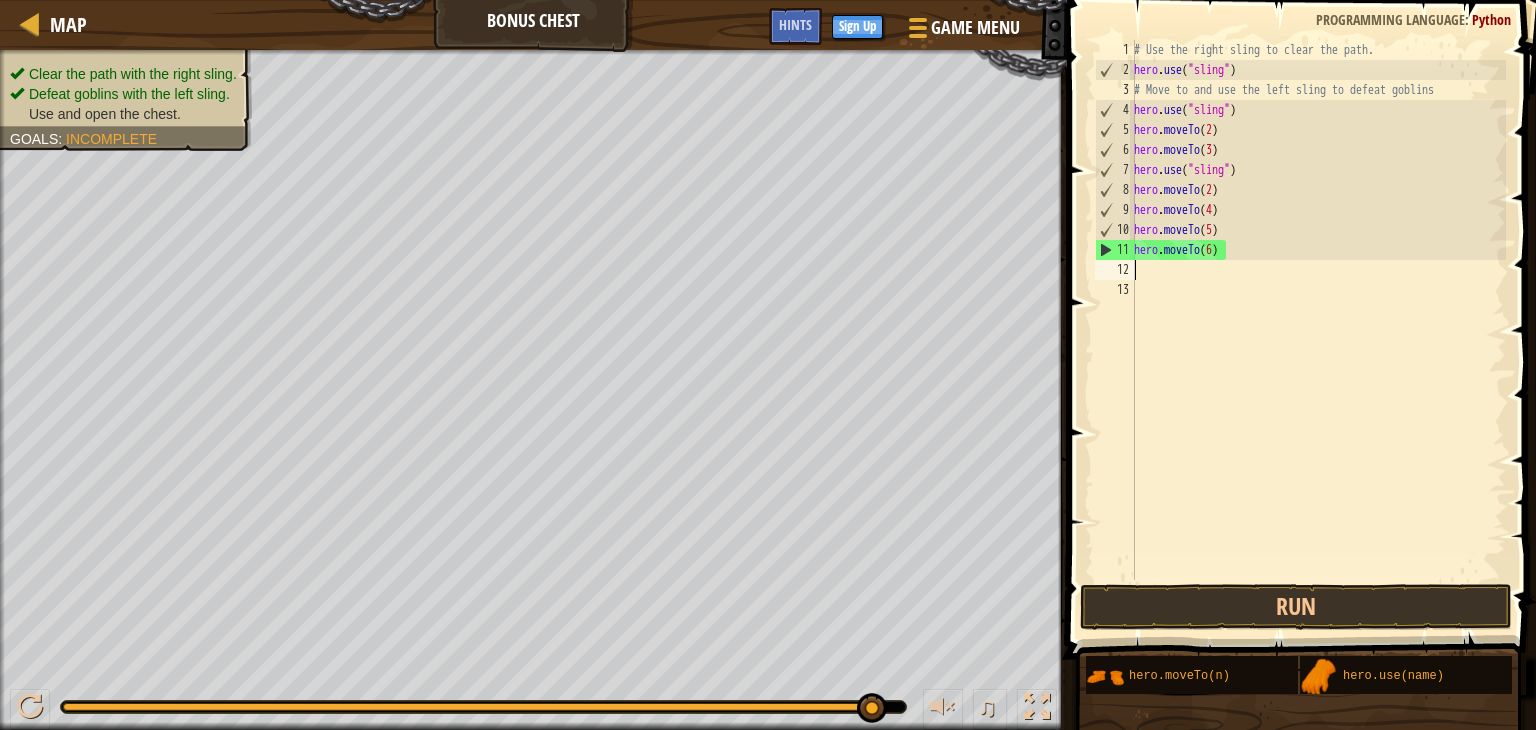 click on "# Use the right sling to clear the path. hero . use ( "sling" ) # Move to and use the left sling to defeat goblins hero . use ( "sling" ) hero . moveTo ( 2 ) hero . moveTo ( 3 ) hero . use ( "sling" ) hero . moveTo ( 2 ) hero . moveTo ( 4 ) hero . moveTo ( 5 ) hero . moveTo ( 6 )" at bounding box center (1318, 330) 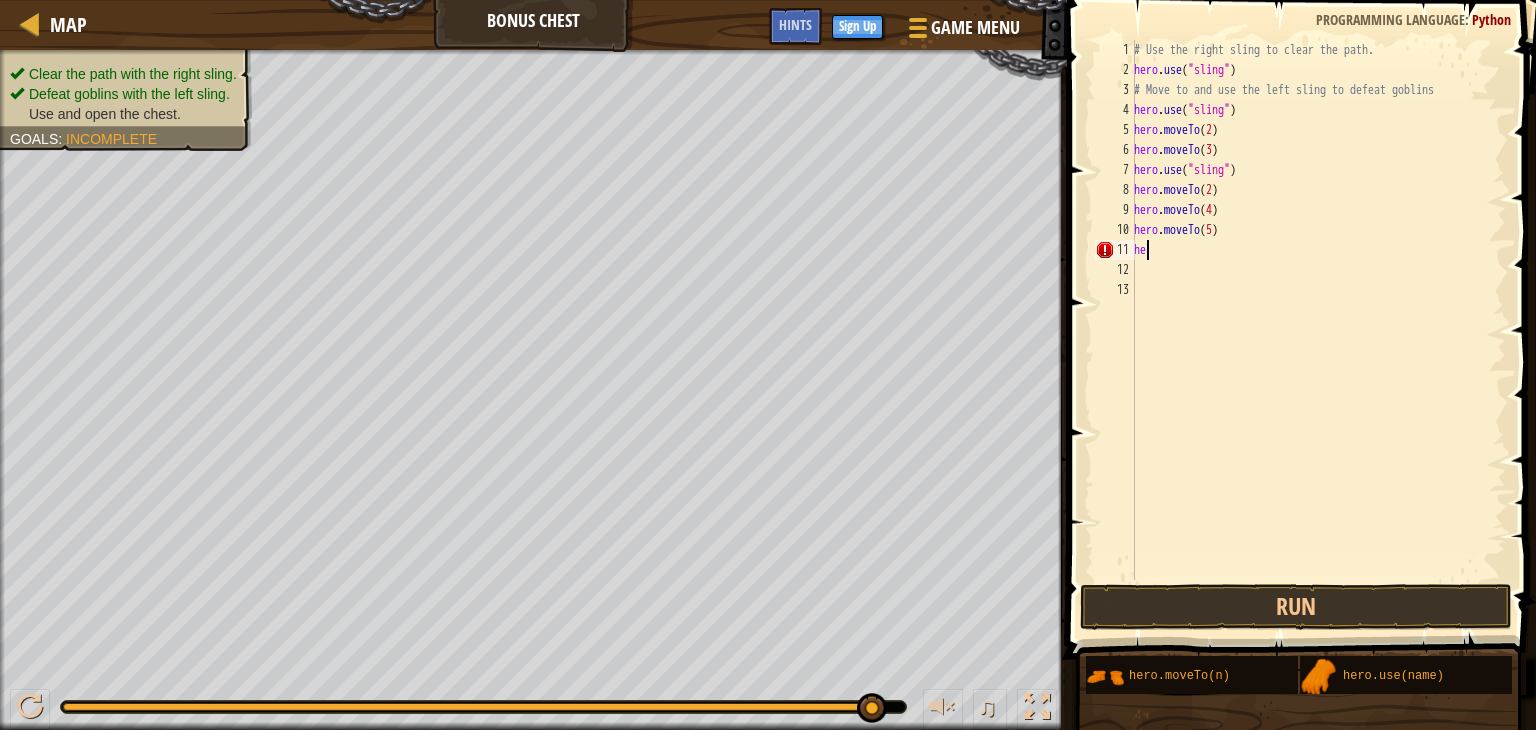 type on "h" 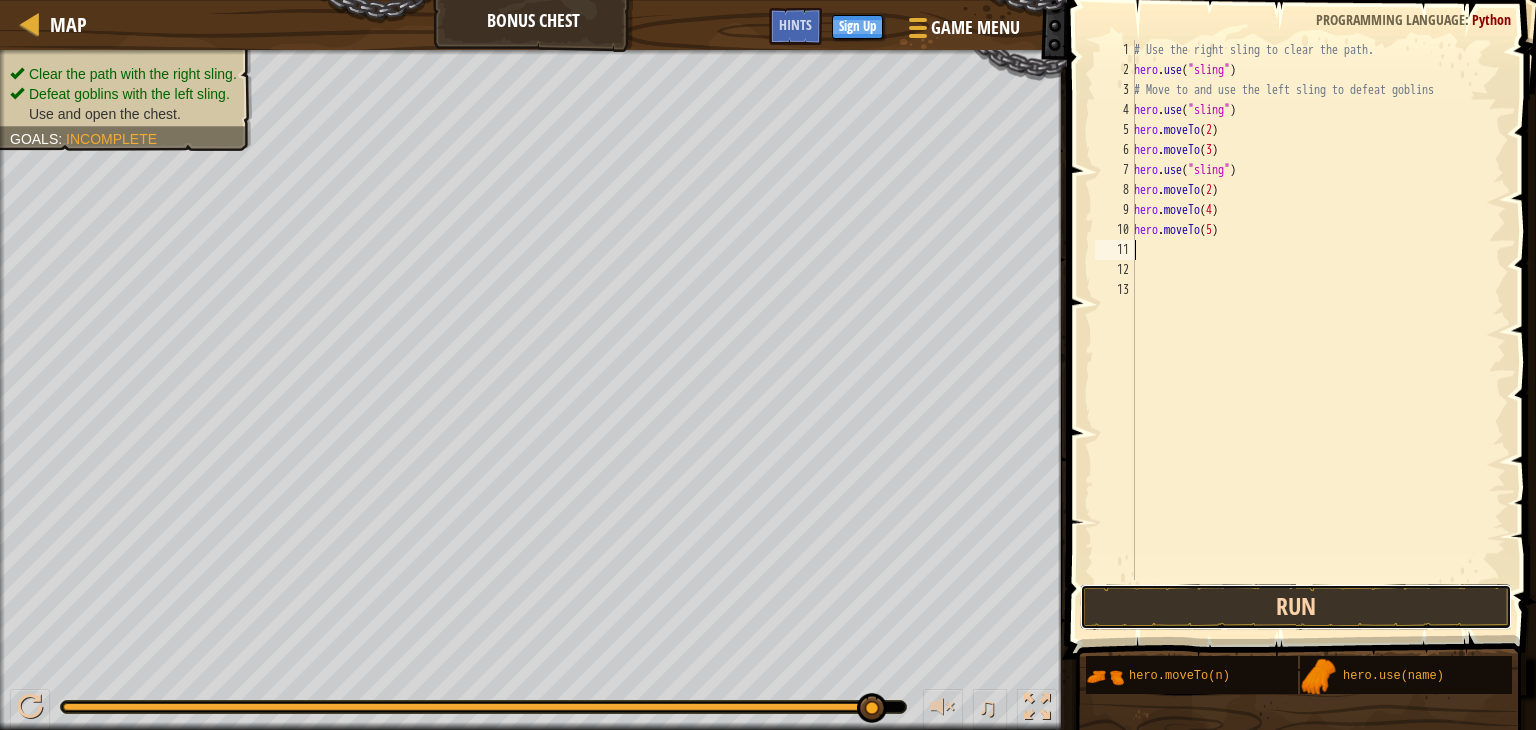 click on "Run" at bounding box center (1296, 607) 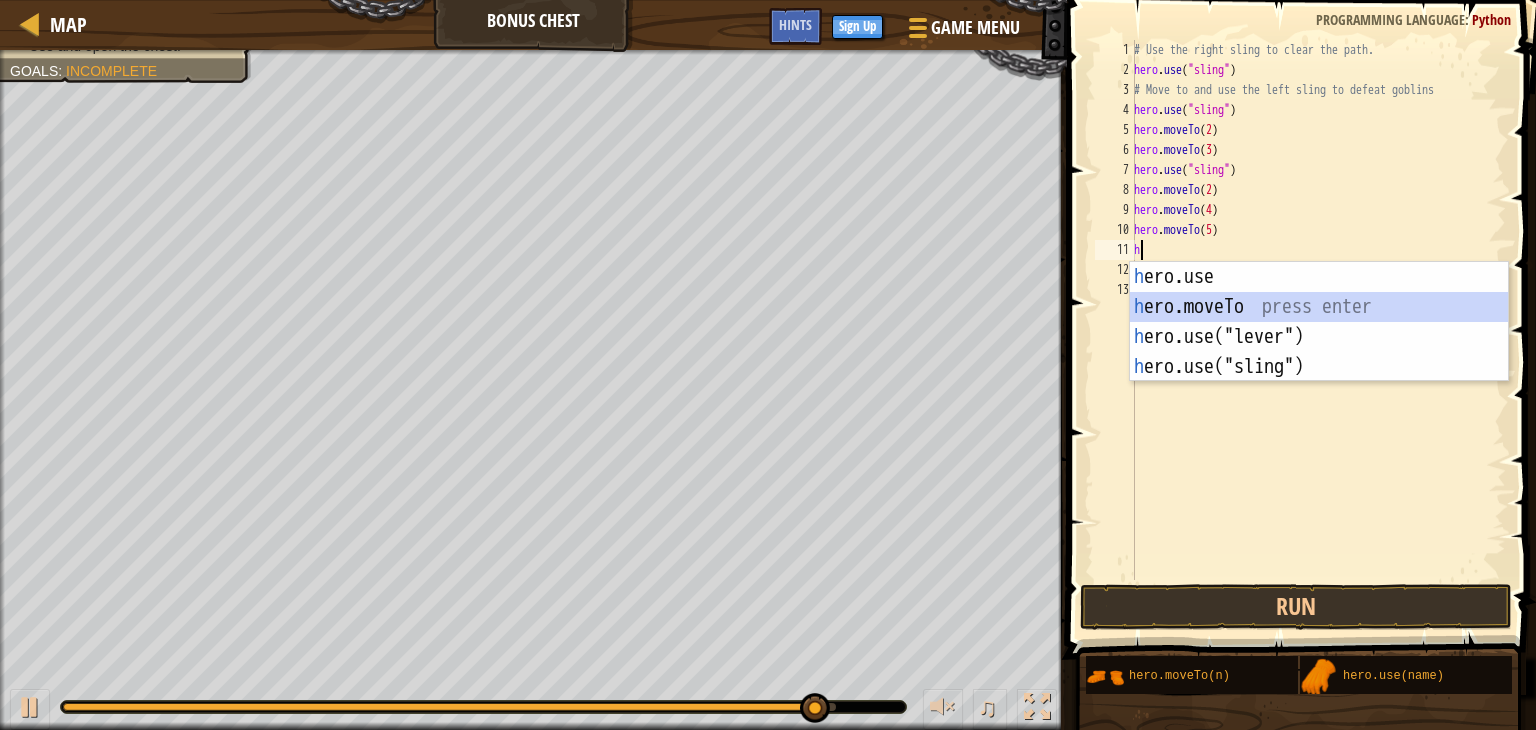 click on "h ero.use press enter h ero.moveTo press enter h ero.use("lever") press enter h ero.use("sling") press enter" at bounding box center [1319, 352] 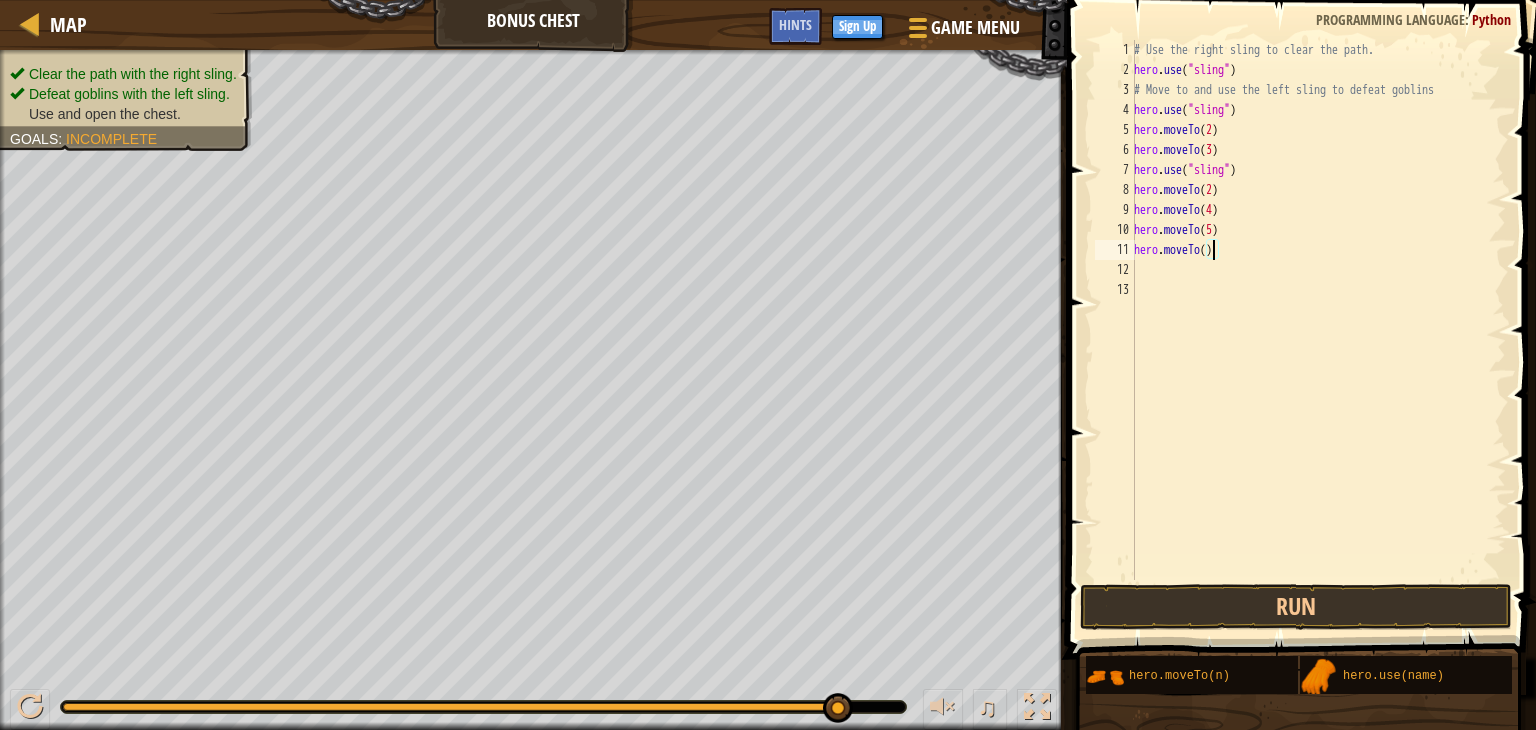 scroll, scrollTop: 9, scrollLeft: 6, axis: both 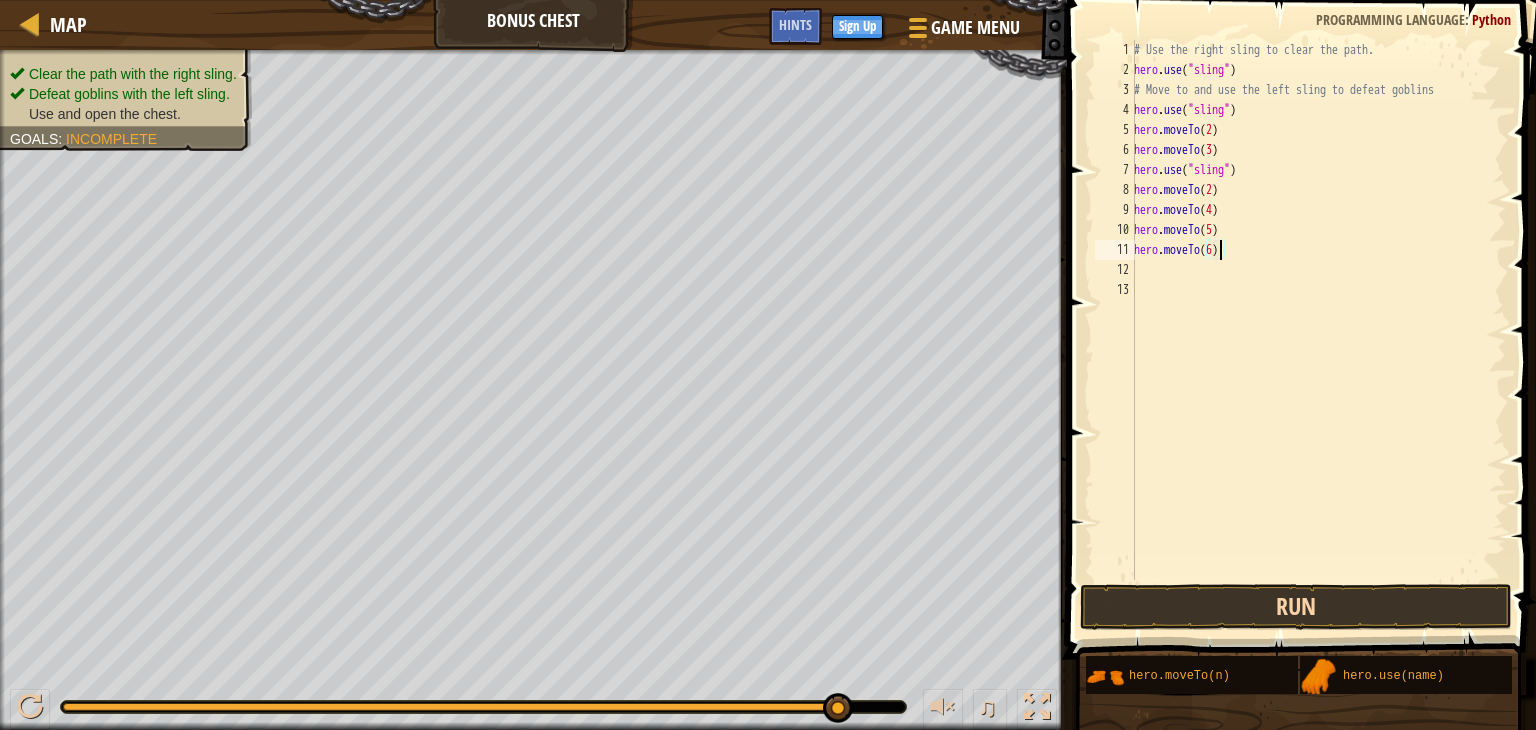 type on "hero.moveTo(6)" 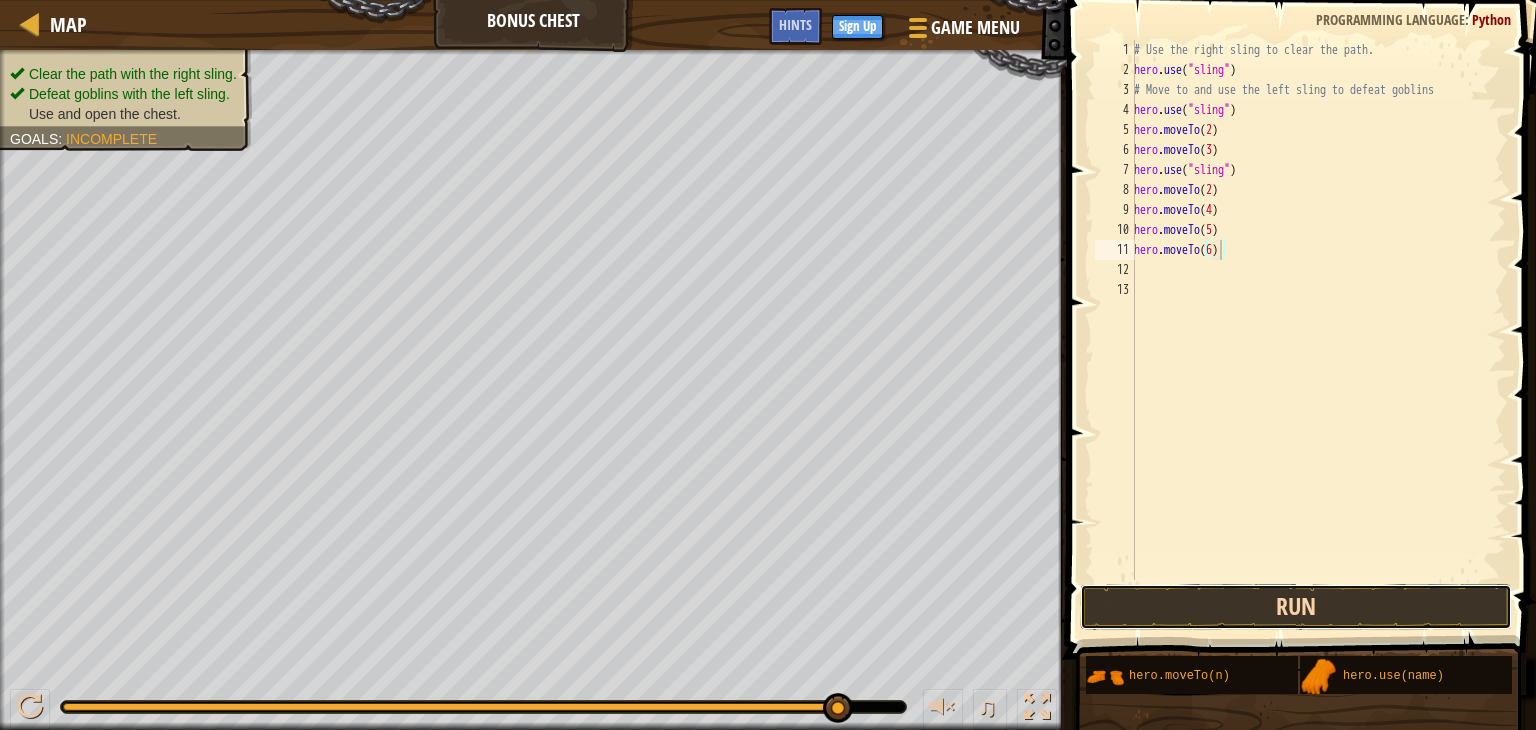 click on "Run" at bounding box center (1296, 607) 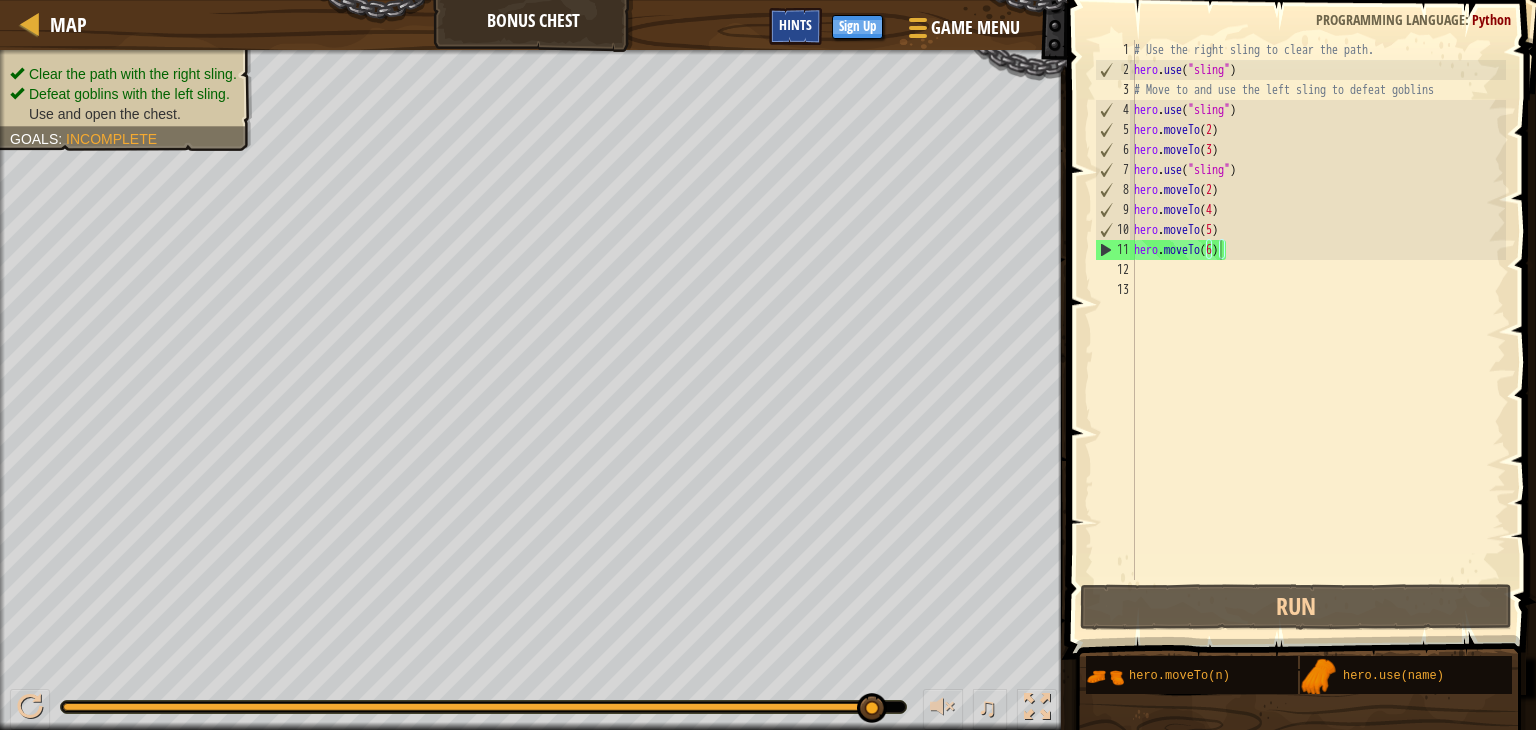 click on "Hints" at bounding box center (795, 24) 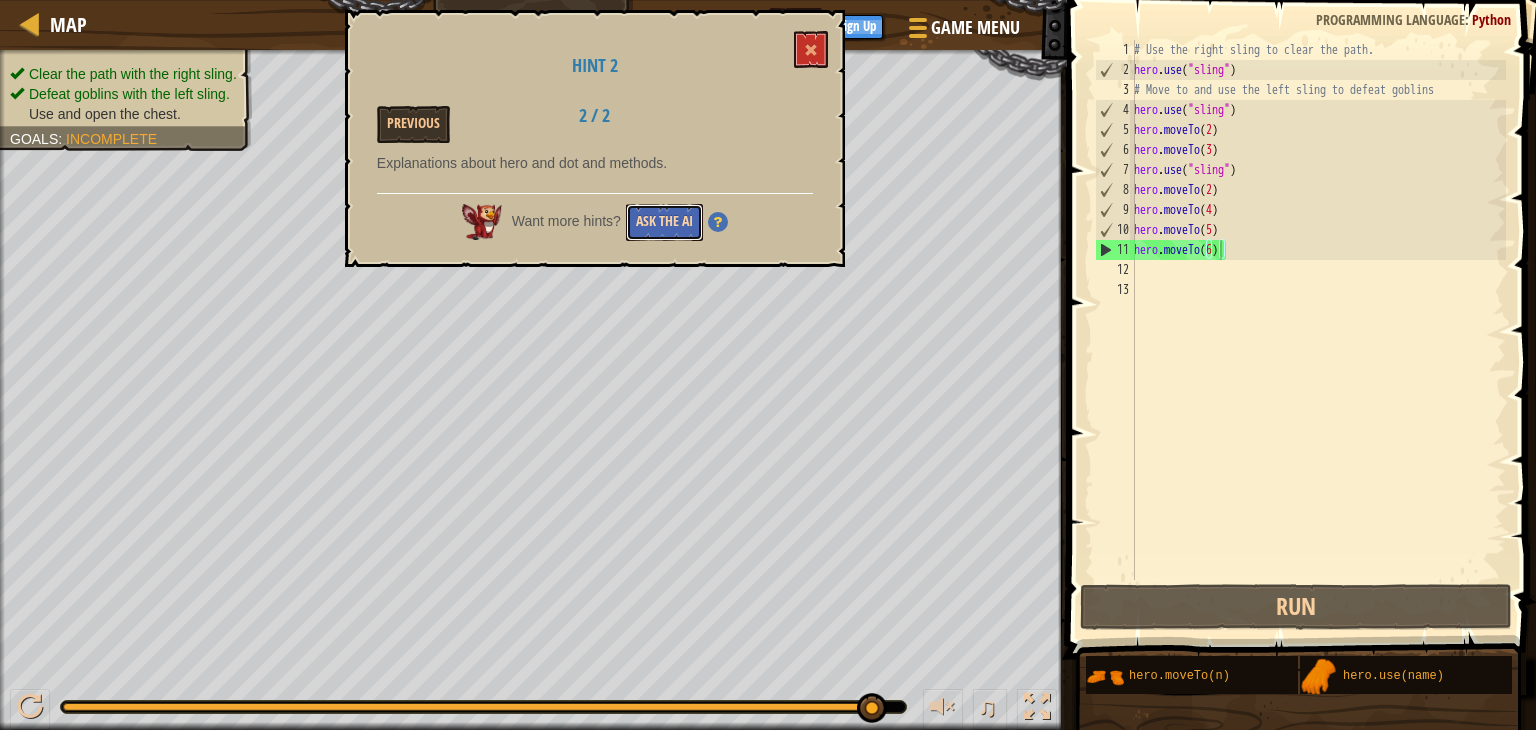 click on "Ask the AI" at bounding box center (664, 222) 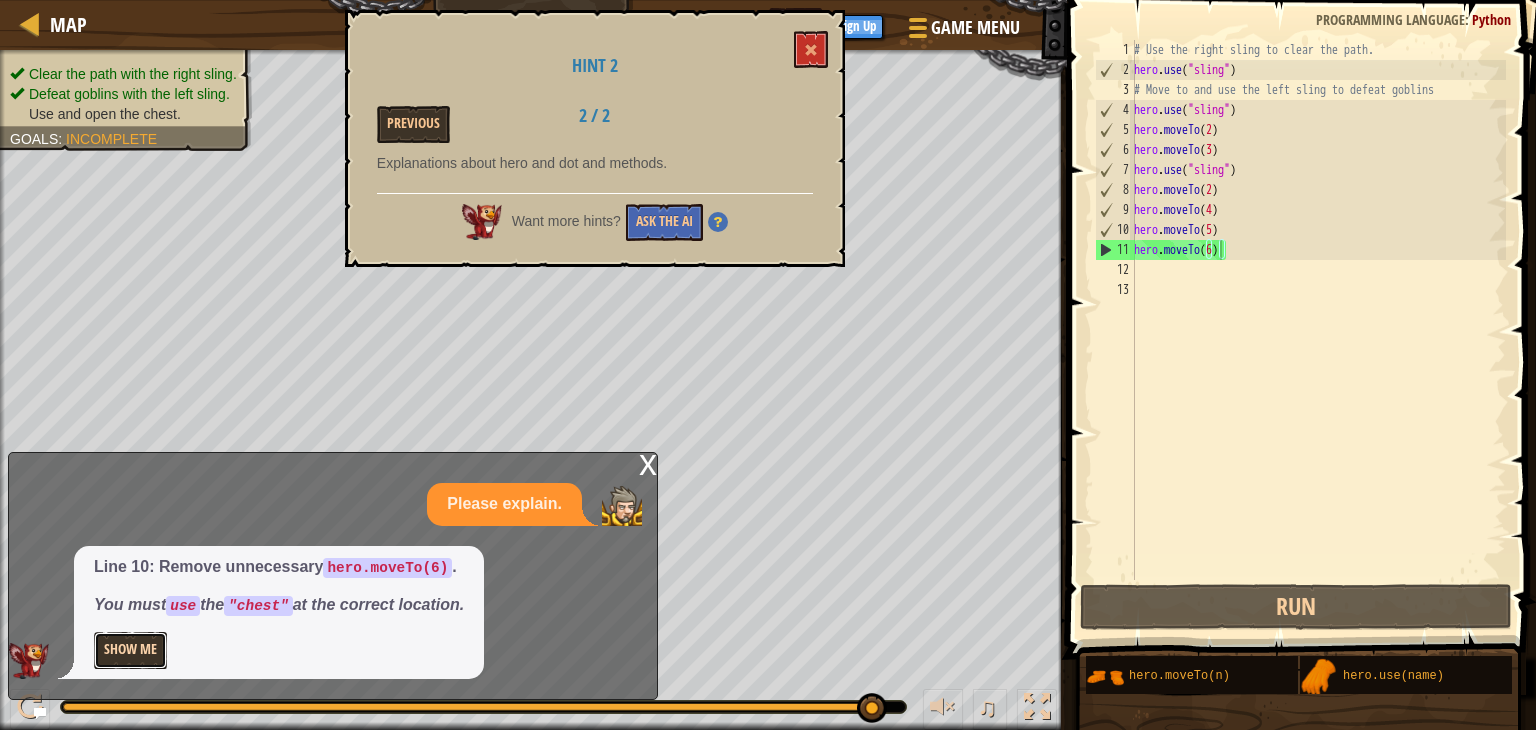 click on "Show Me" at bounding box center [130, 650] 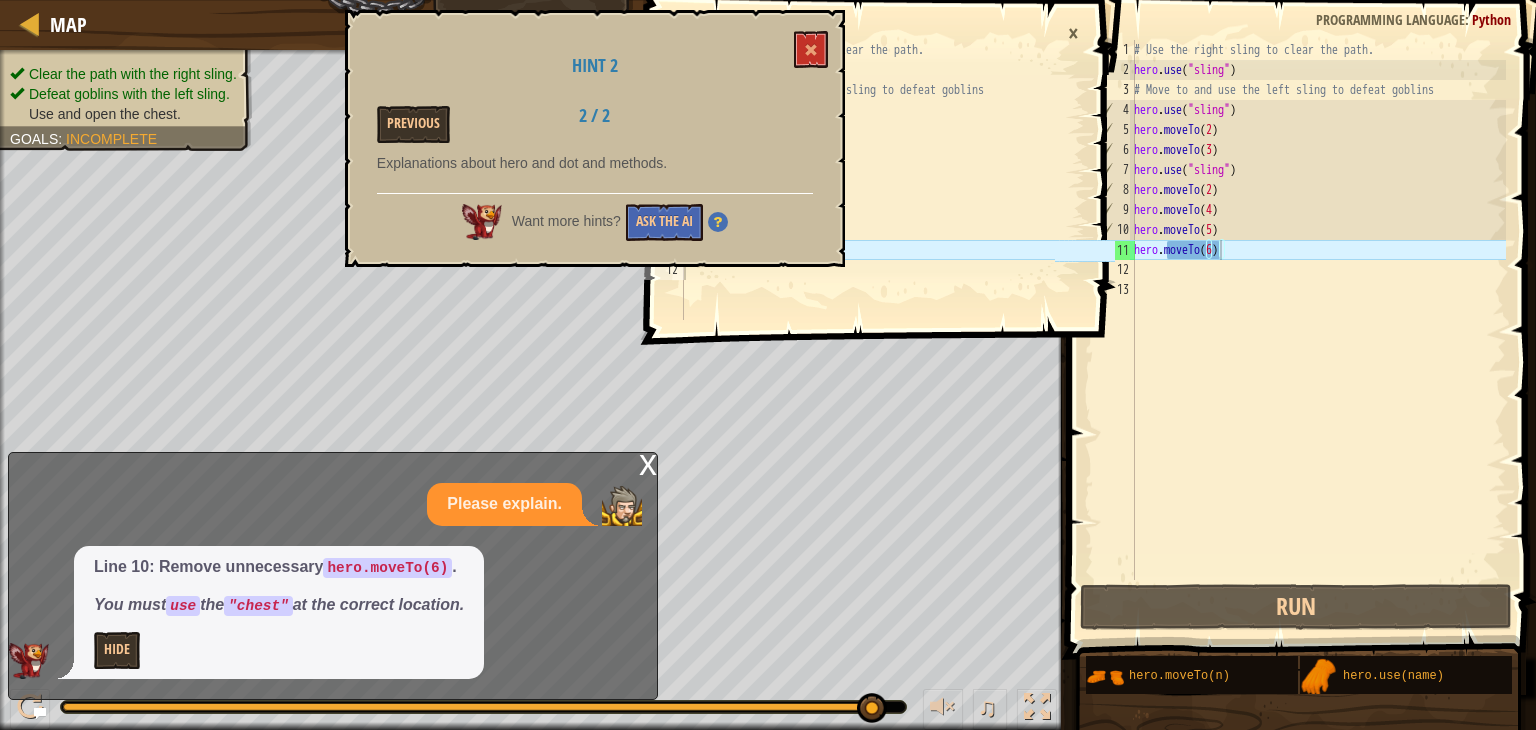 scroll, scrollTop: 0, scrollLeft: 0, axis: both 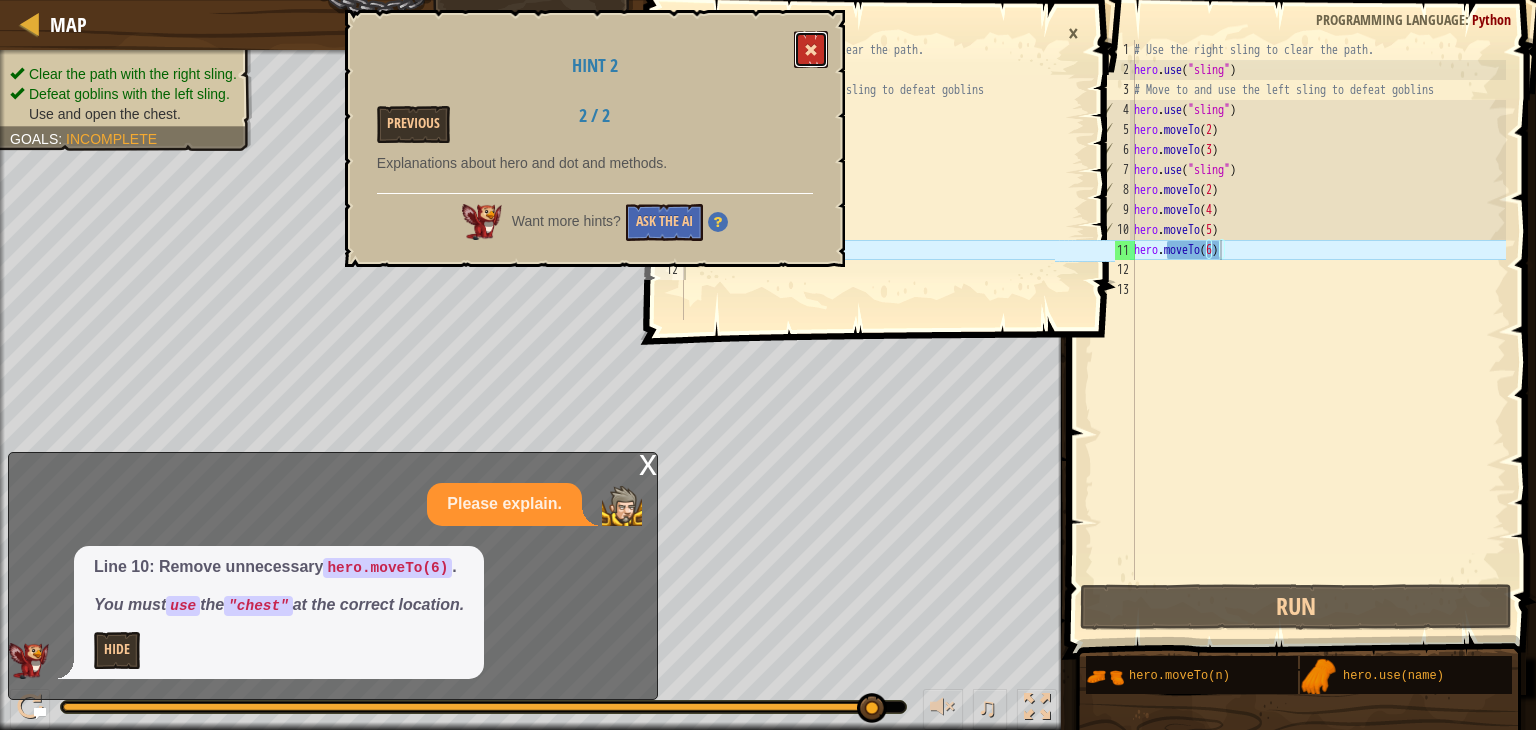 click at bounding box center (811, 49) 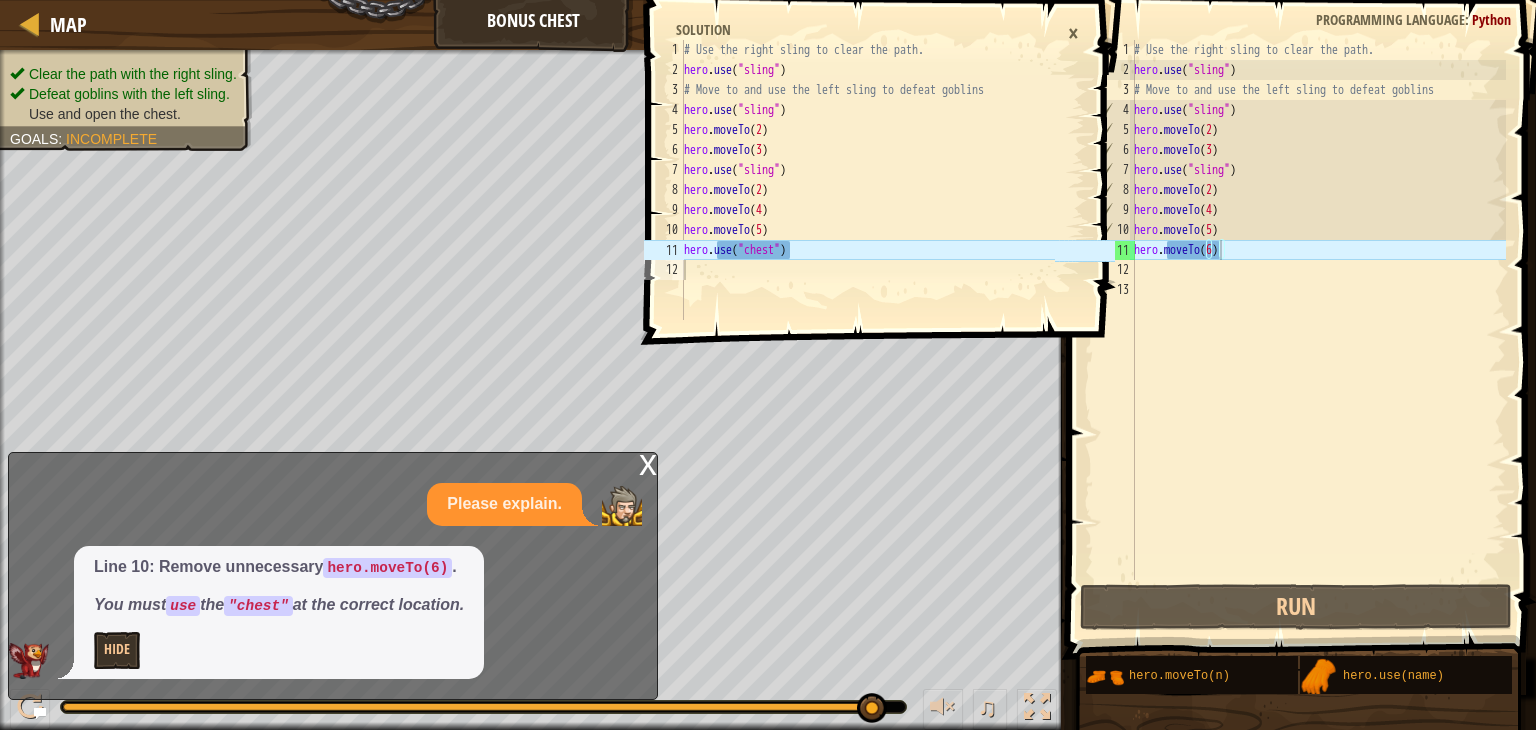 click on "×" at bounding box center (1073, 33) 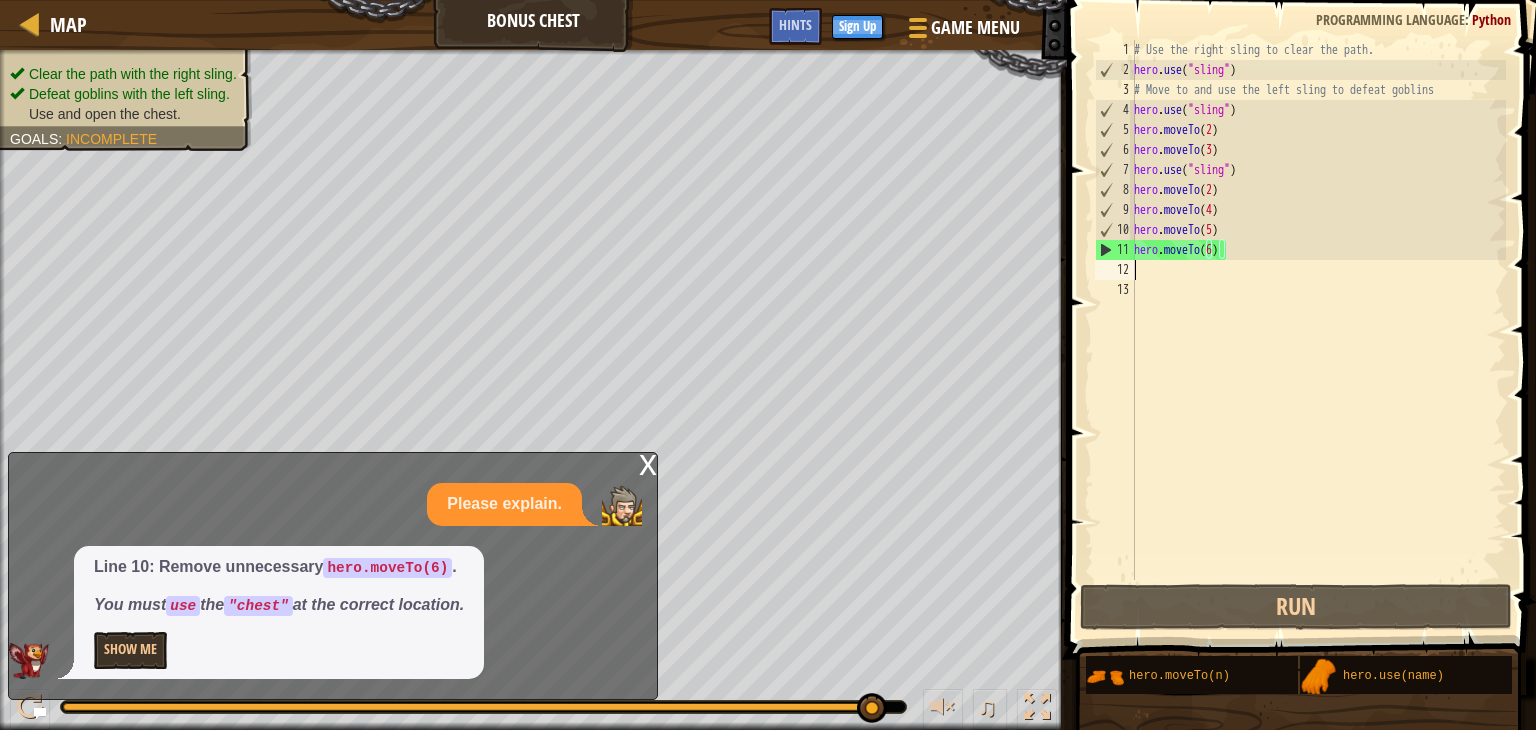 scroll, scrollTop: 9, scrollLeft: 0, axis: vertical 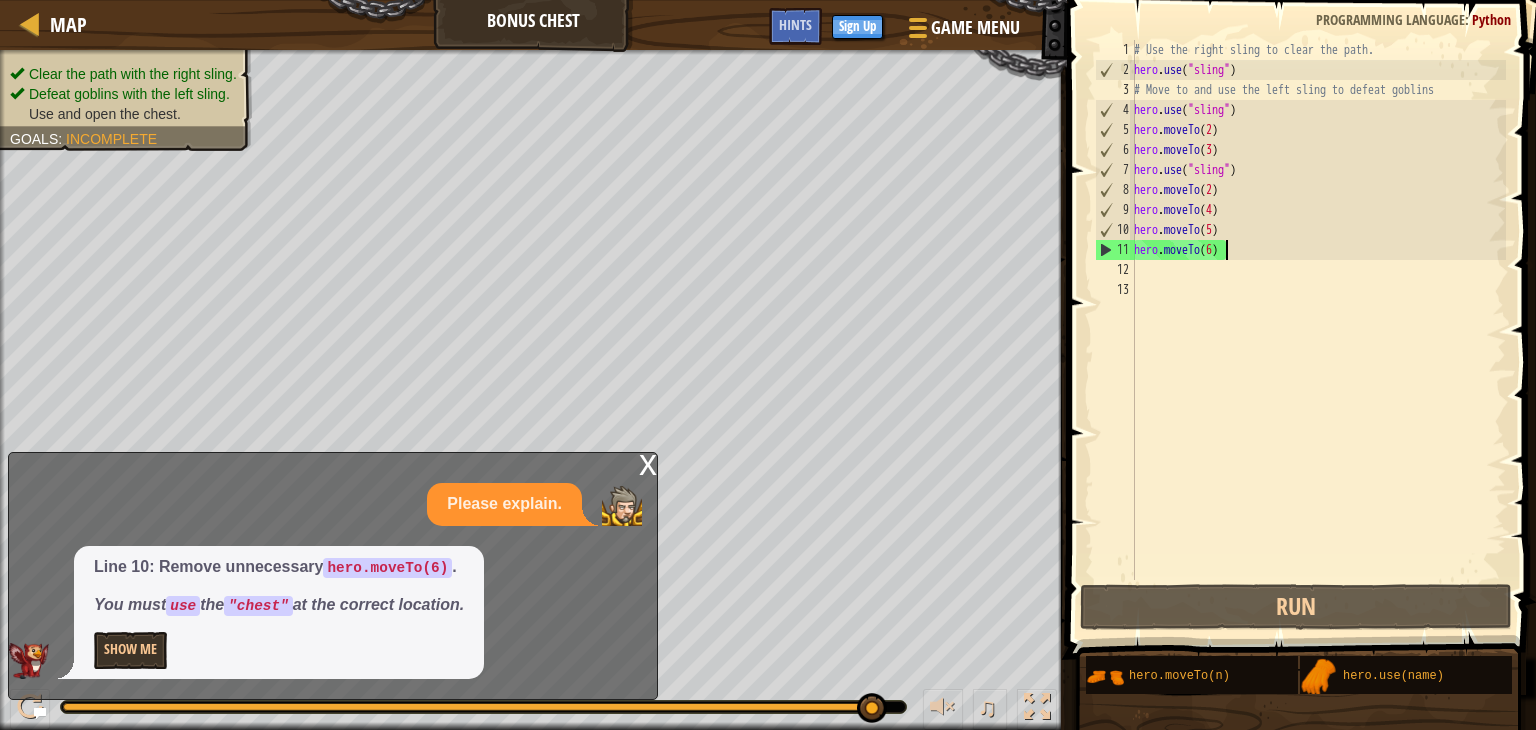 click on "# Use the right sling to clear the path. hero . use ( "sling" ) # Move to and use the left sling to defeat goblins hero . use ( "sling" ) hero . moveTo ( 2 ) hero . moveTo ( 3 ) hero . use ( "sling" ) hero . moveTo ( 2 ) hero . moveTo ( 4 ) hero . moveTo ( 5 ) hero . moveTo ( 6 )" at bounding box center (1318, 330) 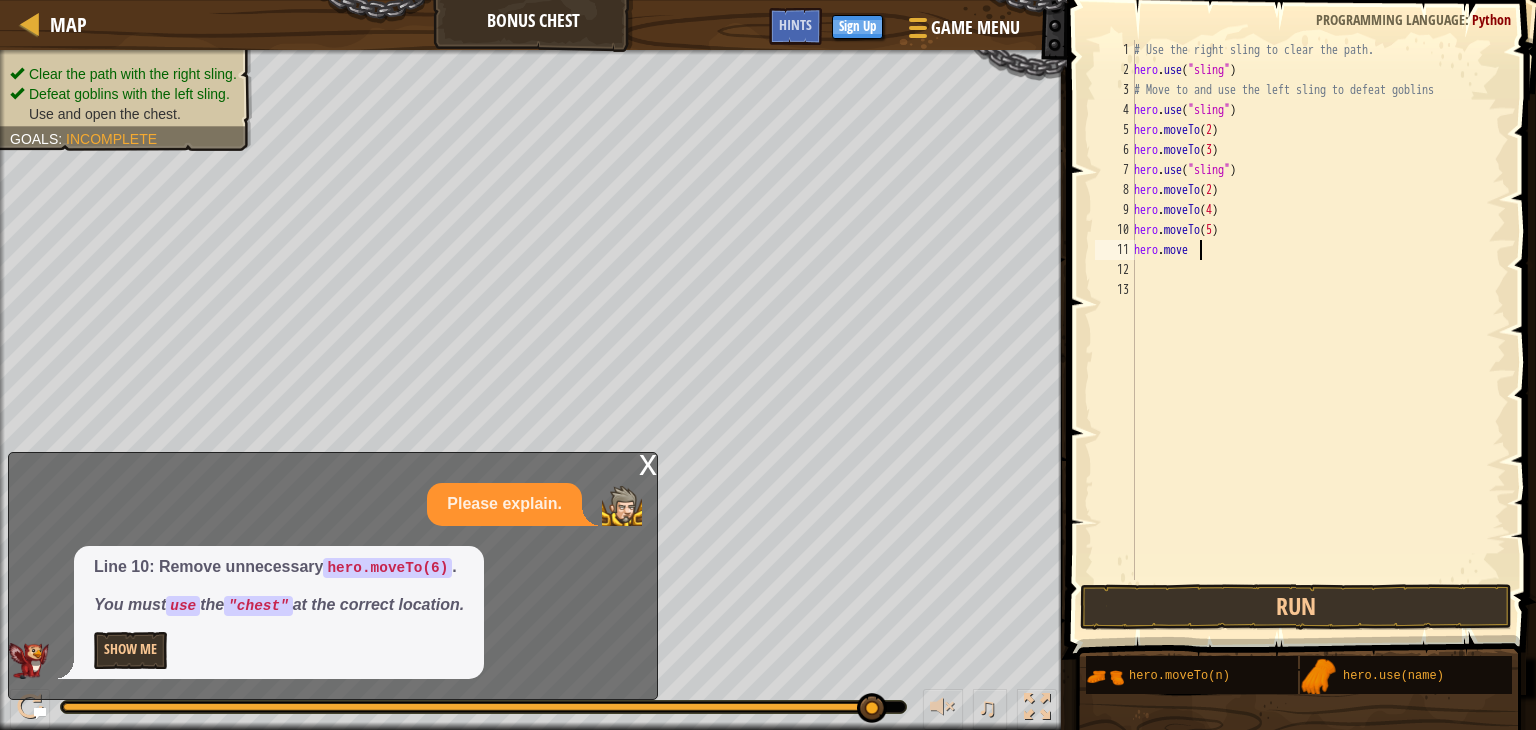 scroll, scrollTop: 9, scrollLeft: 4, axis: both 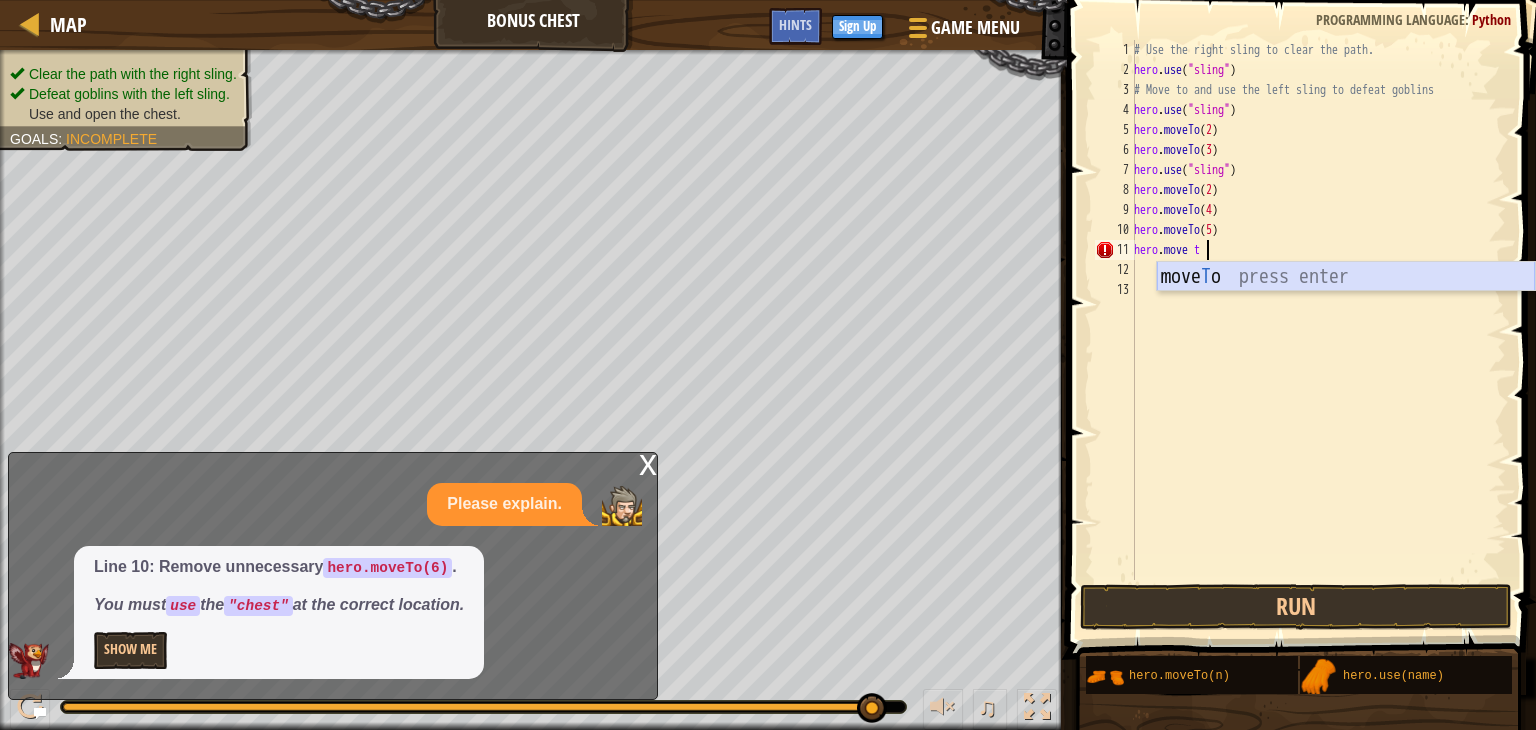 click on "move T o press enter" at bounding box center [1346, 307] 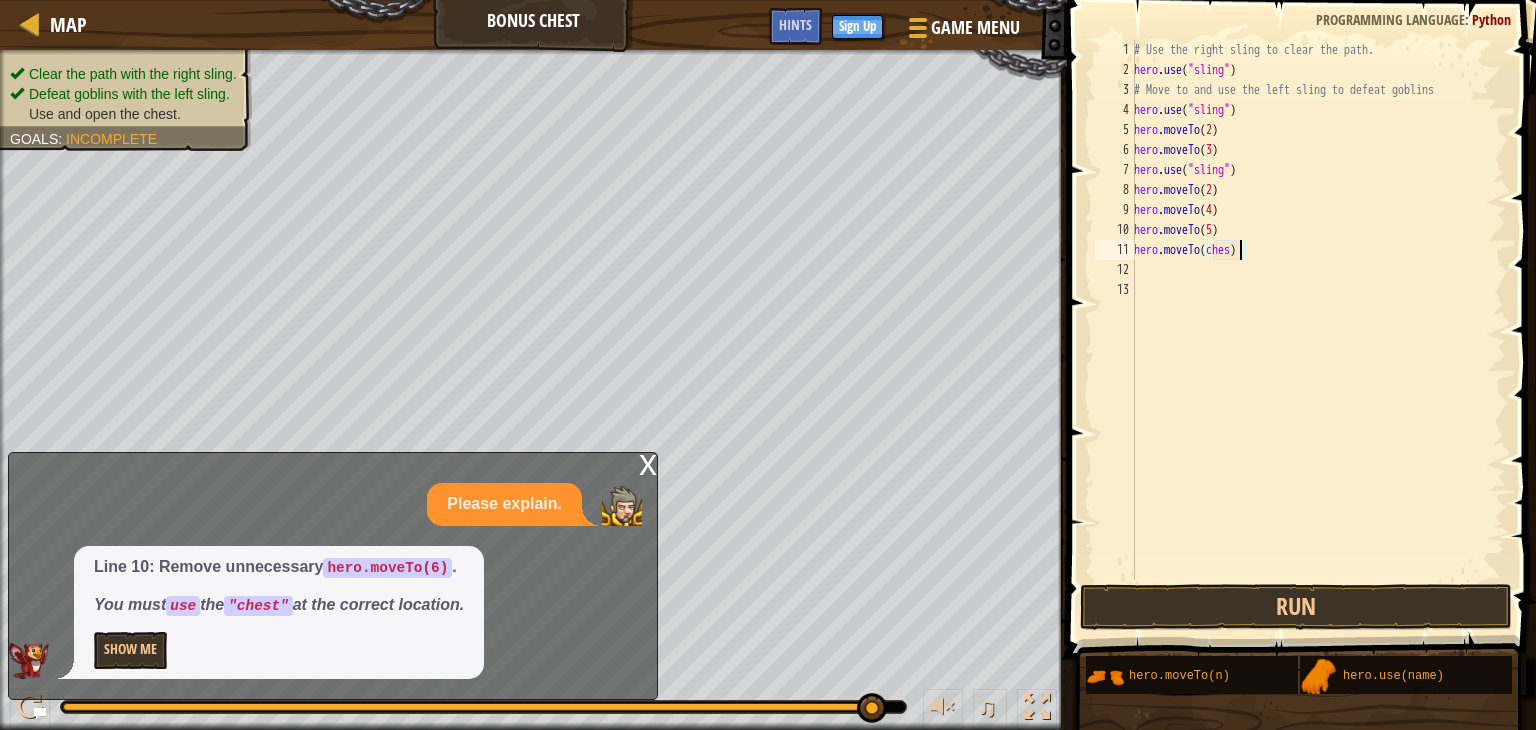 scroll, scrollTop: 9, scrollLeft: 8, axis: both 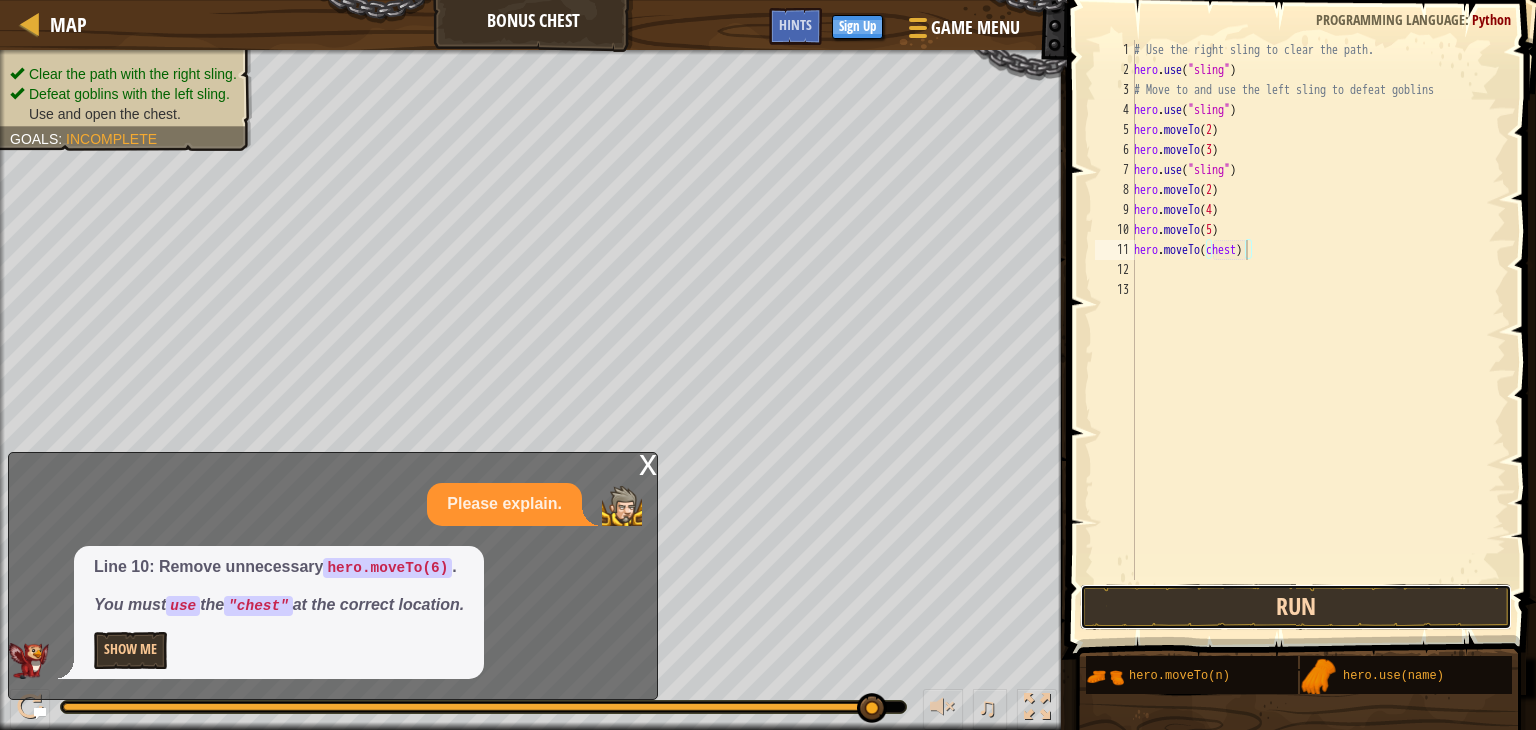 click on "Run" at bounding box center (1296, 607) 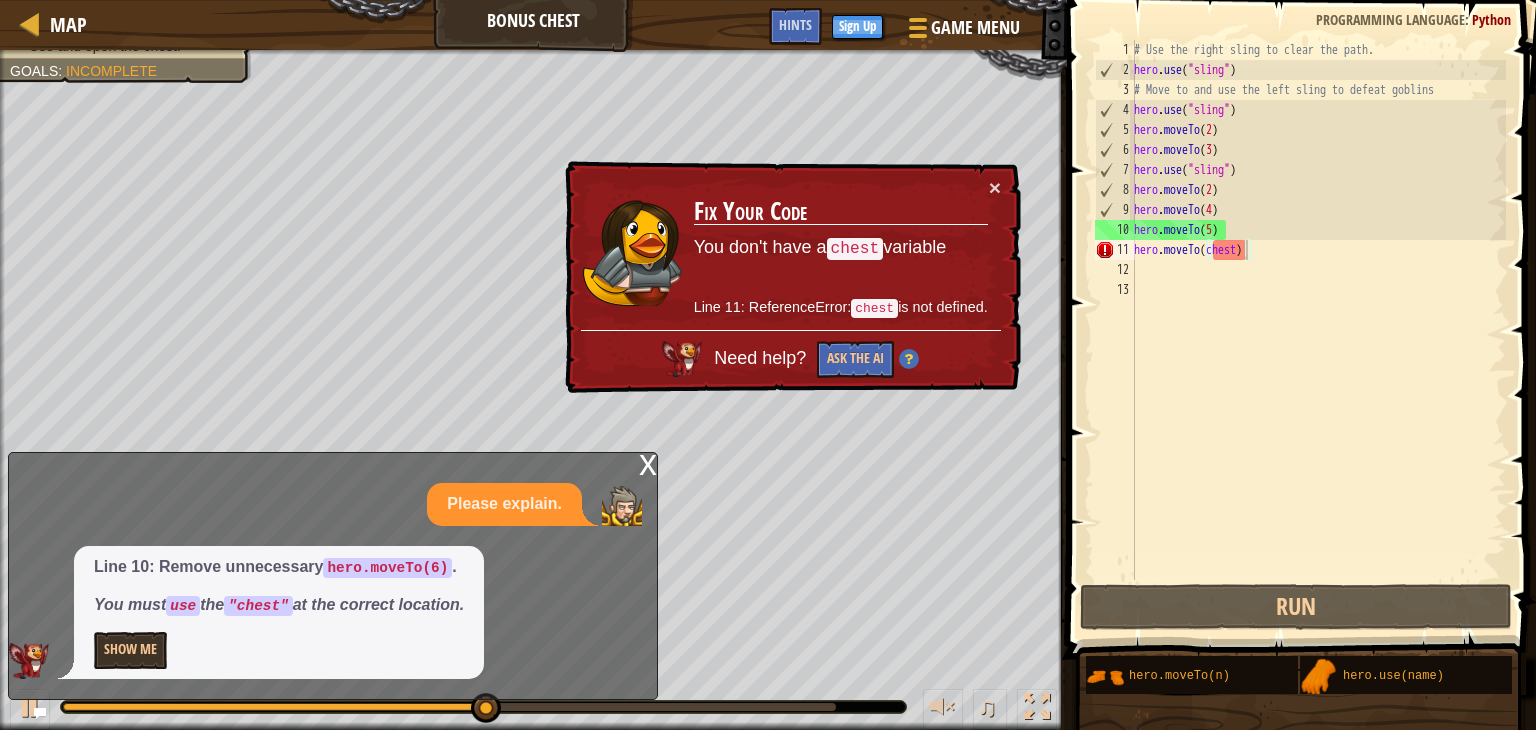 click on "× Fix Your Code You don't have a   chest  variable
Line 11: ReferenceError:  chest  is not defined.
Need help? Ask the AI" at bounding box center [791, 277] 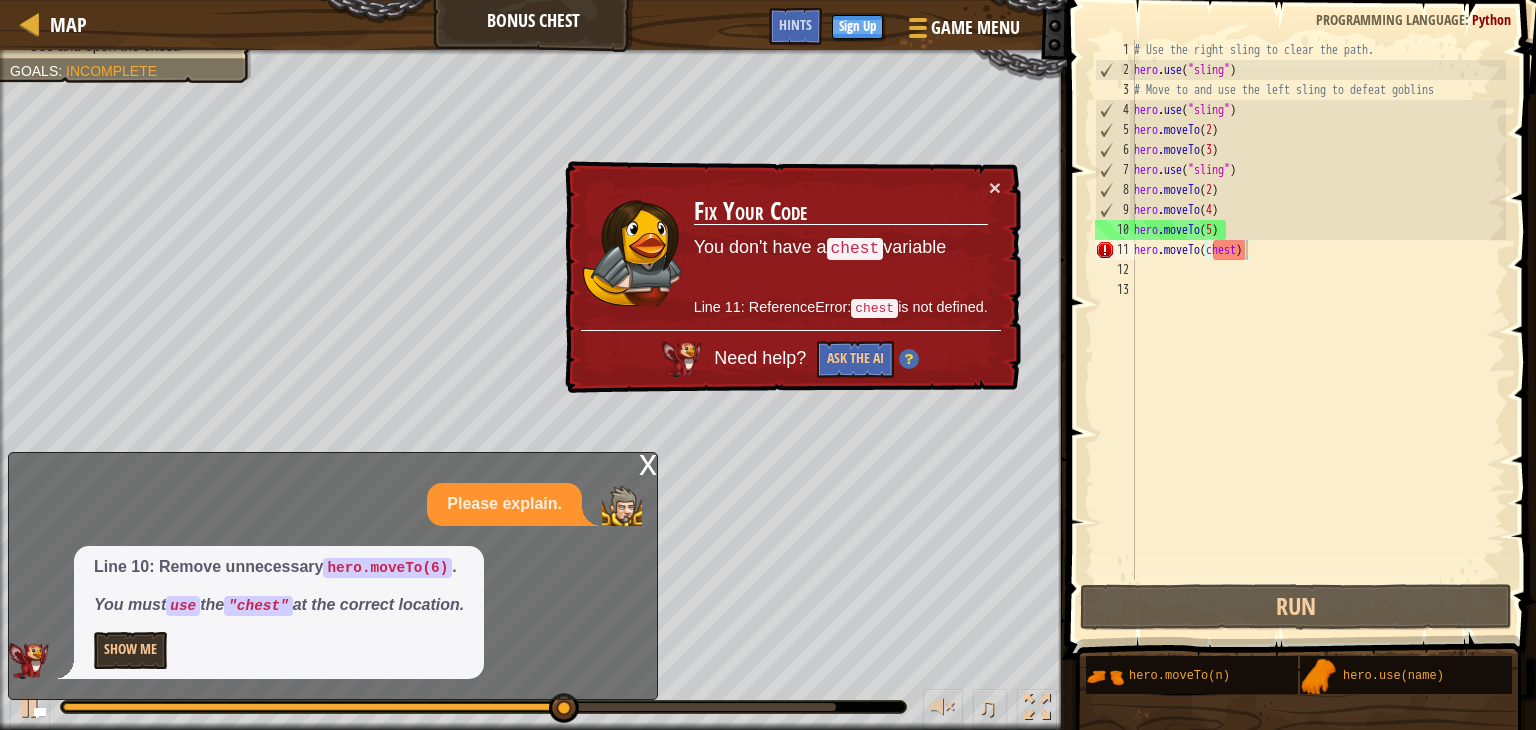click on "× Fix Your Code You don't have a   chest  variable
Line 11: ReferenceError:  chest  is not defined.
Need help? Ask the AI" at bounding box center (791, 277) 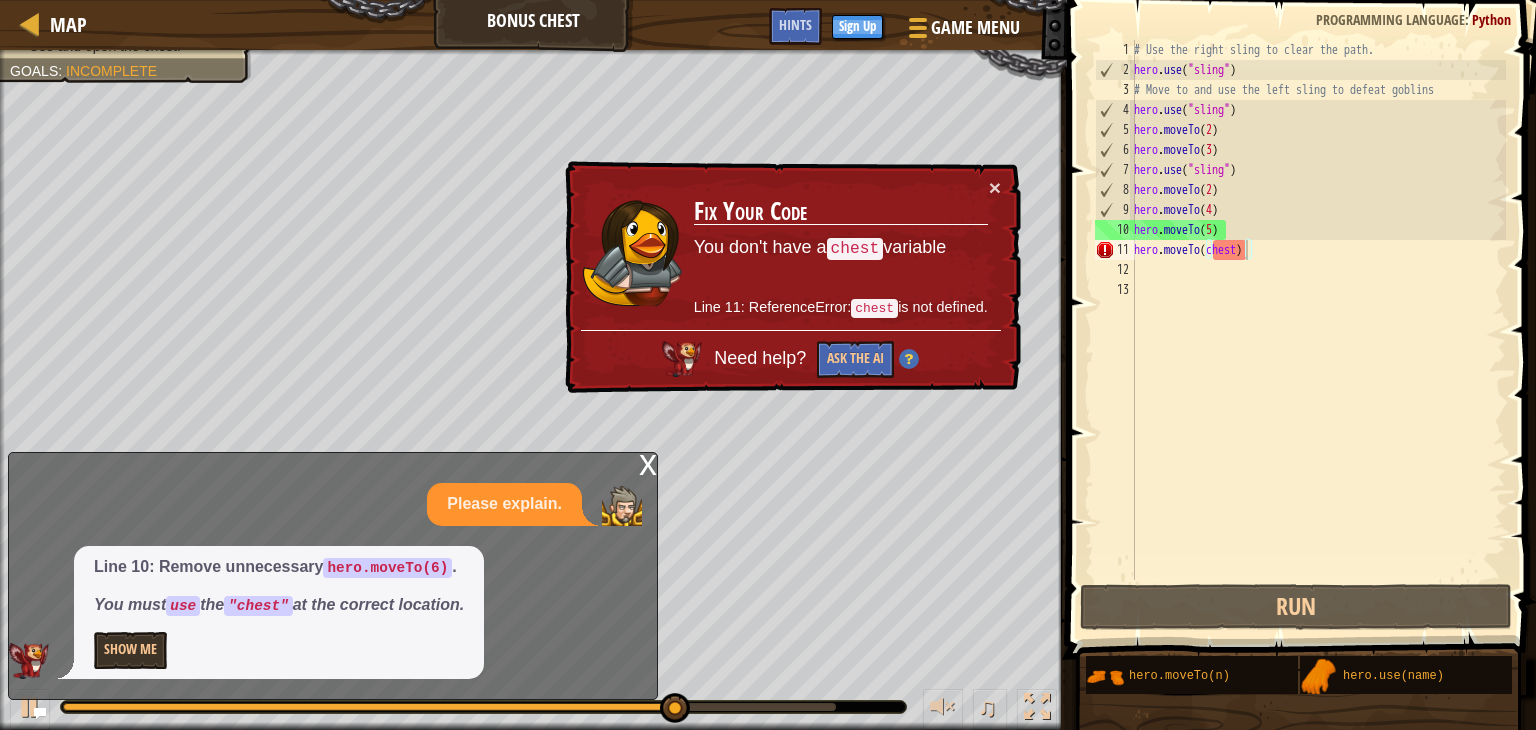 click on "Fix Your Code You don't have a   chest  variable
Line 11: ReferenceError:  chest  is not defined." at bounding box center [841, 253] 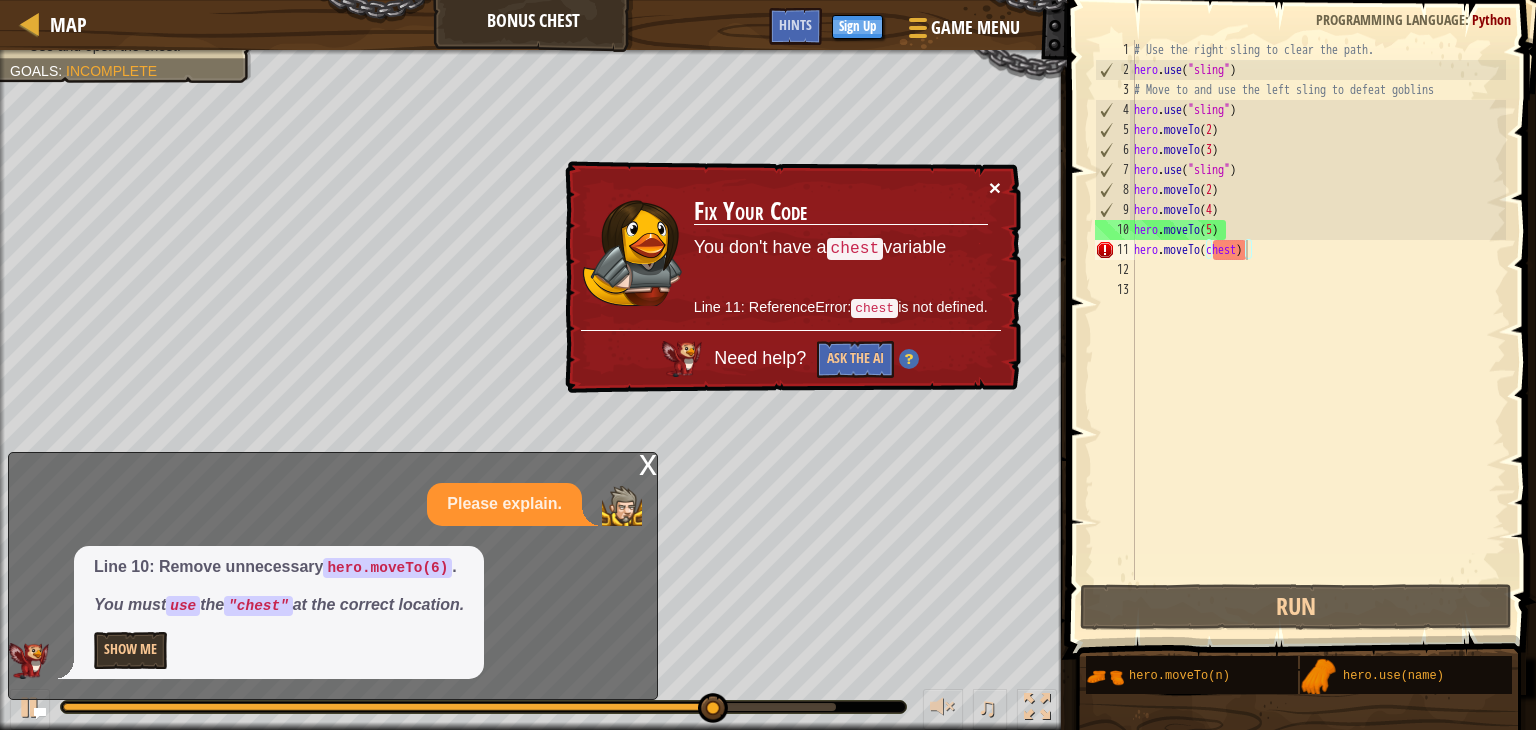 click on "×" at bounding box center [995, 187] 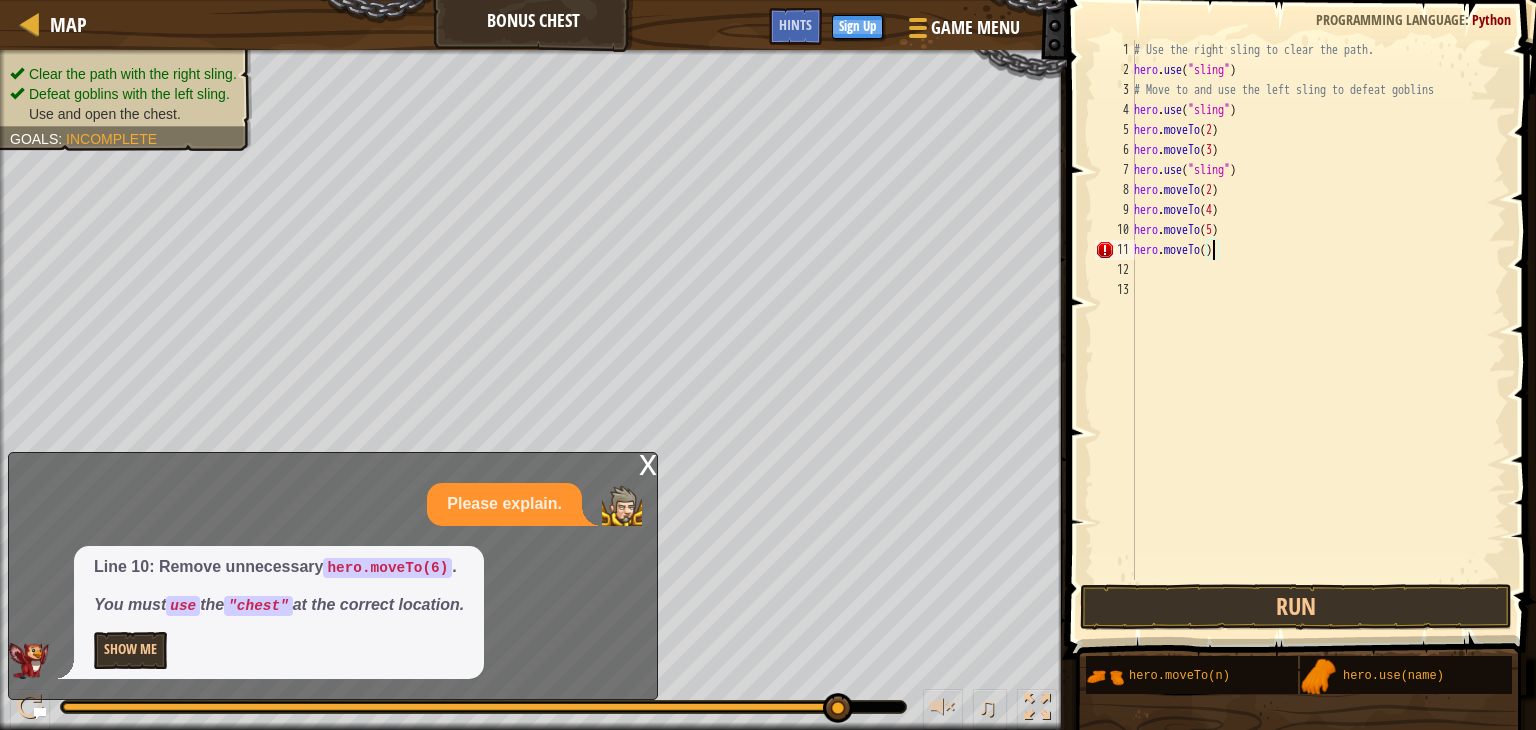 scroll, scrollTop: 9, scrollLeft: 5, axis: both 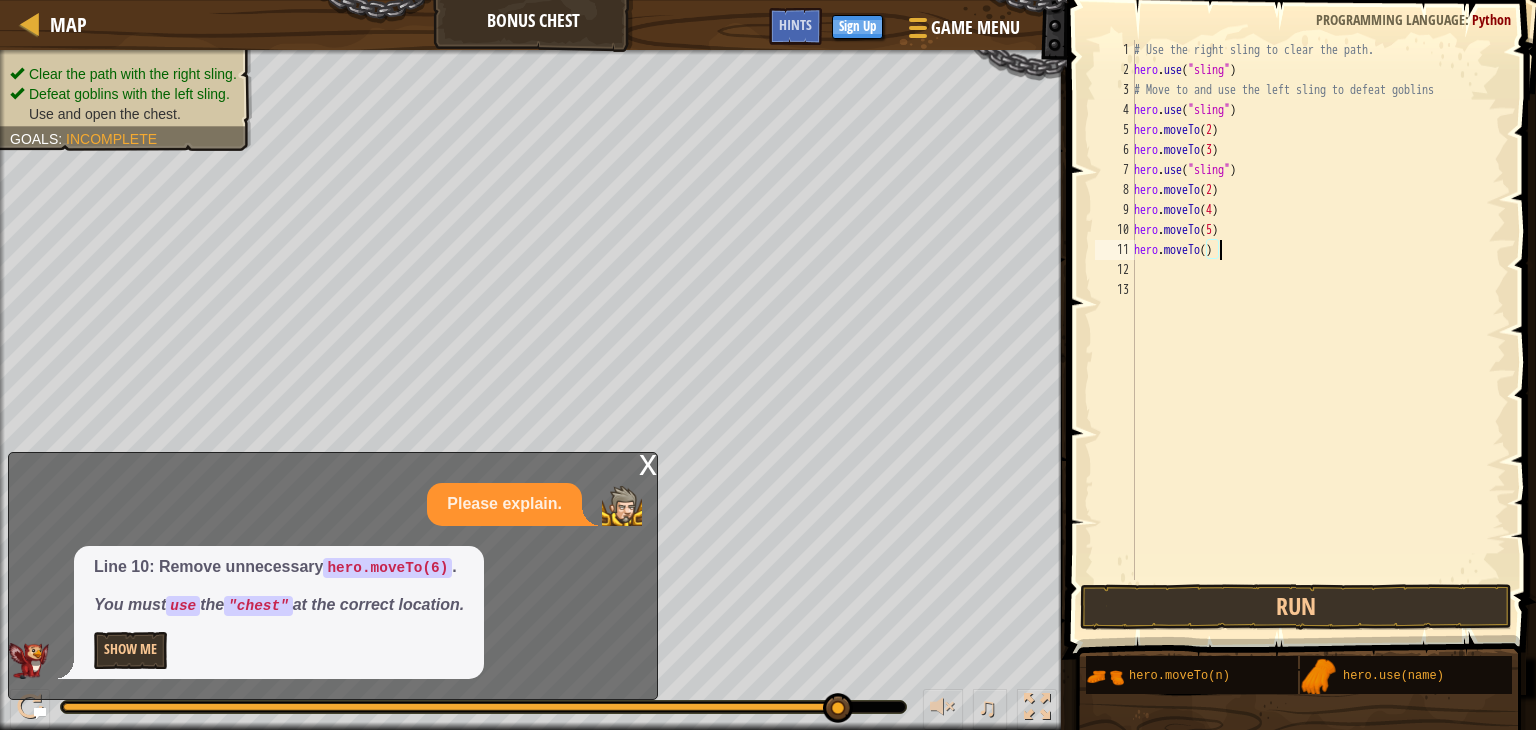 drag, startPoint x: 1248, startPoint y: 259, endPoint x: 1218, endPoint y: 245, distance: 33.105892 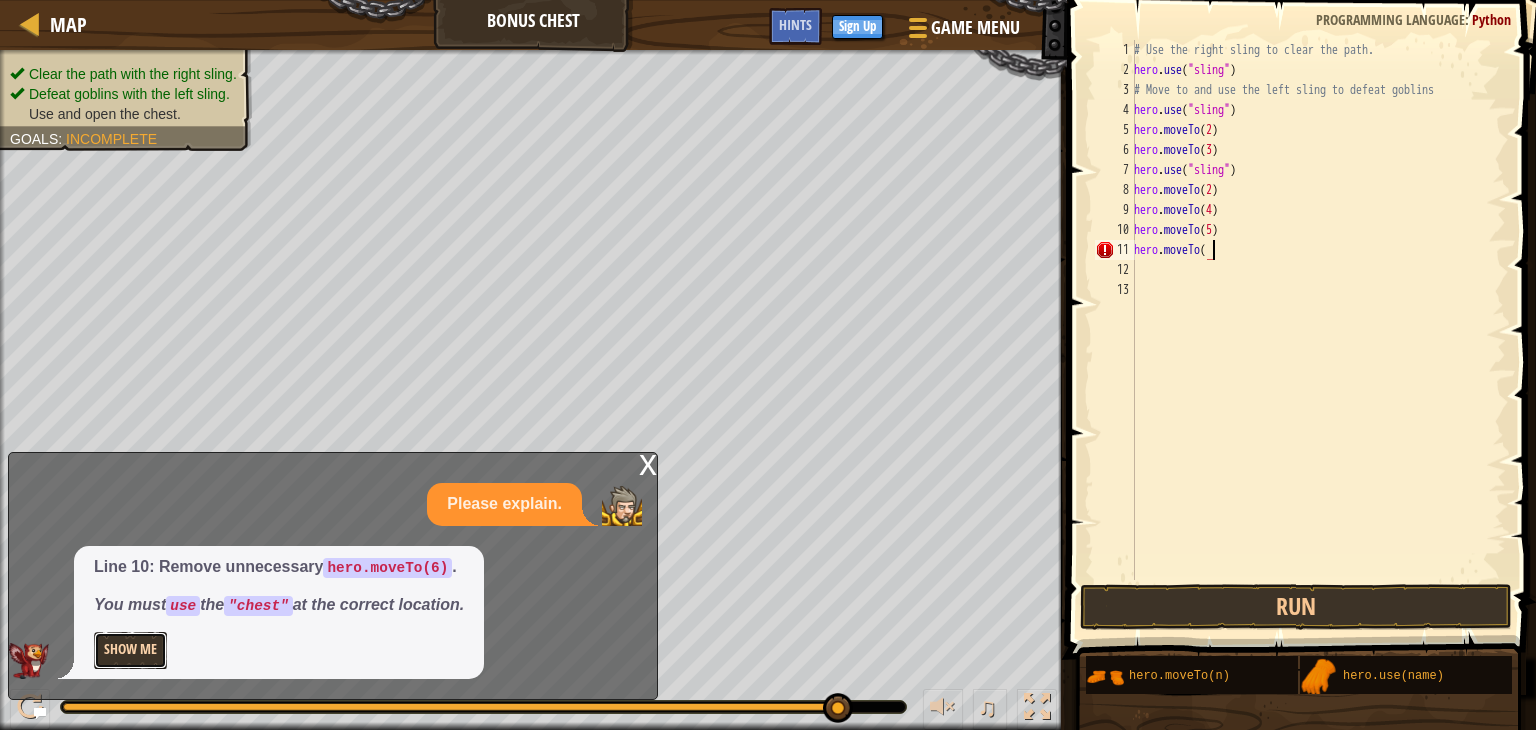 click on "Show Me" at bounding box center [130, 650] 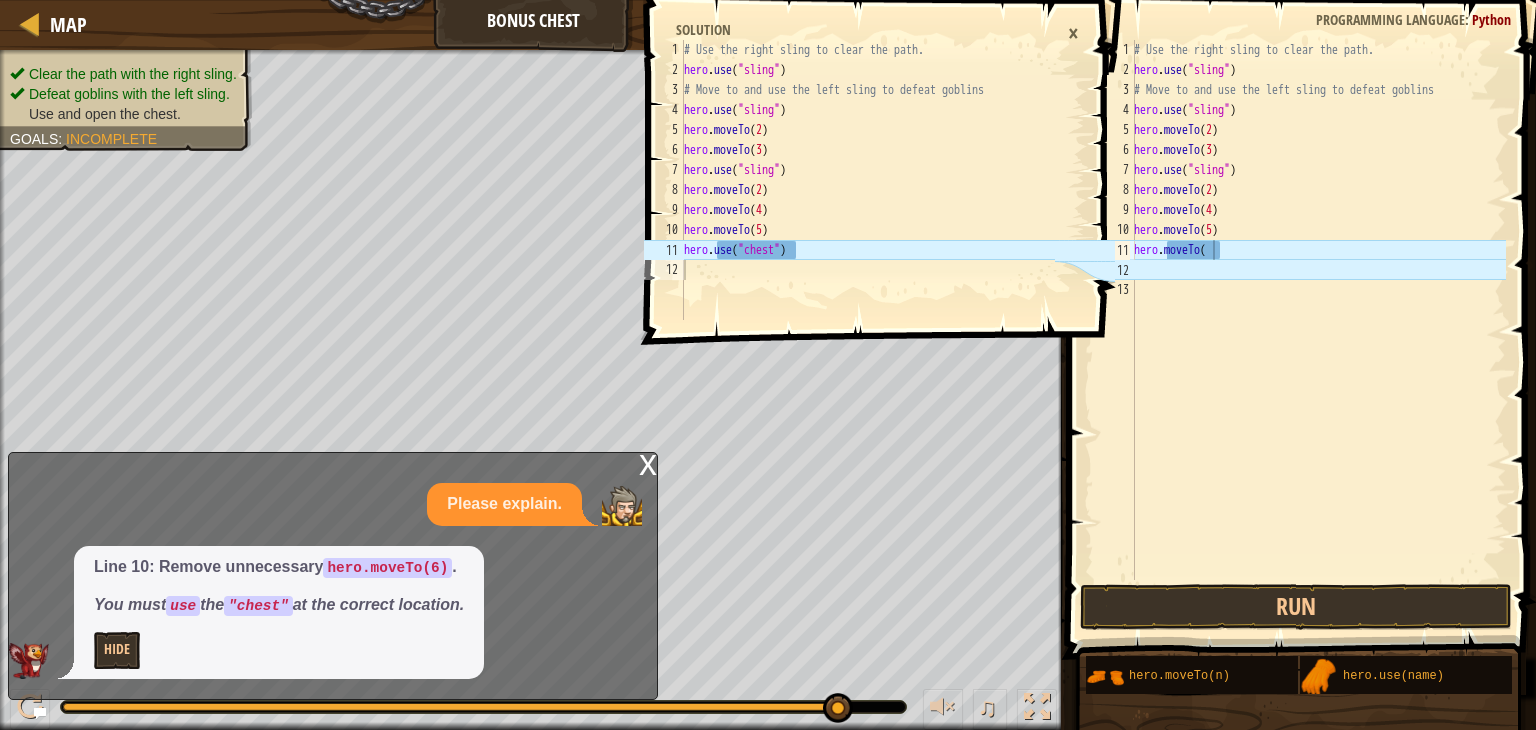click on "×" at bounding box center [1073, 33] 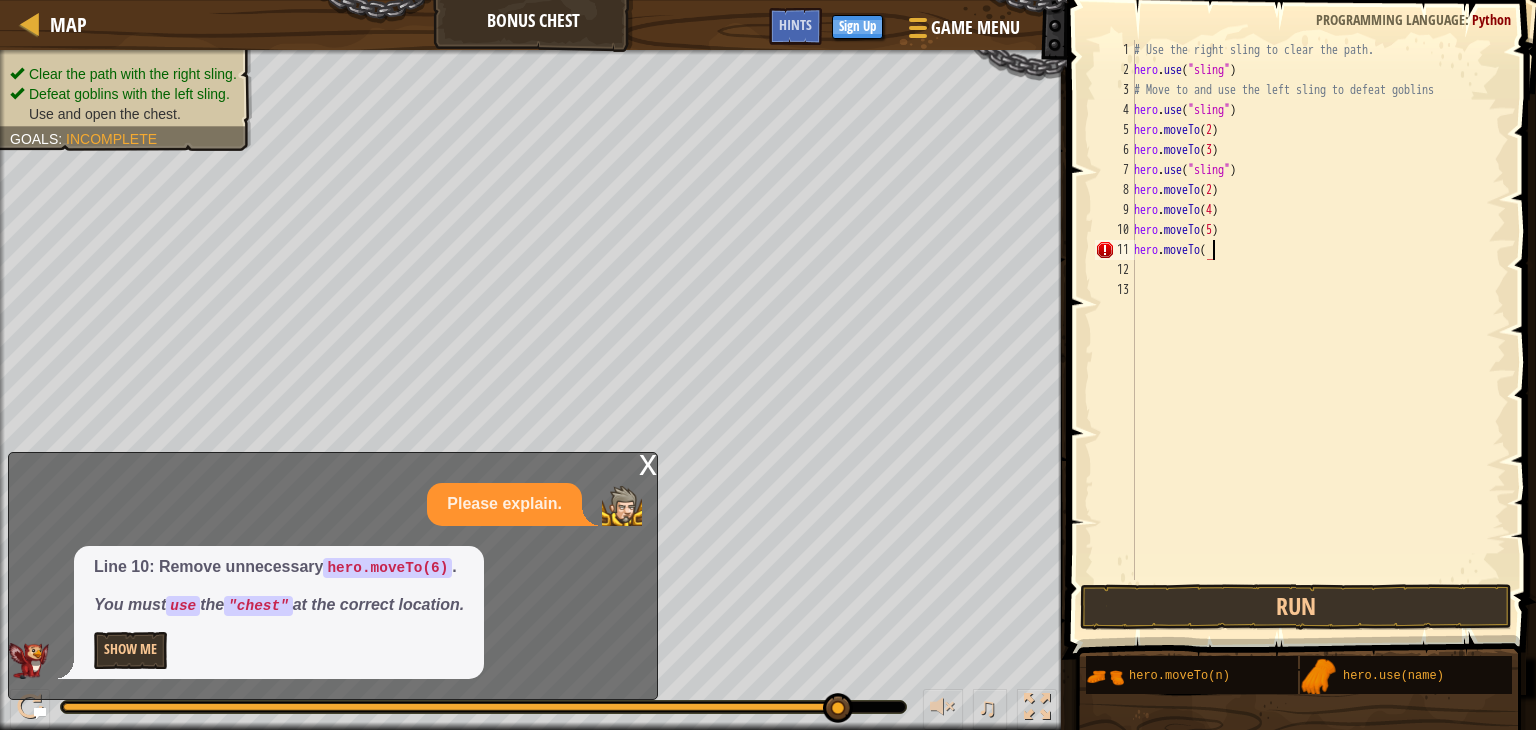 click on "# Use the right sling to clear the path. hero . use ( "sling" ) # Move to and use the left sling to defeat goblins hero . use ( "sling" ) hero . moveTo ( 2 ) hero . moveTo ( 3 ) hero . use ( "sling" ) hero . moveTo ( 2 ) hero . moveTo ( 4 ) hero . moveTo ( 5 ) hero . moveTo (" at bounding box center [1318, 330] 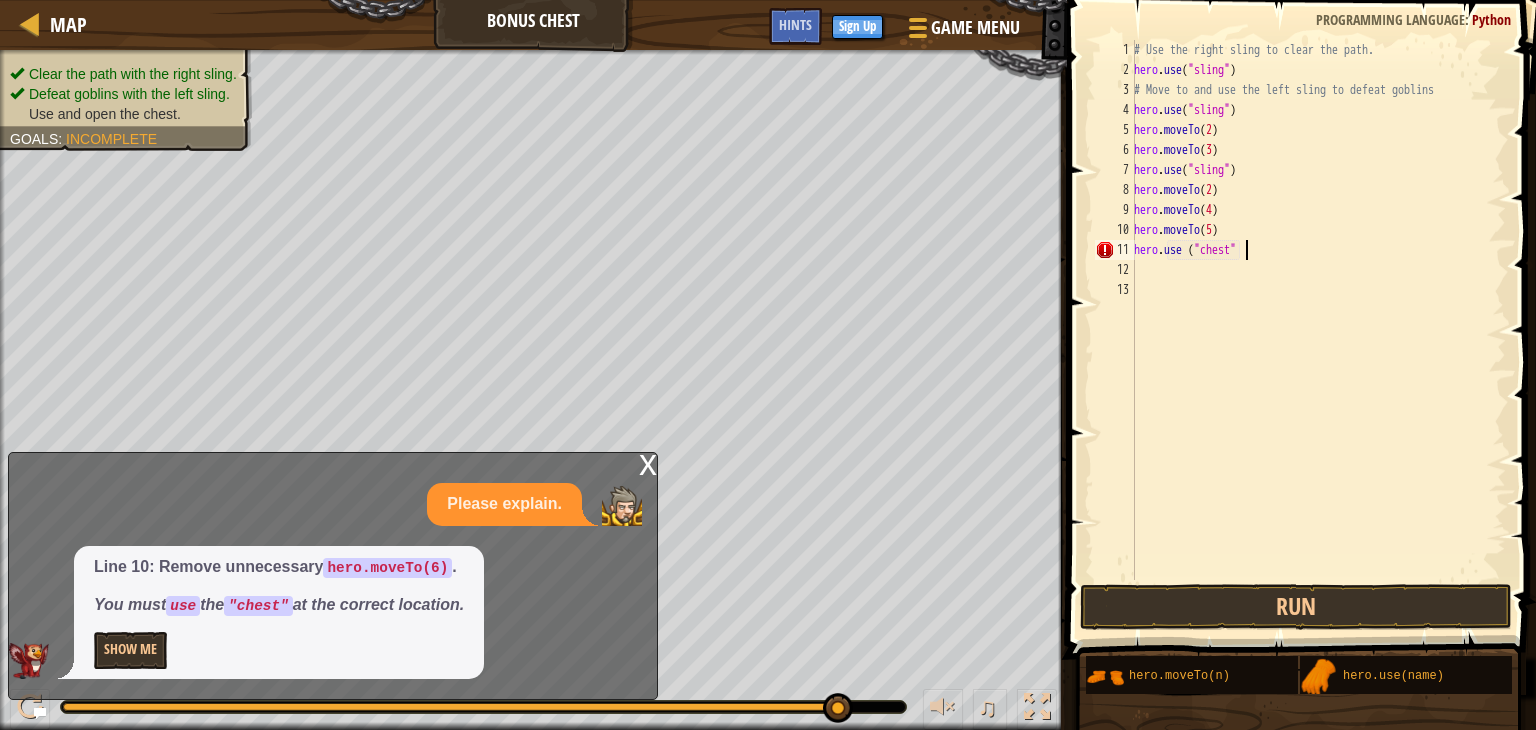 scroll, scrollTop: 9, scrollLeft: 8, axis: both 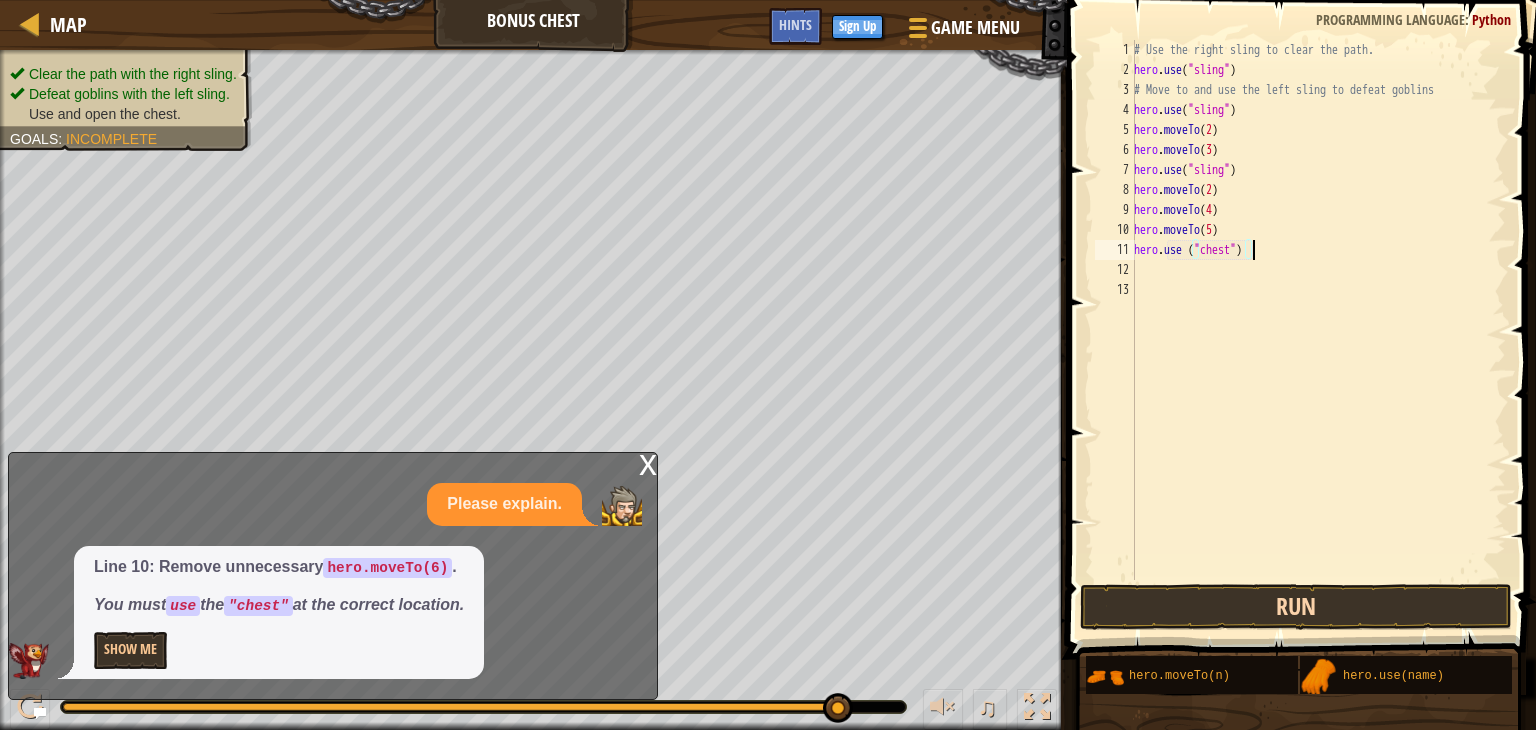 type on "hero.use ("chest")" 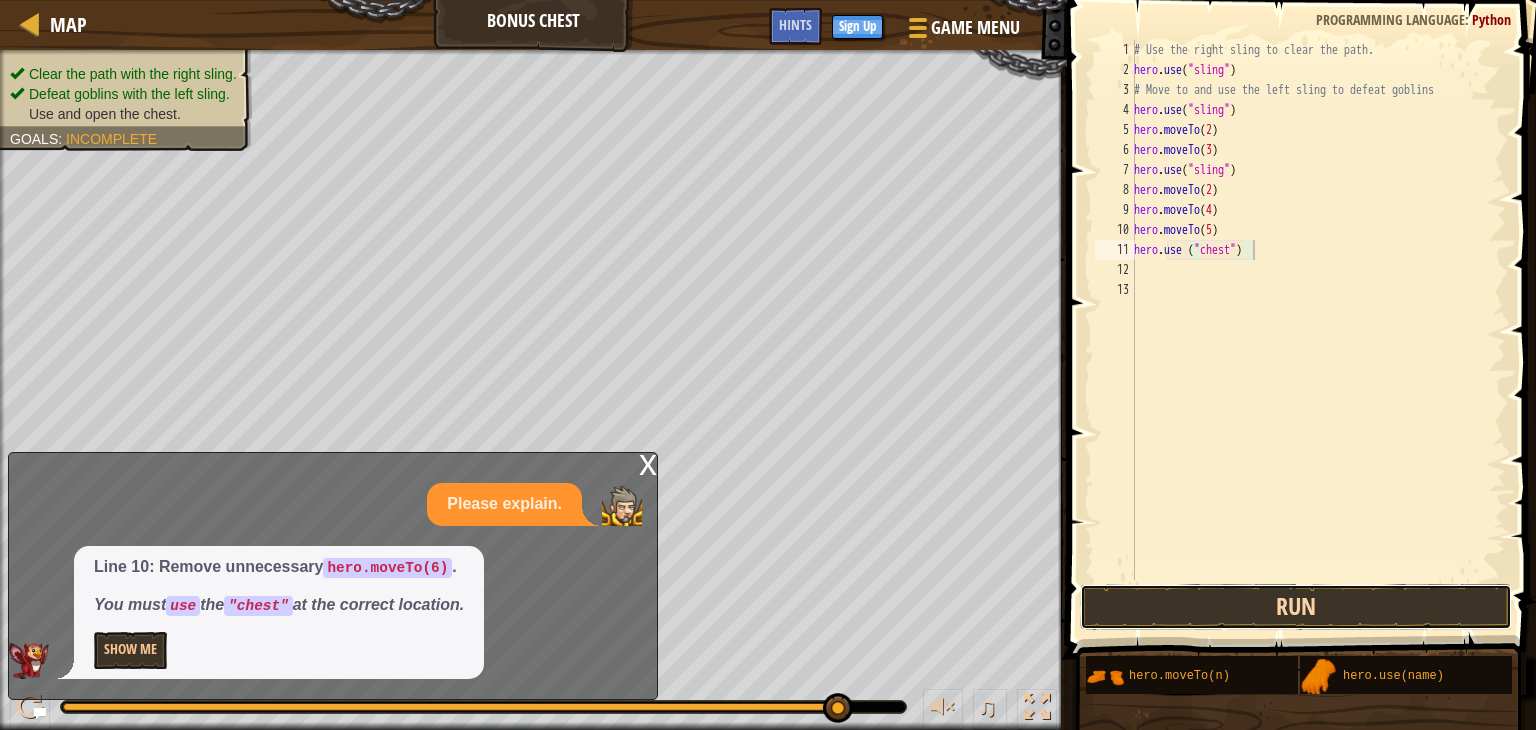 click on "Run" at bounding box center (1296, 607) 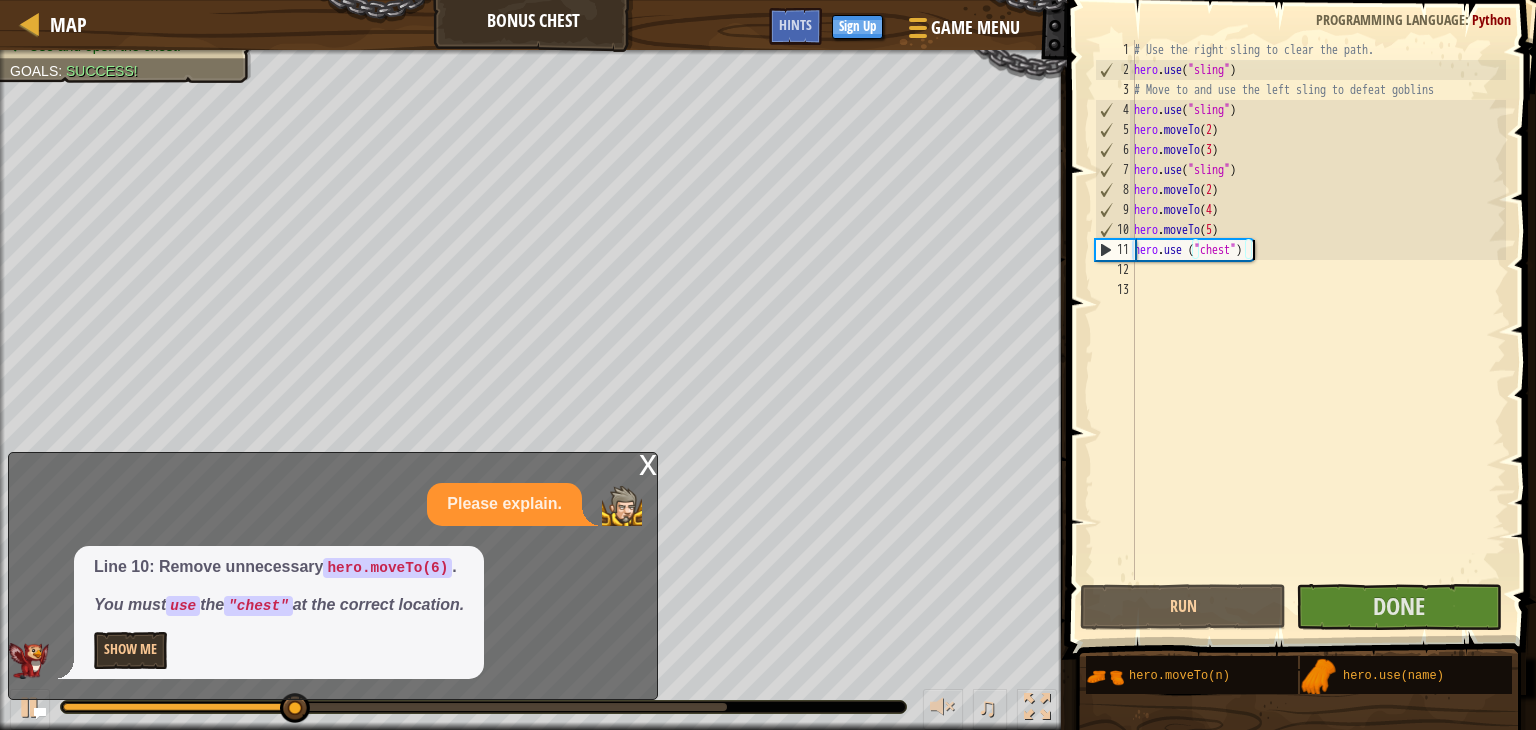 click on "x" at bounding box center [648, 463] 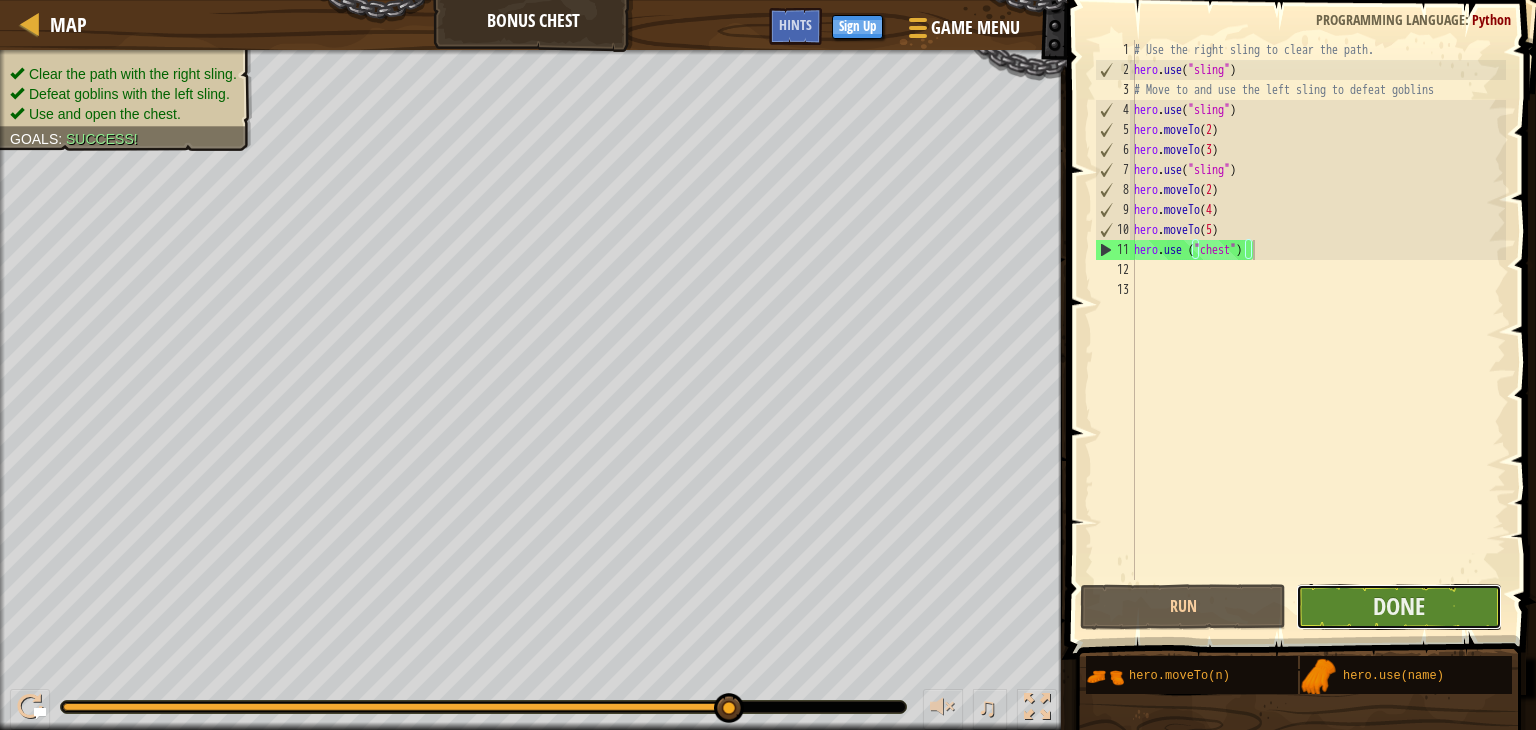 click on "Done" at bounding box center [1399, 607] 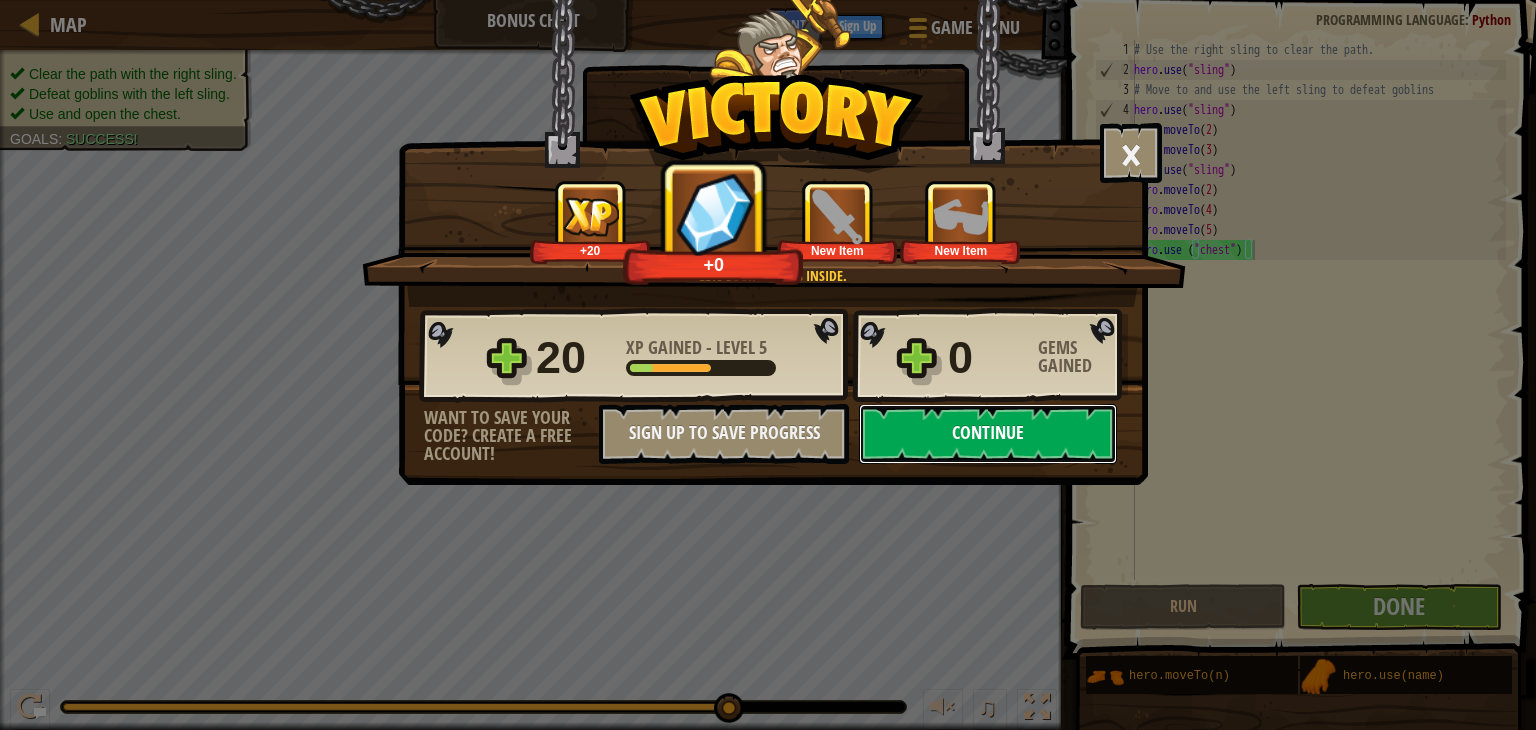click on "Continue" at bounding box center [988, 434] 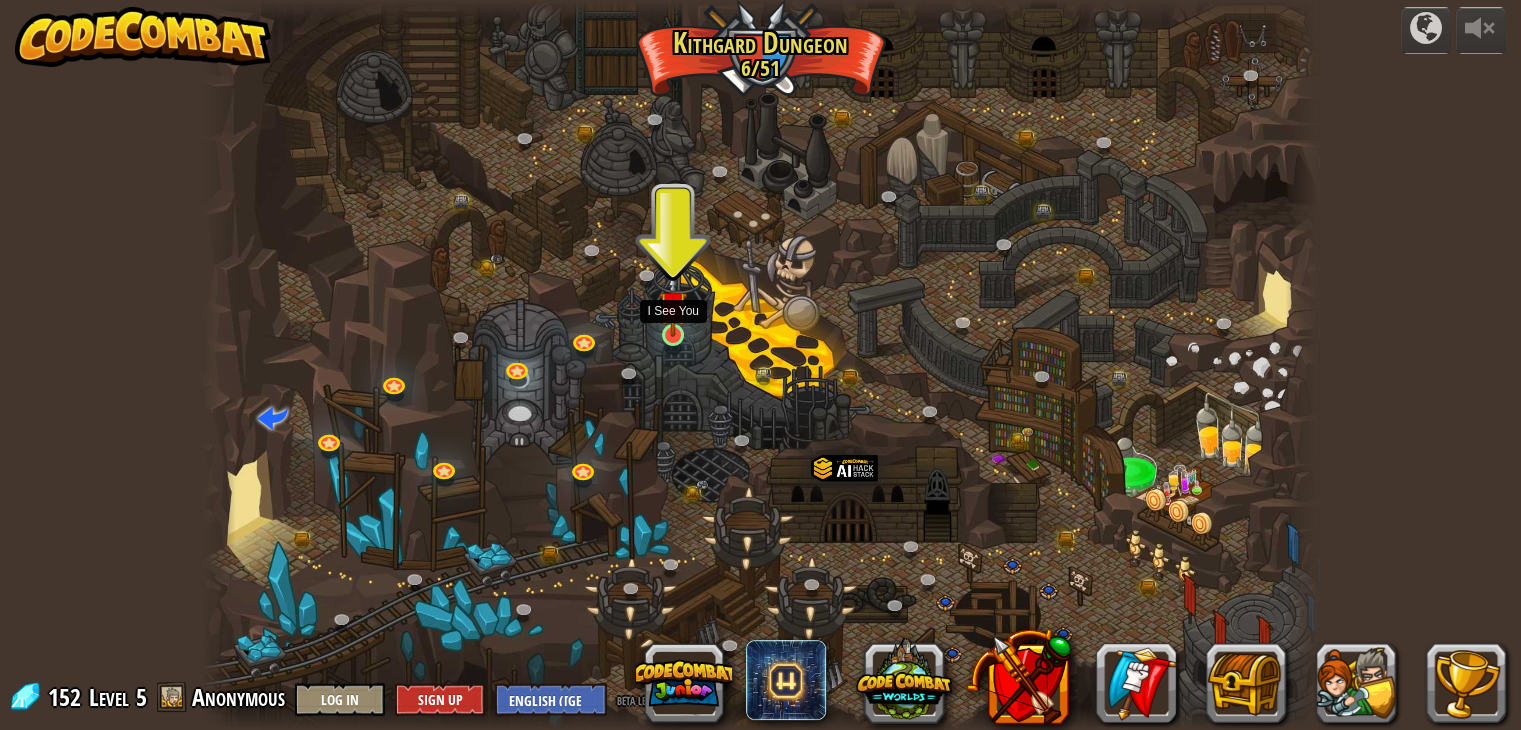 click at bounding box center (673, 305) 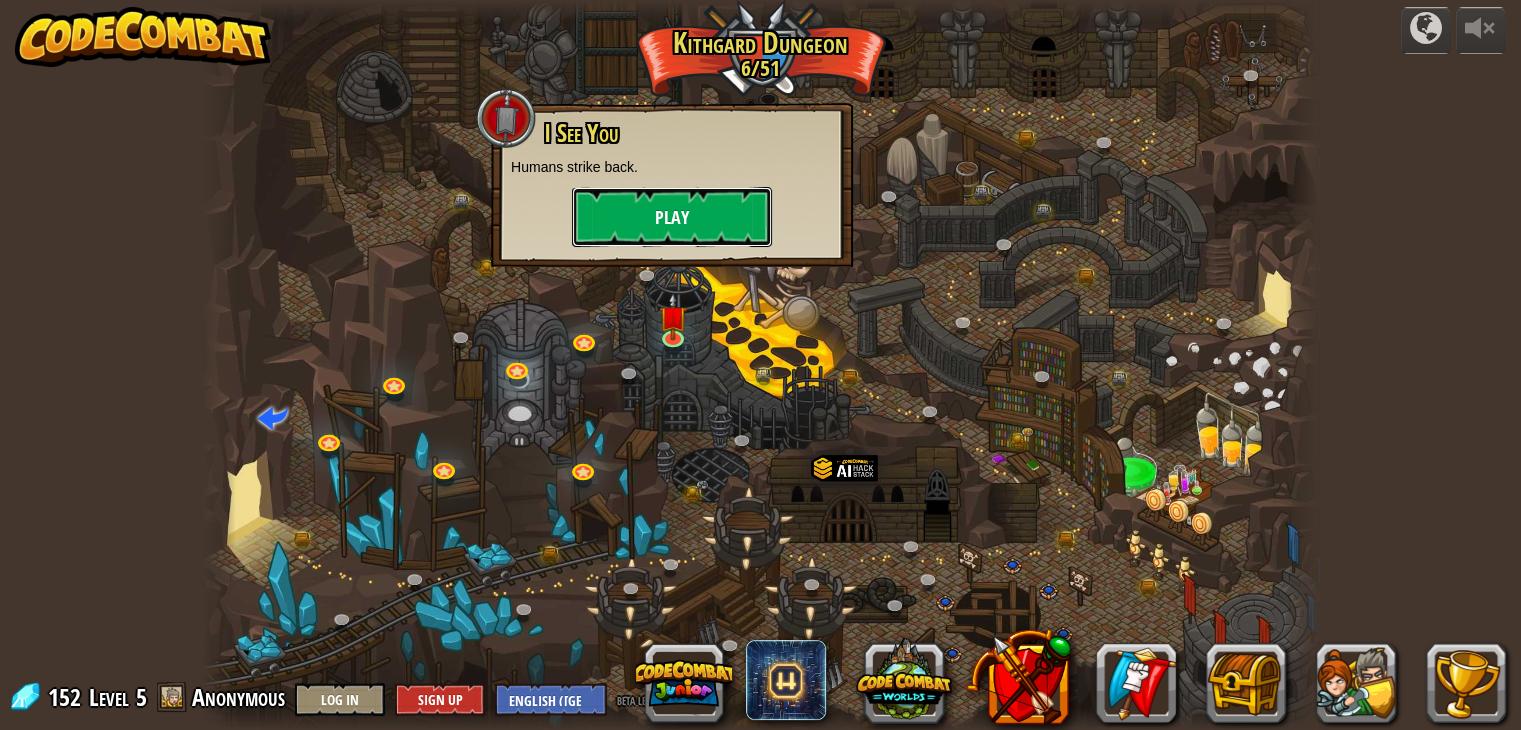 click on "Play" at bounding box center [672, 217] 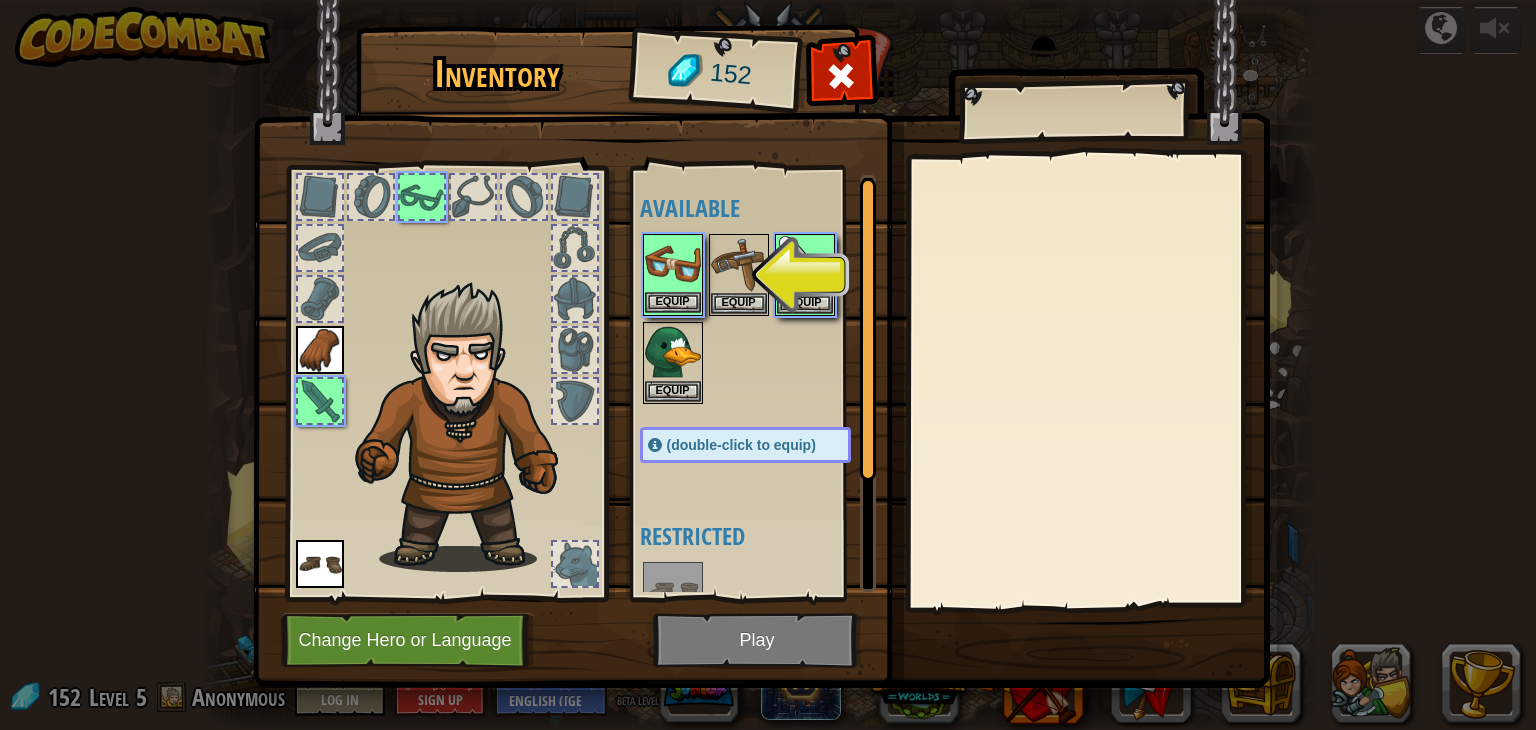 click at bounding box center (673, 264) 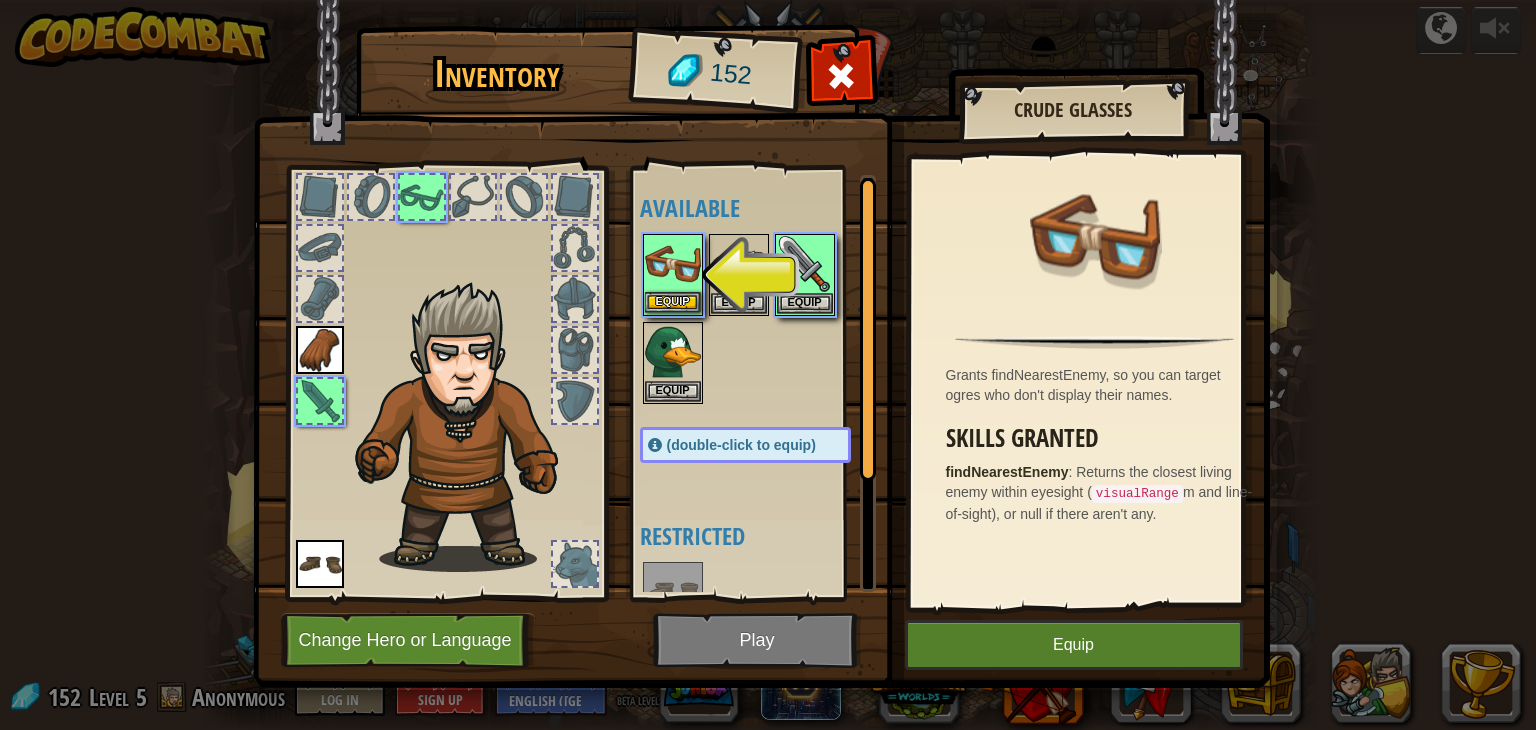 drag, startPoint x: 788, startPoint y: 625, endPoint x: 650, endPoint y: 283, distance: 368.79263 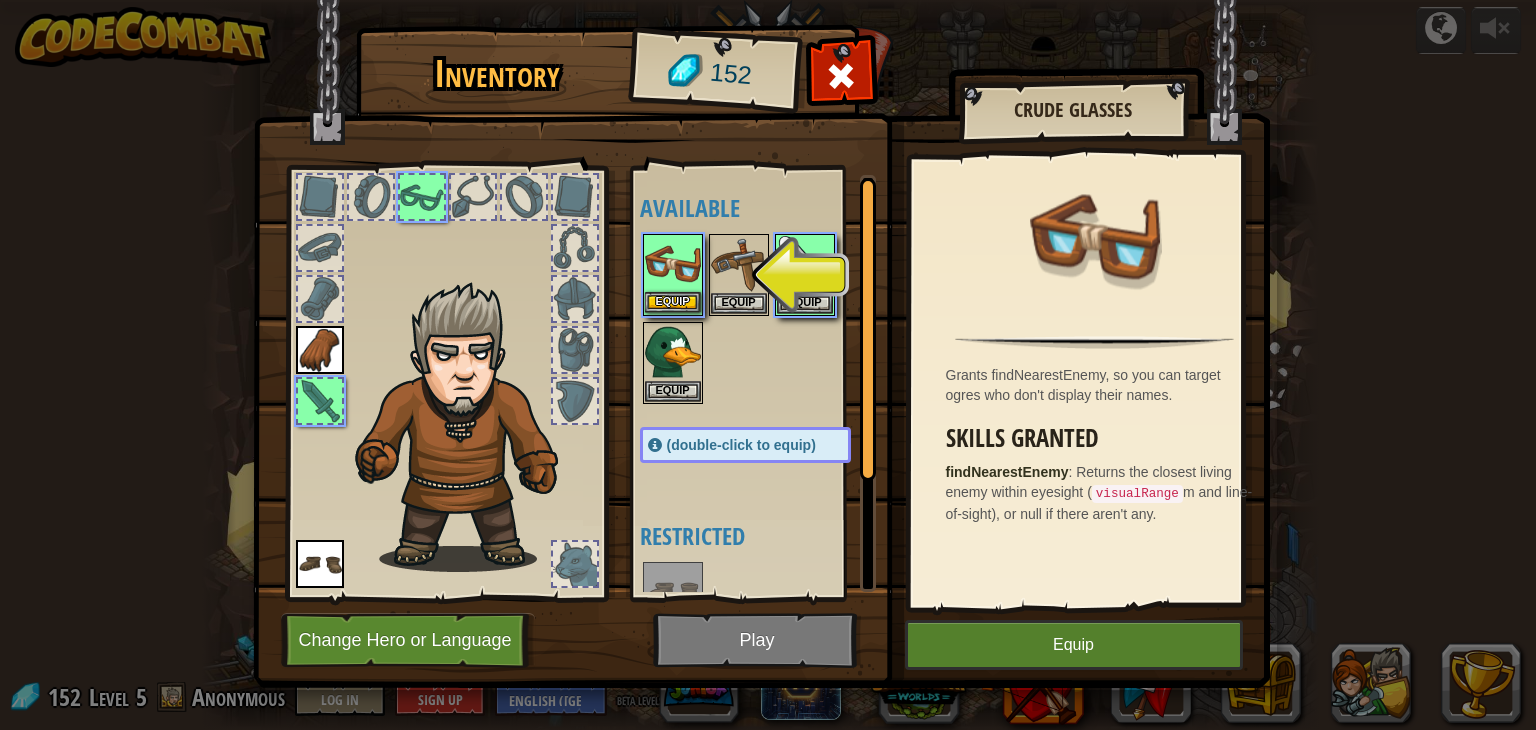click at bounding box center (673, 264) 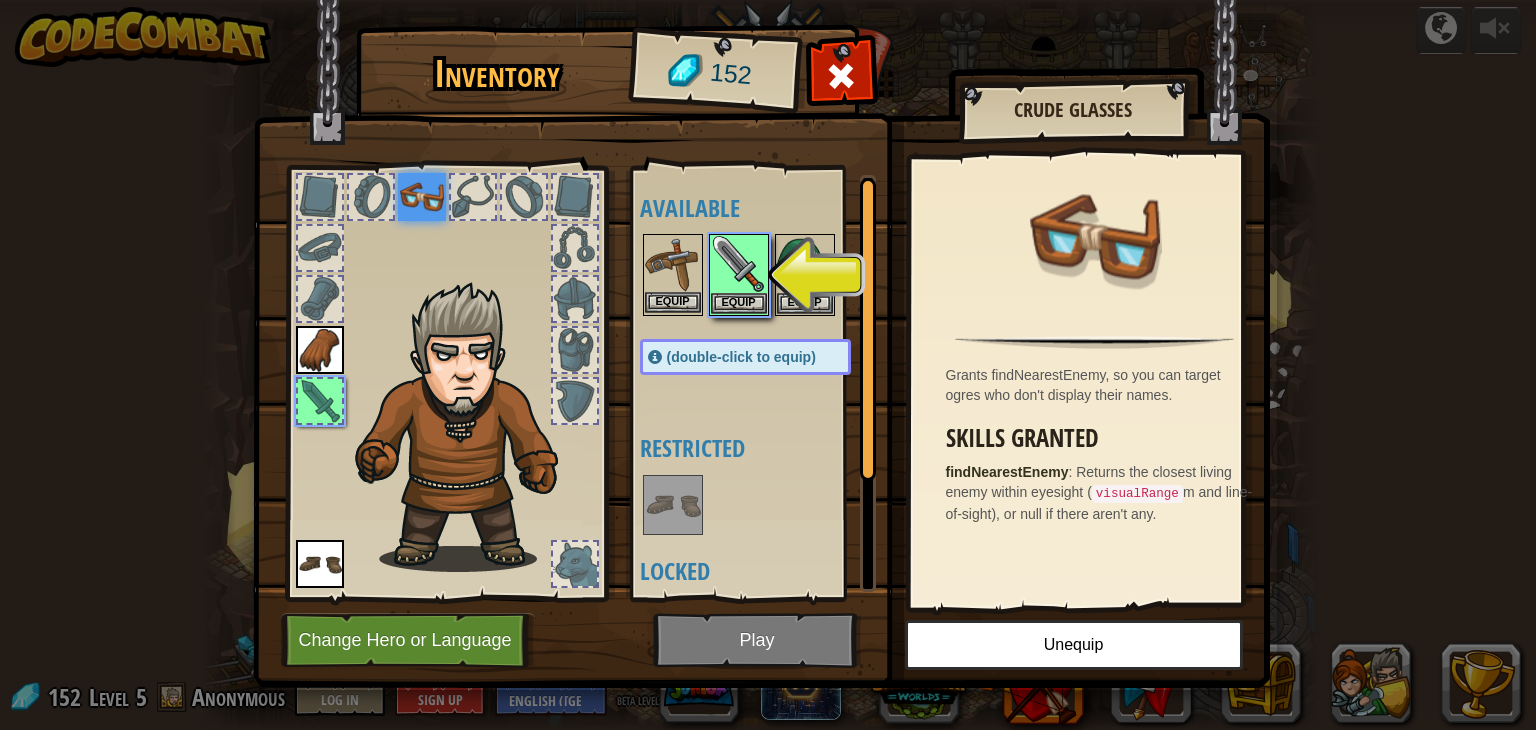 click at bounding box center (673, 264) 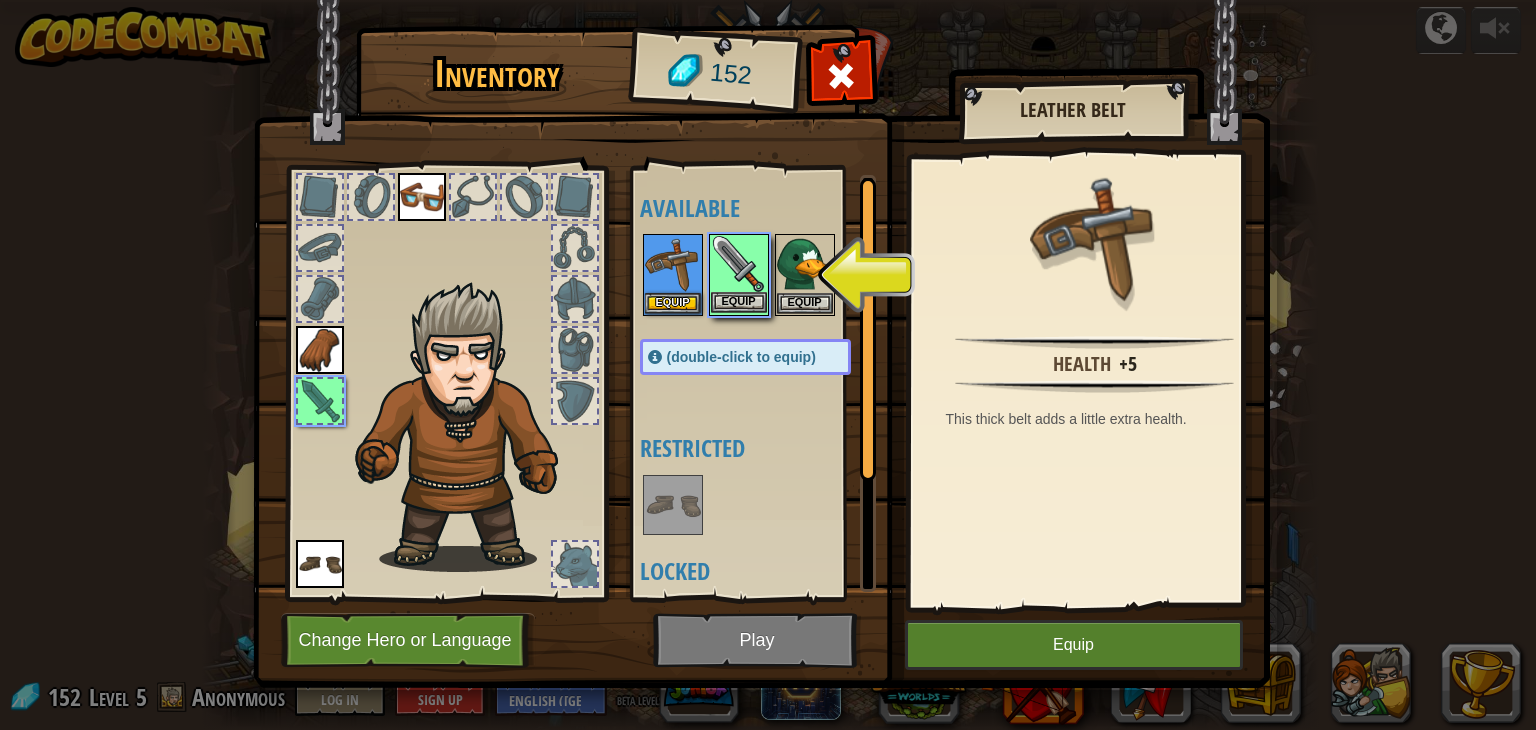 click at bounding box center (739, 264) 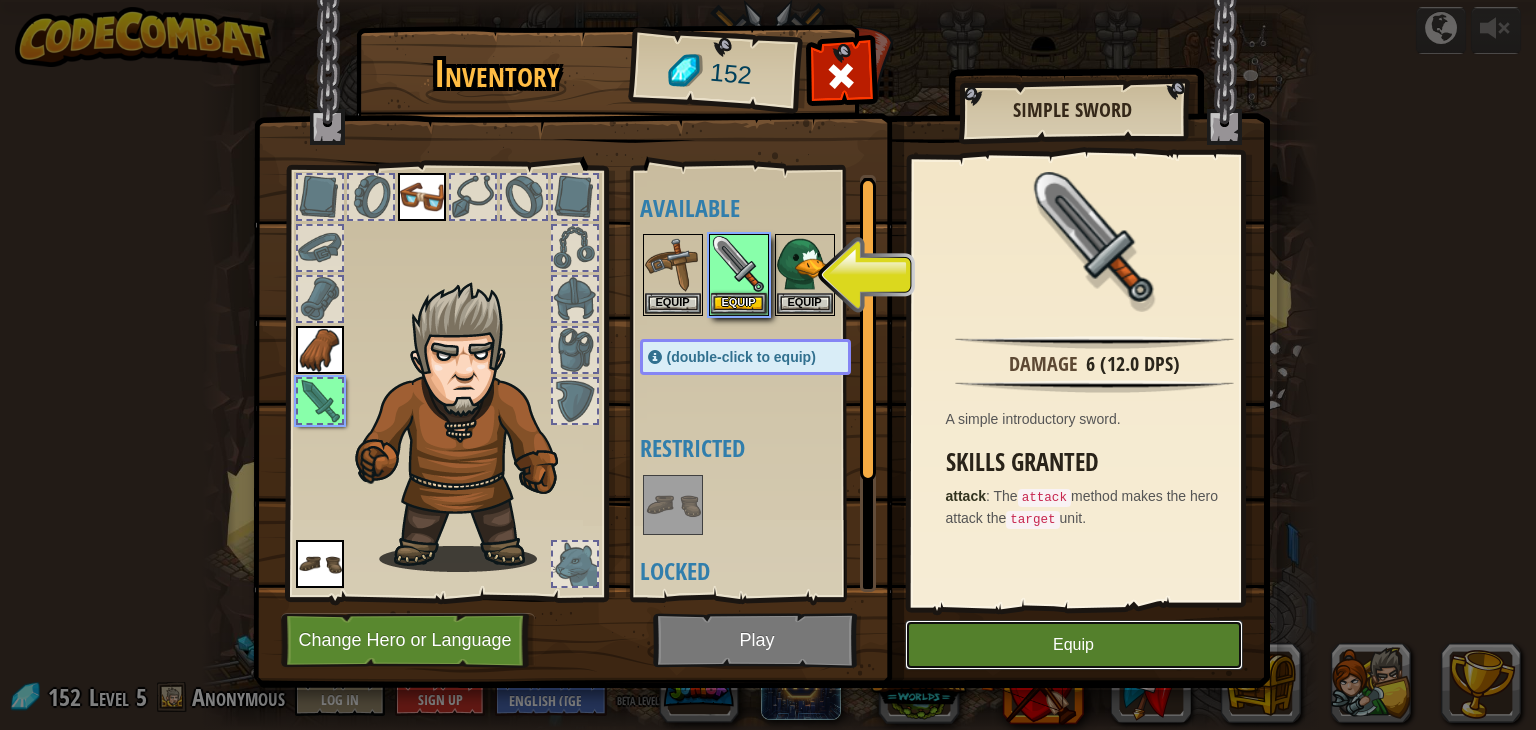 click on "Equip" at bounding box center [1074, 645] 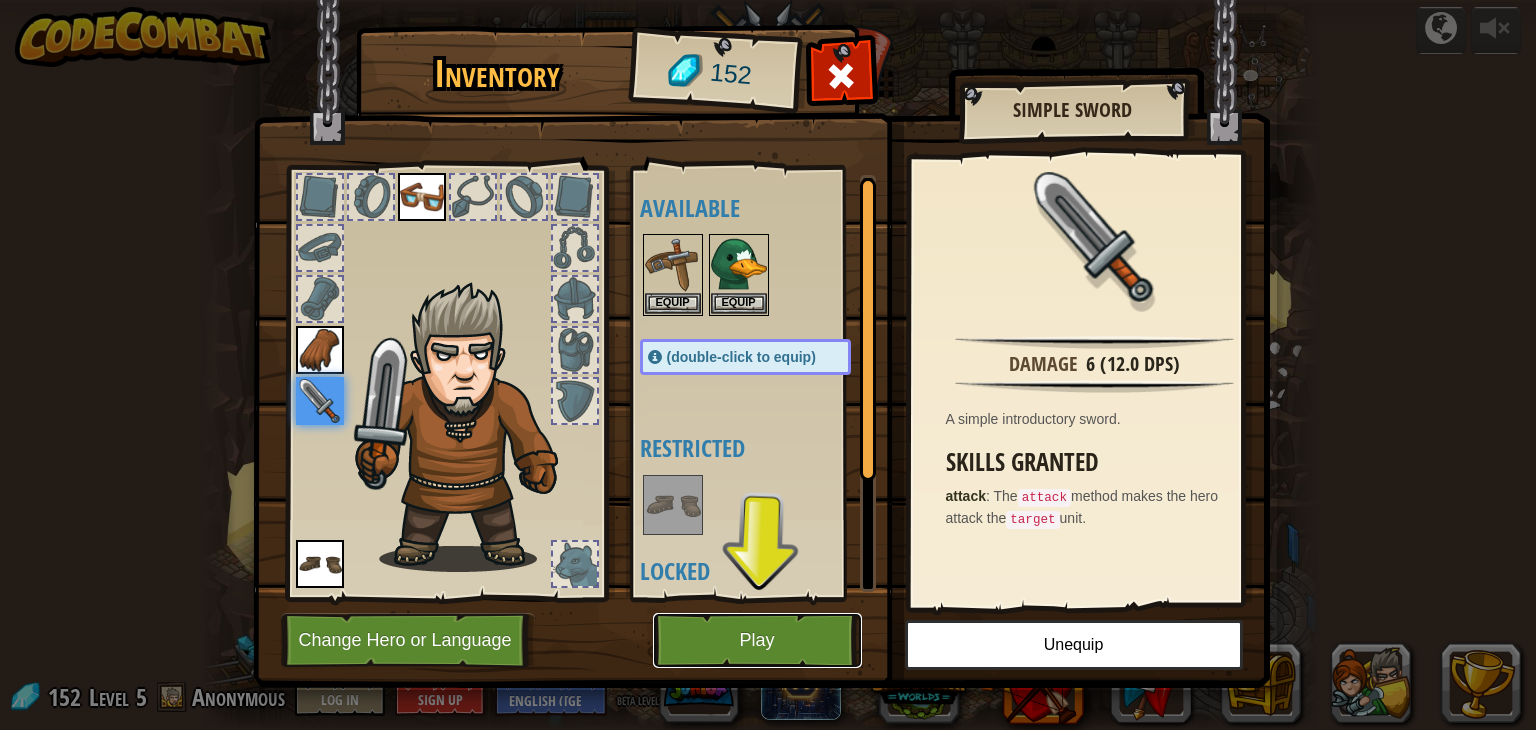 click on "Play" at bounding box center (757, 640) 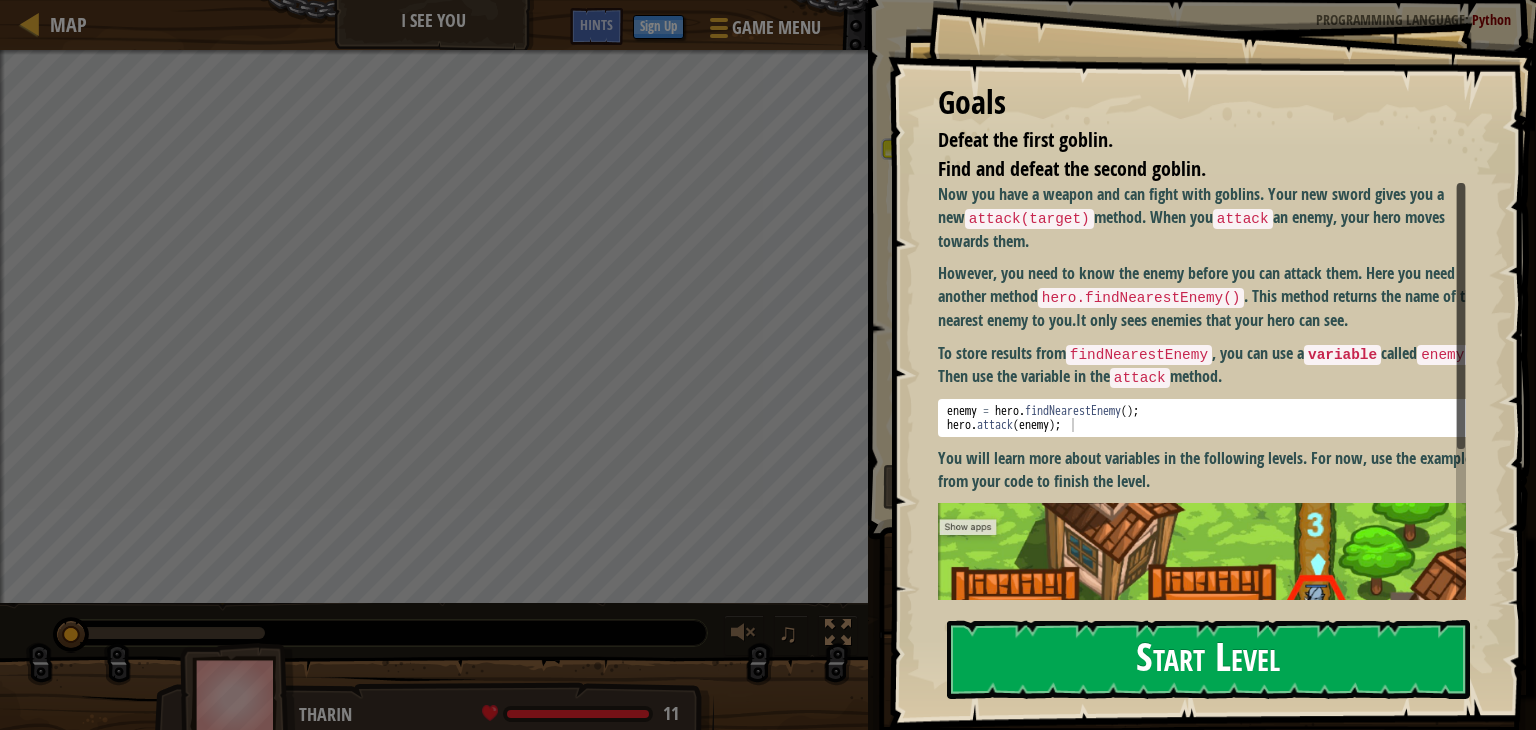 click on "Start Level" at bounding box center [1208, 659] 